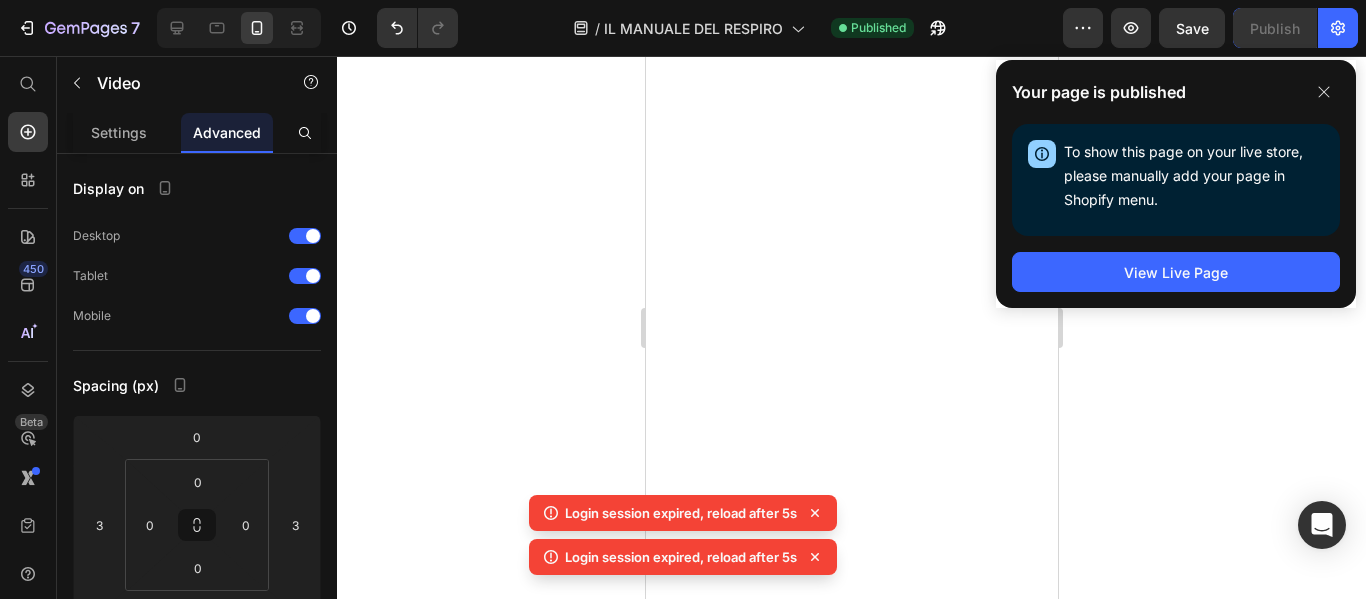 scroll, scrollTop: 0, scrollLeft: 0, axis: both 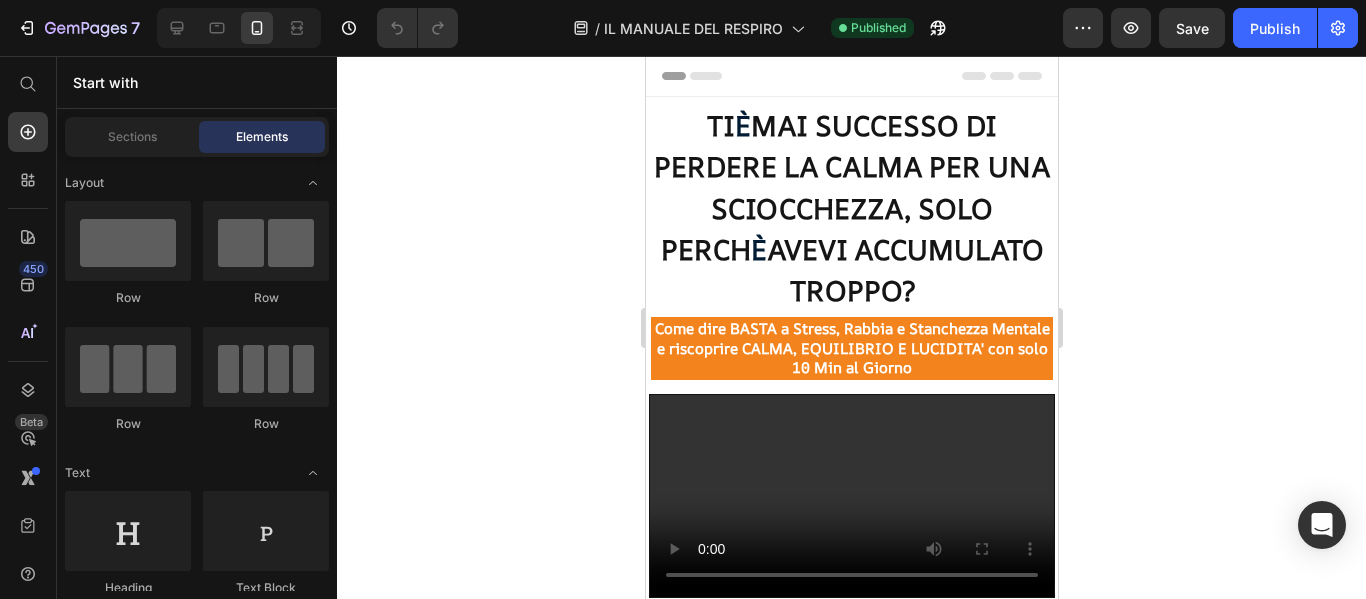 click 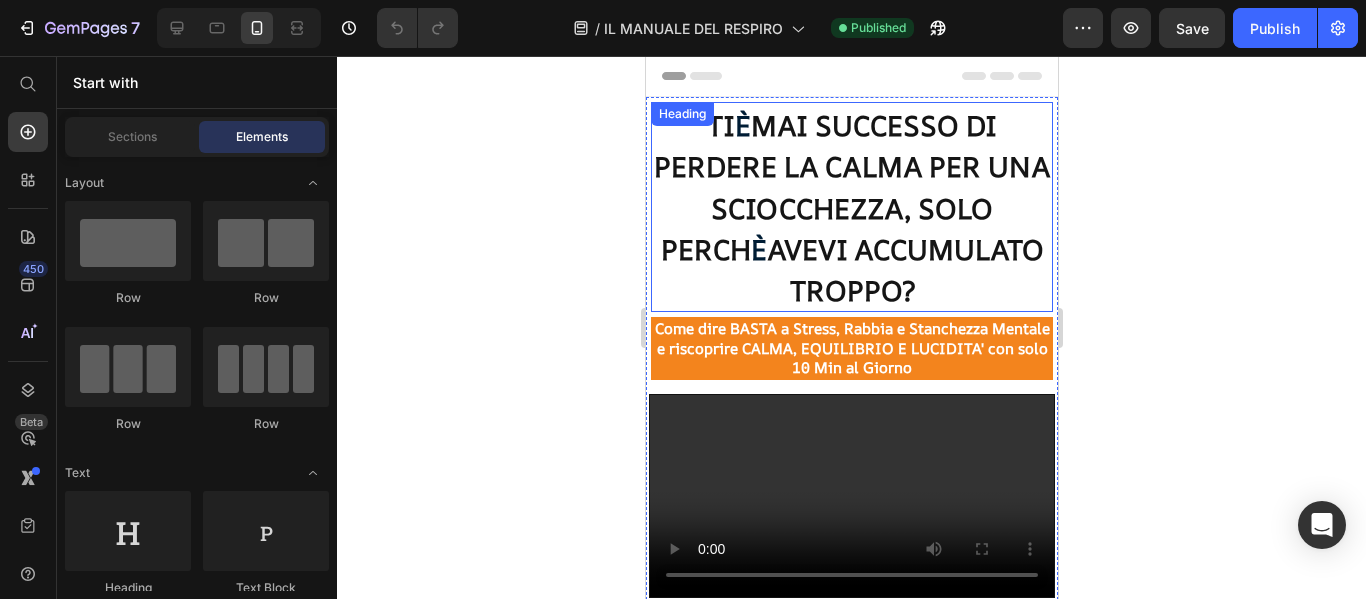 click on "MAI SUCCESSO DI PERDERE LA CALMA PER UNA SCIOCCHEZZA, SOLO PERCH" at bounding box center [851, 187] 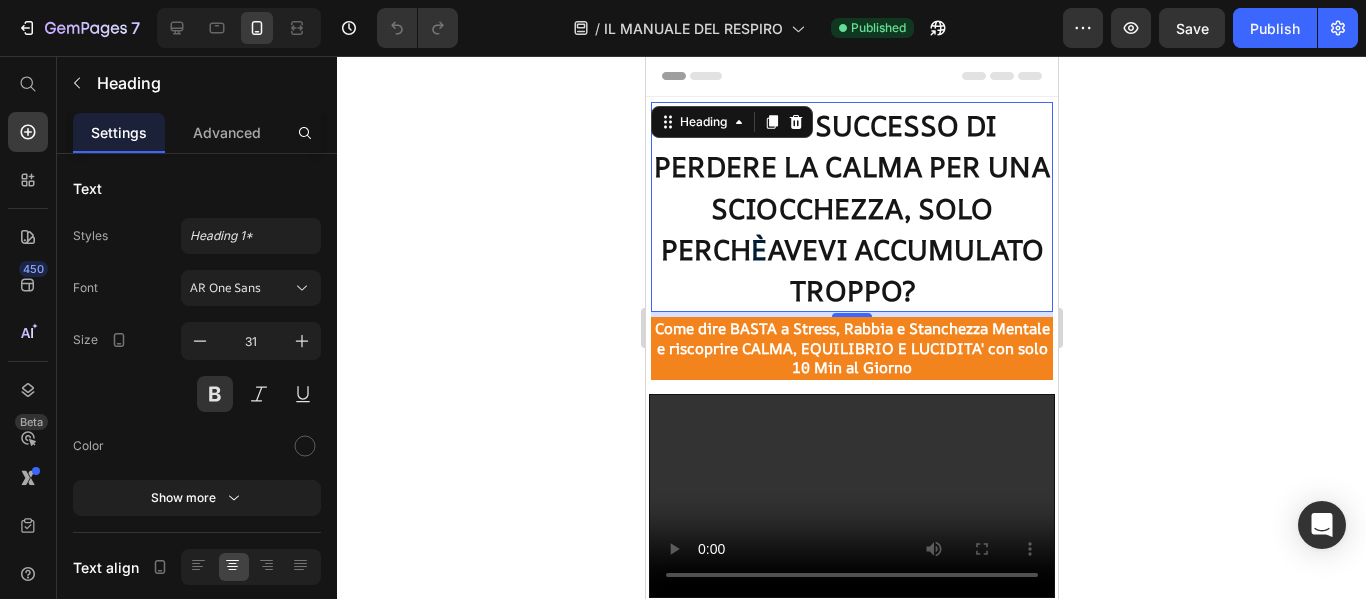 click on "TI È MAI SUCCESSO DI PERDERE LA CALMA PER UNA SCIOCCHEZZA, SOLO PERCHÈ AVEVI ACCUMULATO TROPPO?" at bounding box center (851, 207) 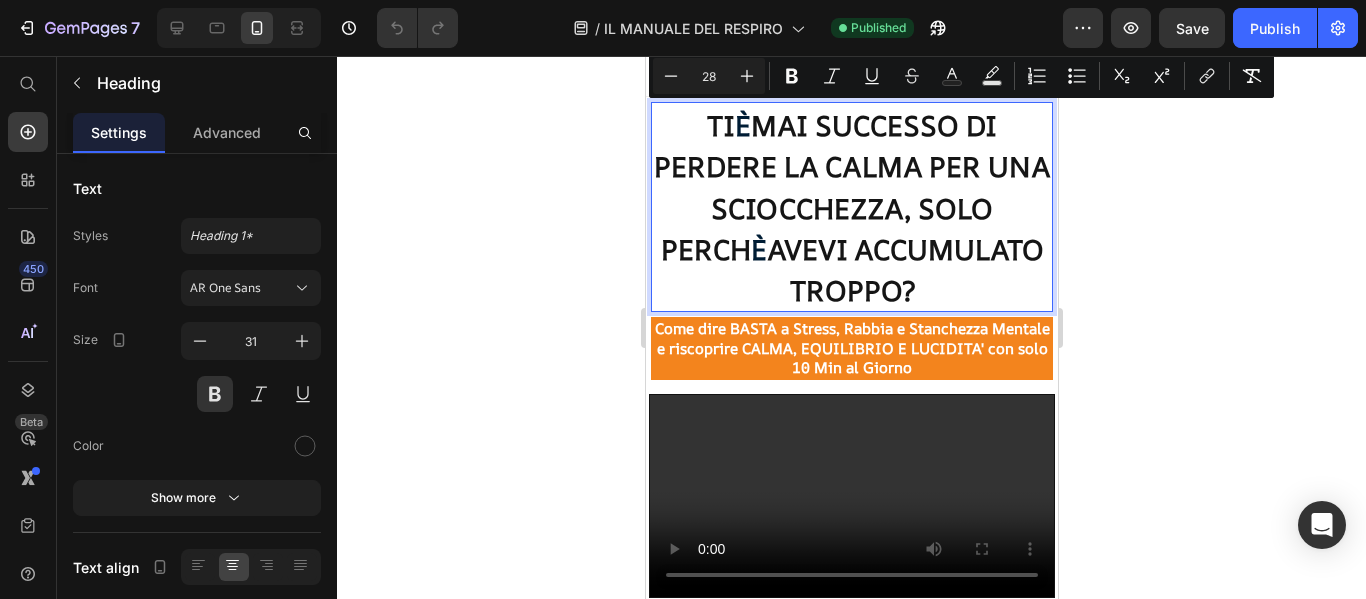 drag, startPoint x: 1007, startPoint y: 296, endPoint x: 684, endPoint y: 112, distance: 371.73242 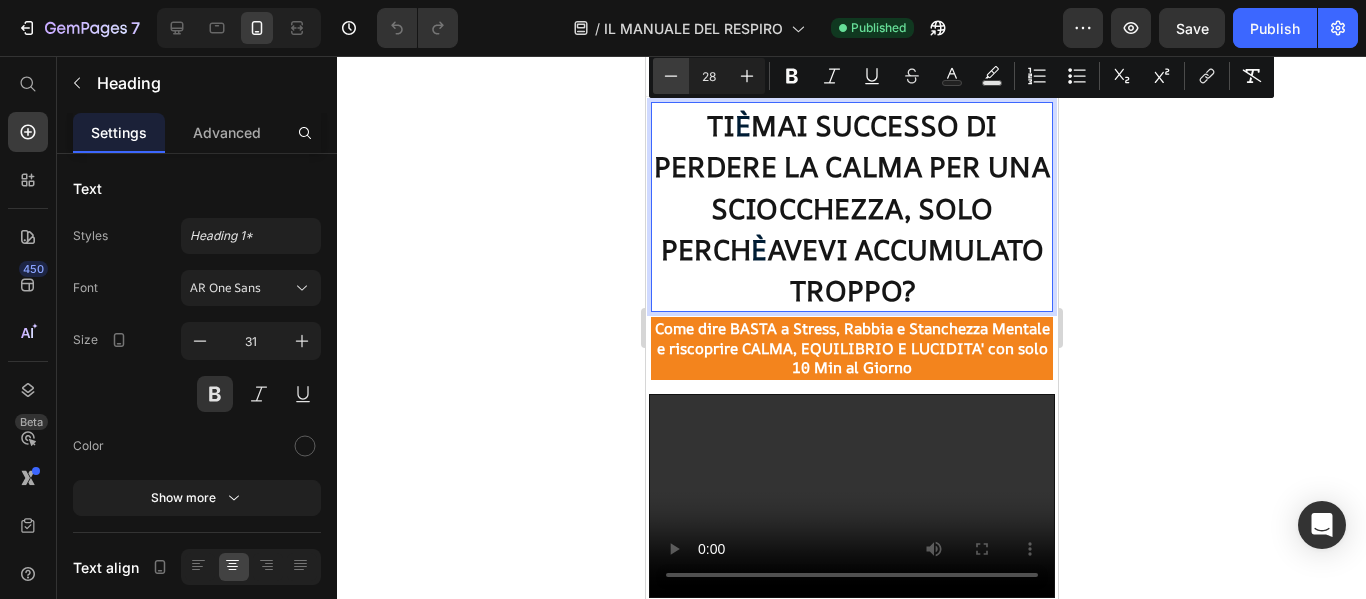 click 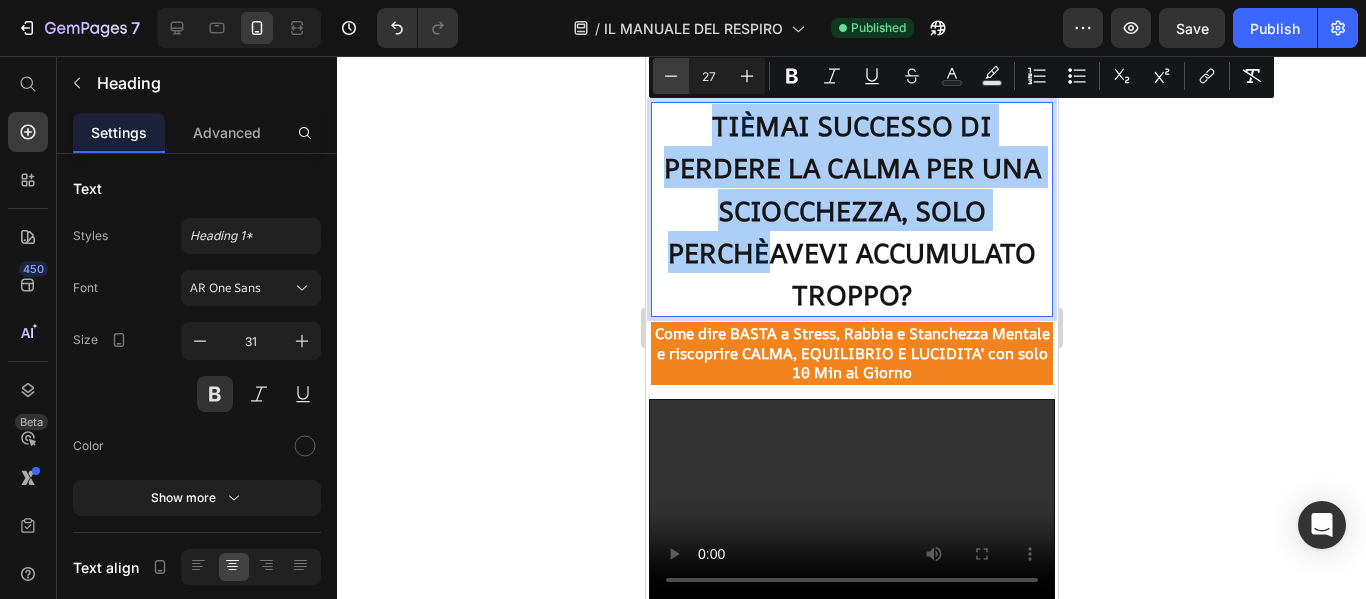 click 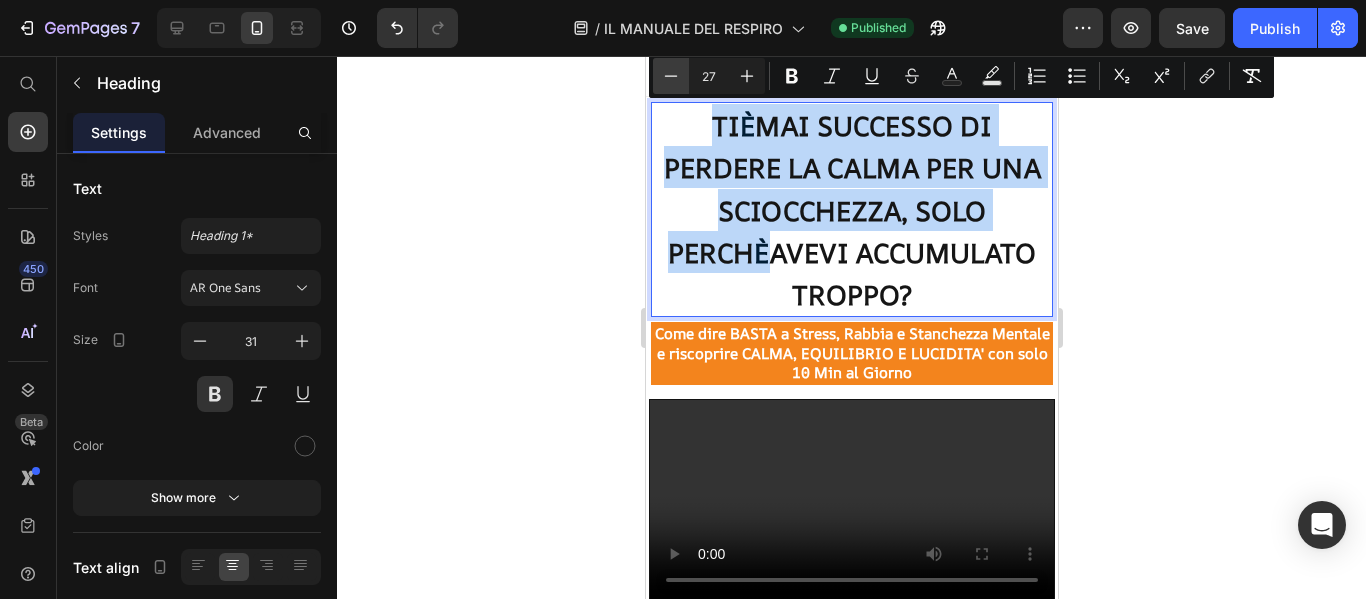 type on "26" 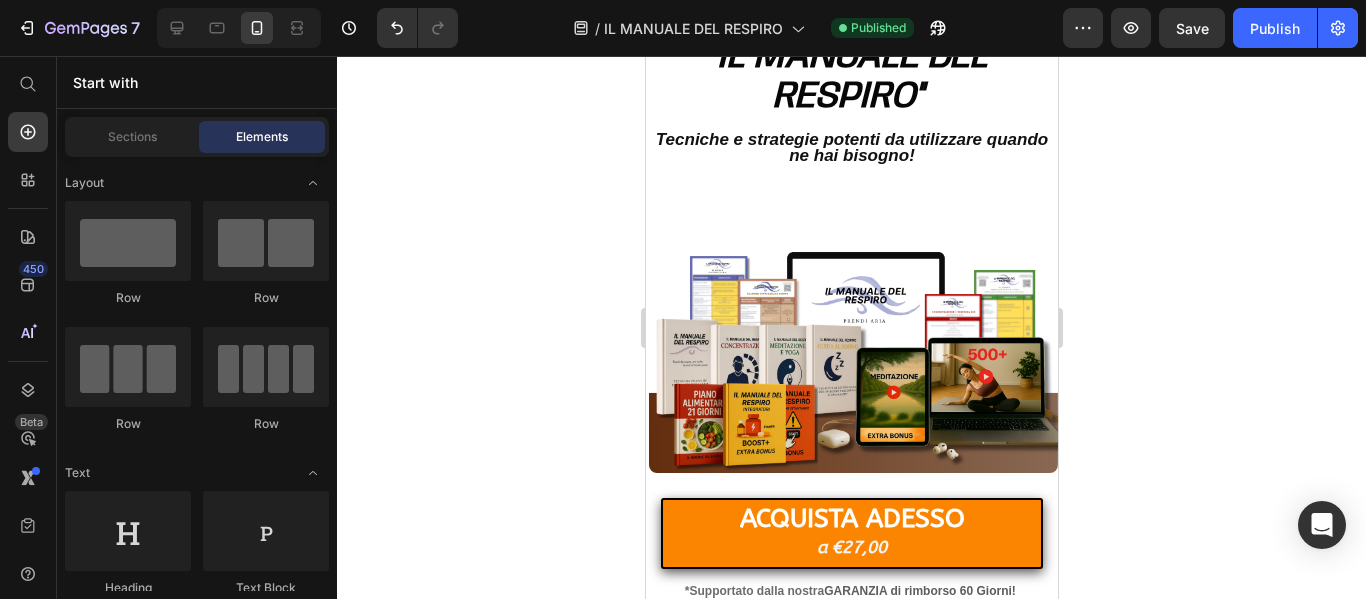 scroll, scrollTop: 731, scrollLeft: 0, axis: vertical 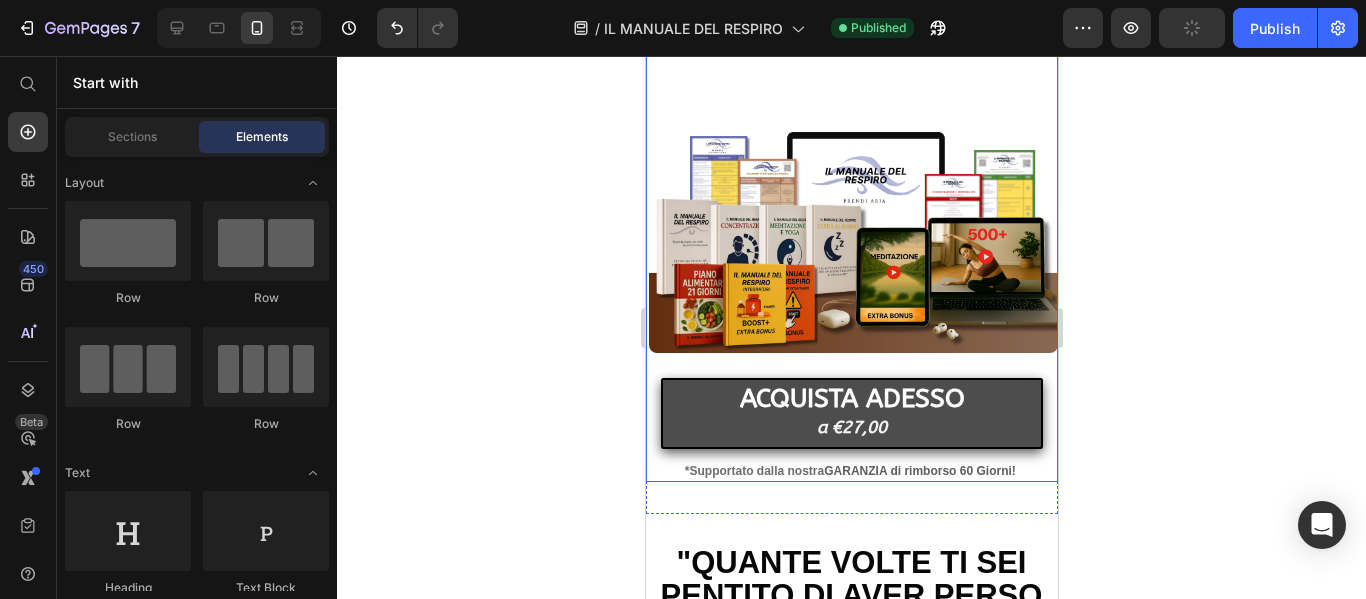 click on "ACQUISTA ADESSO a €27,00" at bounding box center (851, 413) 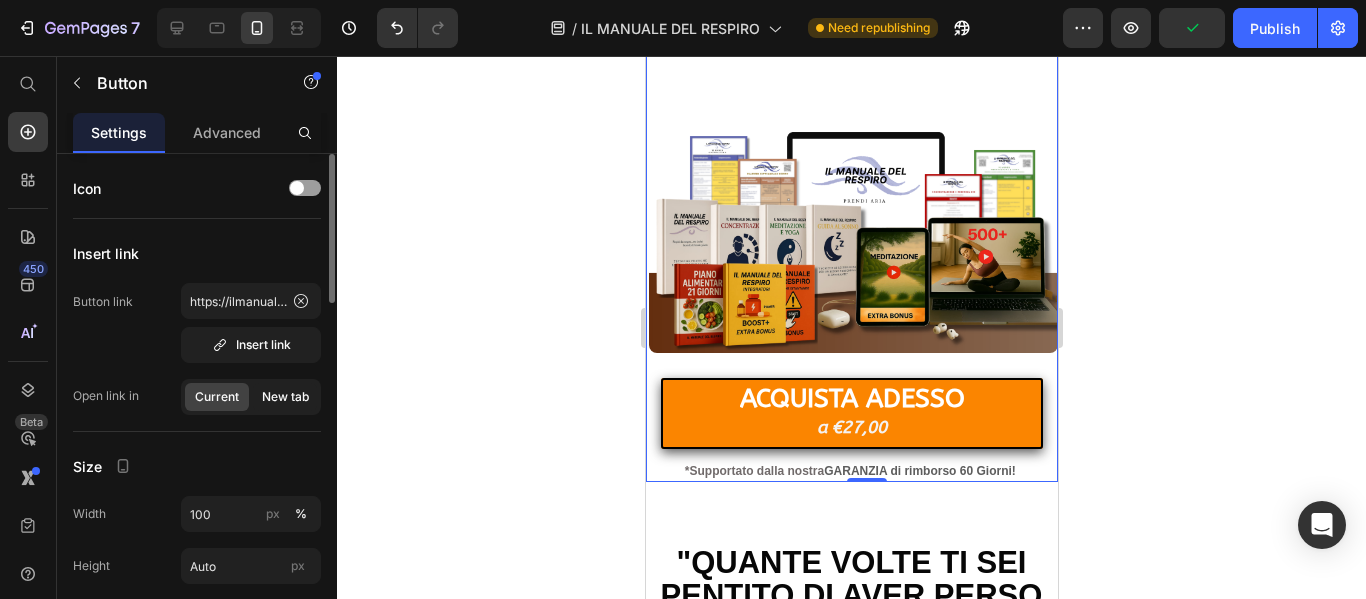 click on "New tab" 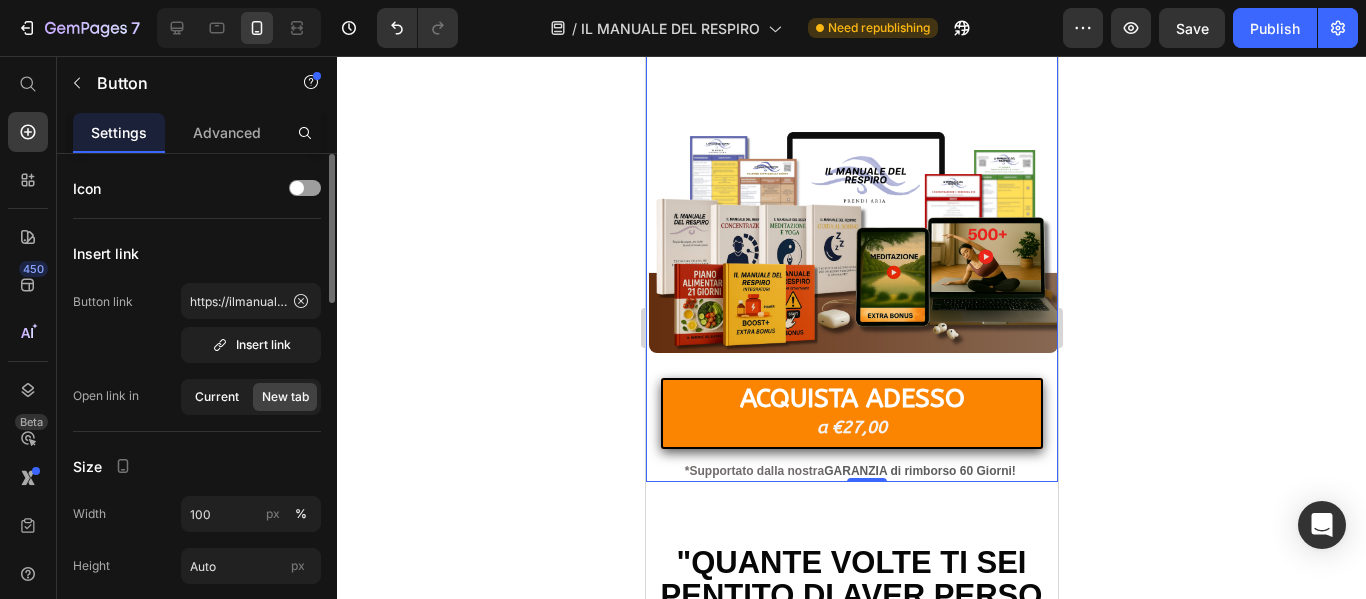 click on "Current" 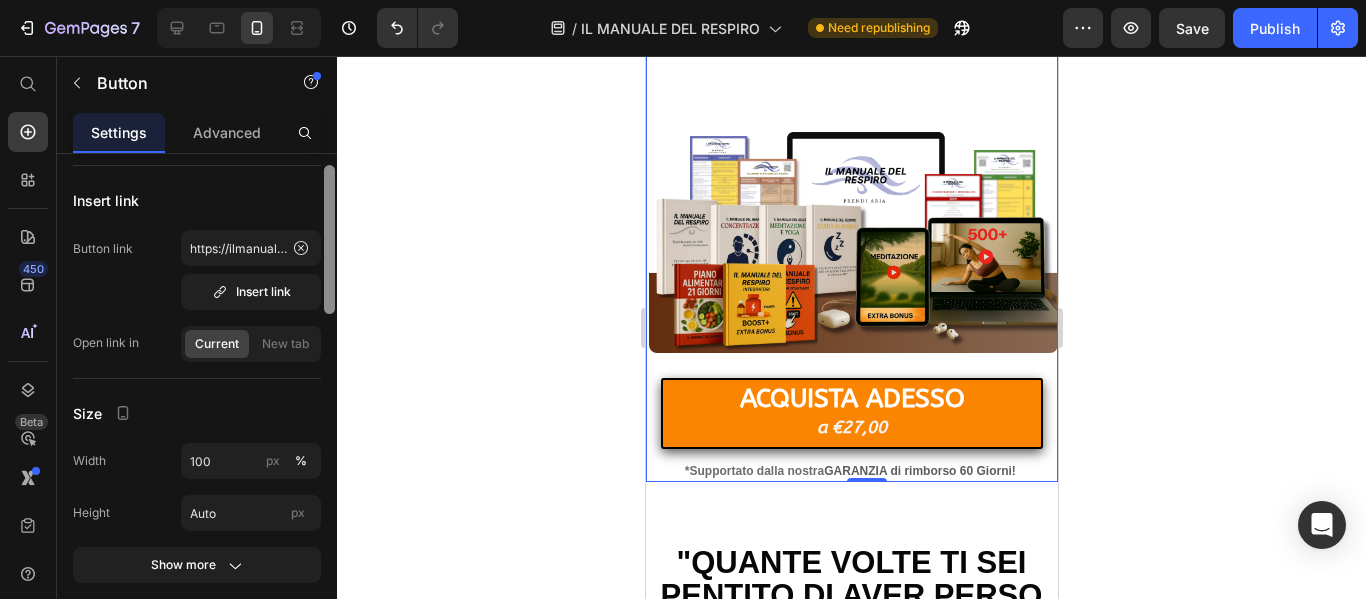 scroll, scrollTop: 50, scrollLeft: 0, axis: vertical 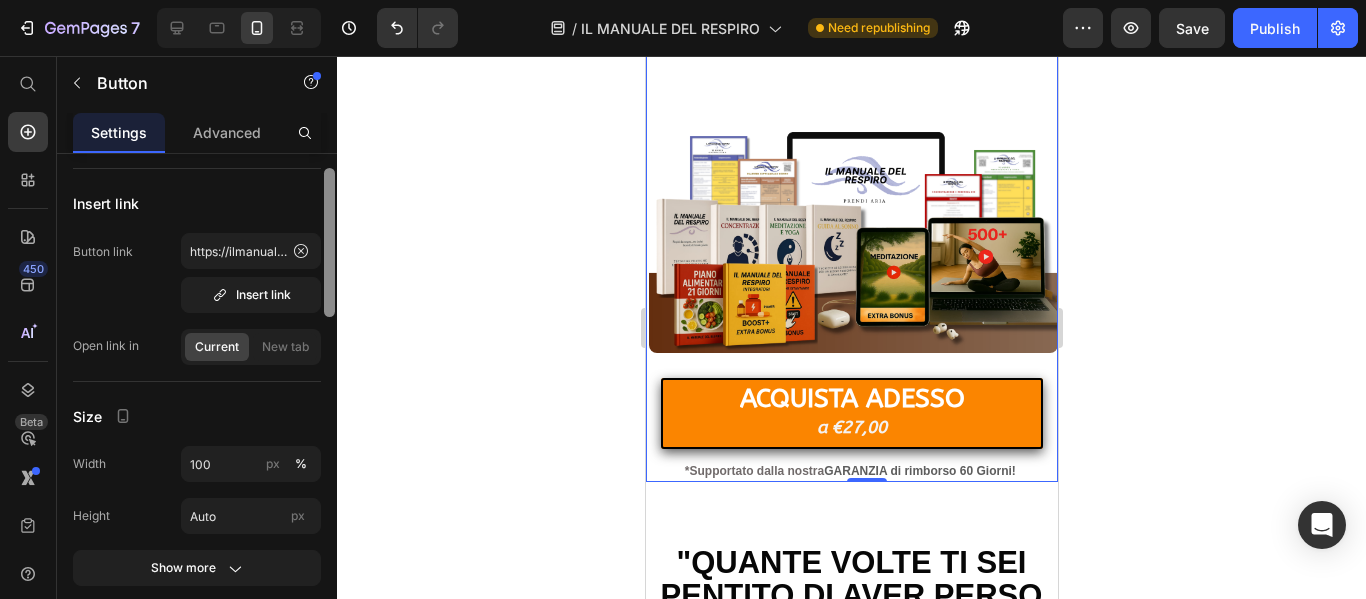 drag, startPoint x: 330, startPoint y: 277, endPoint x: 339, endPoint y: 292, distance: 17.492855 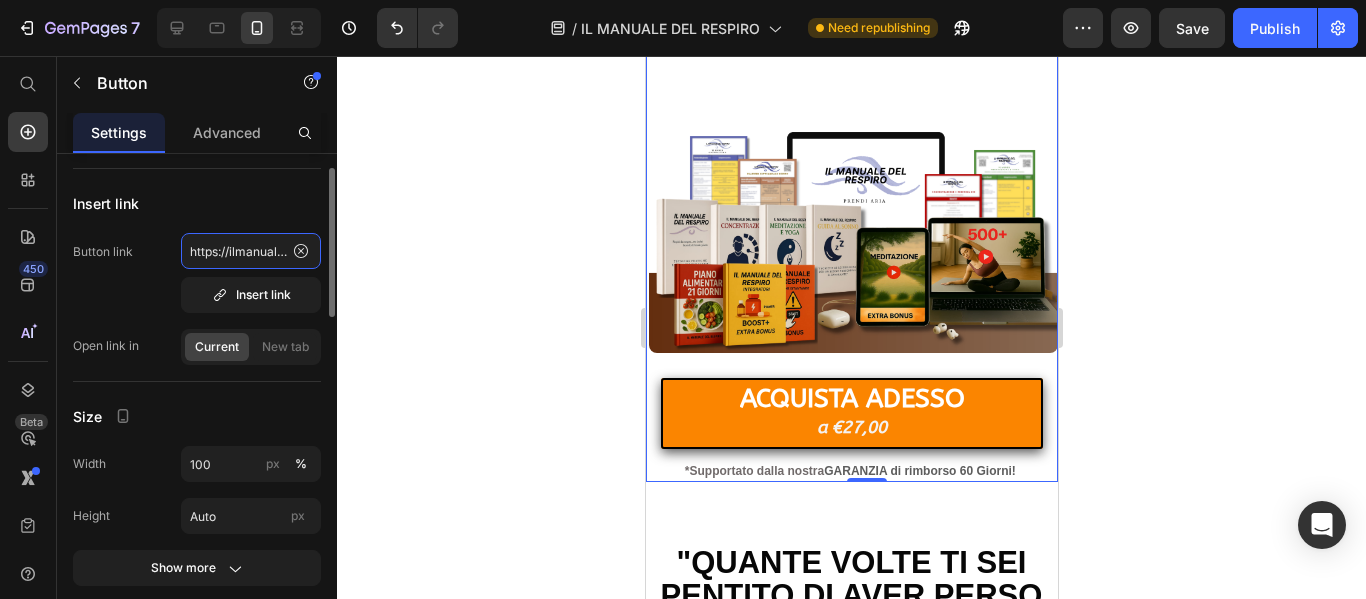 click on "https://ilmanualedelrespiro.it/checkouts/cn/Z2NwLWV1cm9wZS13ZXN0MzowMUpXQVpSQ0VXNlE1U1dDRzUxOEczNVY1Nw?preview_theme_id=177920147788" 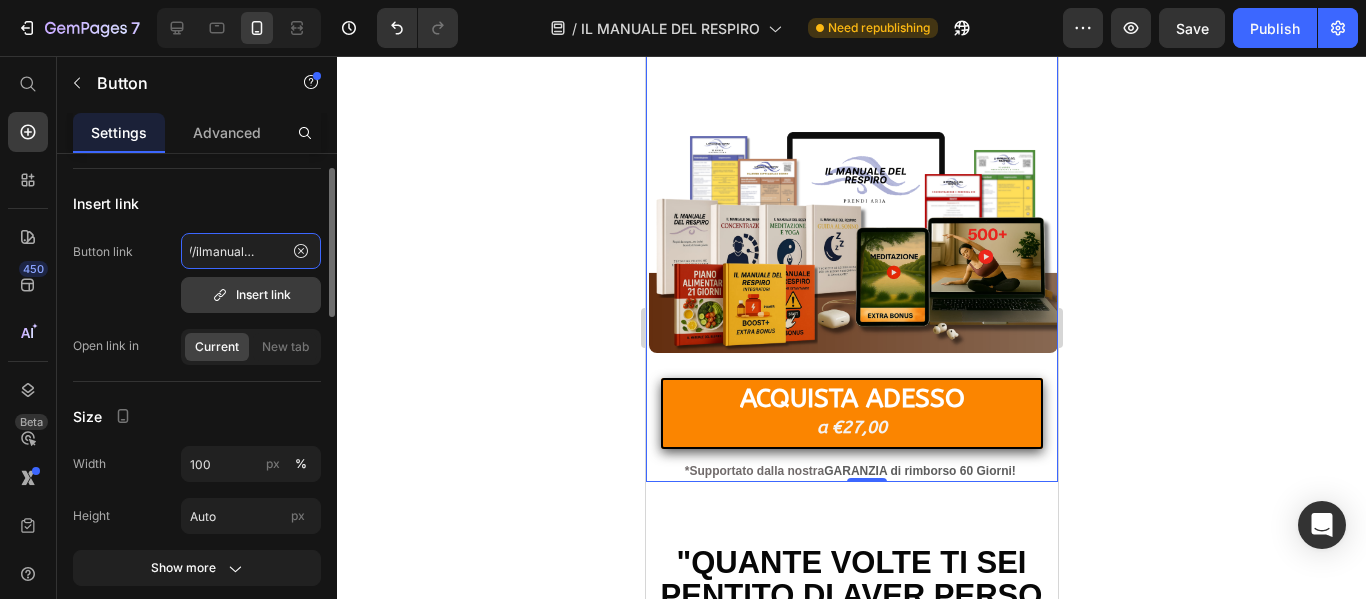 scroll, scrollTop: 0, scrollLeft: 0, axis: both 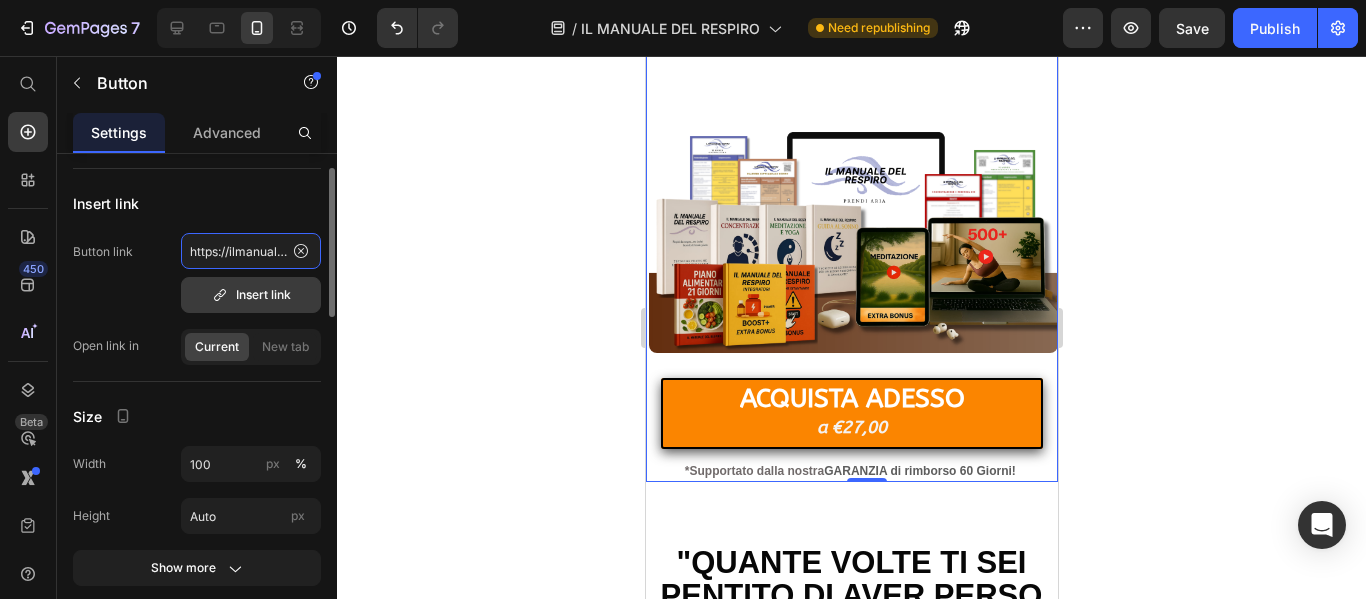 drag, startPoint x: 258, startPoint y: 253, endPoint x: 187, endPoint y: 304, distance: 87.41853 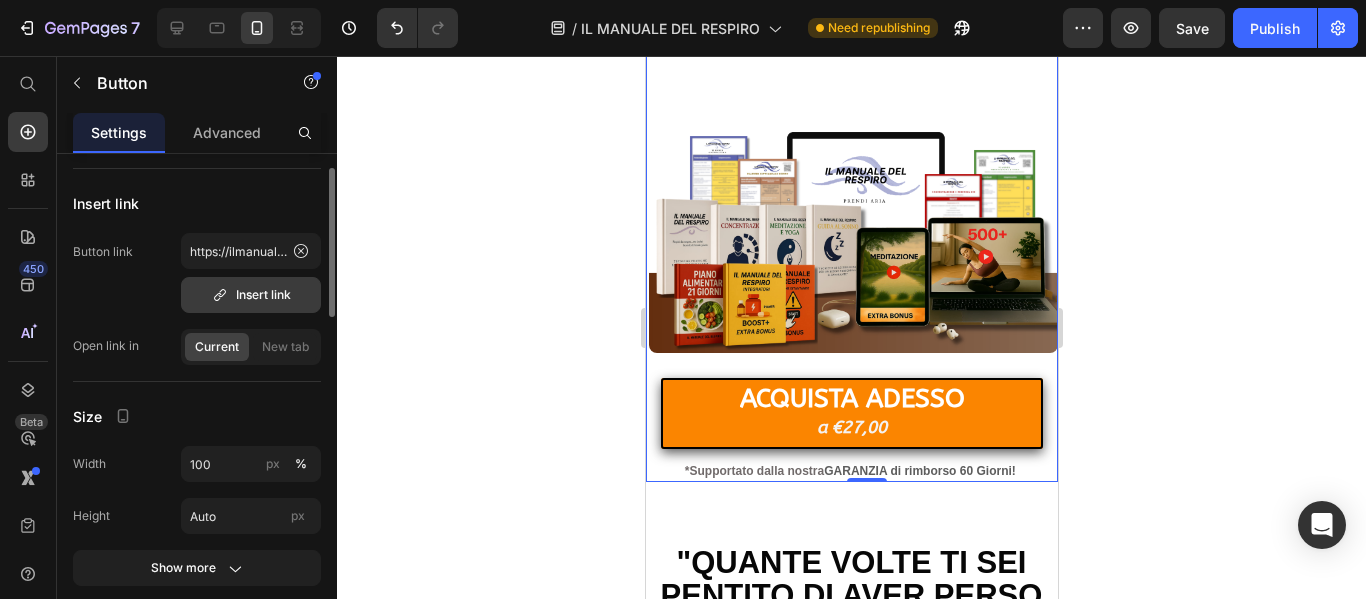 click on "Insert link" at bounding box center [251, 295] 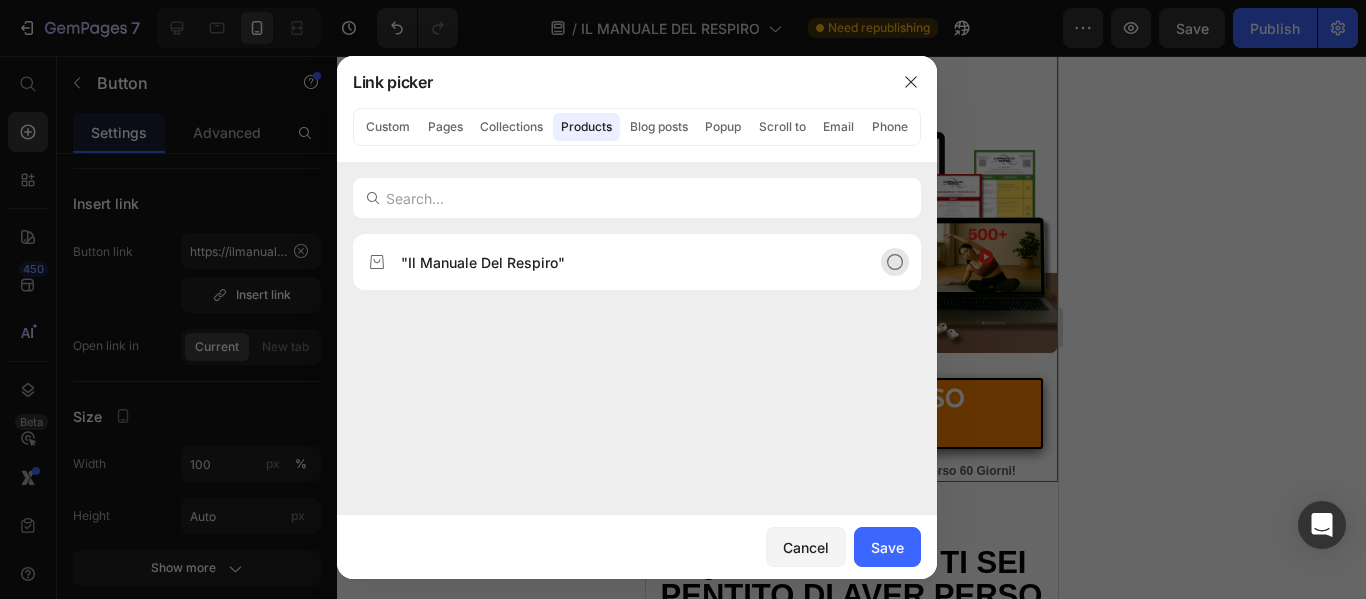 click on ""Il Manuale Del Respiro"" at bounding box center (483, 262) 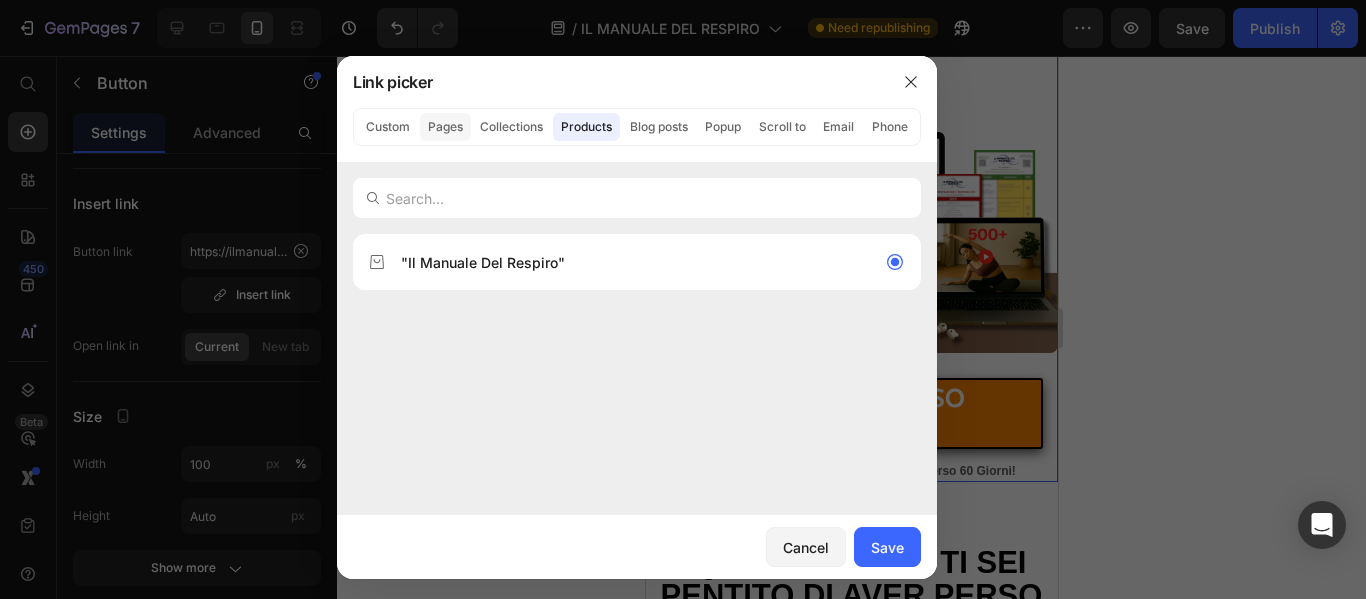 click on "Pages" 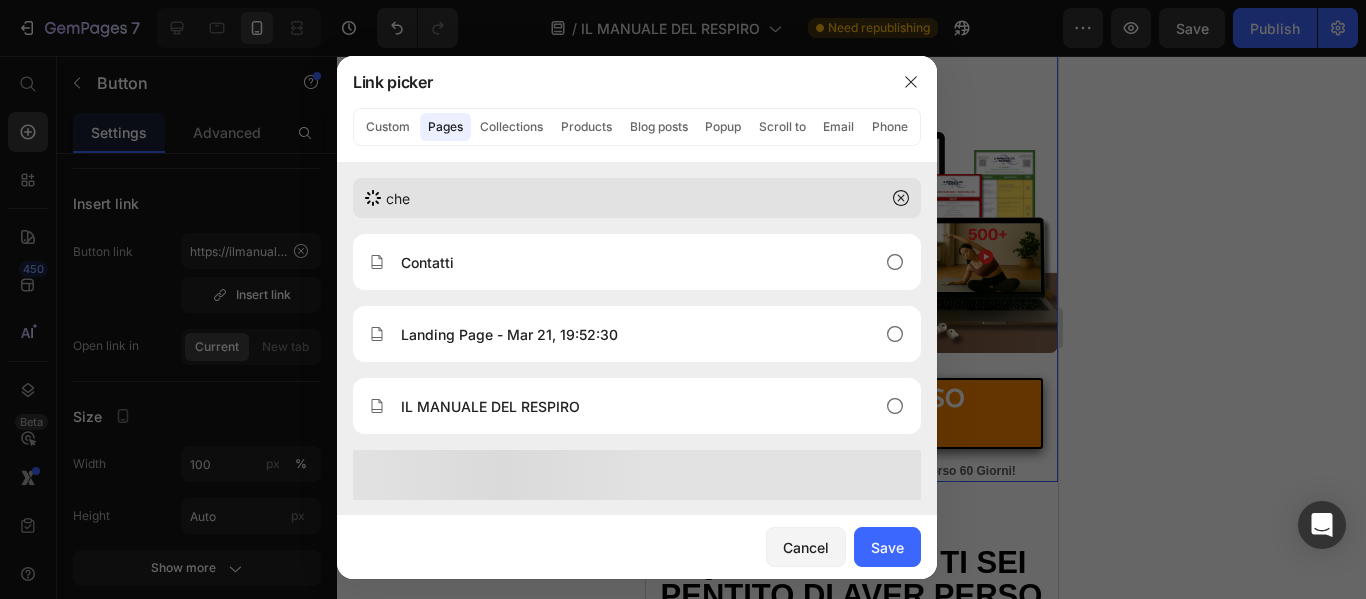 type on "chec" 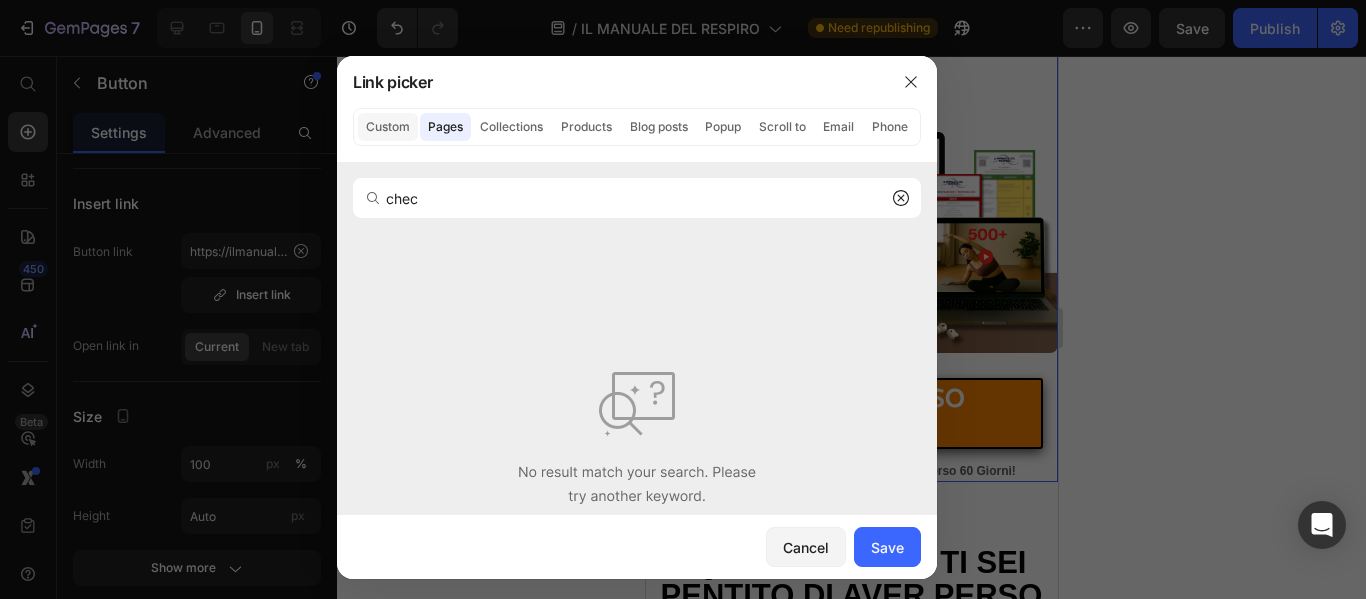 click on "Custom" 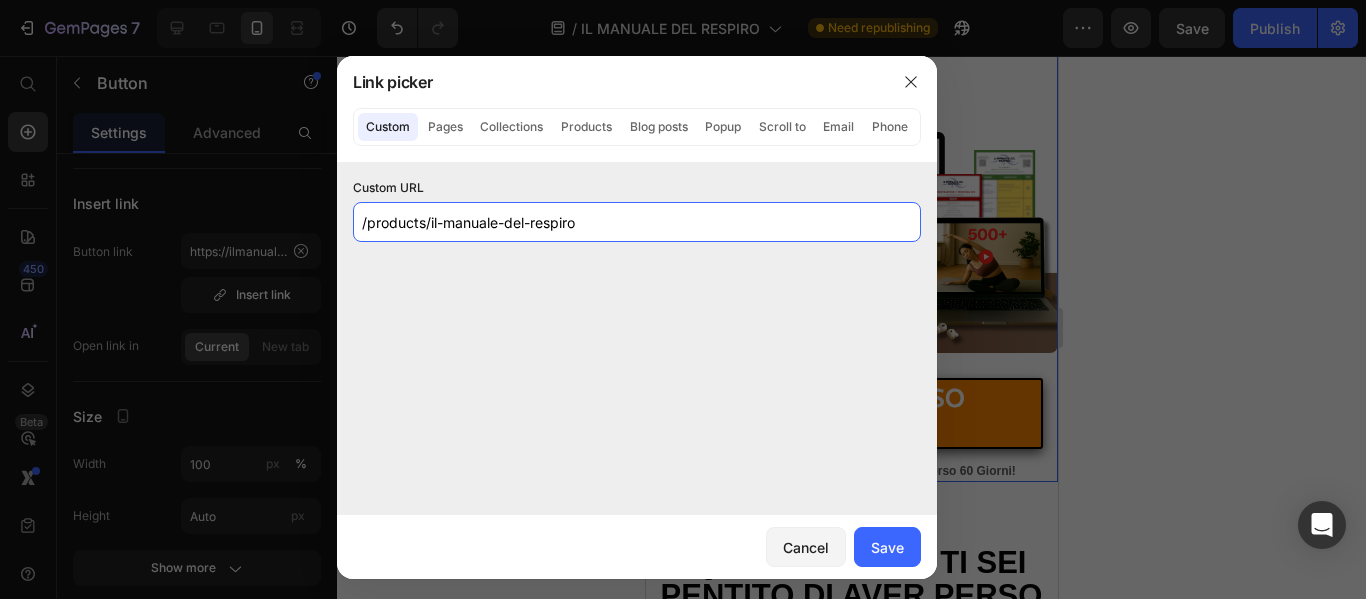 click on "/products/il-manuale-del-respiro" 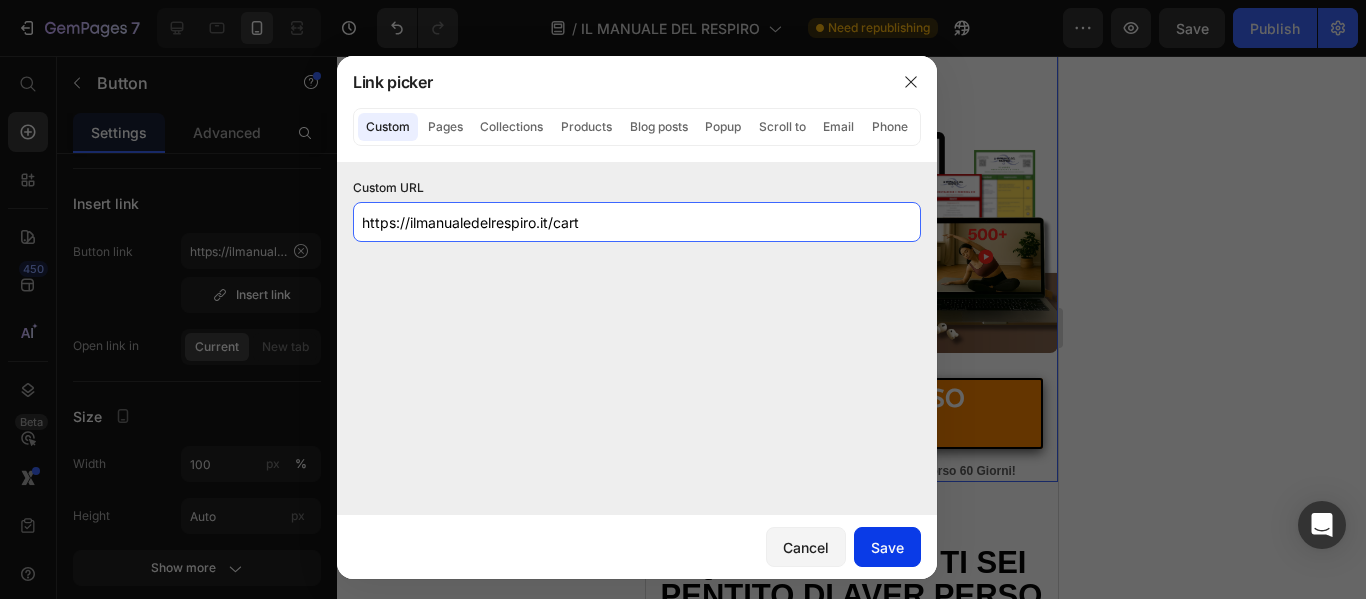 type on "https://ilmanualedelrespiro.it/cart" 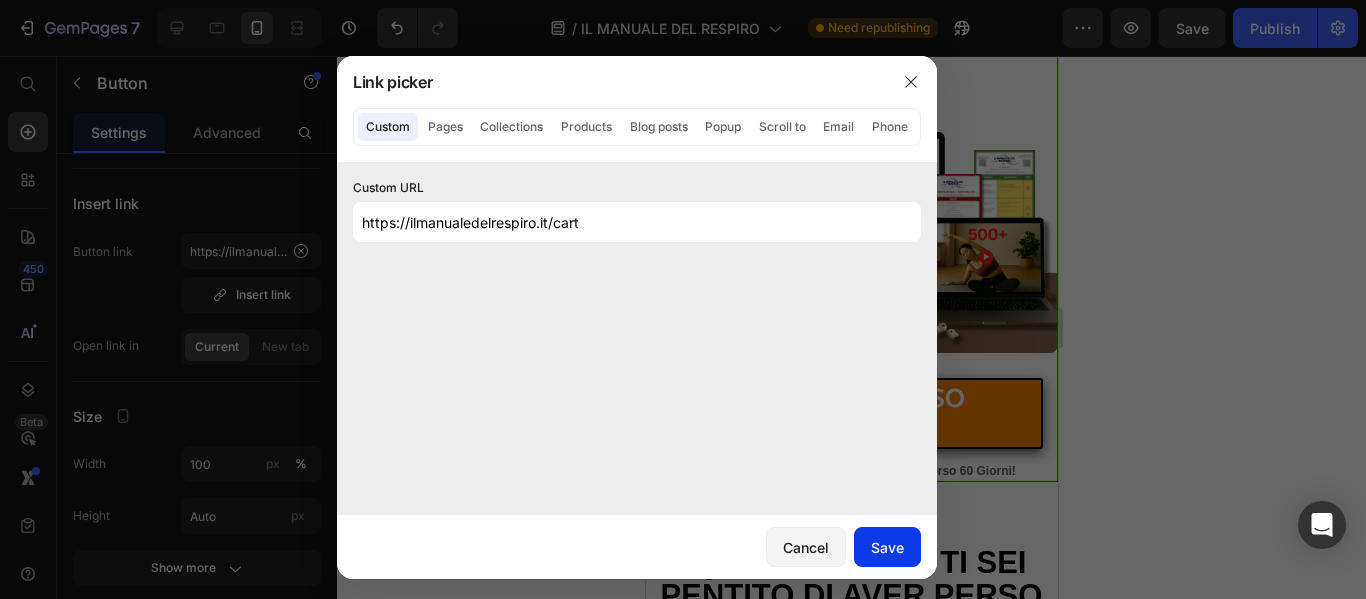 click on "Save" at bounding box center (887, 547) 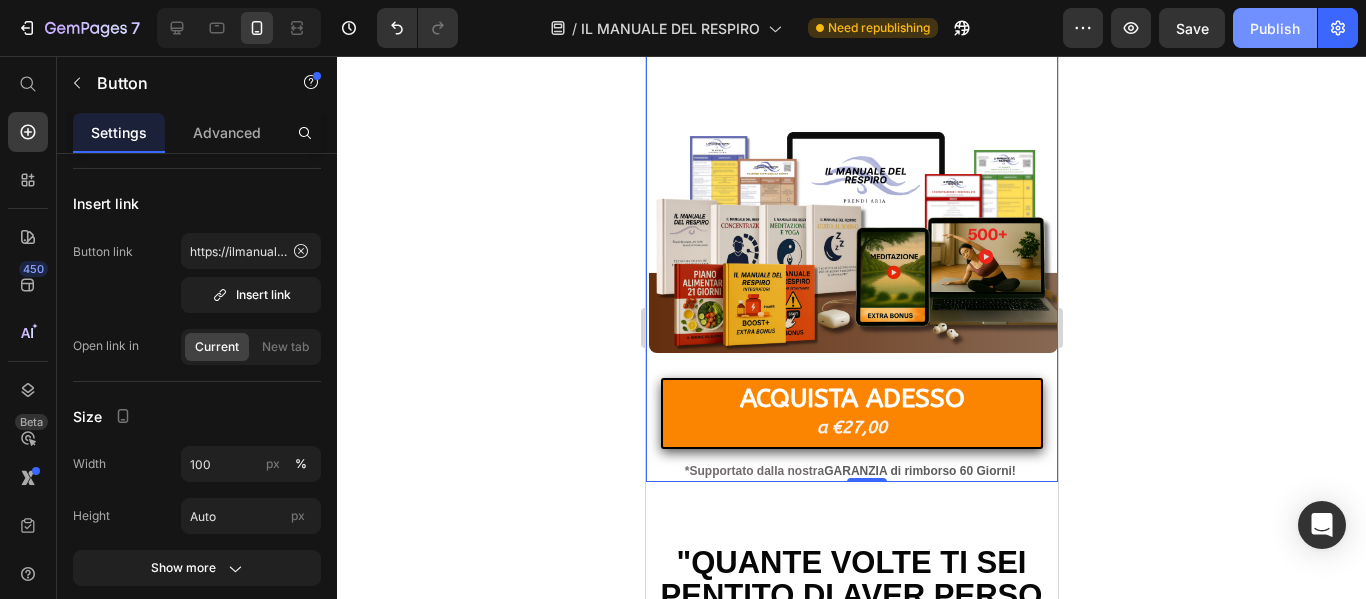 click on "Publish" at bounding box center [1275, 28] 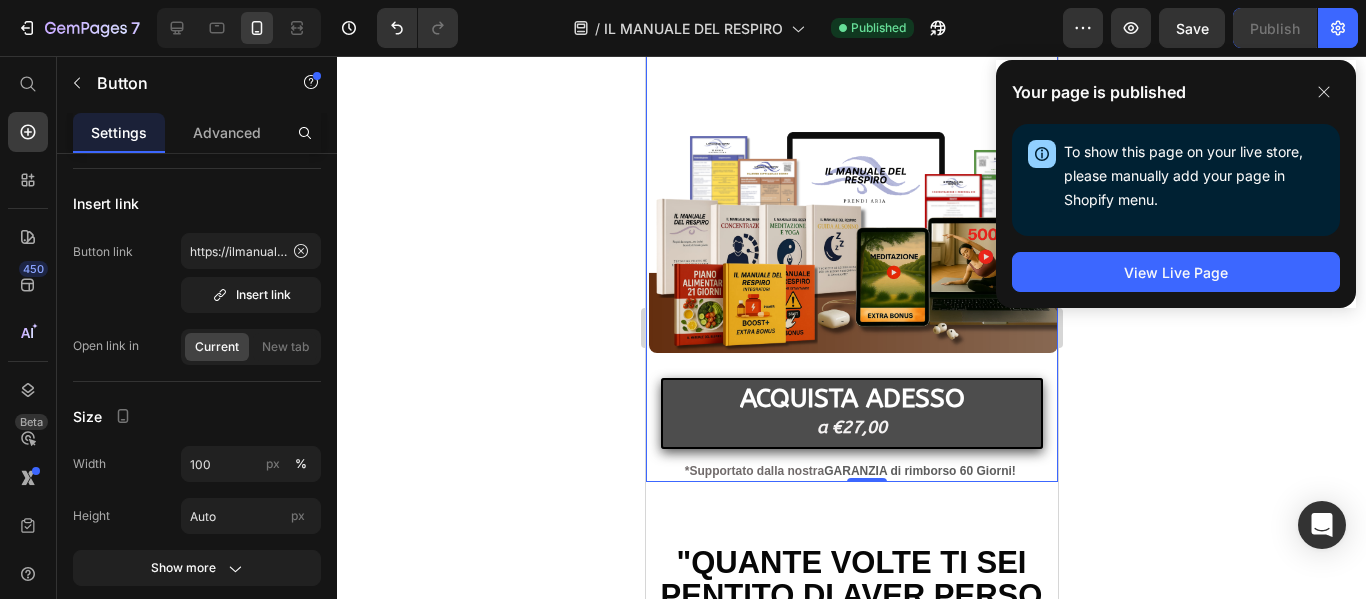 click on "ACQUISTA ADESSO a €27,00" at bounding box center [851, 413] 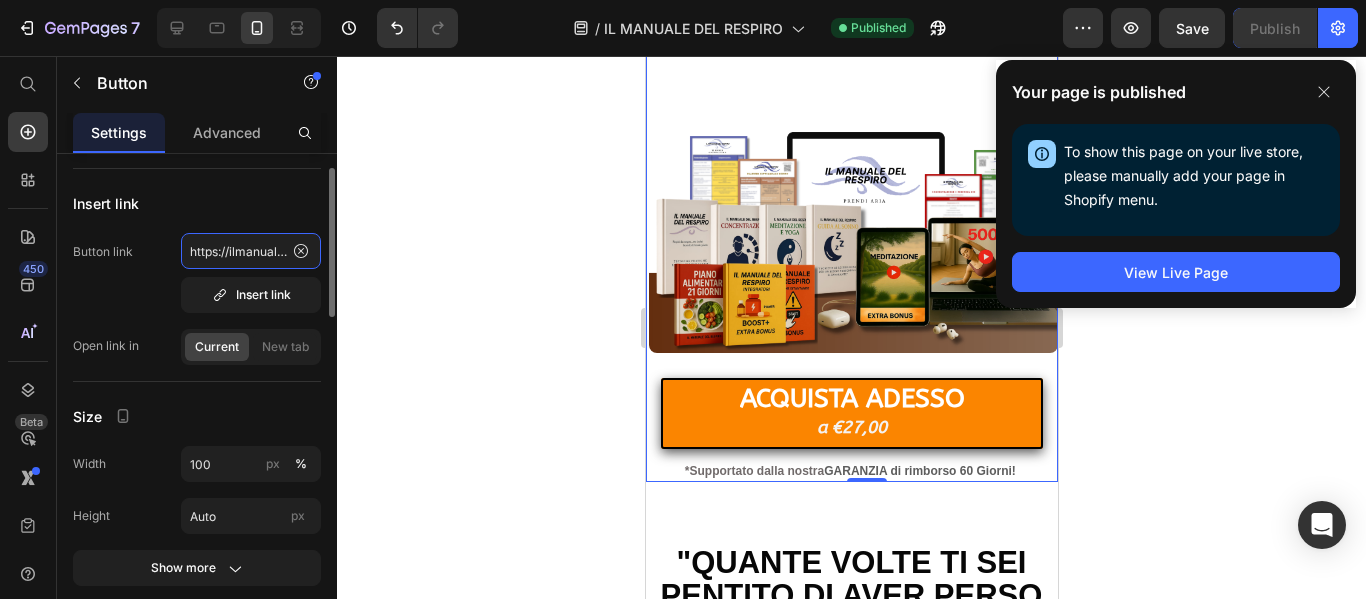 click on "https://ilmanualedelrespiro.it/cart" 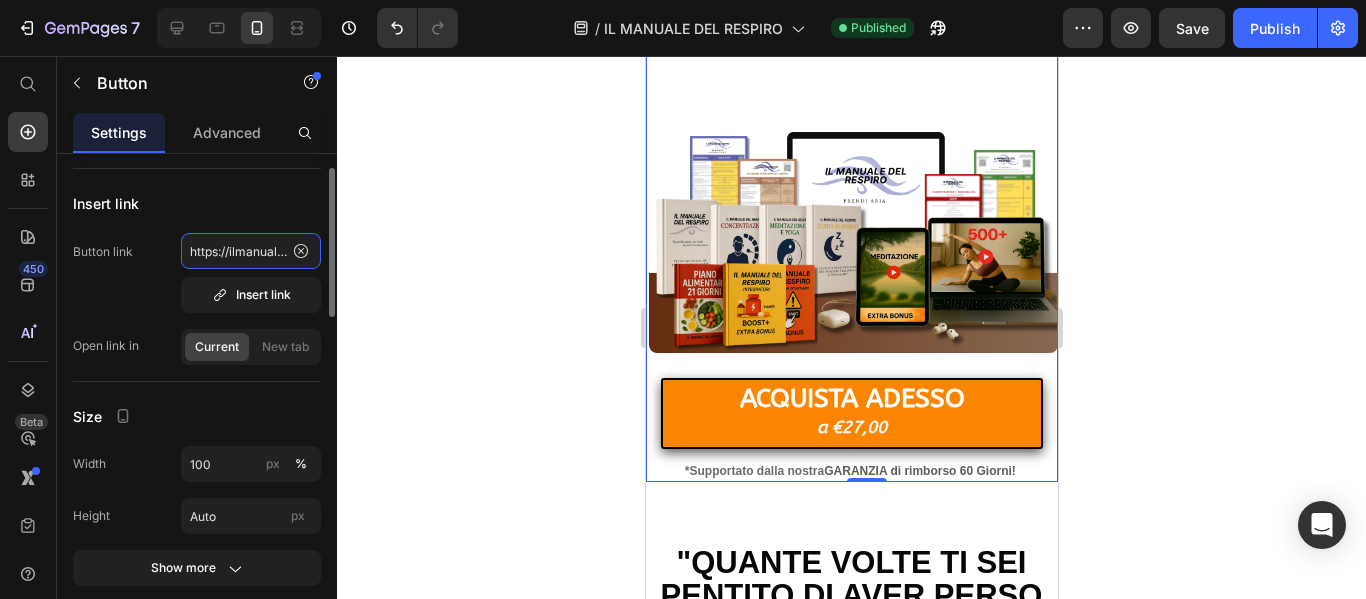 click on "https://ilmanualedelrespiro.it/cart" 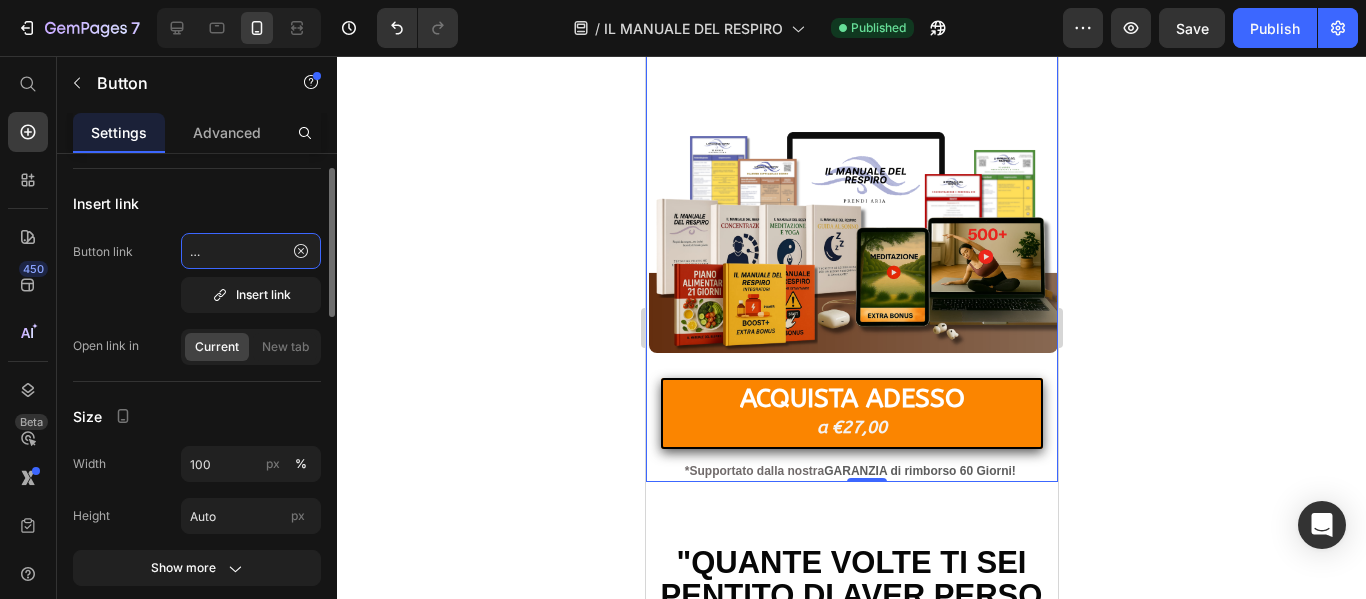 scroll, scrollTop: 0, scrollLeft: 90, axis: horizontal 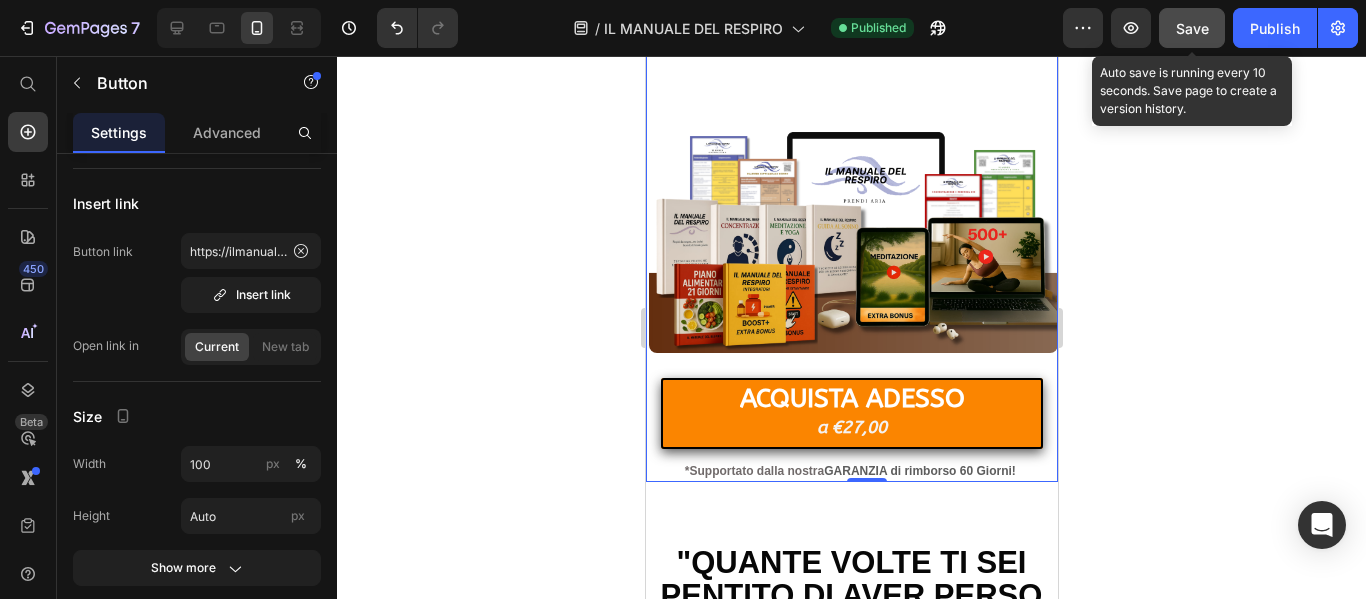 click on "Save" at bounding box center (1192, 28) 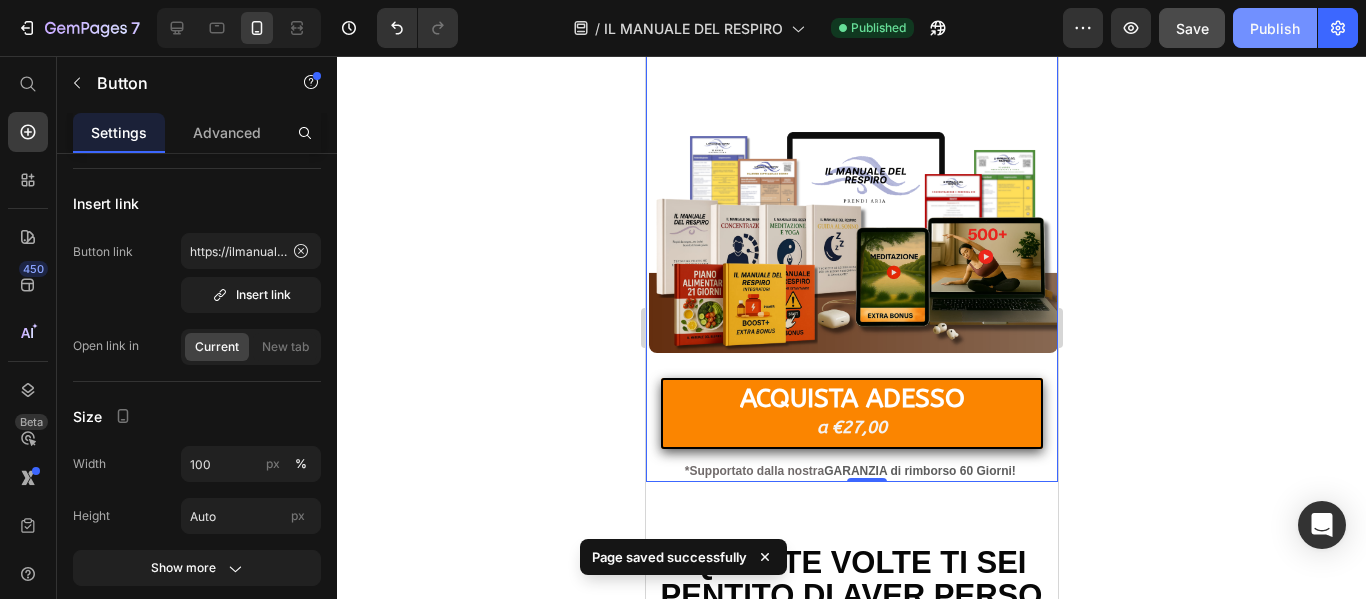 click on "Publish" at bounding box center [1275, 28] 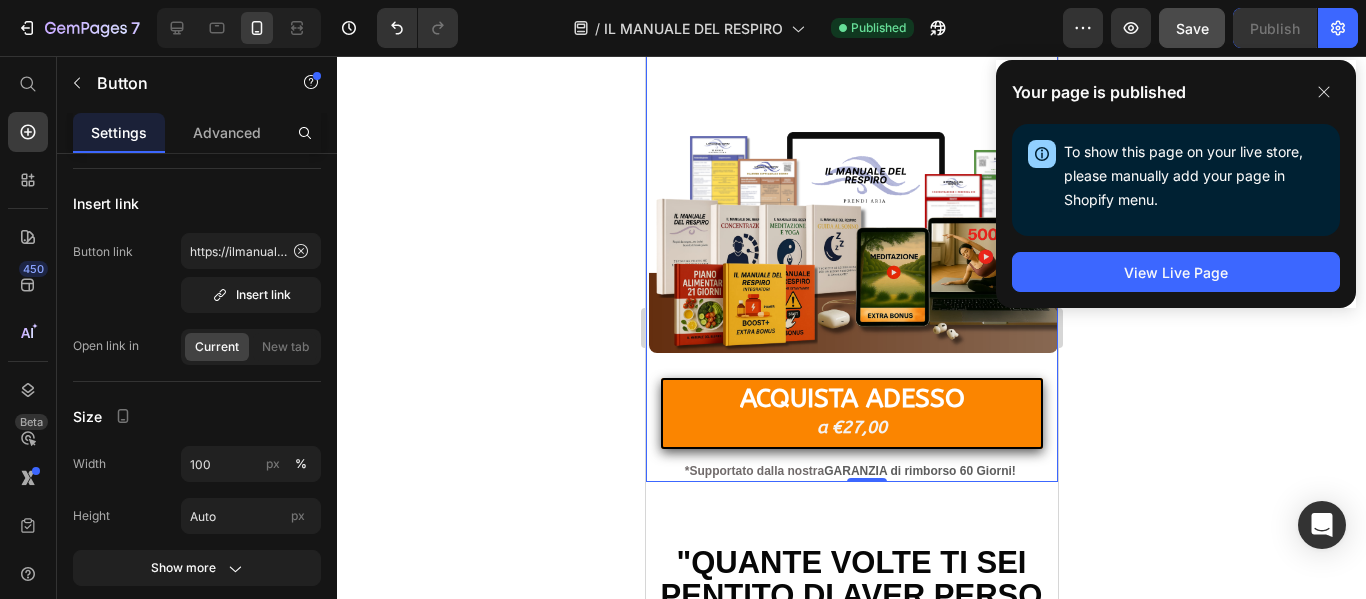 click 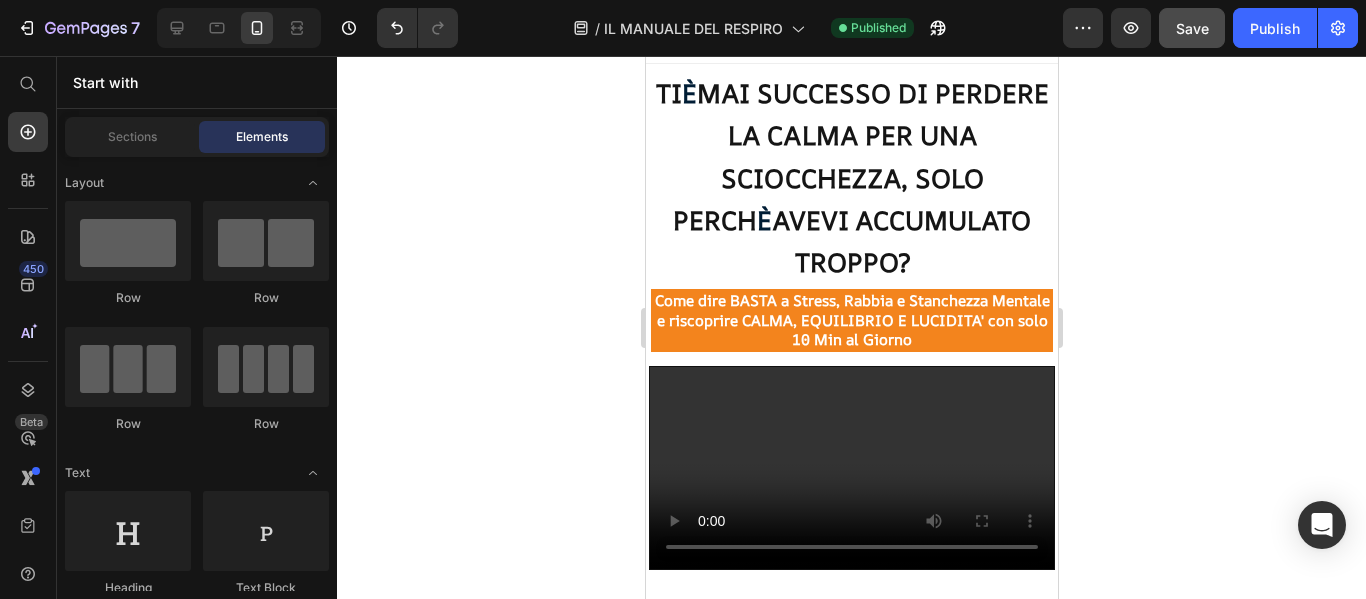 scroll, scrollTop: 0, scrollLeft: 0, axis: both 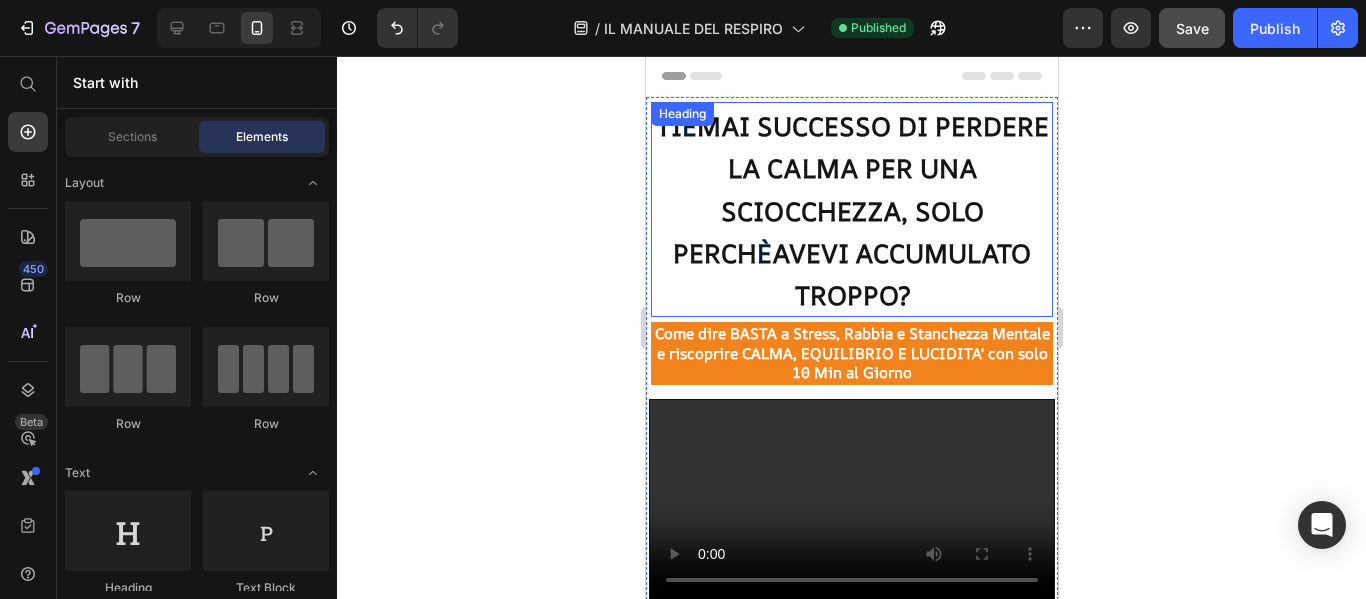 click on "MAI SUCCESSO DI PERDERE LA CALMA PER UNA SCIOCCHEZZA, SOLO PERCH" at bounding box center [860, 189] 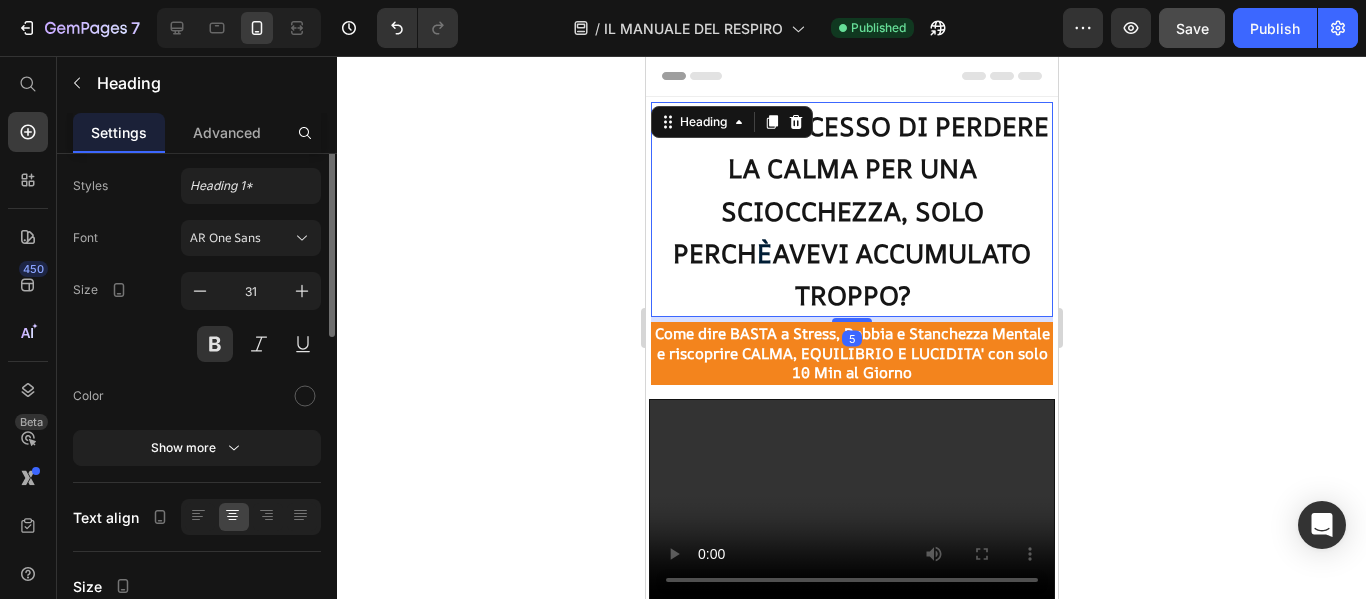 scroll, scrollTop: 0, scrollLeft: 0, axis: both 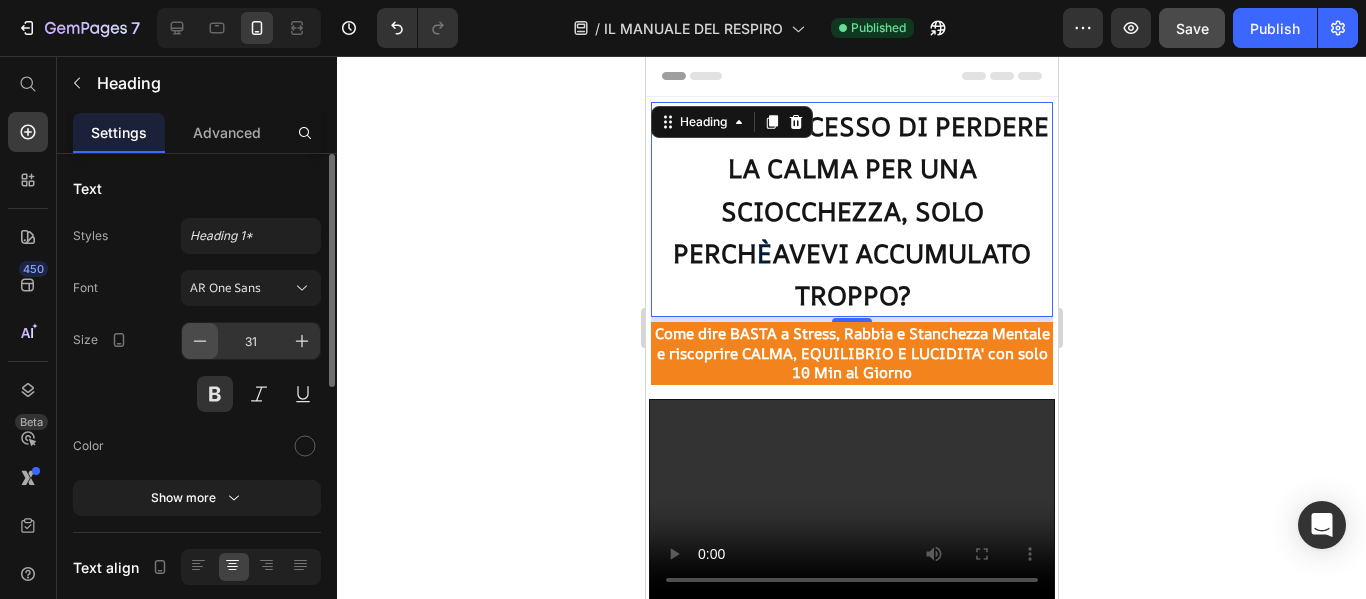 click 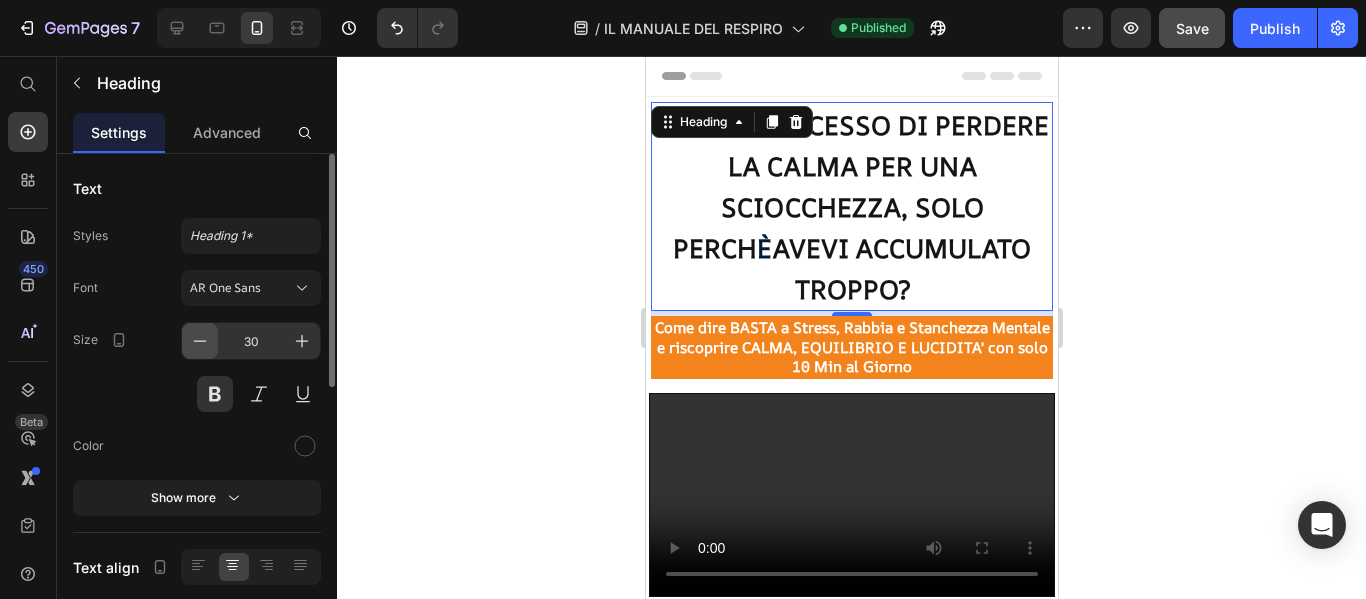 click 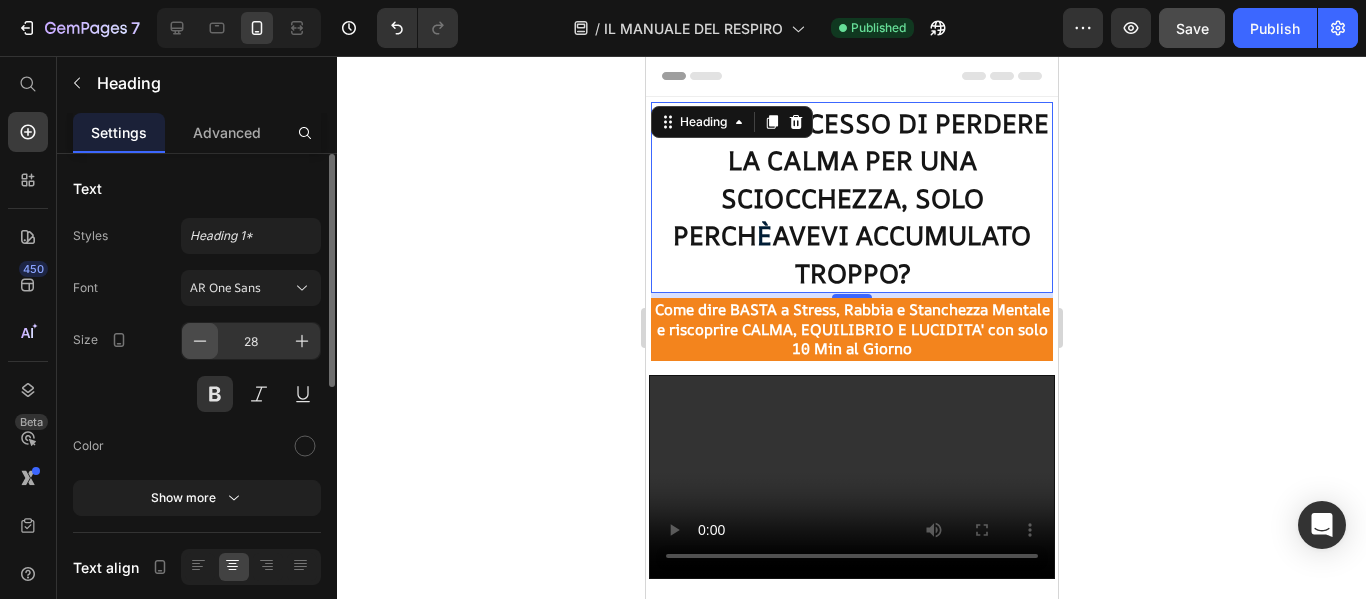 click 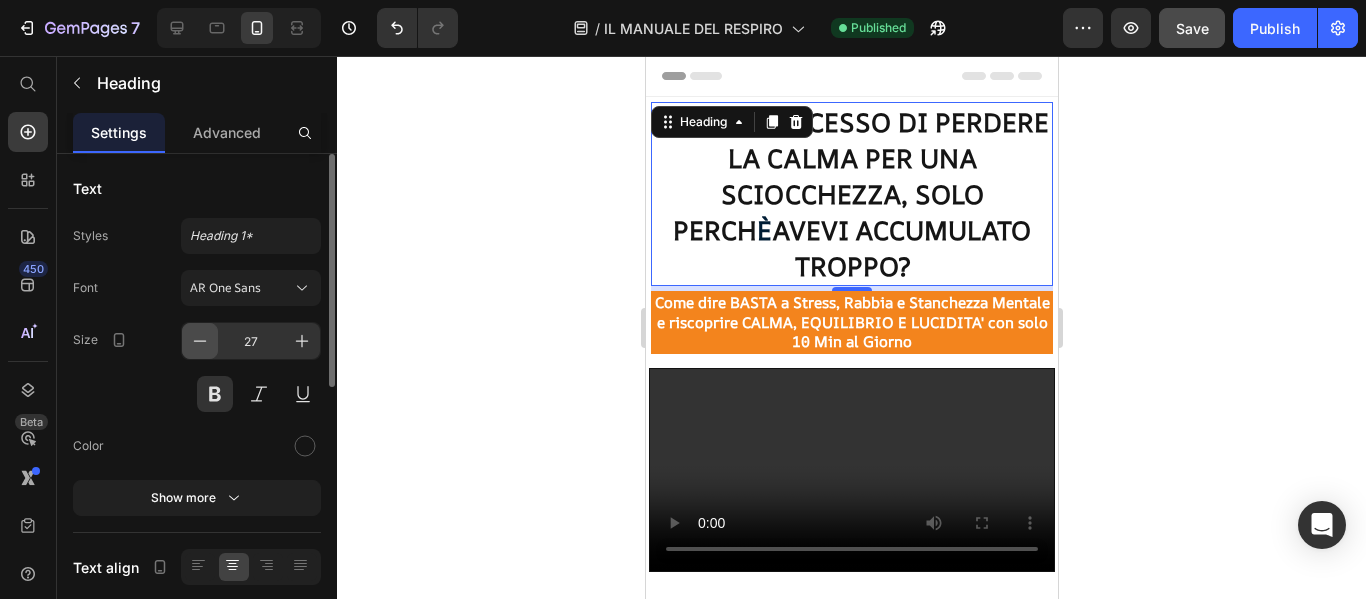 click 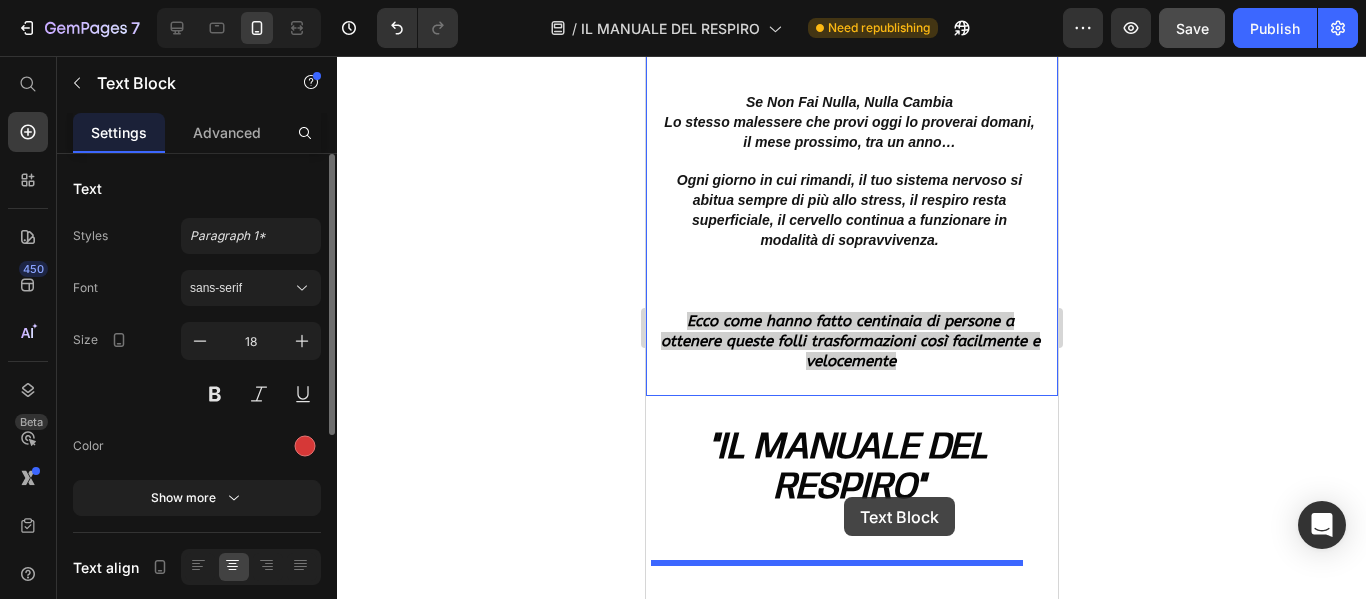 scroll, scrollTop: 5351, scrollLeft: 0, axis: vertical 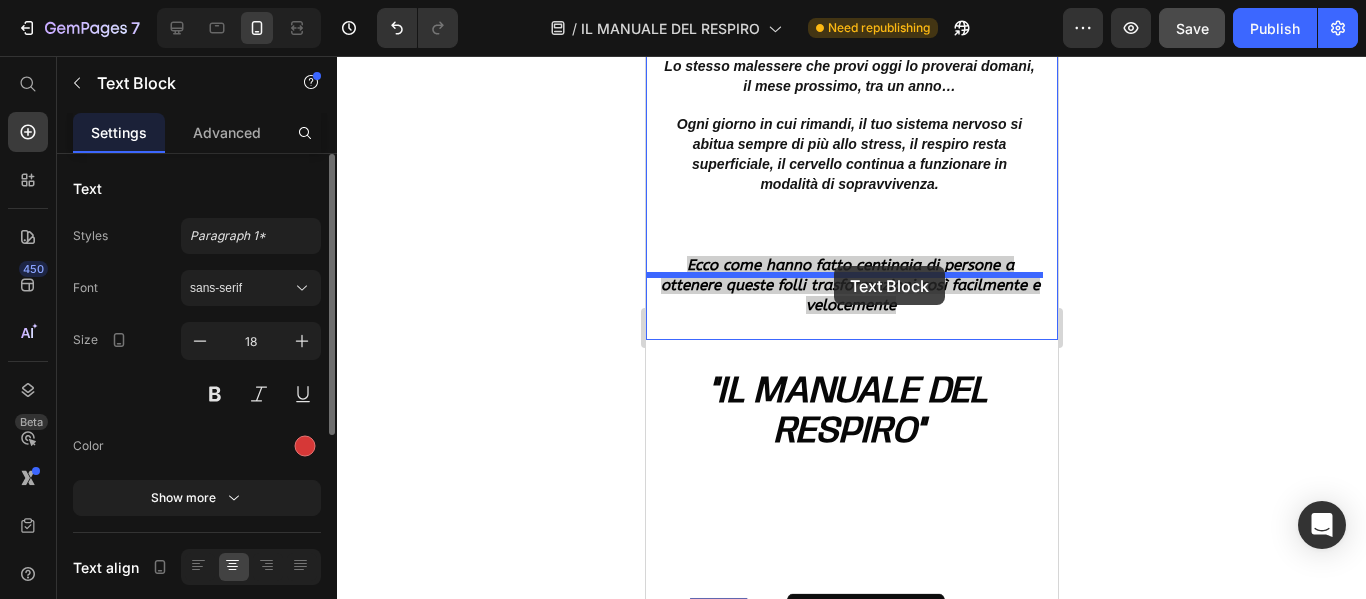 drag, startPoint x: 829, startPoint y: 327, endPoint x: 833, endPoint y: 266, distance: 61.13101 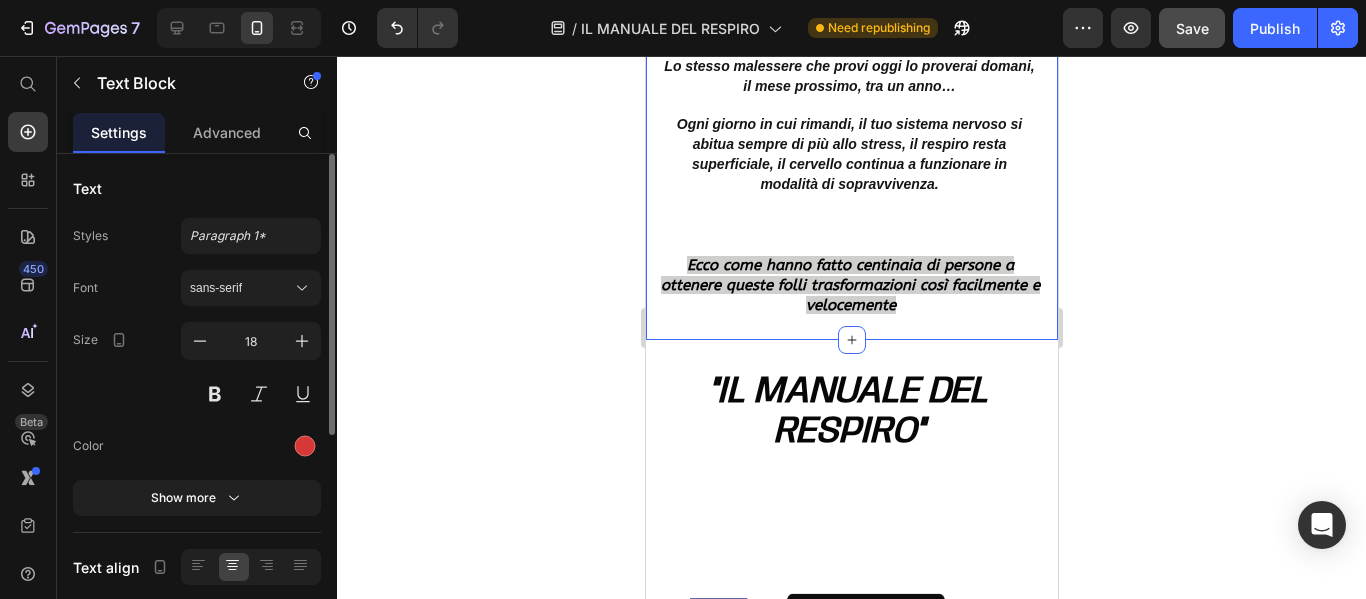 scroll, scrollTop: 5264, scrollLeft: 0, axis: vertical 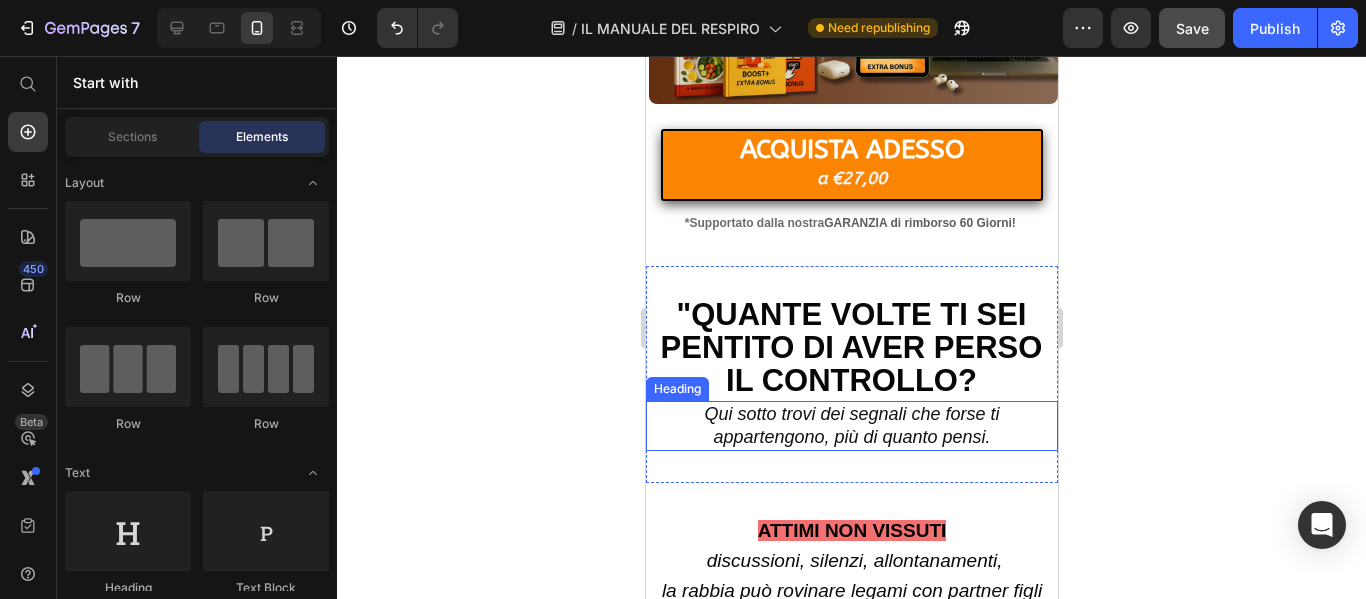 click on "Qui sotto trovi dei segnali che forse ti appartengono, più di quanto pensi." at bounding box center (851, 426) 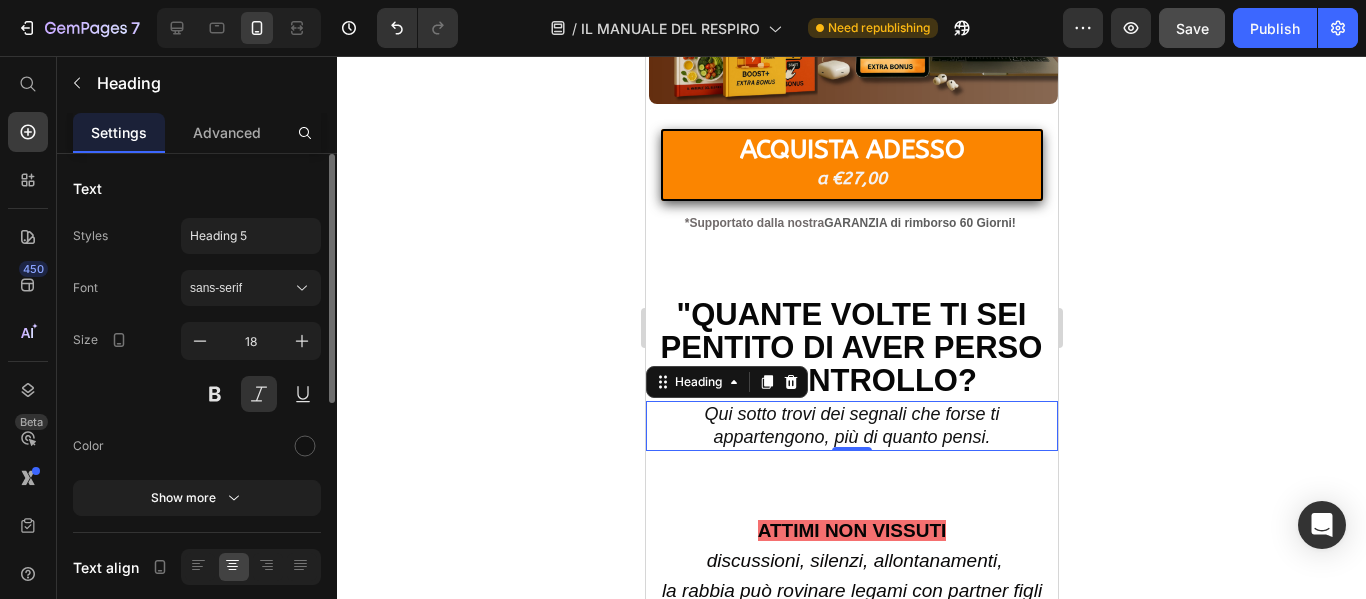 click on "Qui sotto trovi dei segnali che forse ti appartengono, più di quanto pensi." at bounding box center (851, 426) 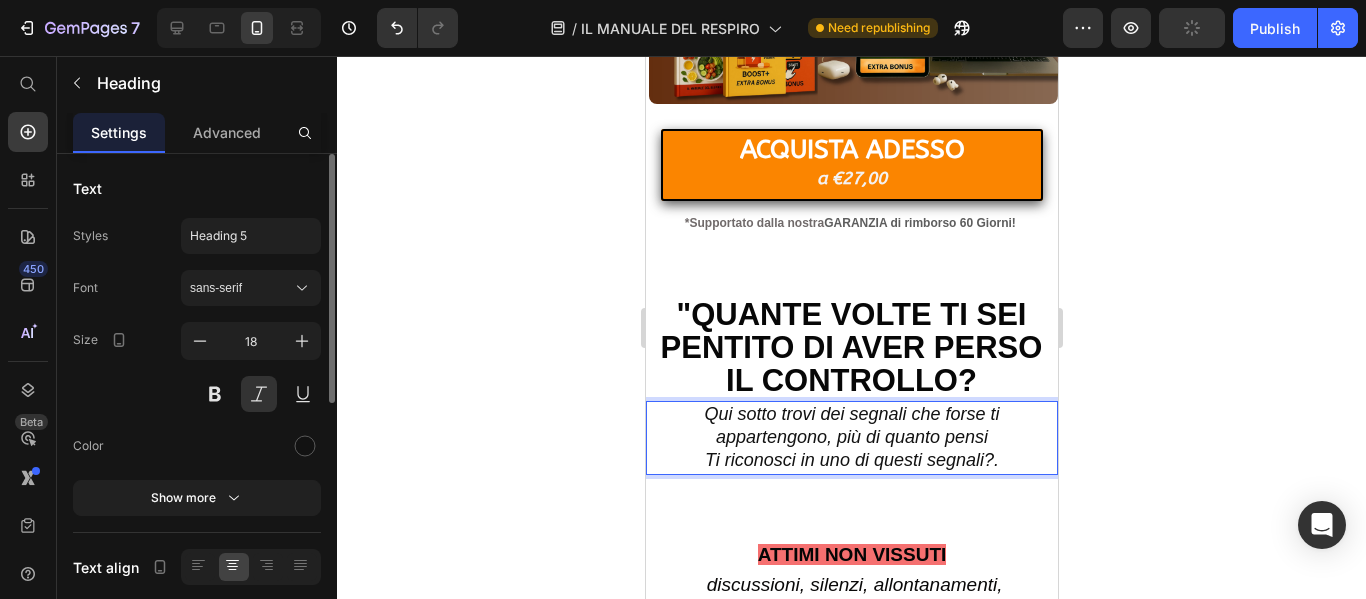 click on "Qui sotto trovi dei segnali che forse ti appartengono, più di quanto pensi Ti riconosci in uno di questi segnali?." at bounding box center (851, 438) 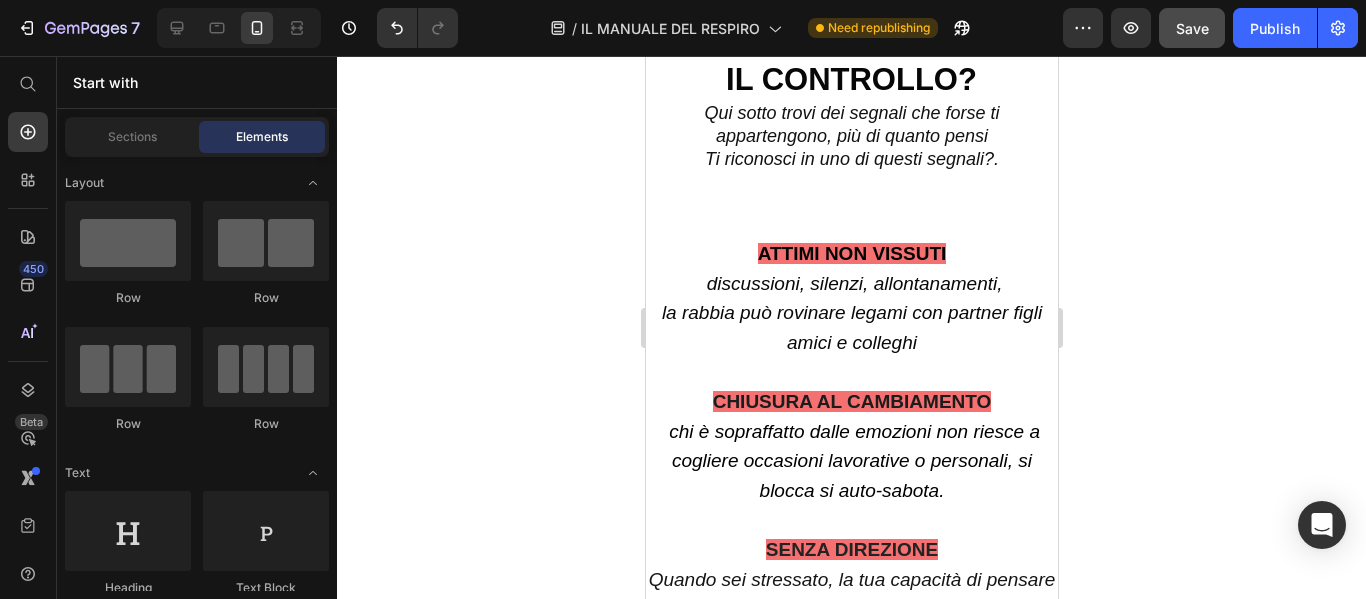 scroll, scrollTop: 1272, scrollLeft: 0, axis: vertical 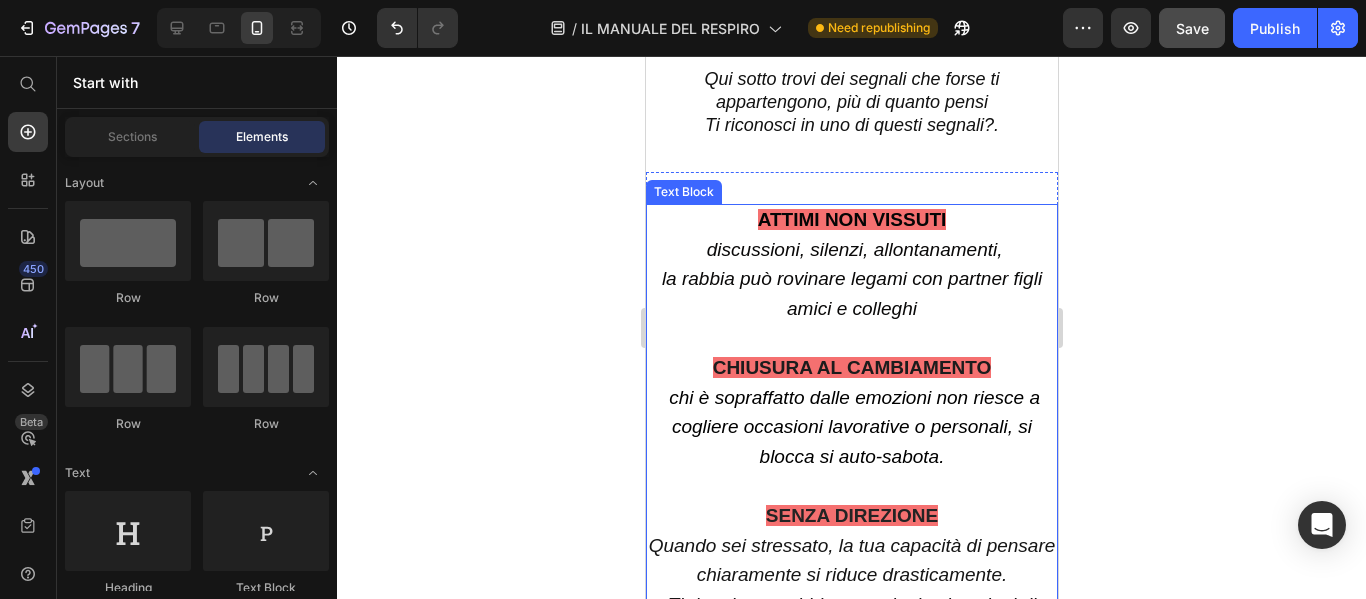 click on "ATTIMI NON VISSUTI" at bounding box center (851, 219) 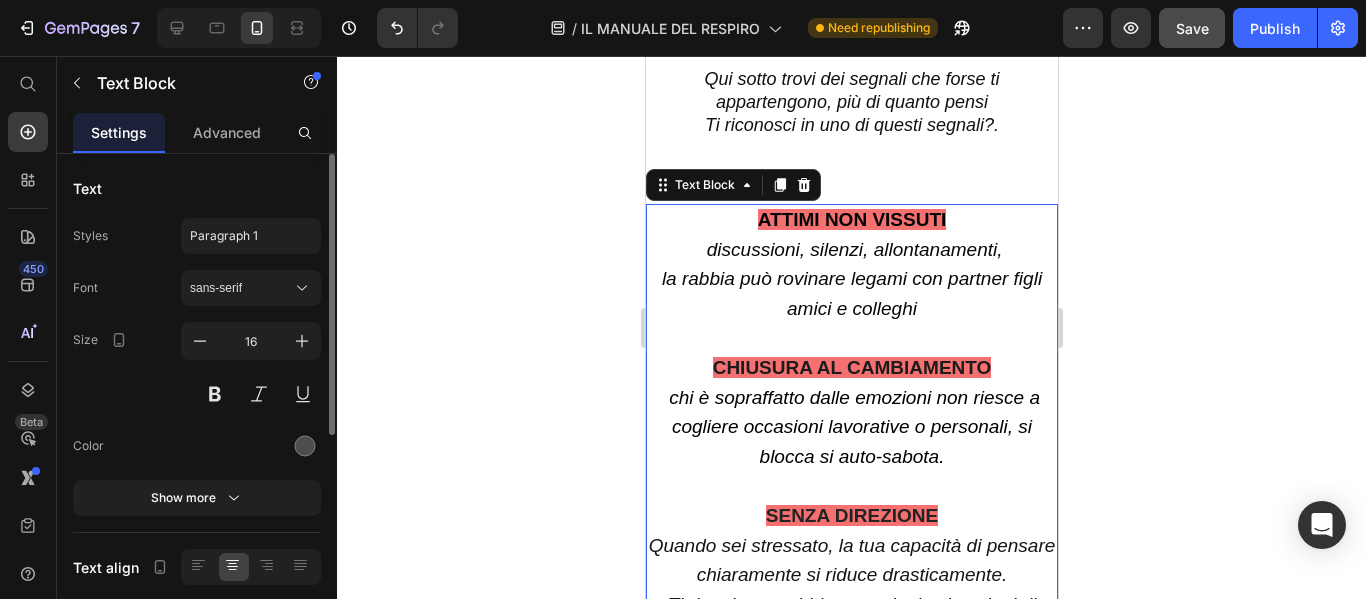 click on "ATTIMI NON VISSUTI" at bounding box center (851, 219) 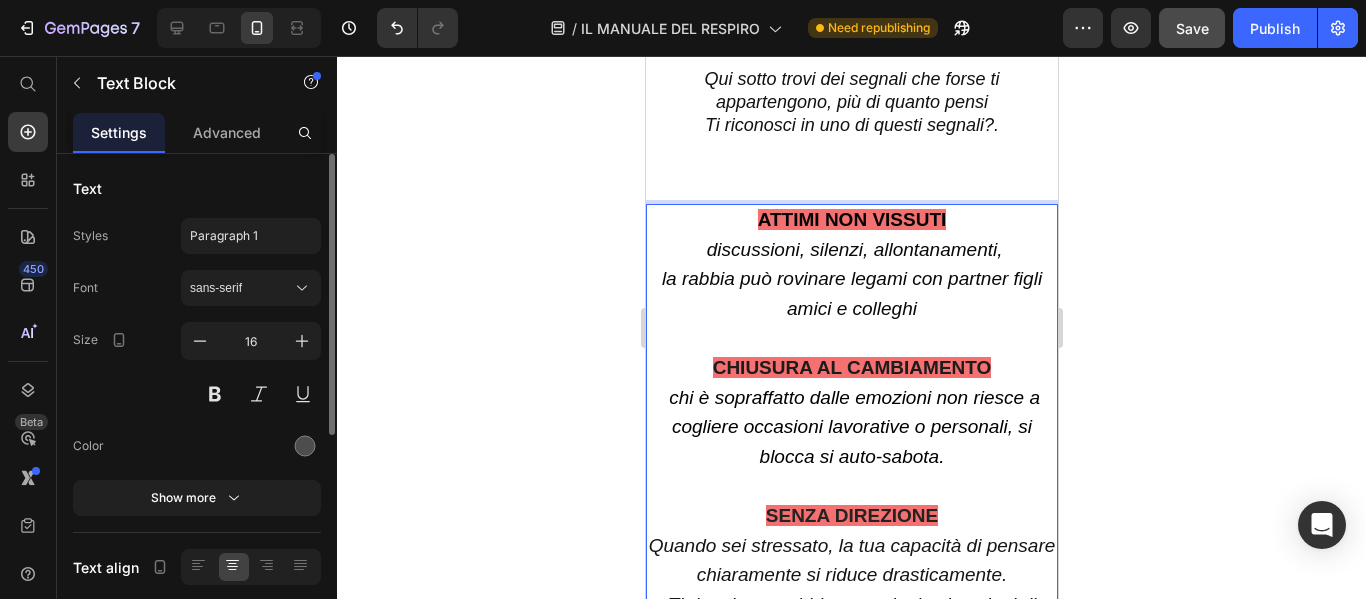 click on "ATTIMI NON VISSUTI" at bounding box center [851, 219] 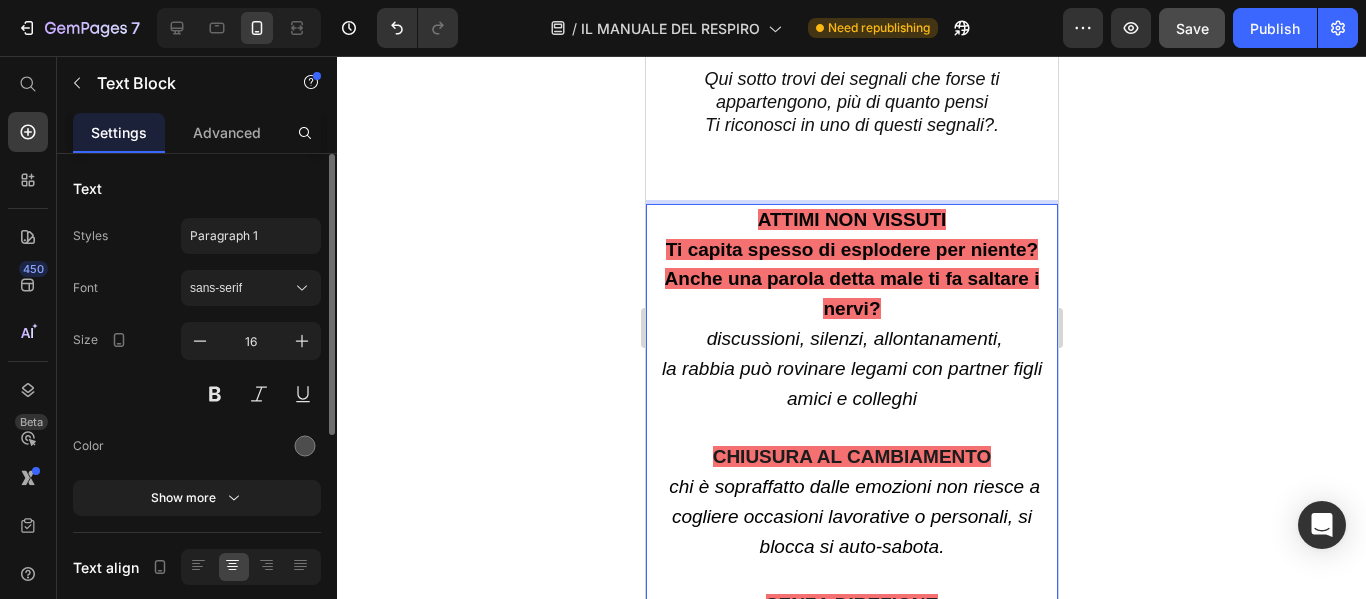 click on "ATTIMI NON VISSUTI" at bounding box center [851, 221] 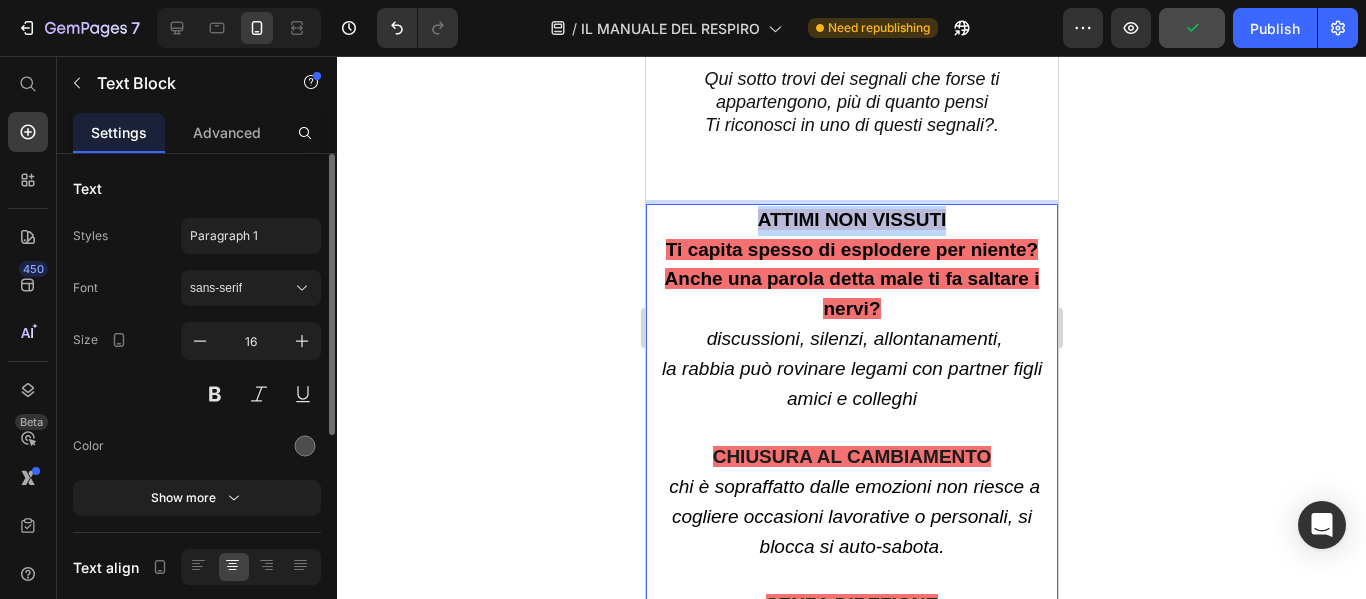 drag, startPoint x: 967, startPoint y: 193, endPoint x: 751, endPoint y: 191, distance: 216.00926 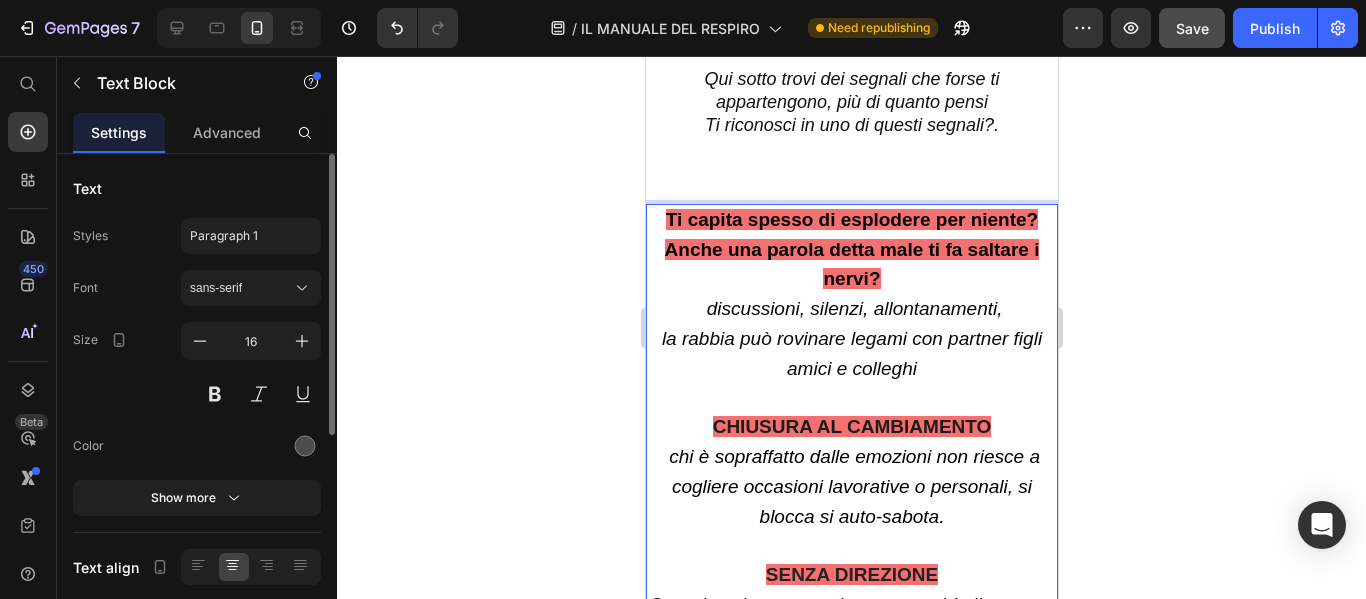 click on "CHIUSURA AL CAMBIAMENTO" at bounding box center [851, 426] 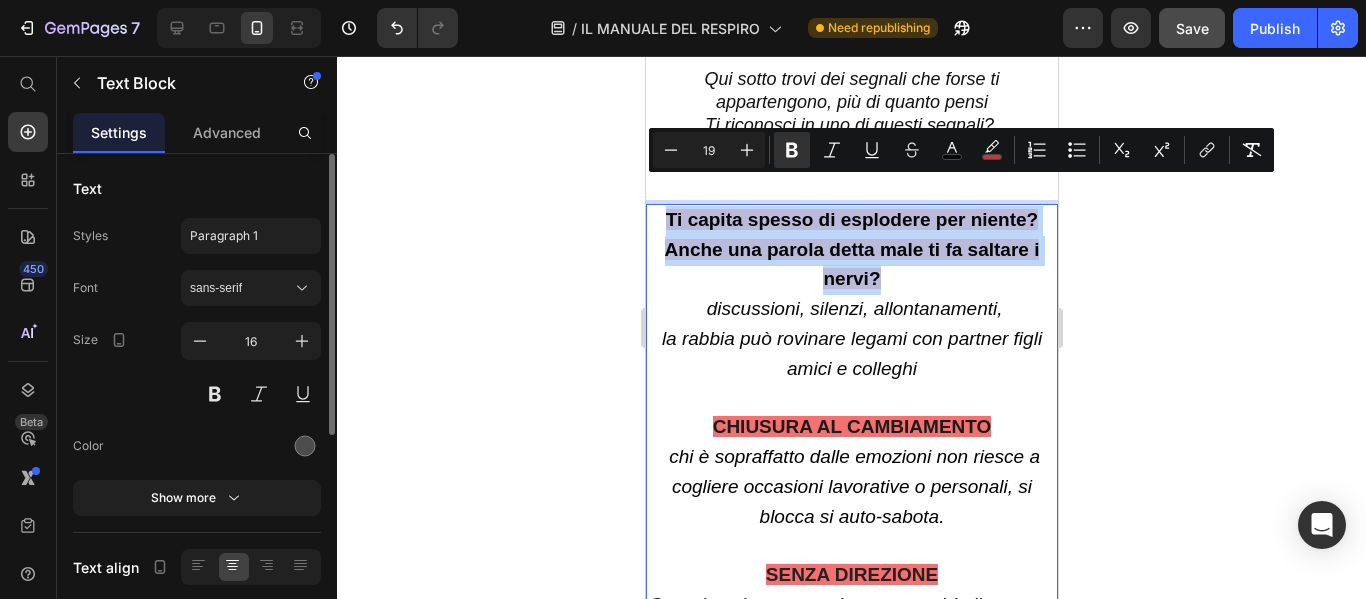 drag, startPoint x: 875, startPoint y: 252, endPoint x: 655, endPoint y: 178, distance: 232.11205 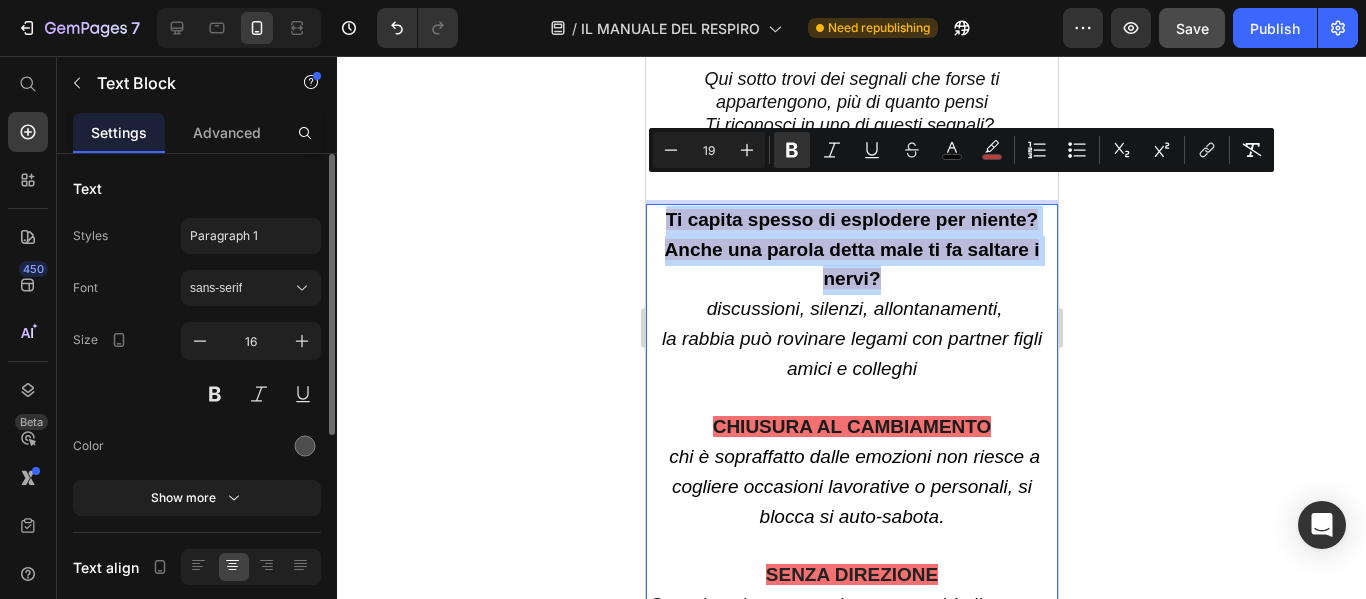 click on "Ti capita spesso di esplodere per niente? Anche una parola detta male ti fa saltare i nervi?" at bounding box center [851, 249] 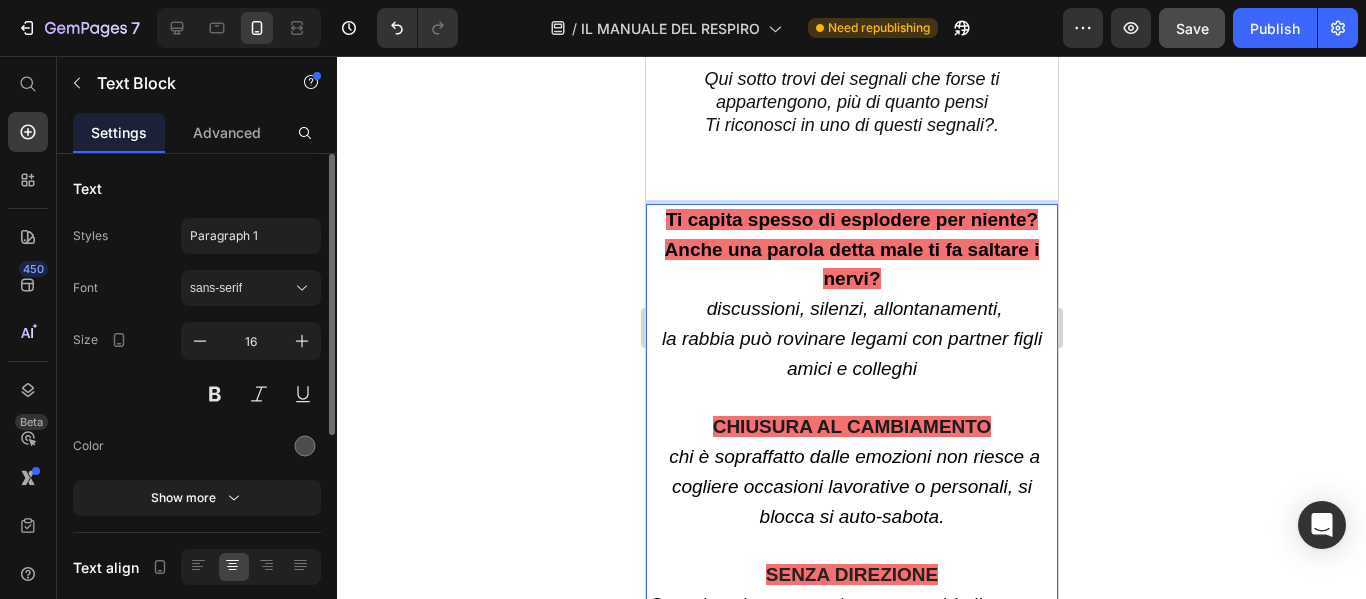 click on "Ti capita spesso di esplodere per niente? Anche una parola detta male ti fa saltare i nervi?" at bounding box center [851, 249] 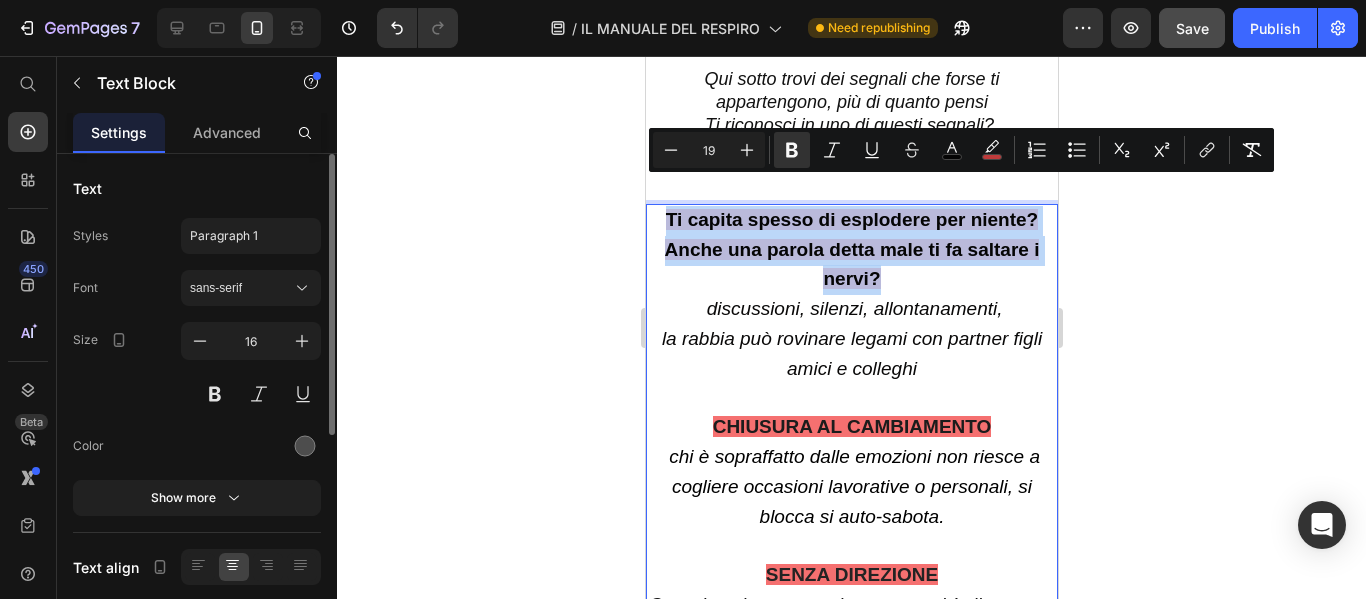 drag, startPoint x: 870, startPoint y: 257, endPoint x: 653, endPoint y: 177, distance: 231.27689 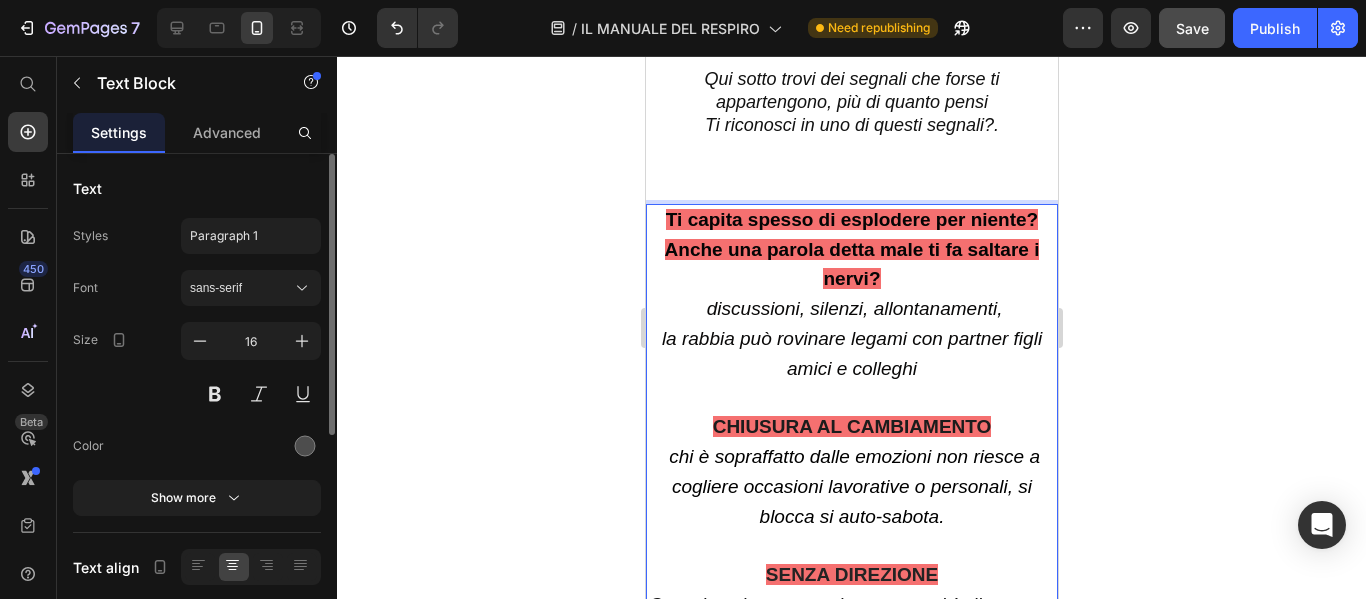 click on "Ti capita spesso di esplodere per niente? Anche una parola detta male ti fa saltare i nervi?" at bounding box center [851, 249] 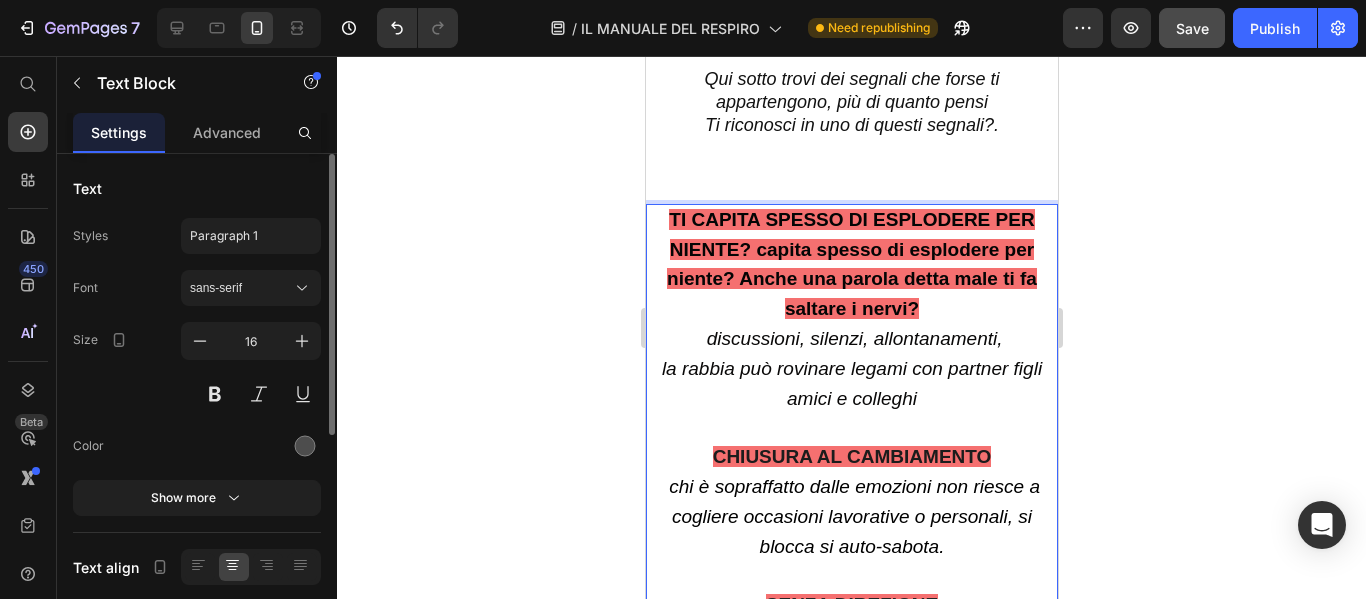 click on "TI CAPITA SPESSO DI ESPLODERE PER NIENTE? capita spesso di esplodere per niente? Anche una parola detta male ti fa saltare i nervi?" at bounding box center (851, 264) 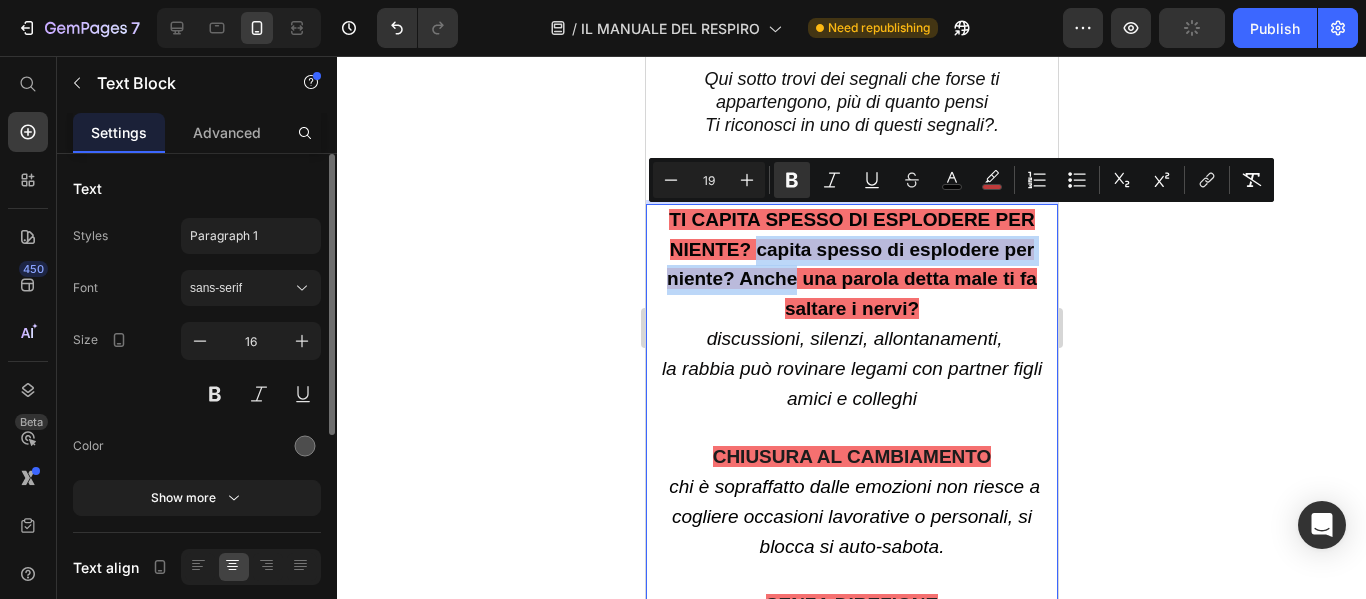 drag, startPoint x: 730, startPoint y: 255, endPoint x: 747, endPoint y: 218, distance: 40.718548 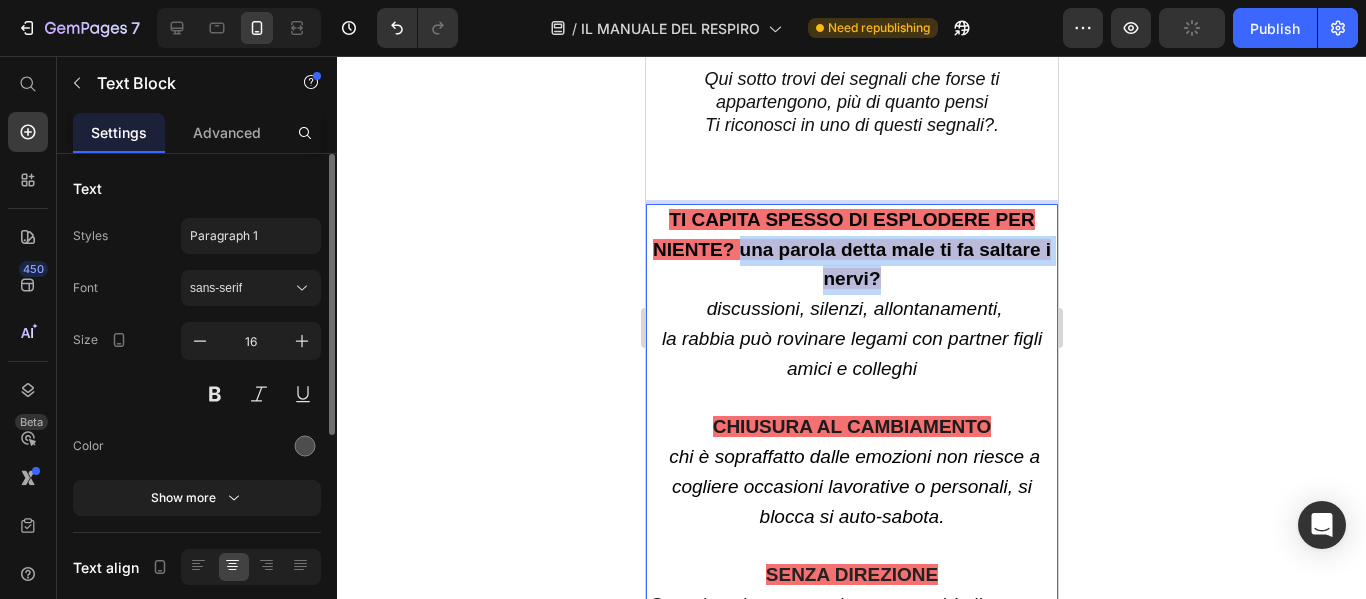 drag, startPoint x: 738, startPoint y: 218, endPoint x: 899, endPoint y: 245, distance: 163.24828 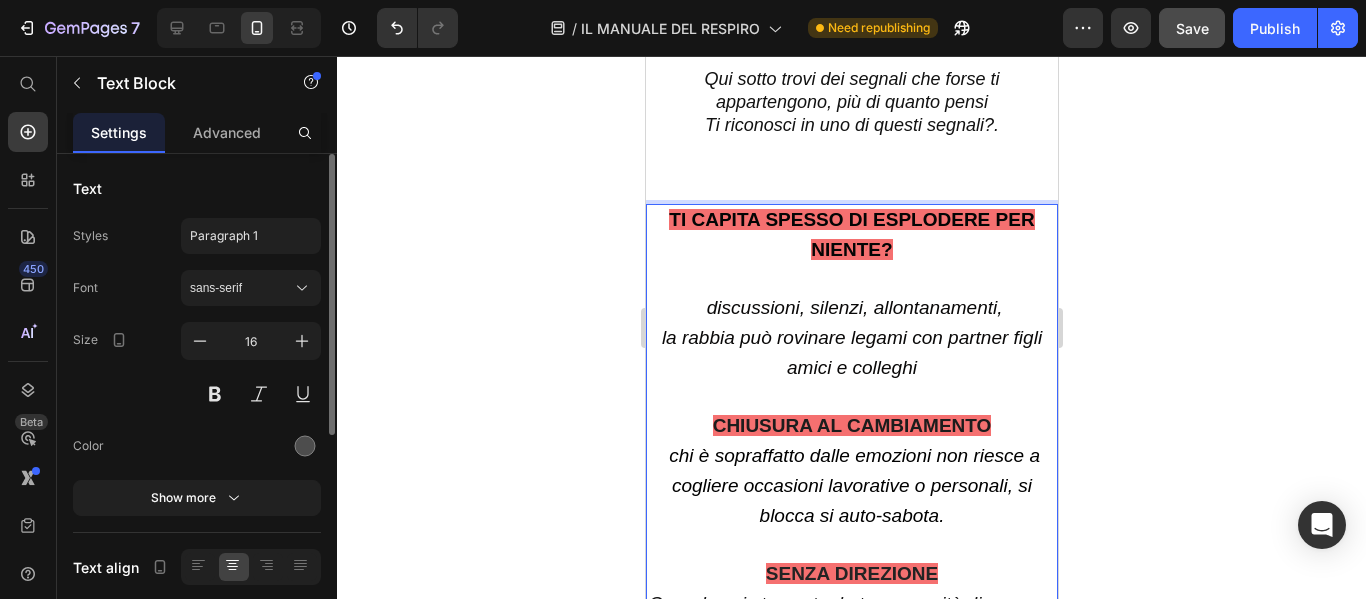 click on "la rabbia può rovinare legami con partner figli amici e colleghi" at bounding box center (851, 352) 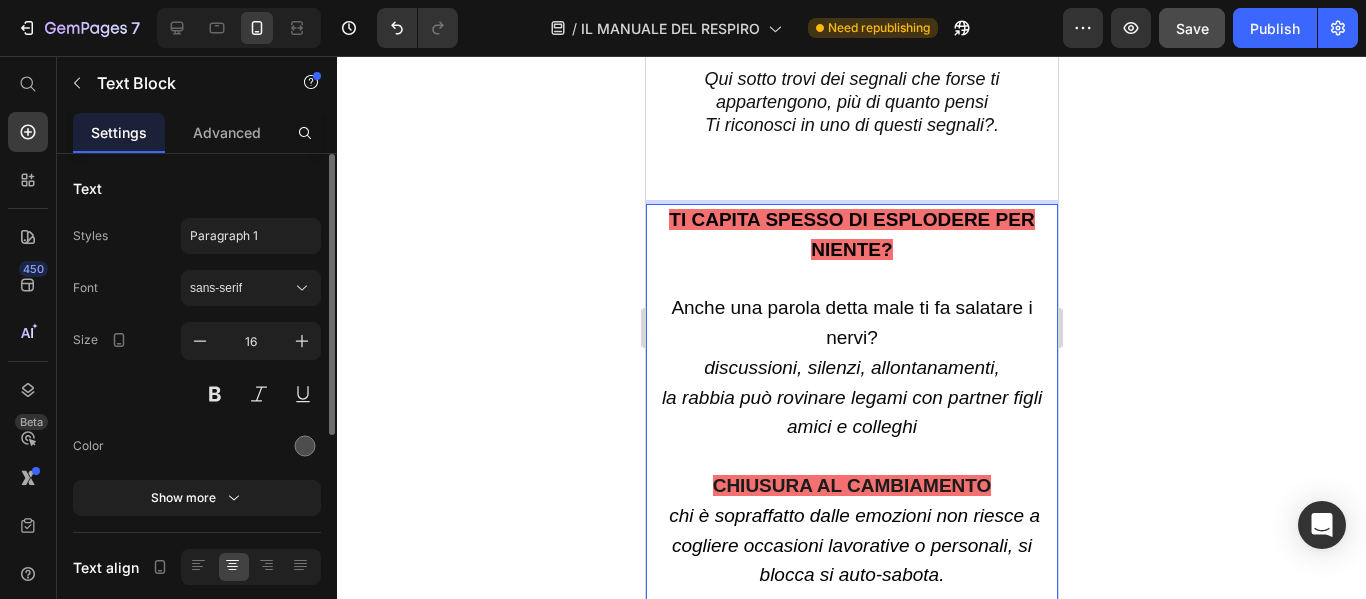 click on "Anche una parola detta male ti fa salatare i nervi?" at bounding box center (850, 322) 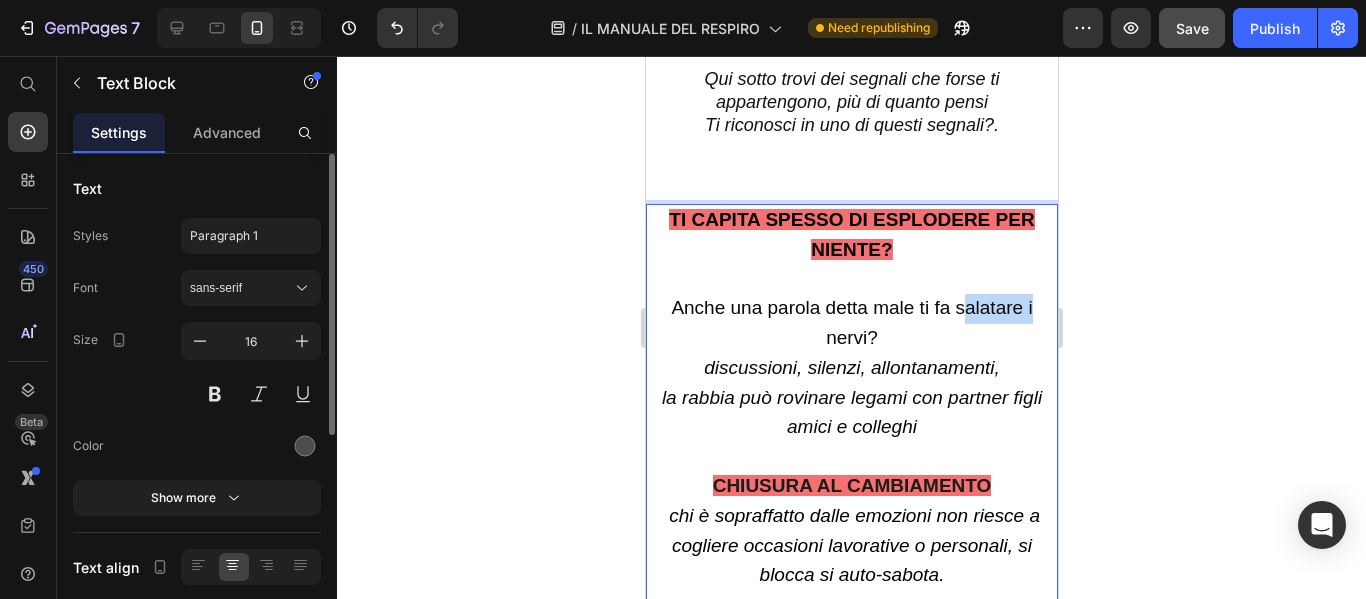 click on "Anche una parola detta male ti fa salatare i nervi?" at bounding box center (850, 322) 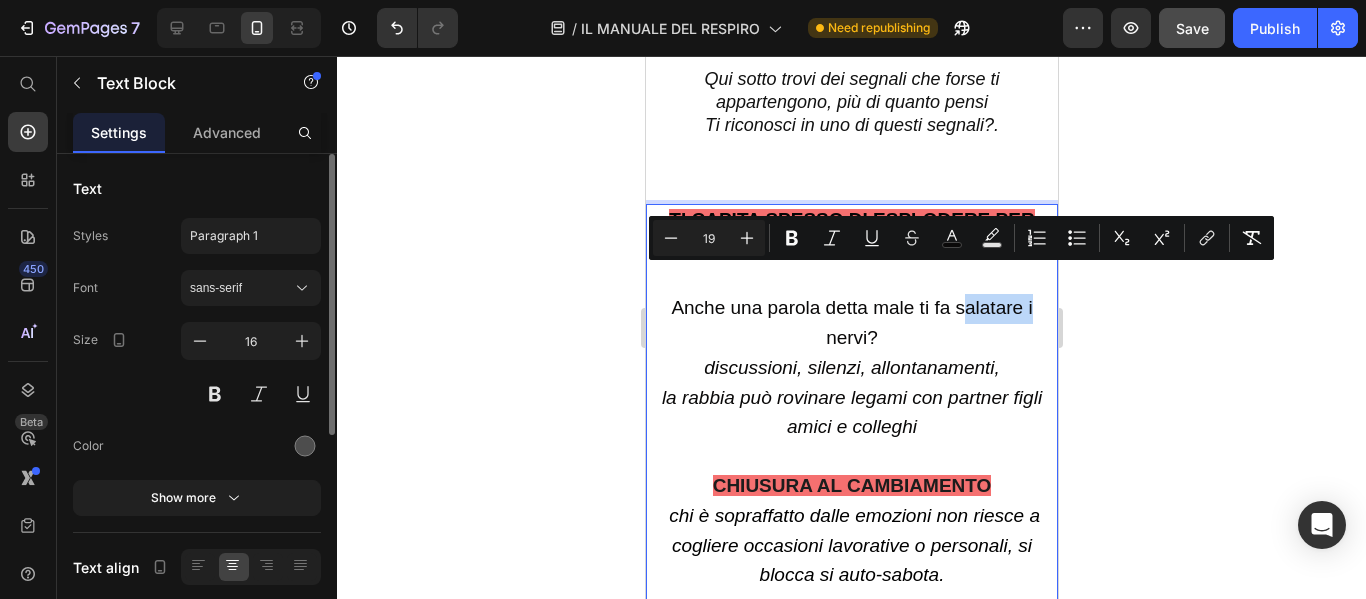 click on "Anche una parola detta male ti fa salatare i nervi?" at bounding box center (850, 322) 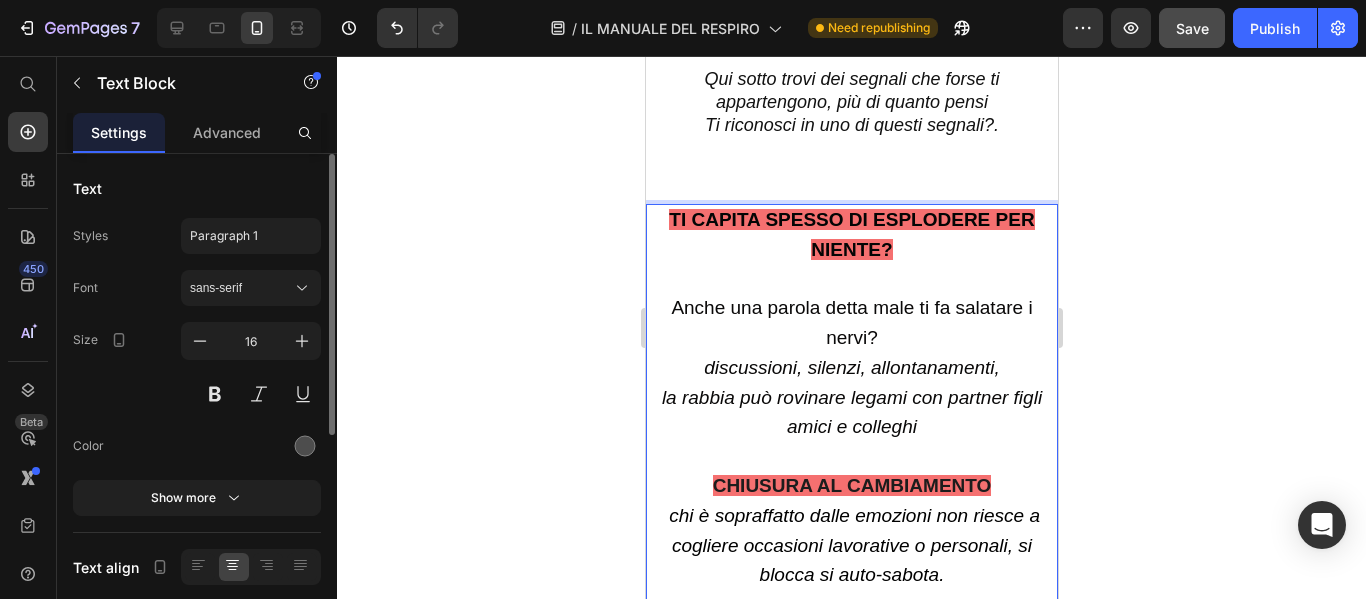 click on "Anche una parola detta male ti fa salatare i nervi?" at bounding box center [850, 322] 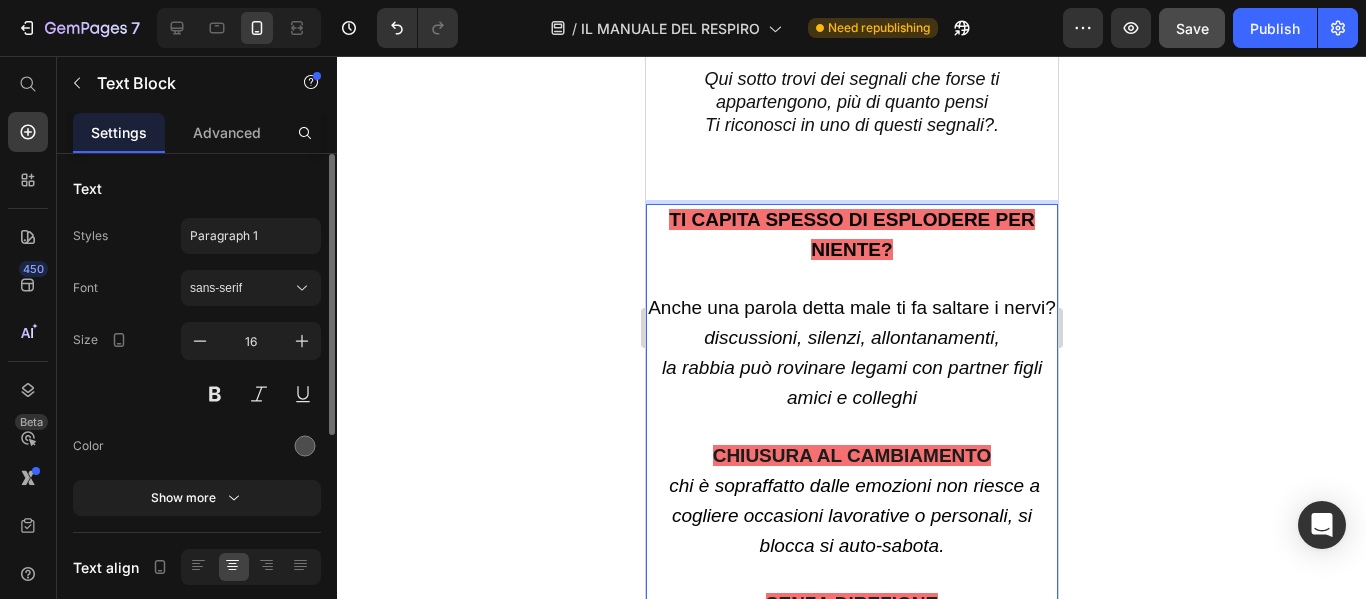 click on "Anche una parola detta male ti fa saltare i nervi?" at bounding box center [851, 309] 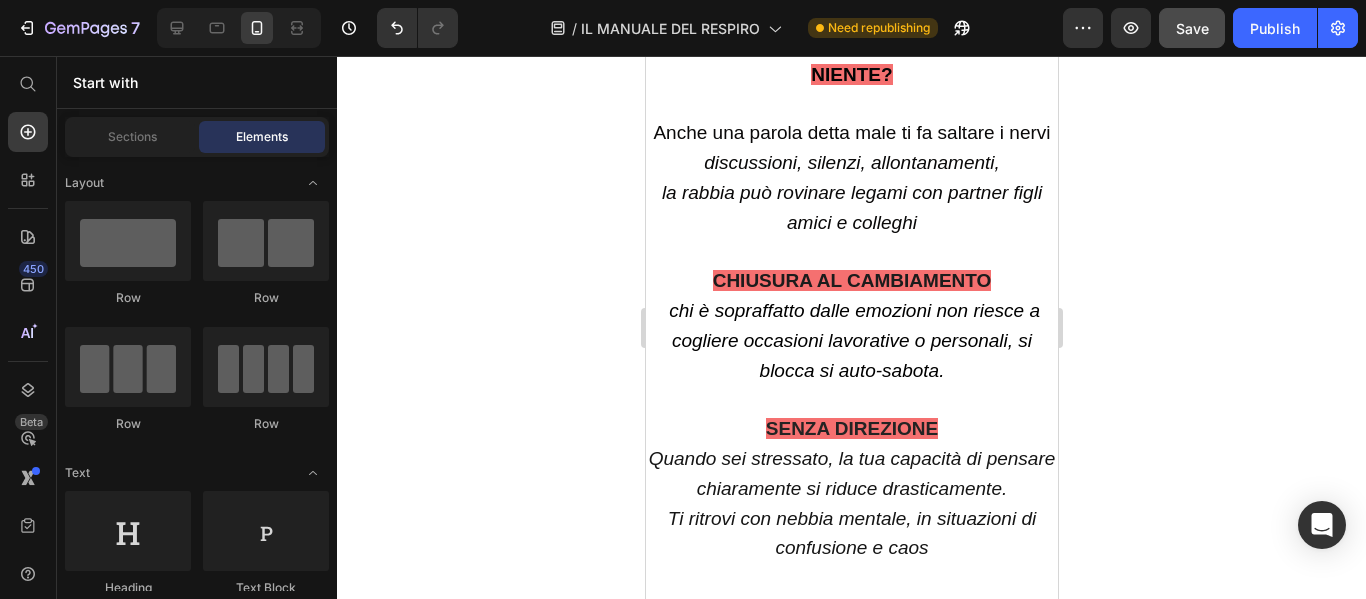 scroll, scrollTop: 1472, scrollLeft: 0, axis: vertical 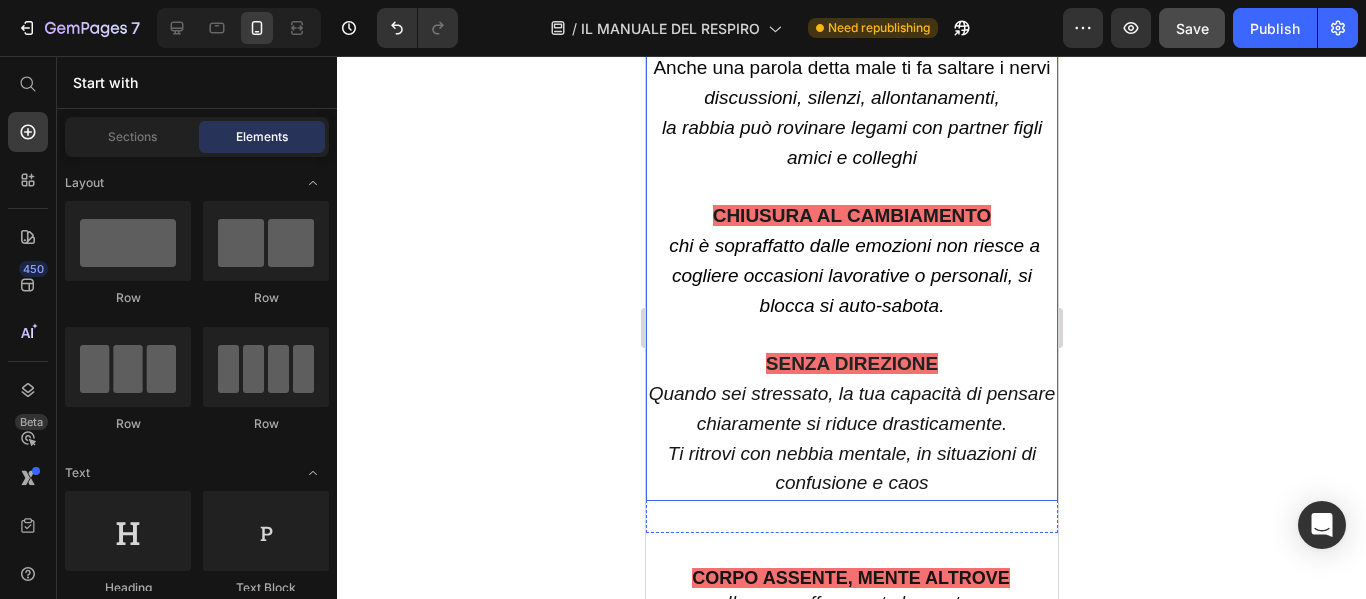 click on "SENZA DIREZIONE" at bounding box center [851, 363] 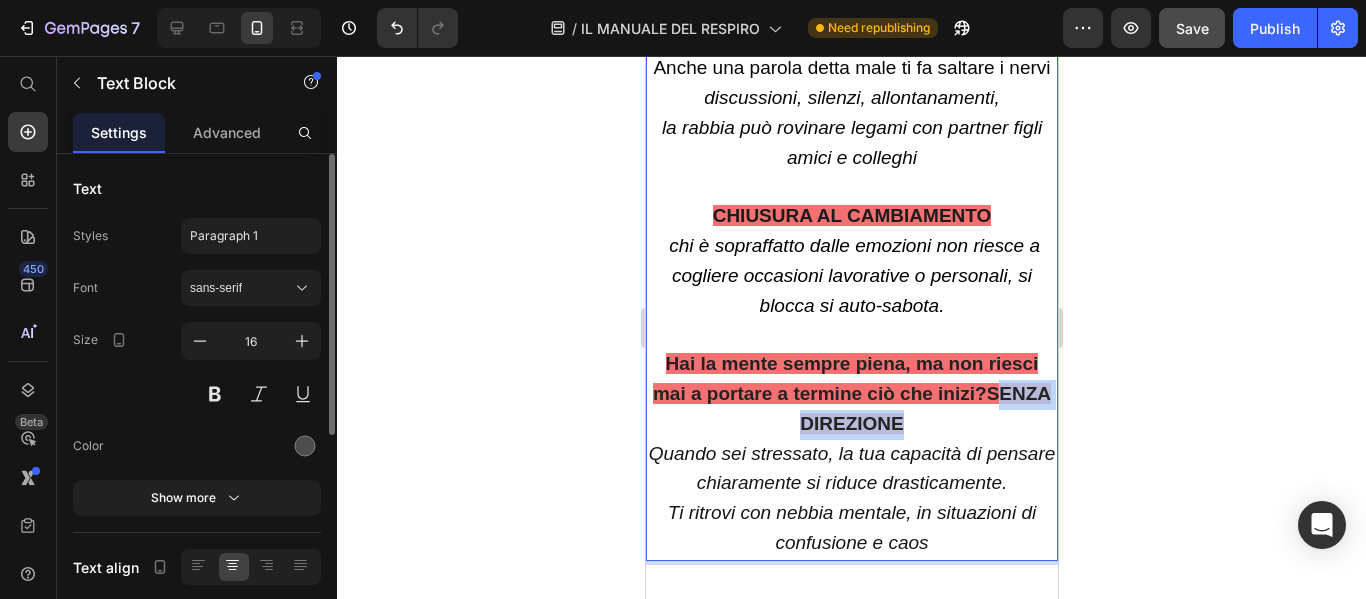 drag, startPoint x: 928, startPoint y: 430, endPoint x: 765, endPoint y: 423, distance: 163.15024 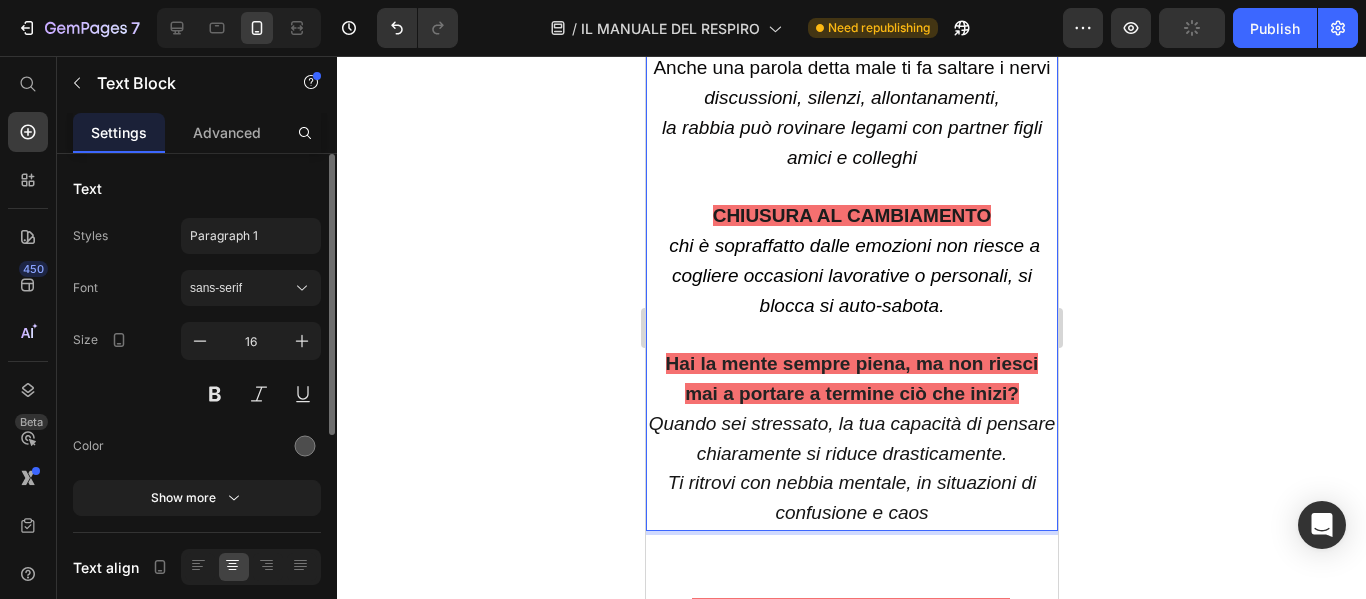 click on "Hai la mente sempre piena, ma non riesci mai a portare a termine ciò che inizi?" at bounding box center (851, 378) 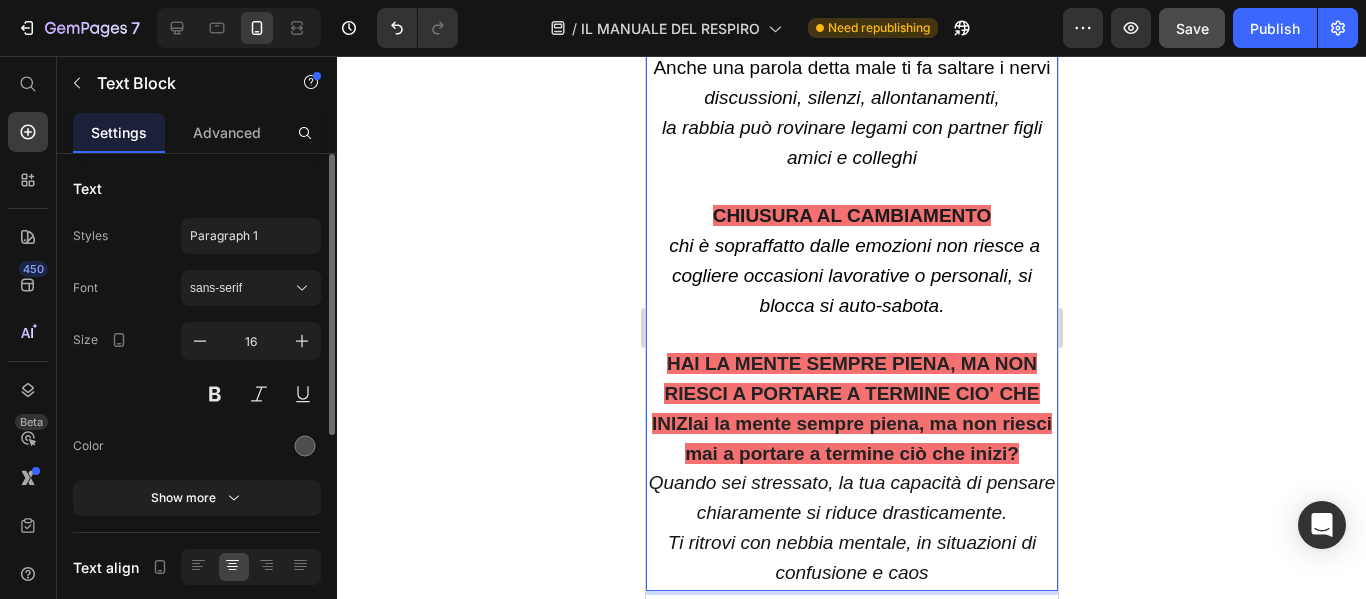 click on "HAI LA MENTE SEMPRE PIENA, MA NON RIESCI A PORTARE A TERMINE CIO' CHE INIZIai la mente sempre piena, ma non riesci mai a portare a termine ciò che inizi?" at bounding box center (851, 408) 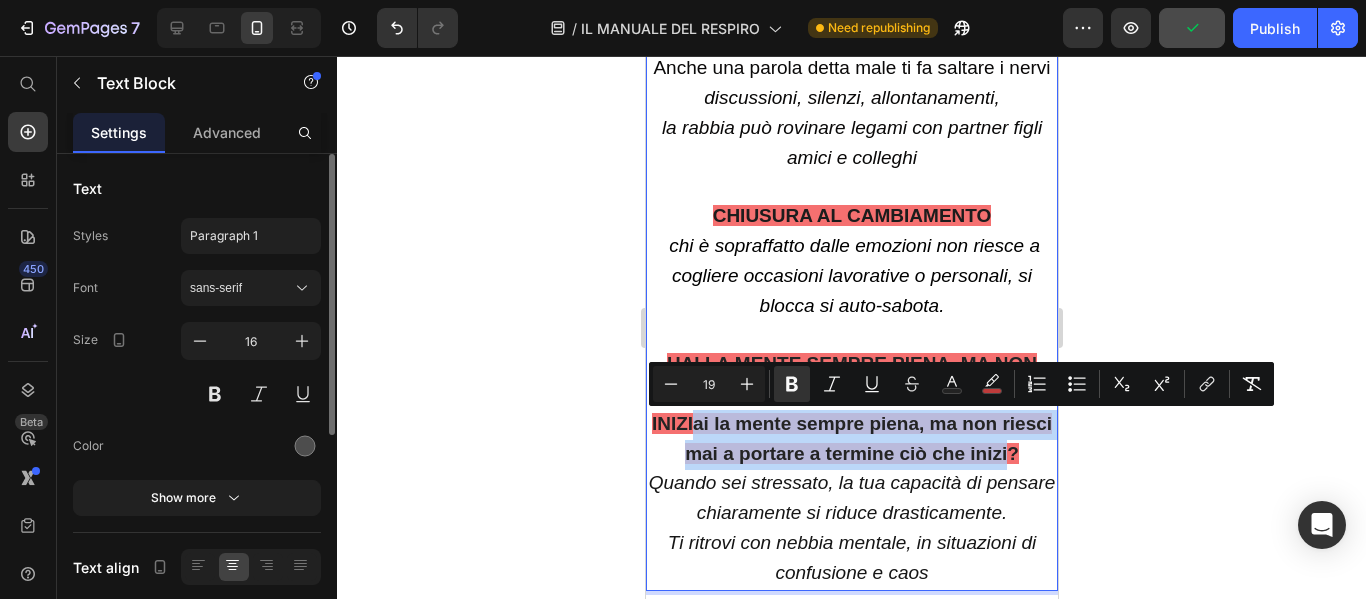 drag, startPoint x: 712, startPoint y: 424, endPoint x: 852, endPoint y: 487, distance: 153.52199 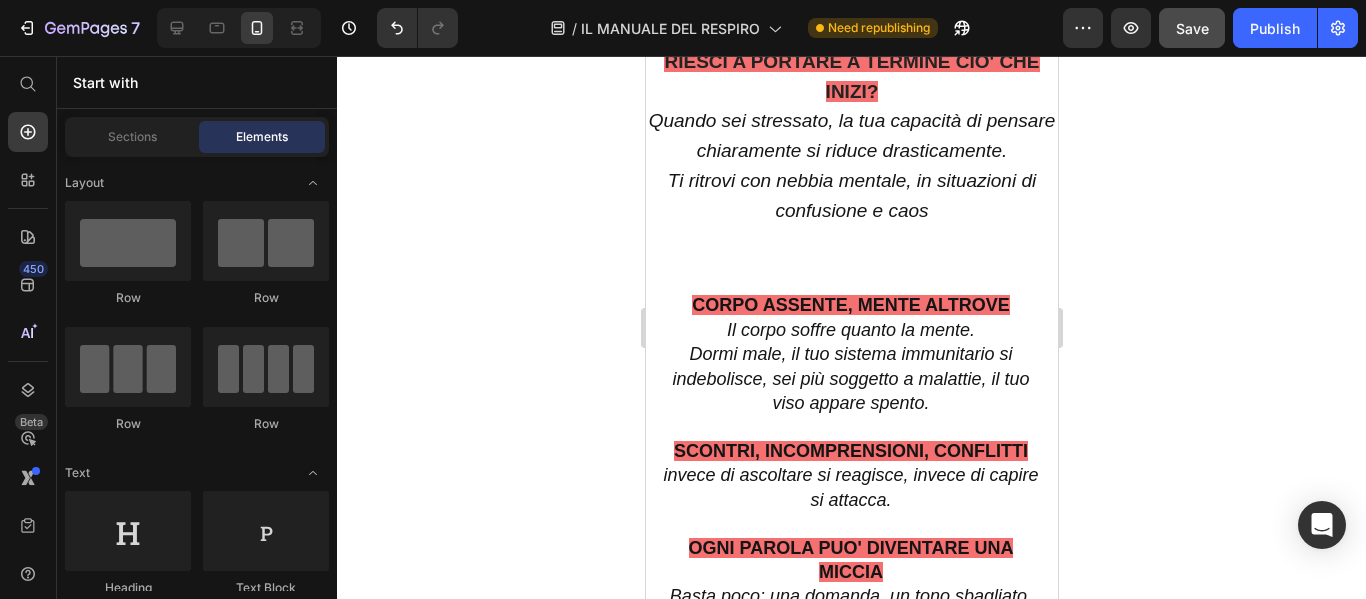 scroll, scrollTop: 1850, scrollLeft: 0, axis: vertical 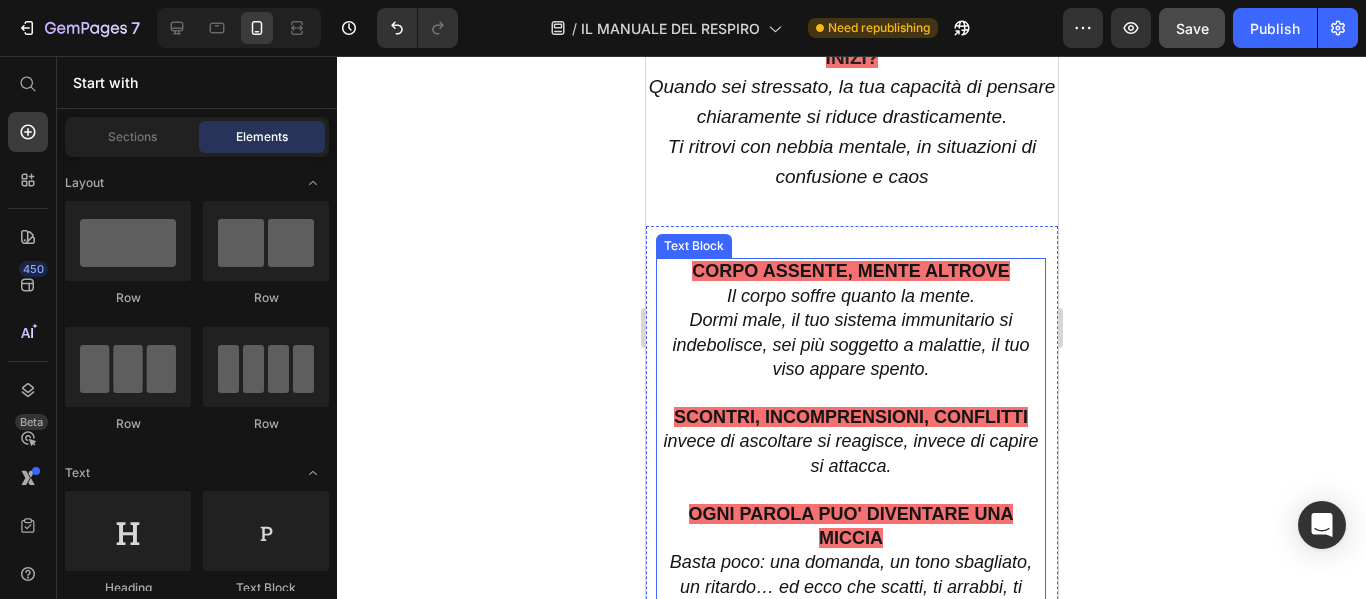 click on "CORPO ASSENTE, MENTE ALTROVE" at bounding box center [849, 271] 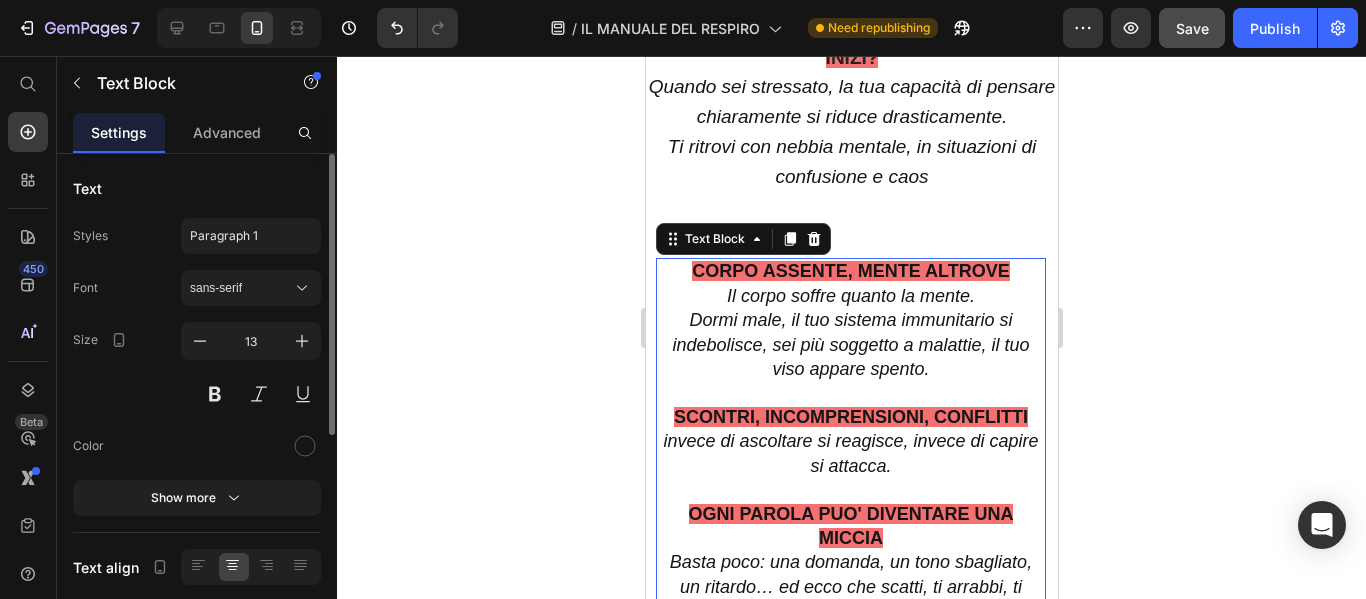 click on "CORPO ASSENTE, MENTE ALTROVE" at bounding box center [849, 271] 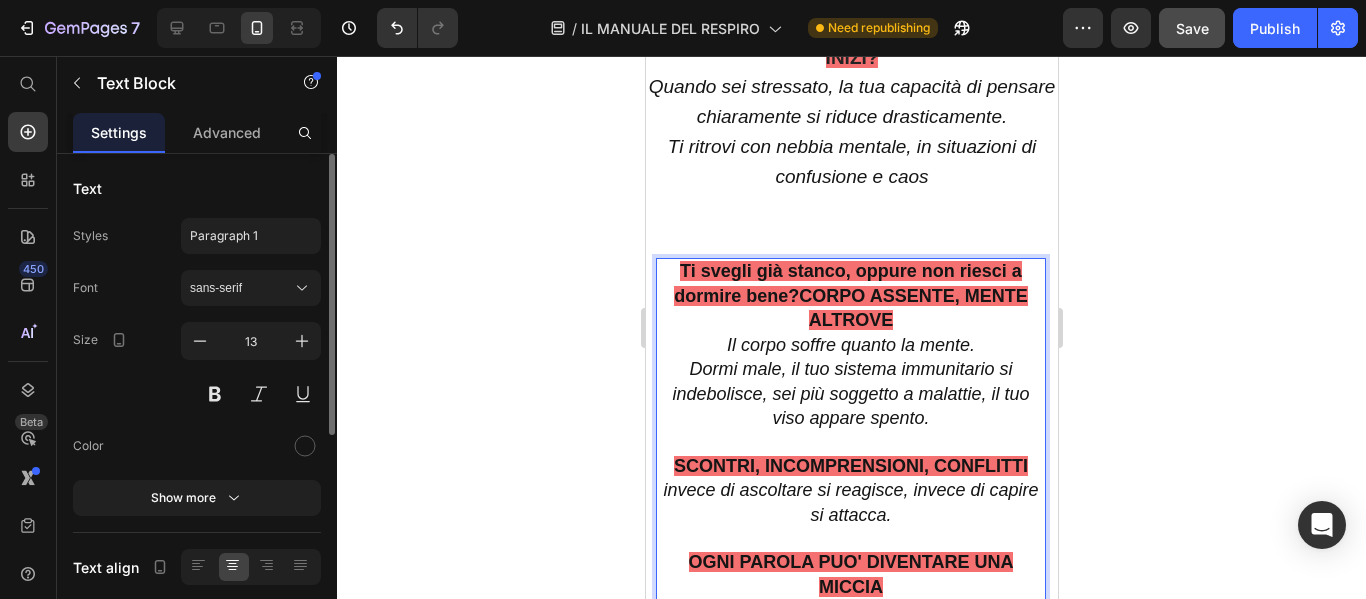 click on "Ti svegli già stanco, oppure non riesci a dormire bene?CORPO ASSENTE, MENTE ALTROVE" at bounding box center [849, 295] 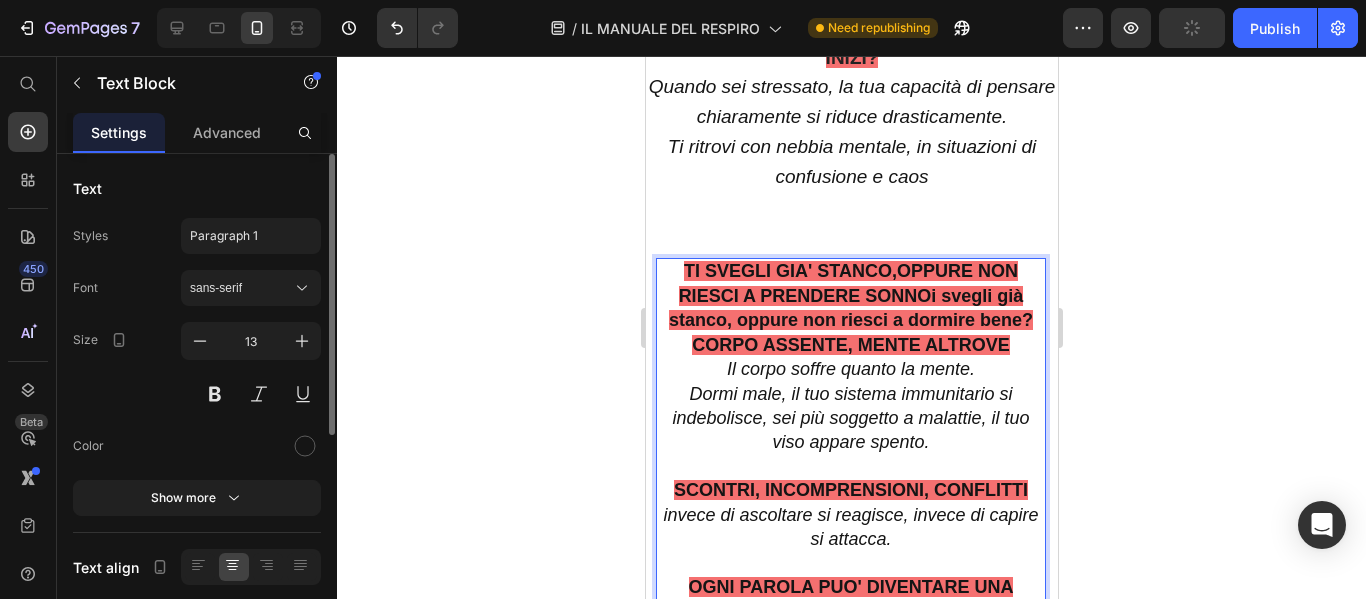click on "TI SVEGLI GIA' STANCO,OPPURE NON RIESCI A PRENDERE SONNOi svegli già stanco, oppure non riesci a dormire bene?CORPO ASSENTE, MENTE ALTROVE" at bounding box center (850, 307) 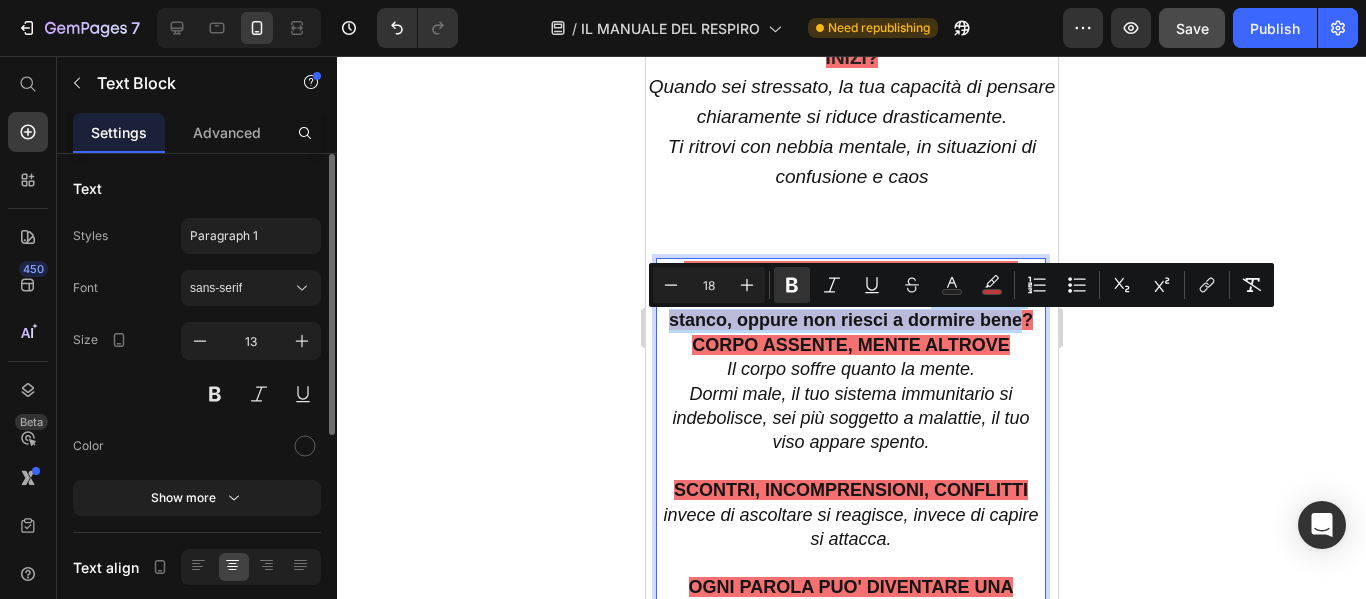 drag, startPoint x: 1016, startPoint y: 351, endPoint x: 924, endPoint y: 330, distance: 94.36631 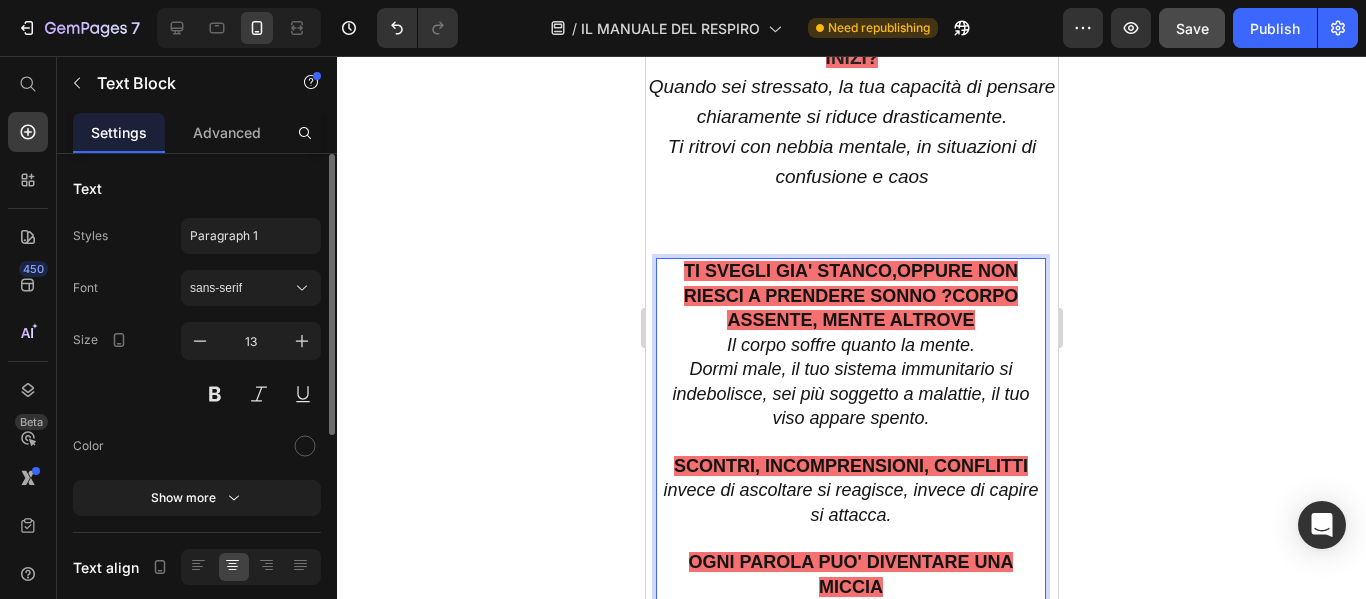 click on "TI SVEGLI GIA' STANCO,OPPURE NON RIESCI A PRENDERE SONNO ?CORPO ASSENTE, MENTE ALTROVE" at bounding box center (850, 295) 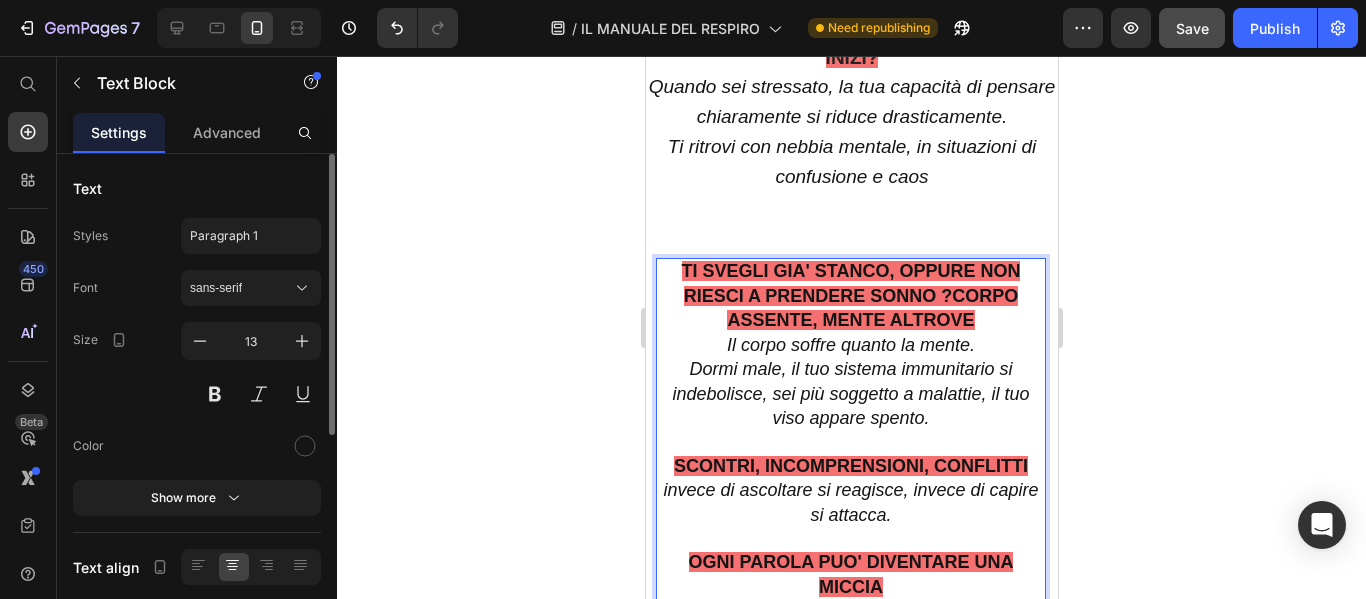 click on "TI SVEGLI GIA' STANCO, OPPURE NON RIESCI A PRENDERE SONNO ?CORPO ASSENTE, MENTE ALTROVE" at bounding box center (850, 295) 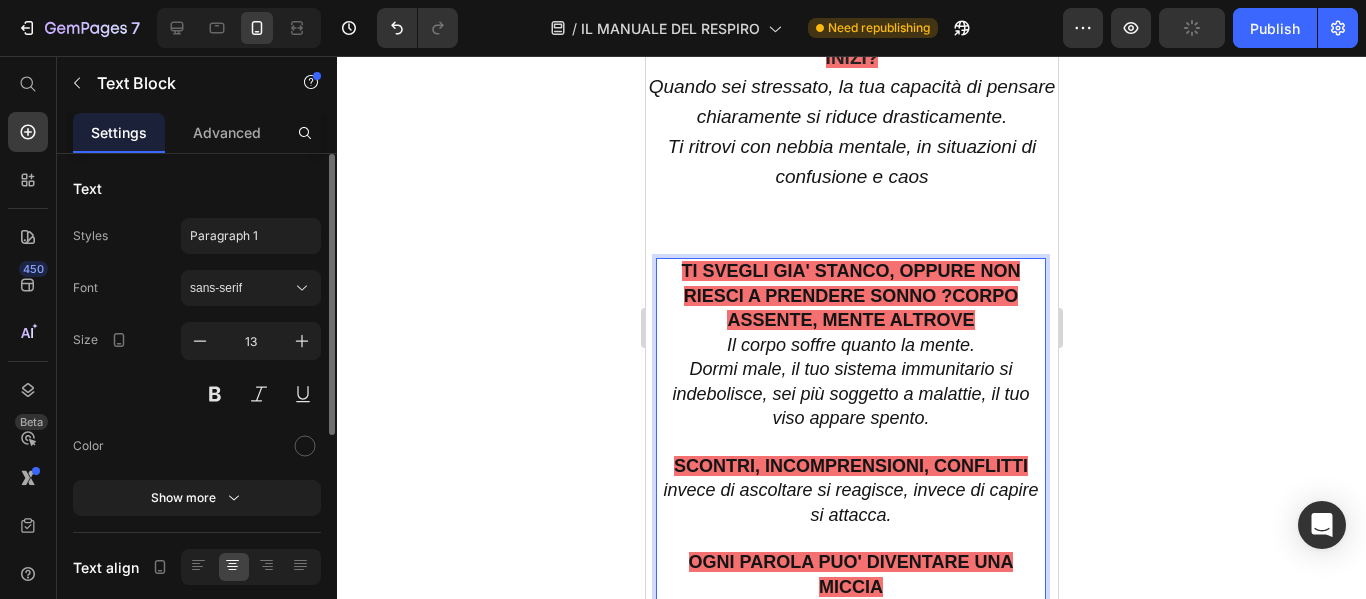 click on "TI SVEGLI GIA' STANCO, OPPURE NON RIESCI A PRENDERE SONNO ?CORPO ASSENTE, MENTE ALTROVE" at bounding box center [850, 295] 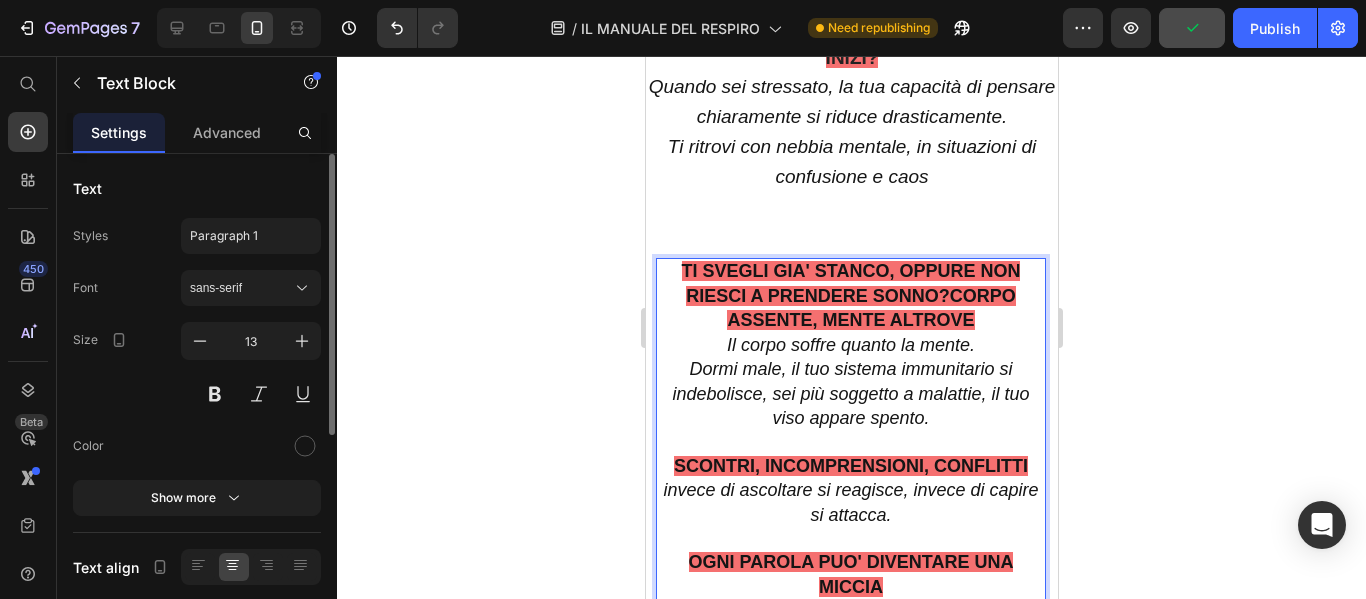 click on "TI SVEGLI GIA' STANCO, OPPURE NON RIESCI A PRENDERE SONNO?CORPO ASSENTE, MENTE ALTROVE" at bounding box center [850, 295] 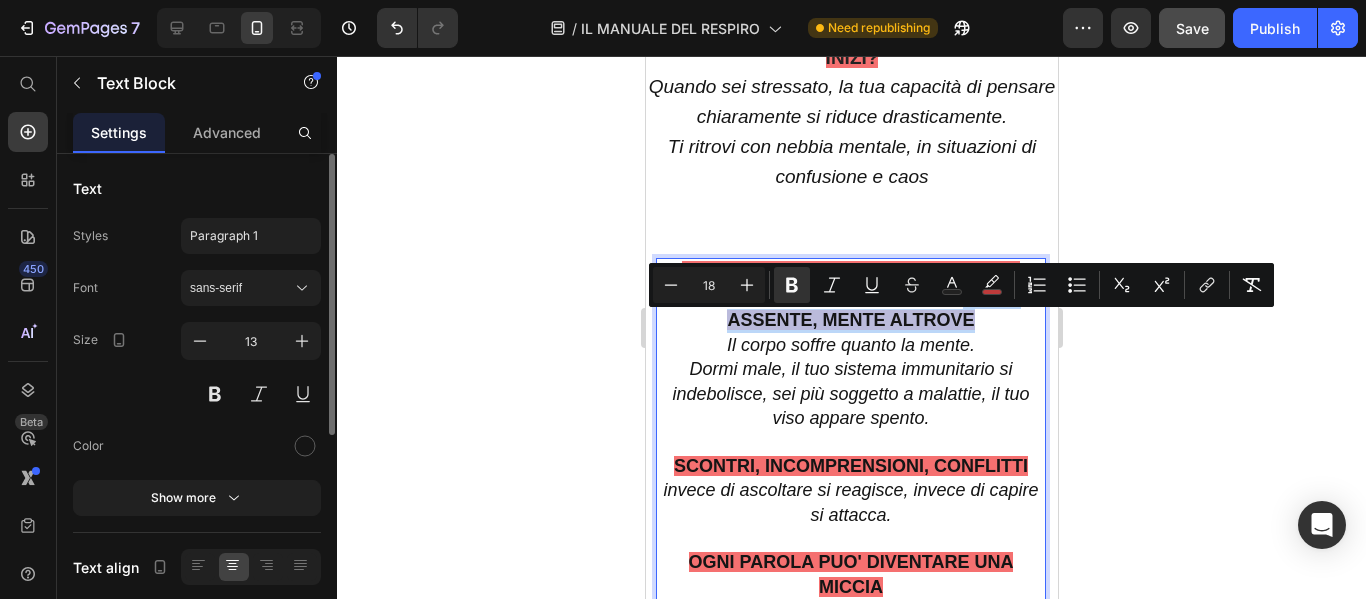 drag, startPoint x: 959, startPoint y: 328, endPoint x: 977, endPoint y: 352, distance: 30 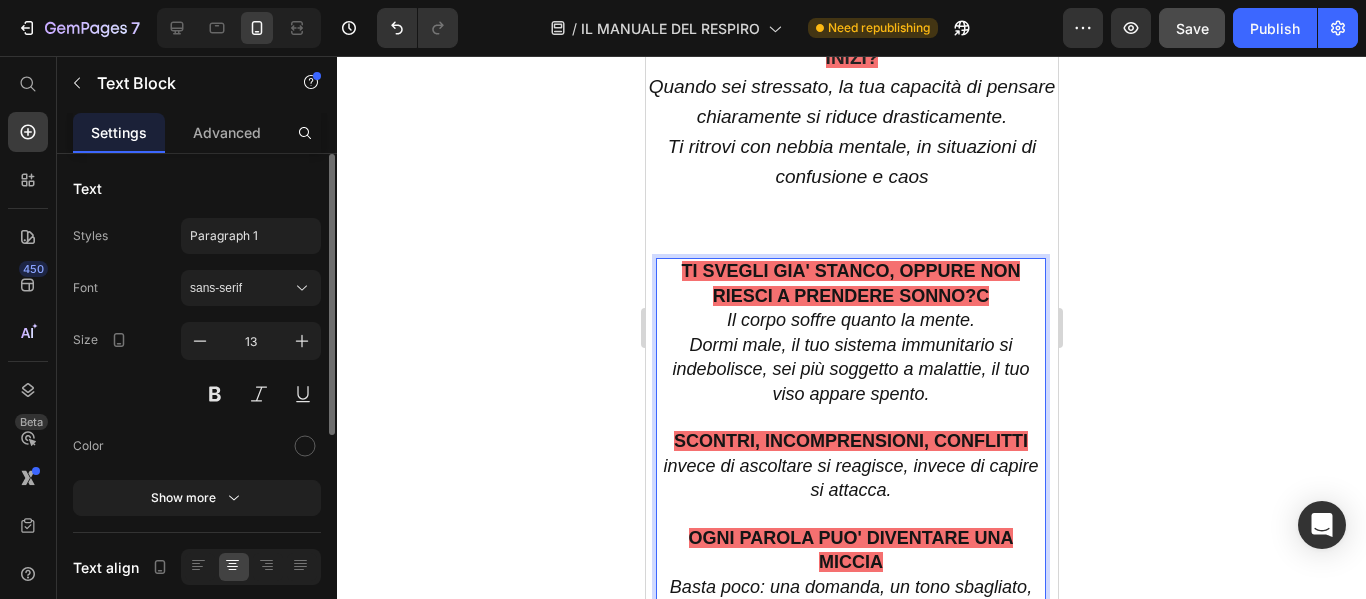 click on "TI SVEGLI GIA' STANCO, OPPURE NON RIESCI A PRENDERE SONNO?C" at bounding box center (850, 284) 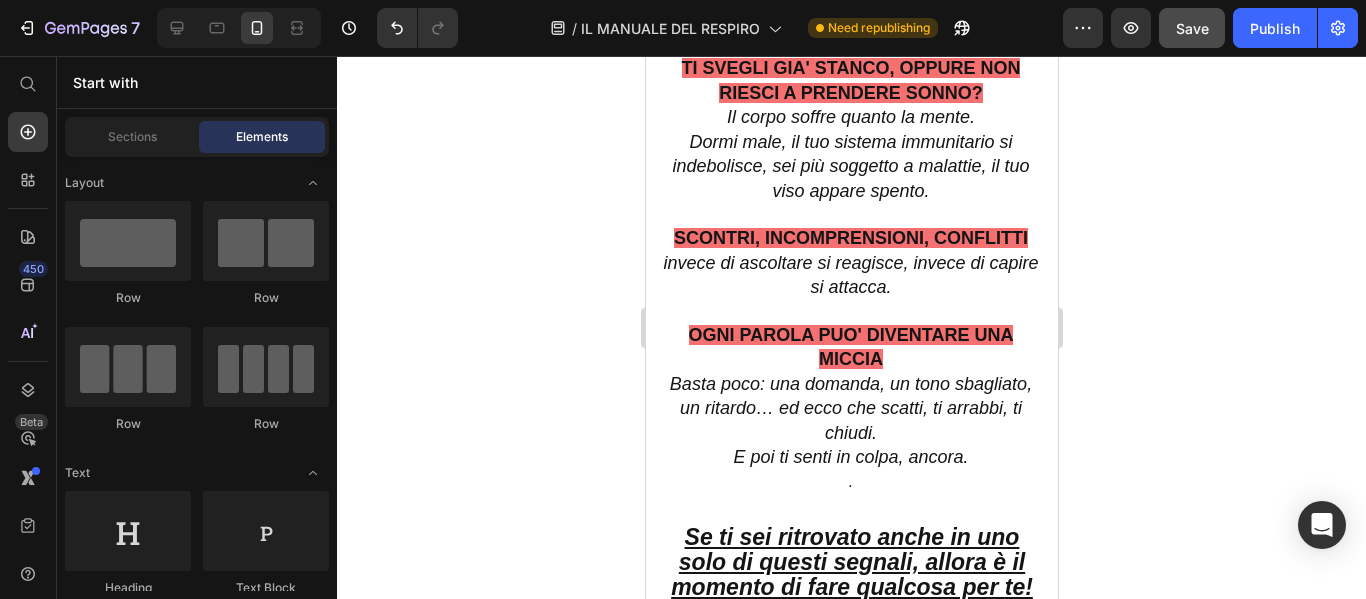 scroll, scrollTop: 2087, scrollLeft: 0, axis: vertical 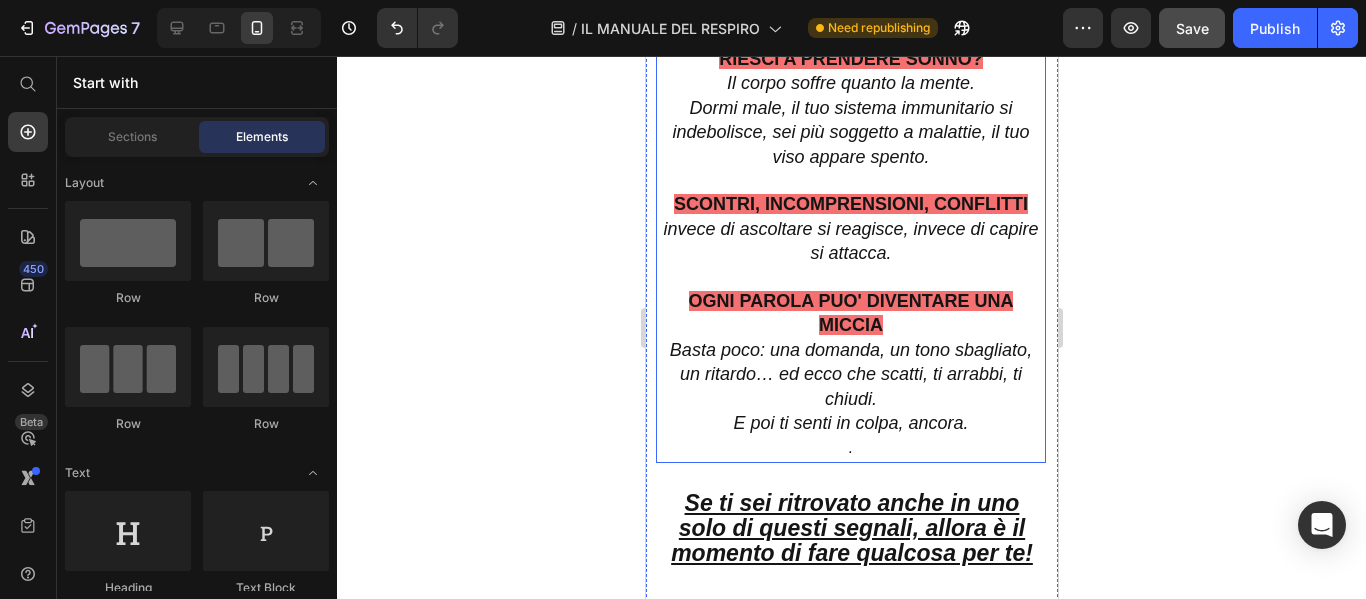 click on "SCONTRI, INCOMPRENSIONI, CONFLITTI" at bounding box center (850, 204) 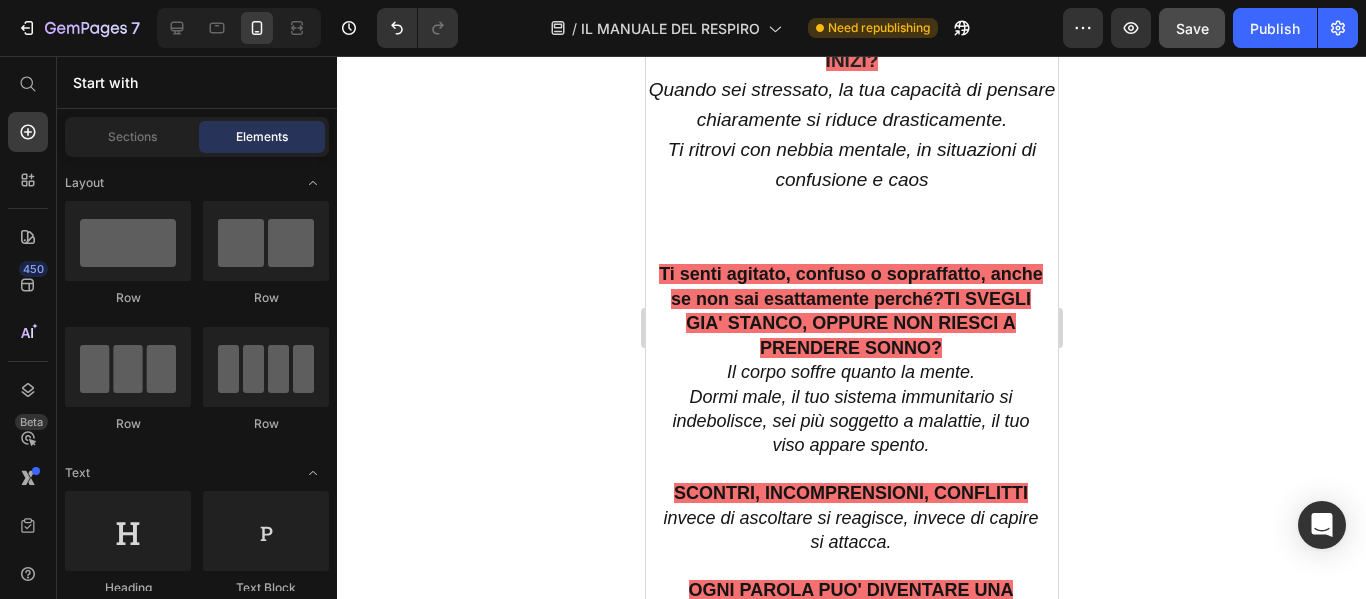 scroll, scrollTop: 1807, scrollLeft: 0, axis: vertical 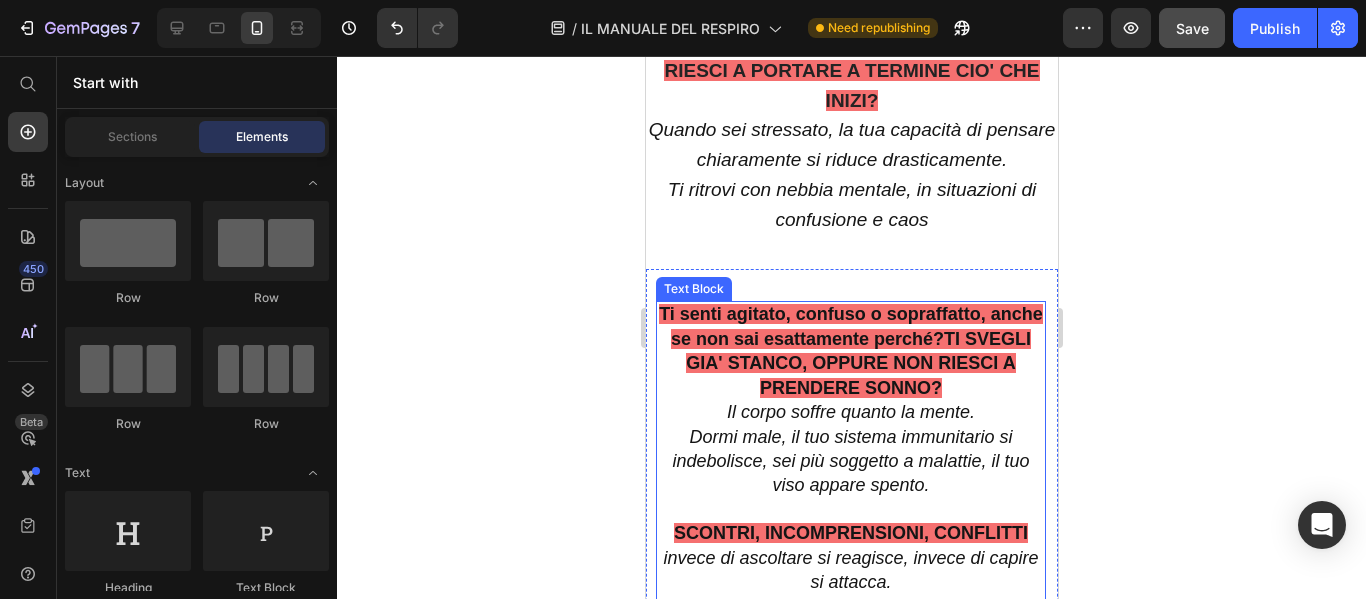 click on "Ti senti agitato, confuso o sopraffatto, anche se non sai esattamente perché?TI SVEGLI GIA' STANCO, OPPURE NON RIESCI A PRENDERE SONNO?" at bounding box center [850, 350] 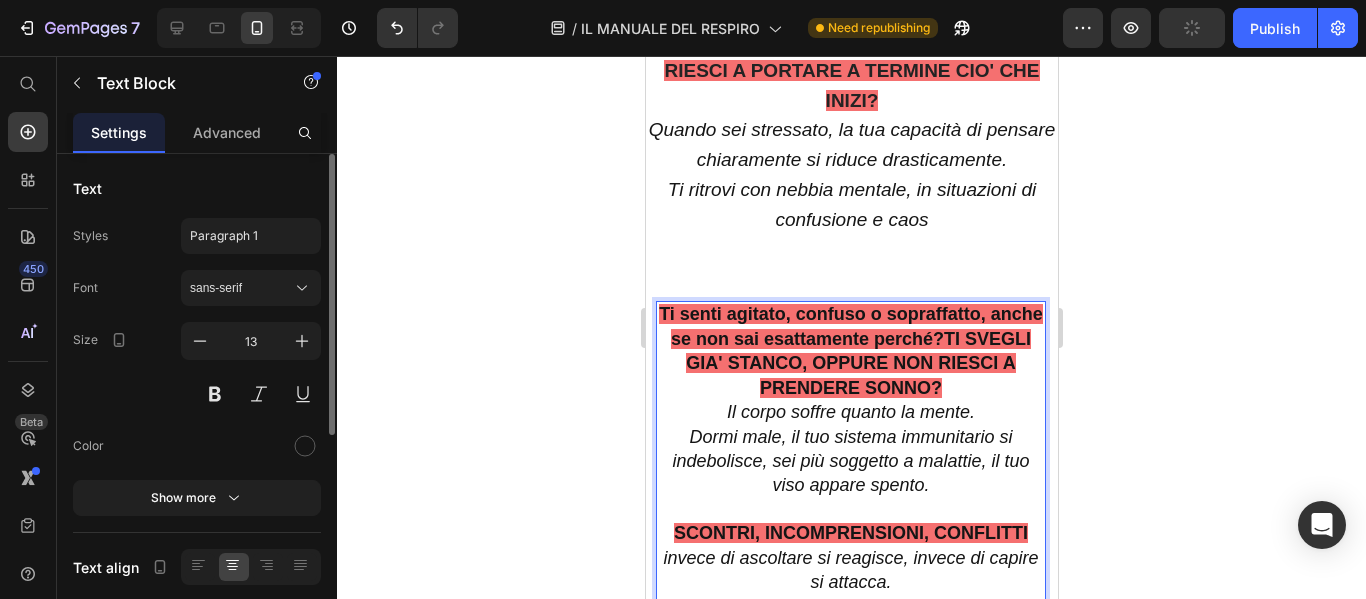 click on "Ti senti agitato, confuso o sopraffatto, anche se non sai esattamente perché?TI SVEGLI GIA' STANCO, OPPURE NON RIESCI A PRENDERE SONNO?" at bounding box center (850, 350) 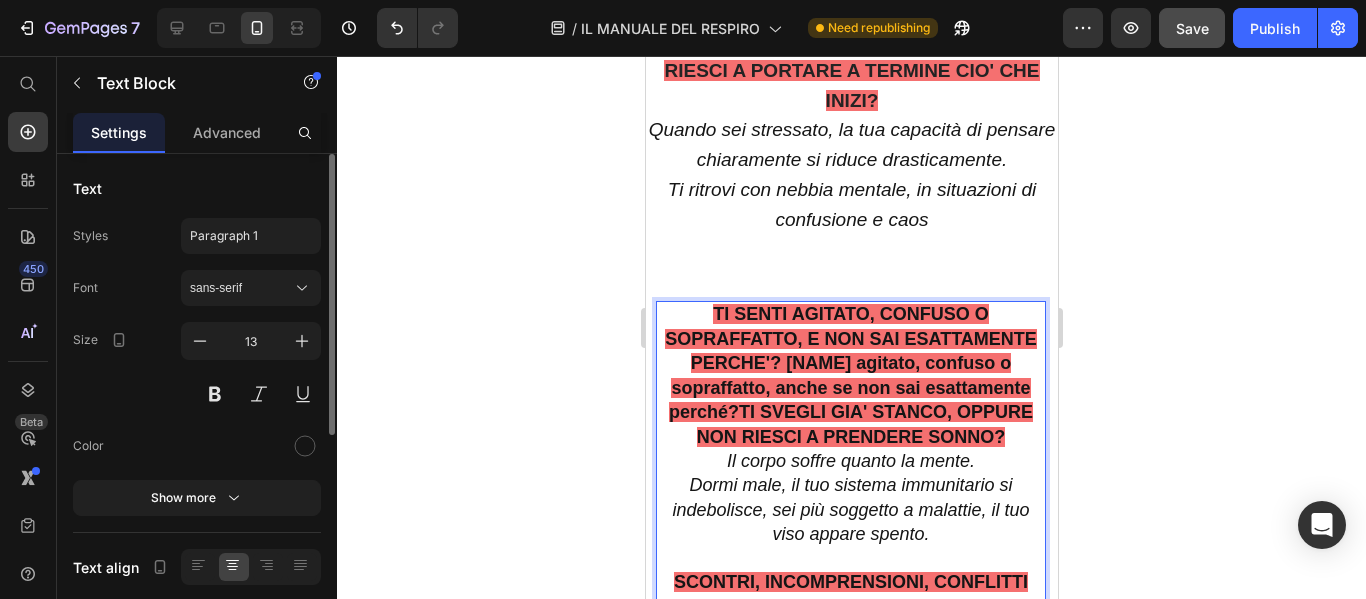 click on "TI SENTI AGITATO, CONFUSO O SOPRAFFATTO, E NON SAI ESATTAMENTE PERCHE'? [NAME] agitato, confuso o sopraffatto, anche se non sai esattamente perché?TI SVEGLI GIA' STANCO, OPPURE NON RIESCI A PRENDERE SONNO?" at bounding box center (850, 375) 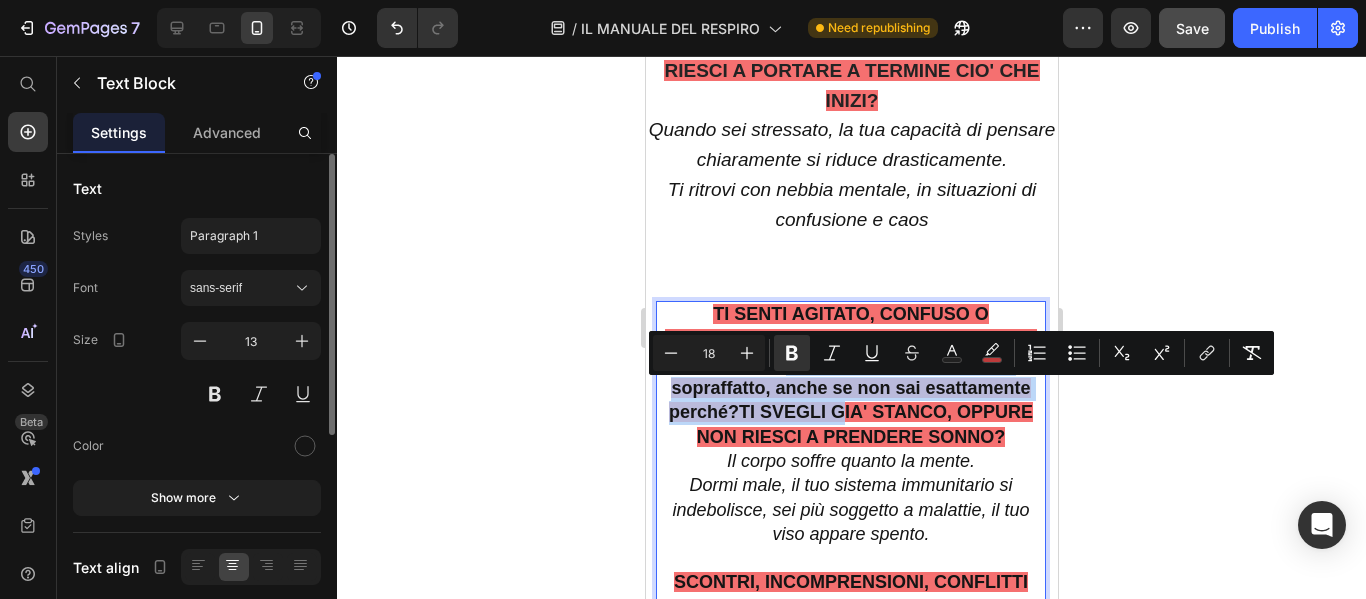 drag, startPoint x: 903, startPoint y: 394, endPoint x: 985, endPoint y: 449, distance: 98.73702 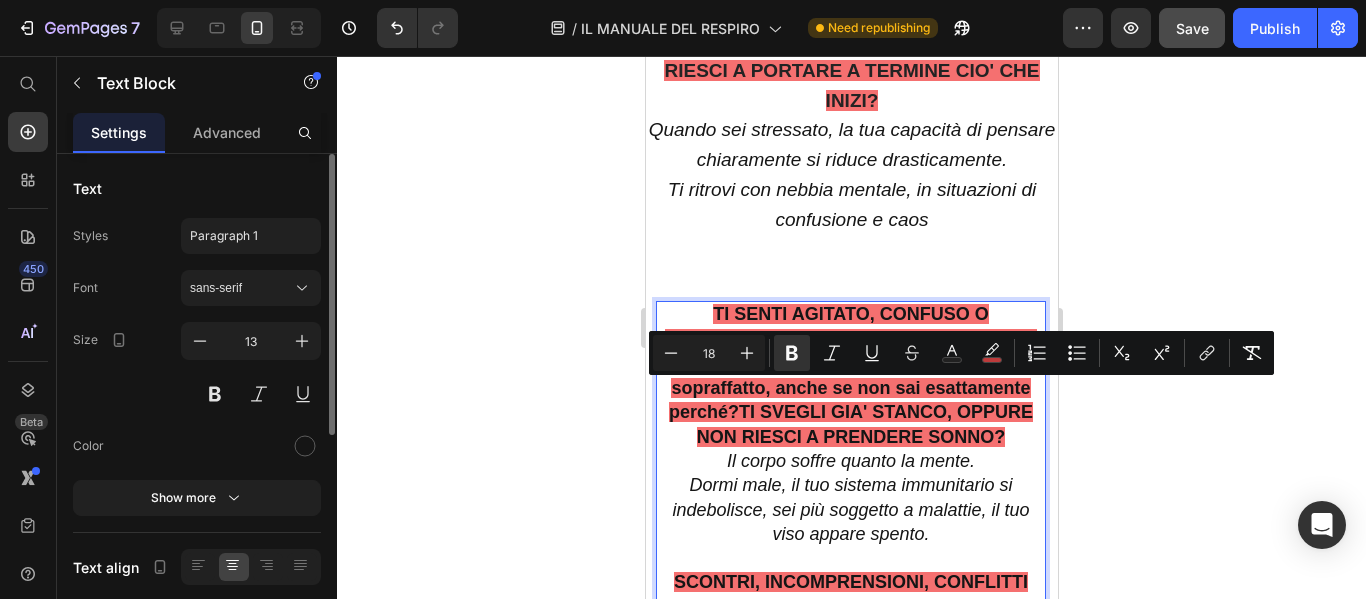 click on "TI SENTI AGITATO, CONFUSO O SOPRAFFATTO, E NON SAI ESATTAMENTE PERCHE'? [NAME] agitato, confuso o sopraffatto, anche se non sai esattamente perché?TI SVEGLI GIA' STANCO, OPPURE NON RIESCI A PRENDERE SONNO?" at bounding box center (850, 375) 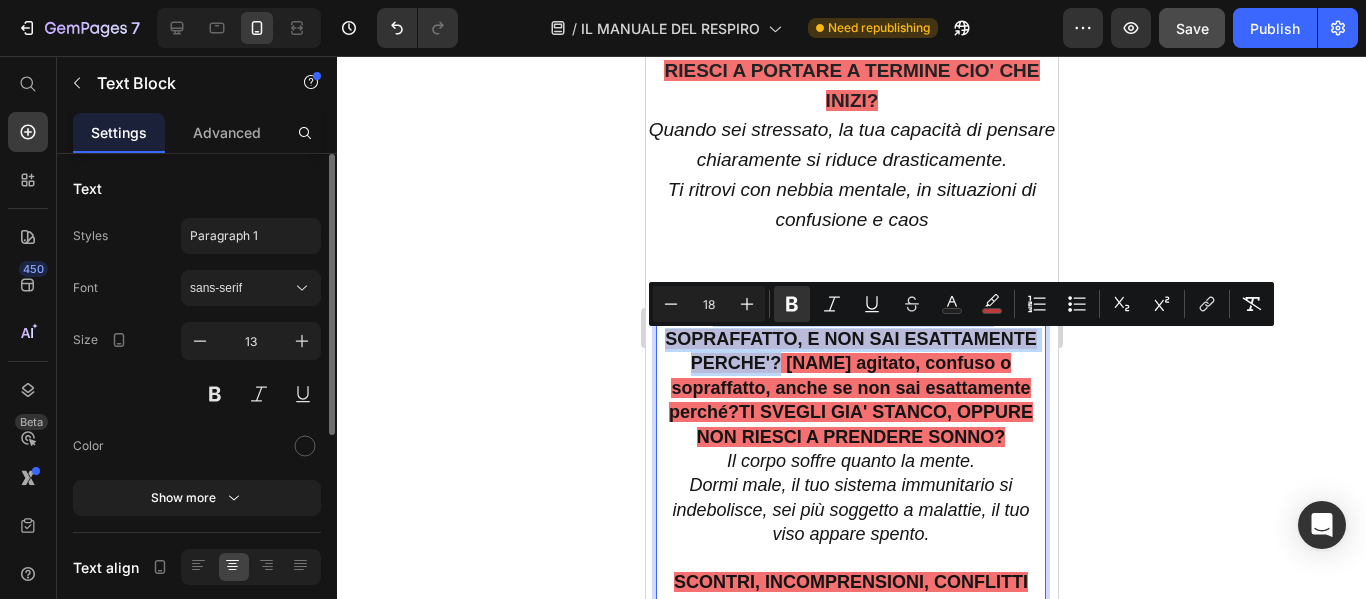 drag, startPoint x: 898, startPoint y: 389, endPoint x: 707, endPoint y: 342, distance: 196.69774 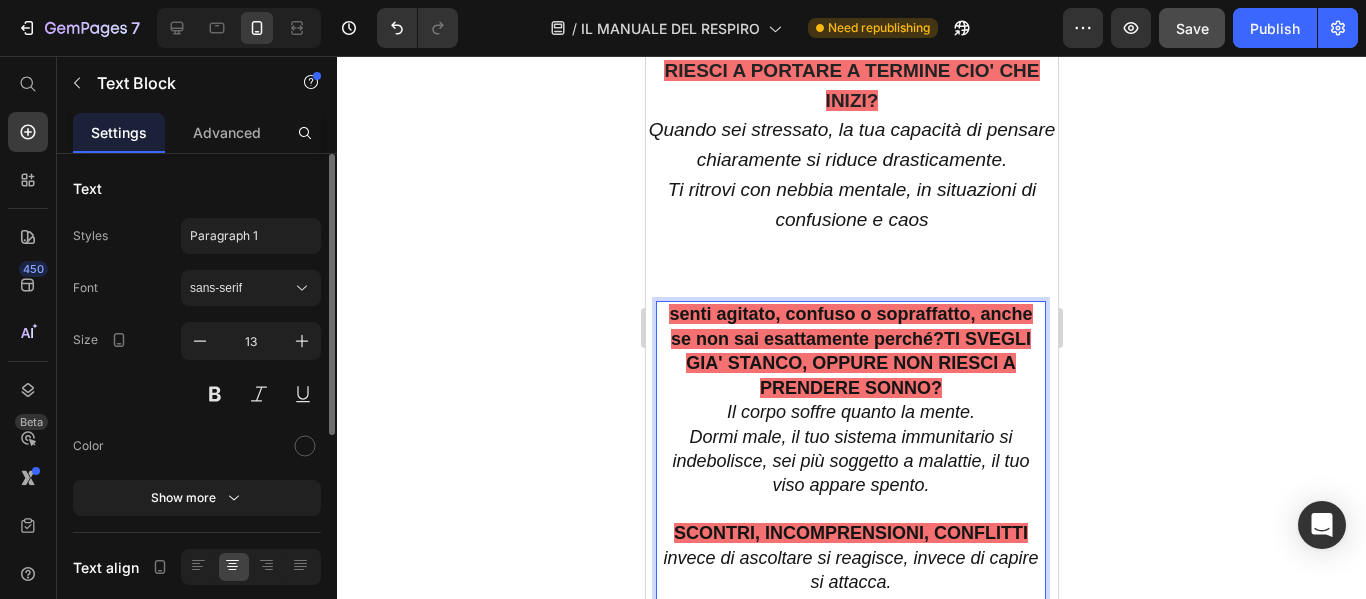 click on "senti agitato, confuso o sopraffatto, anche se non sai esattamente perché?TI SVEGLI GIA' STANCO, OPPURE NON RIESCI A PRENDERE SONNO?" at bounding box center (849, 350) 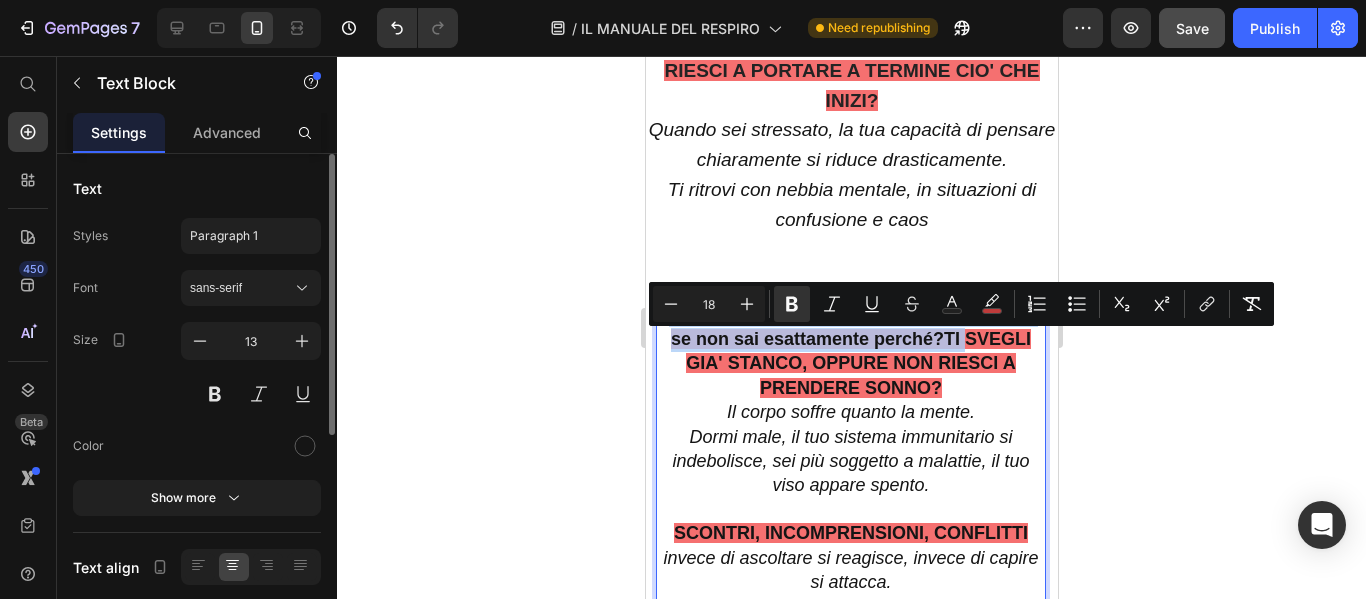 drag, startPoint x: 936, startPoint y: 370, endPoint x: 609, endPoint y: 344, distance: 328.032 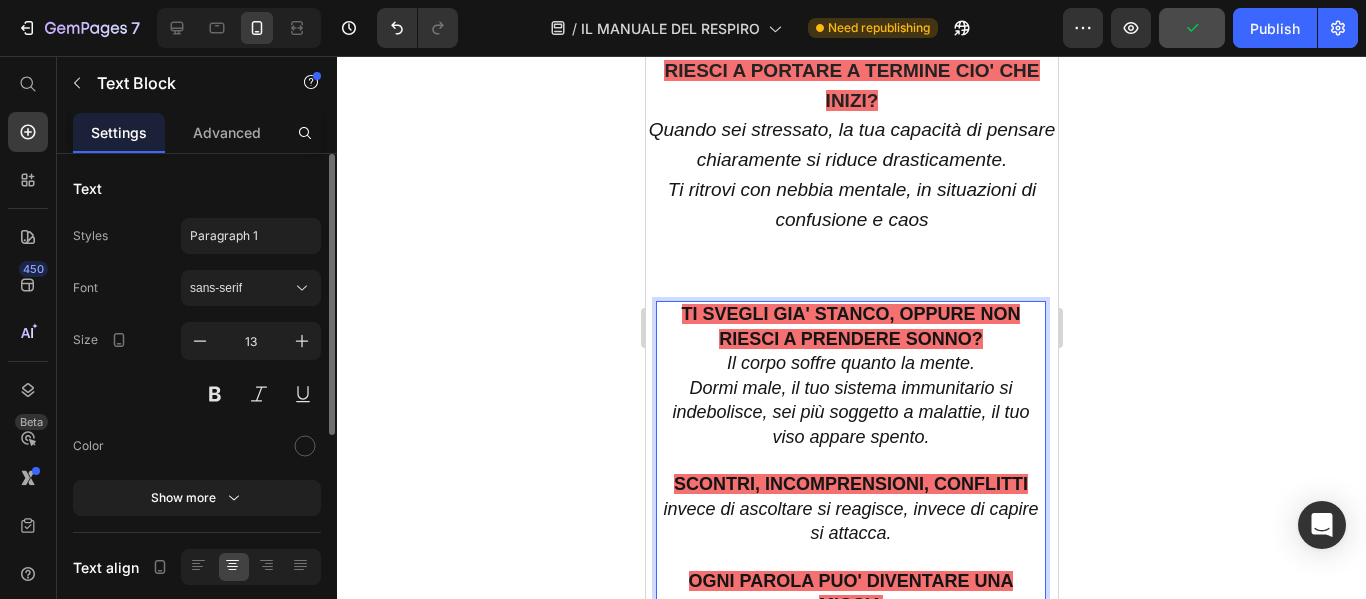 click on "SCONTRI, INCOMPRENSIONI, CONFLITTI" at bounding box center (850, 484) 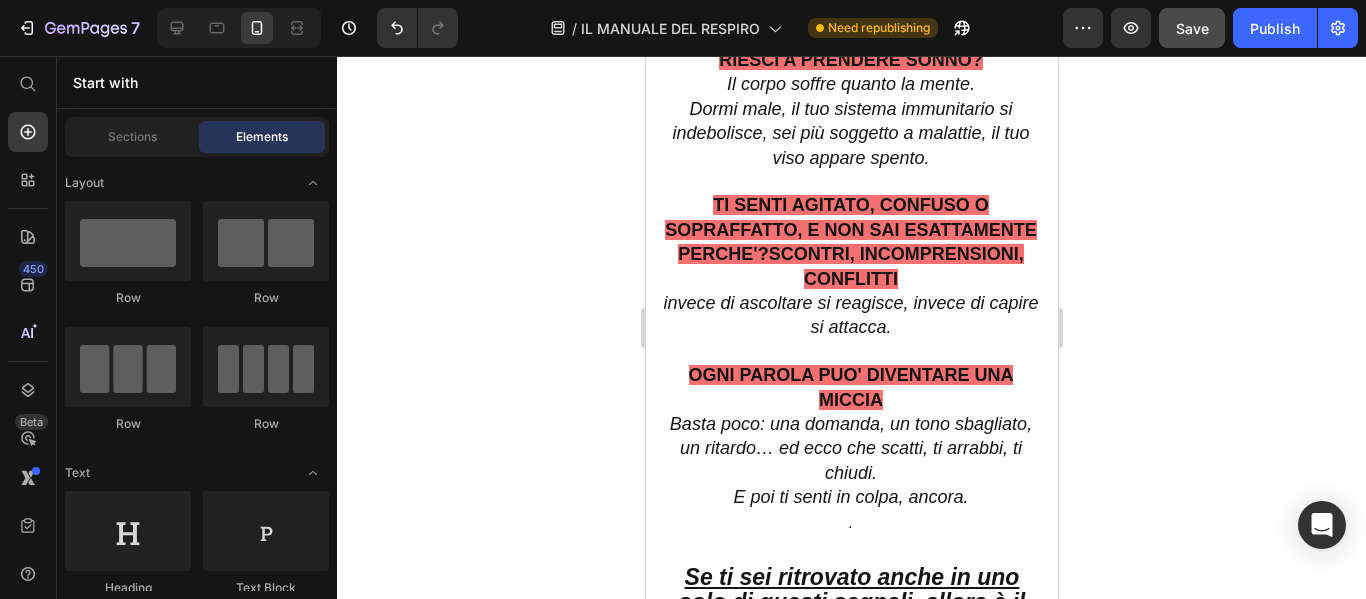 scroll, scrollTop: 2087, scrollLeft: 0, axis: vertical 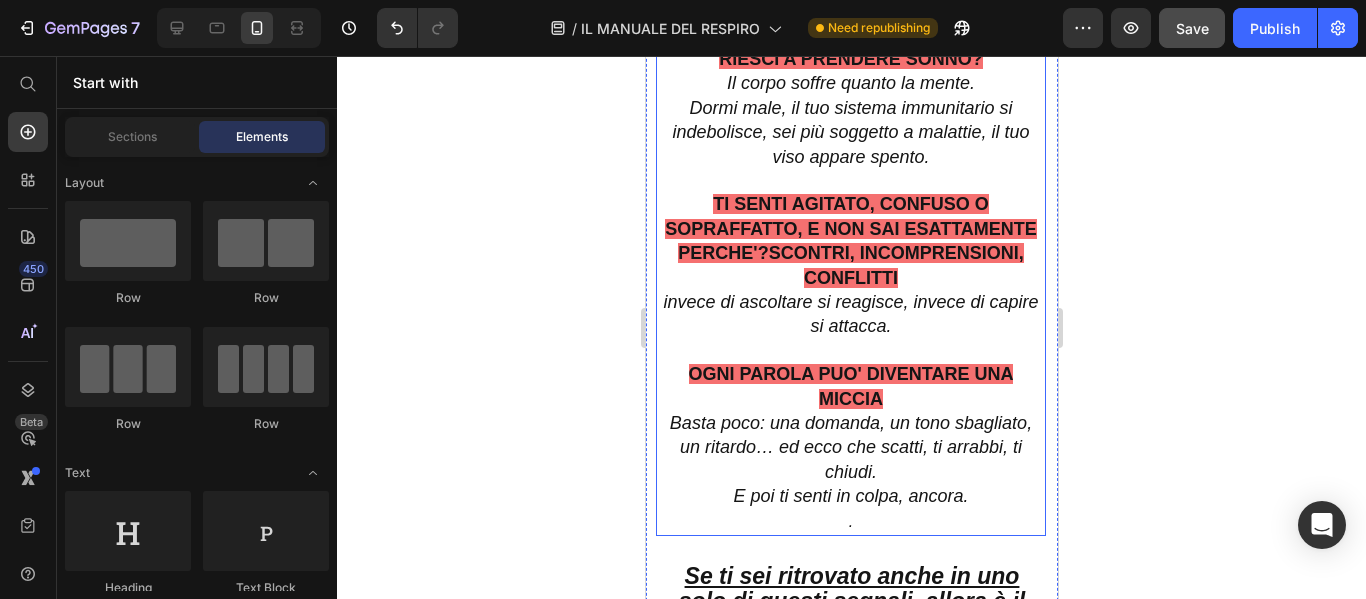 click on "TI SENTI AGITATO, CONFUSO O SOPRAFFATTO, E NON SAI ESATTAMENTE PERCHE'?SCONTRI, INCOMPRENSIONI, CONFLITTI" at bounding box center (850, 240) 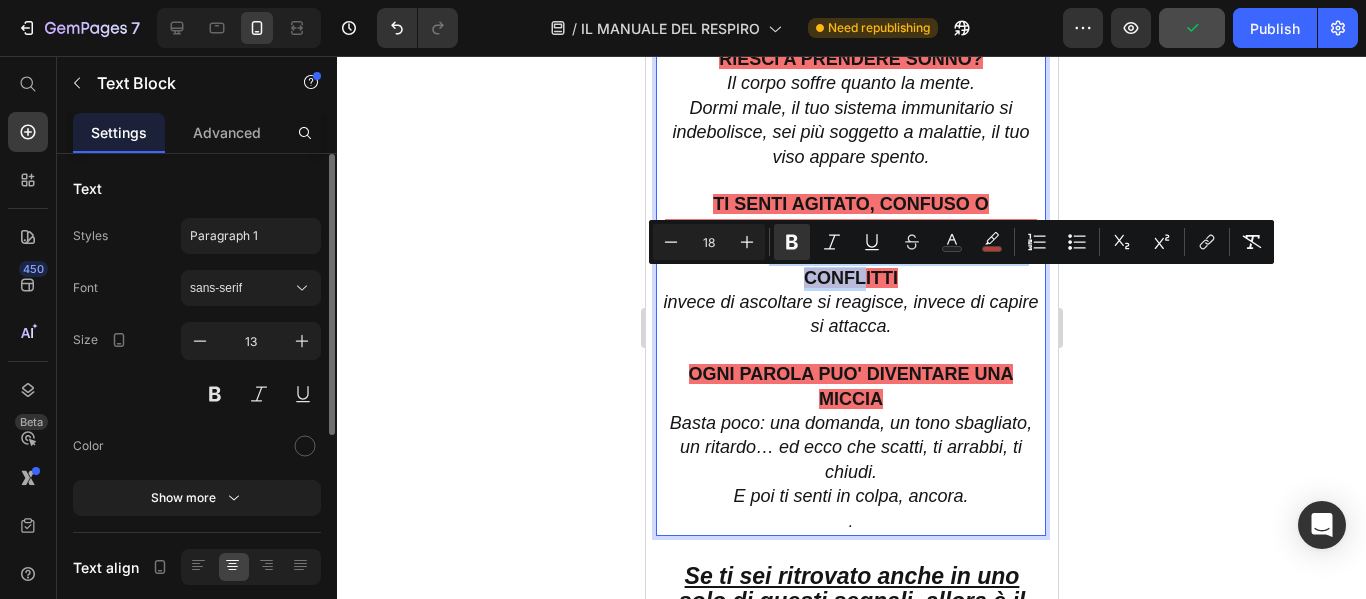 drag, startPoint x: 914, startPoint y: 281, endPoint x: 941, endPoint y: 298, distance: 31.906113 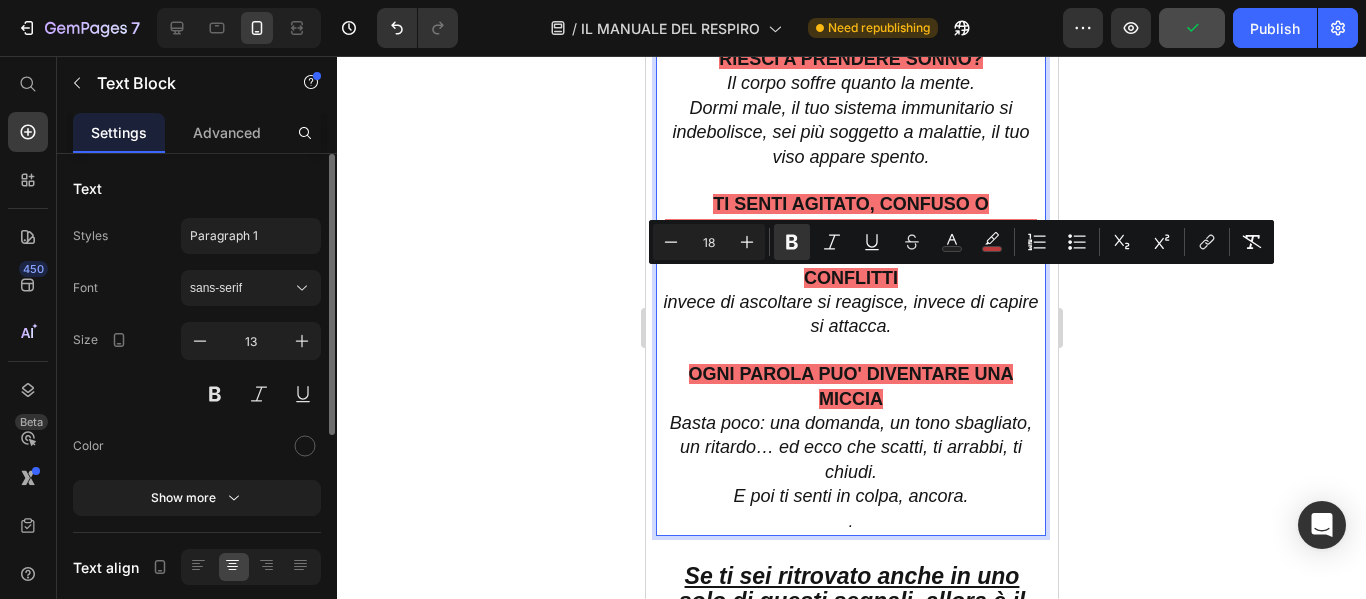 click on "TI SENTI AGITATO, CONFUSO O SOPRAFFATTO, E NON SAI ESATTAMENTE PERCHE'?SCONTRI, INCOMPRENSIONI, CONFLITTI" at bounding box center [850, 242] 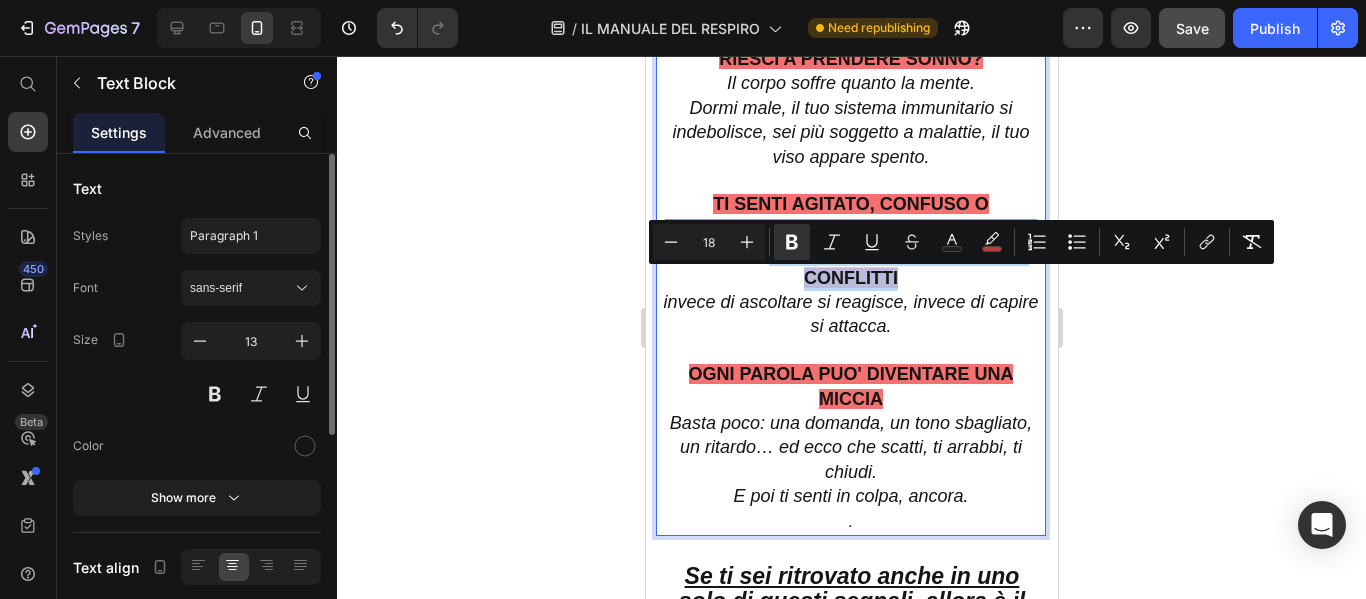 drag, startPoint x: 912, startPoint y: 282, endPoint x: 977, endPoint y: 311, distance: 71.17584 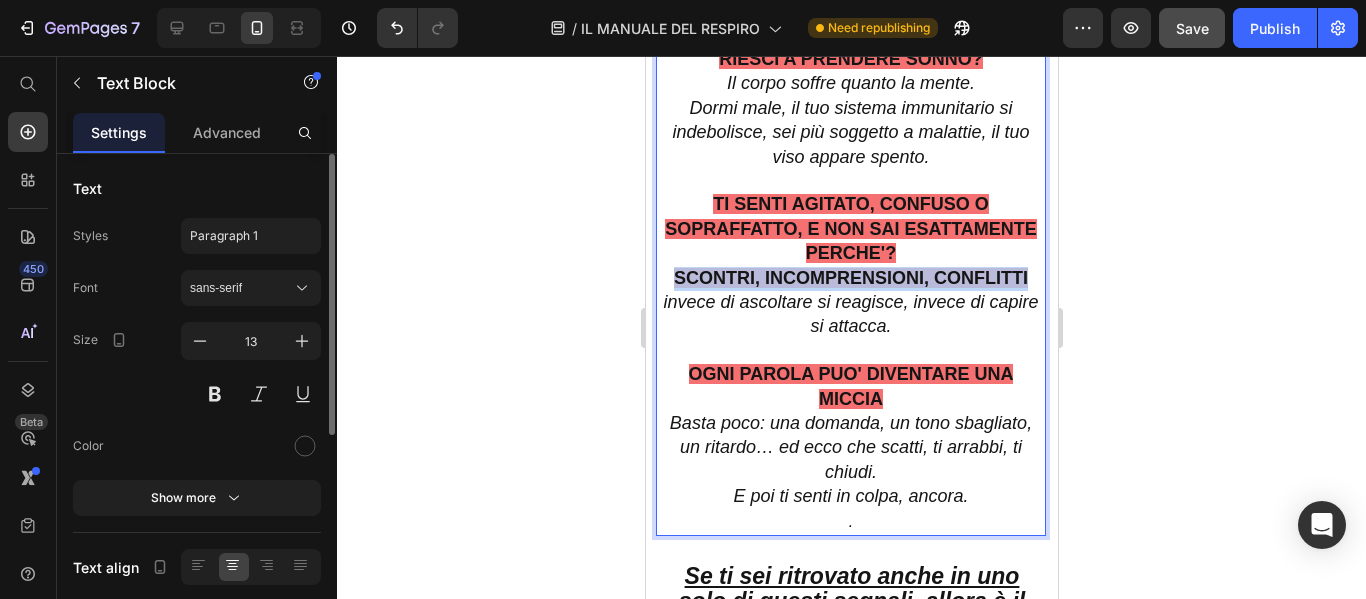 drag, startPoint x: 663, startPoint y: 307, endPoint x: 1021, endPoint y: 309, distance: 358.00558 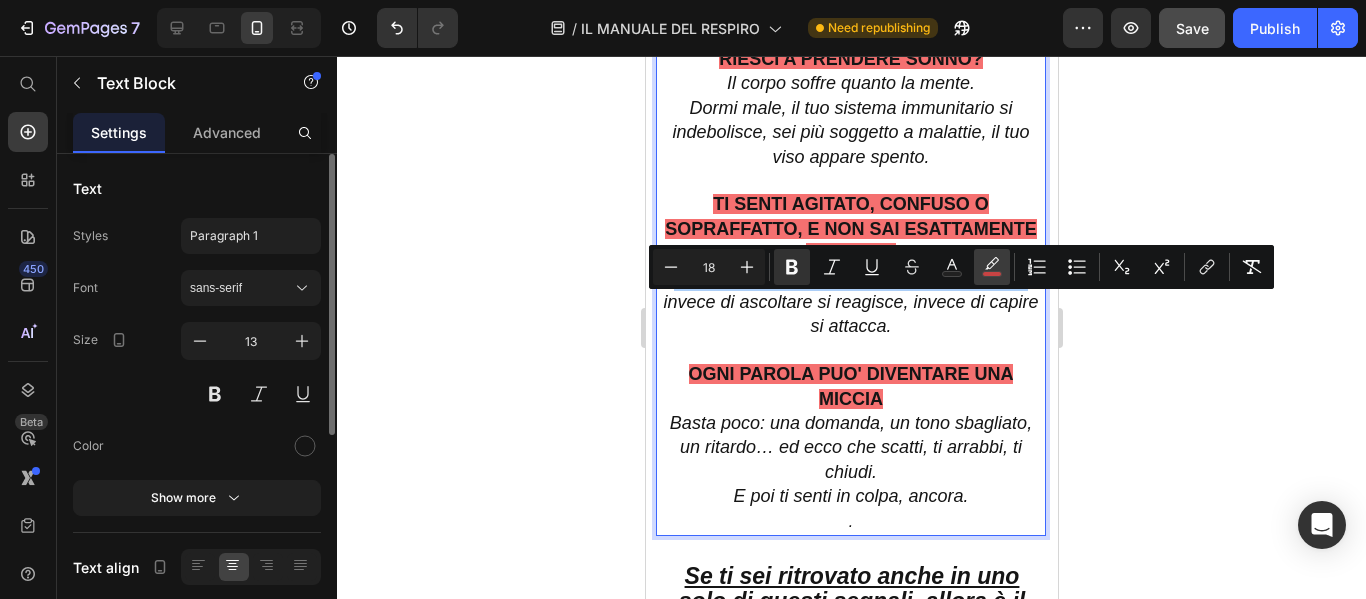 click 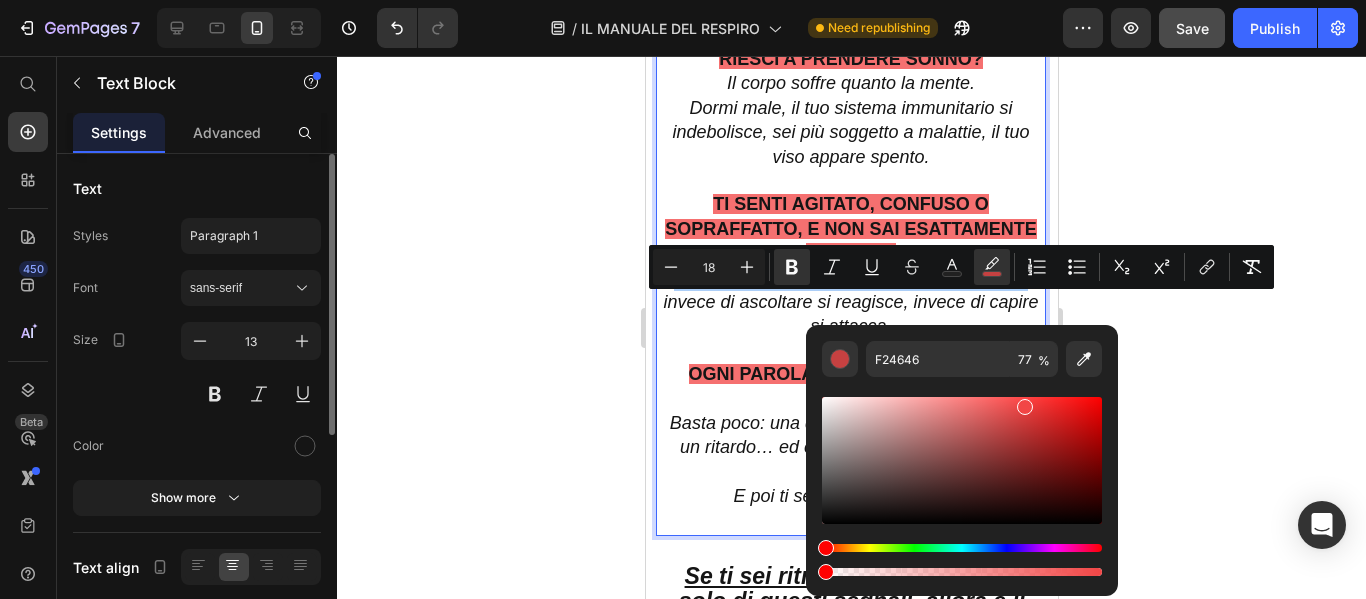 drag, startPoint x: 1038, startPoint y: 572, endPoint x: 773, endPoint y: 608, distance: 267.4341 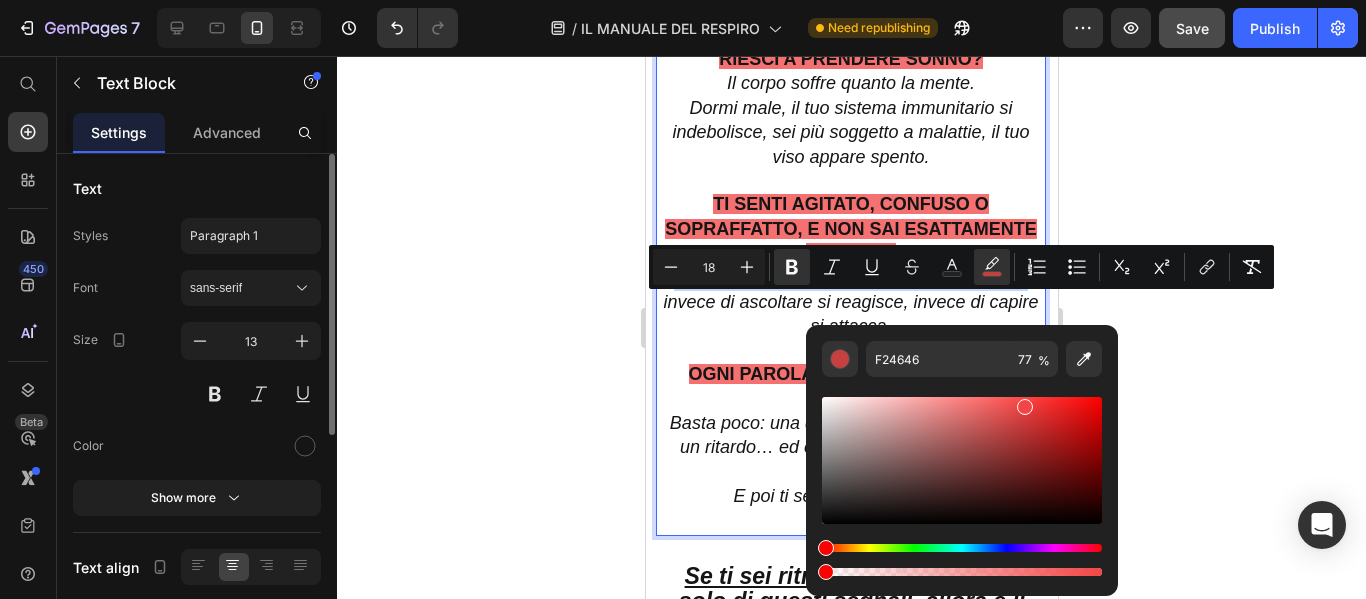 type on "0" 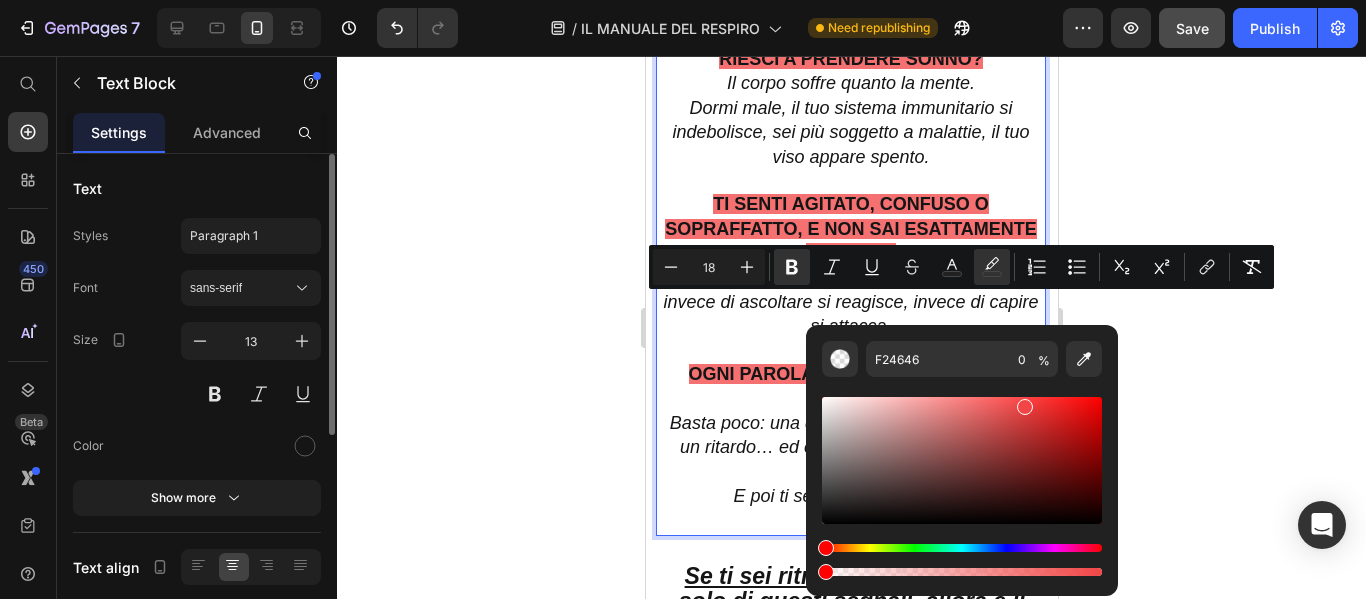 click 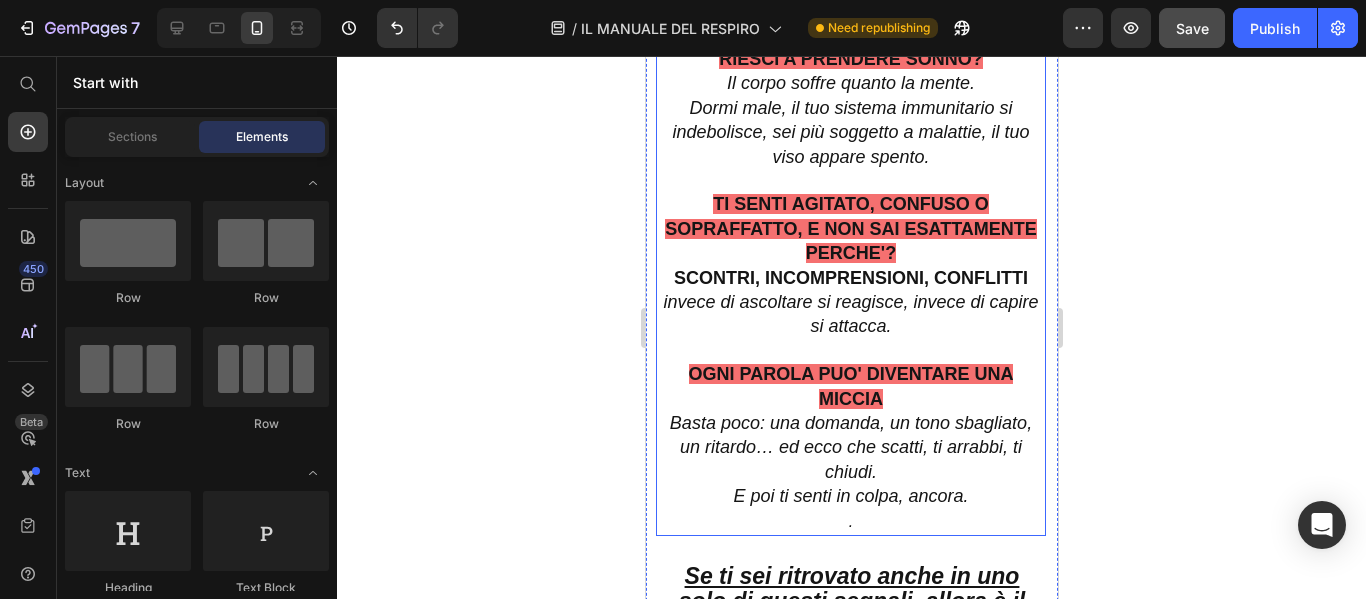 click on "Basta poco: una domanda, un tono sbagliato, un ritardo… ed ecco che scatti, ti arrabbi, ti chiudi." at bounding box center [850, 447] 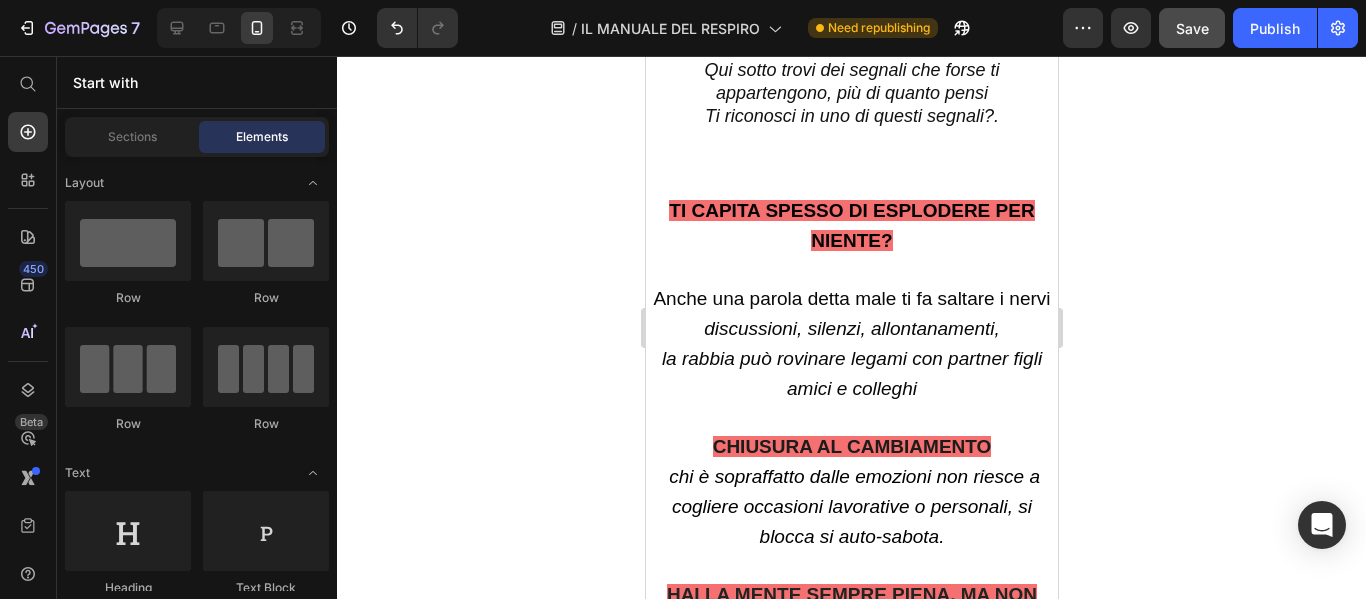 scroll, scrollTop: 1315, scrollLeft: 0, axis: vertical 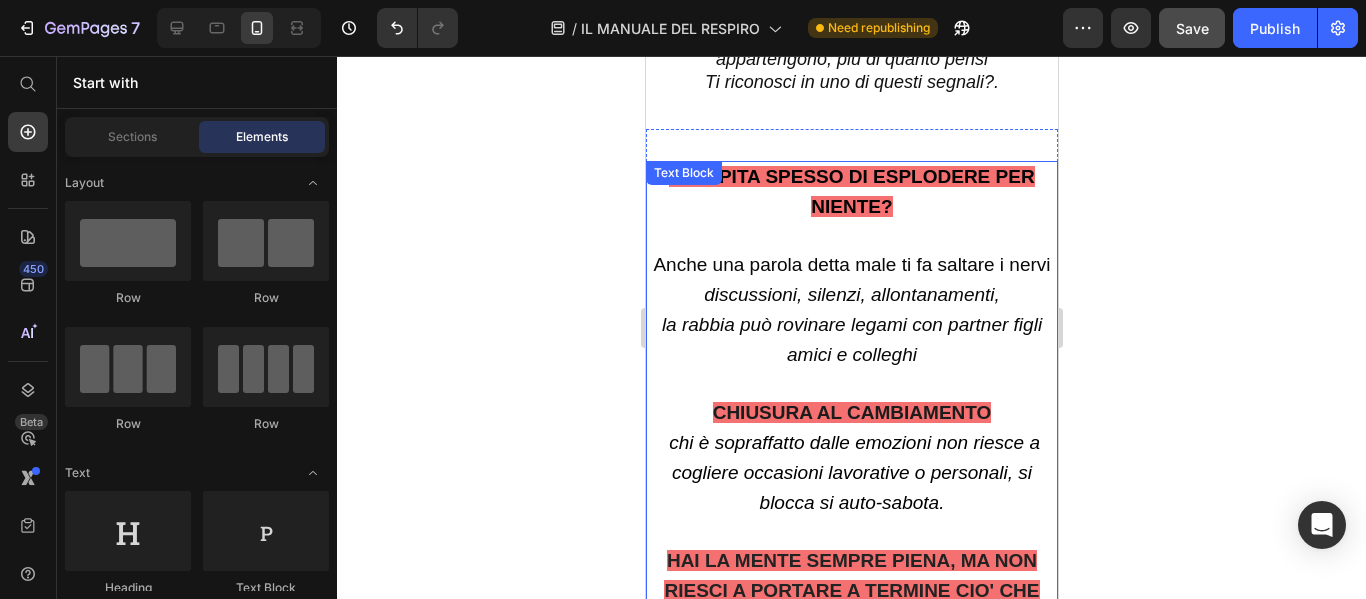 click on "CHIUSURA AL CAMBIAMENTO" at bounding box center (851, 412) 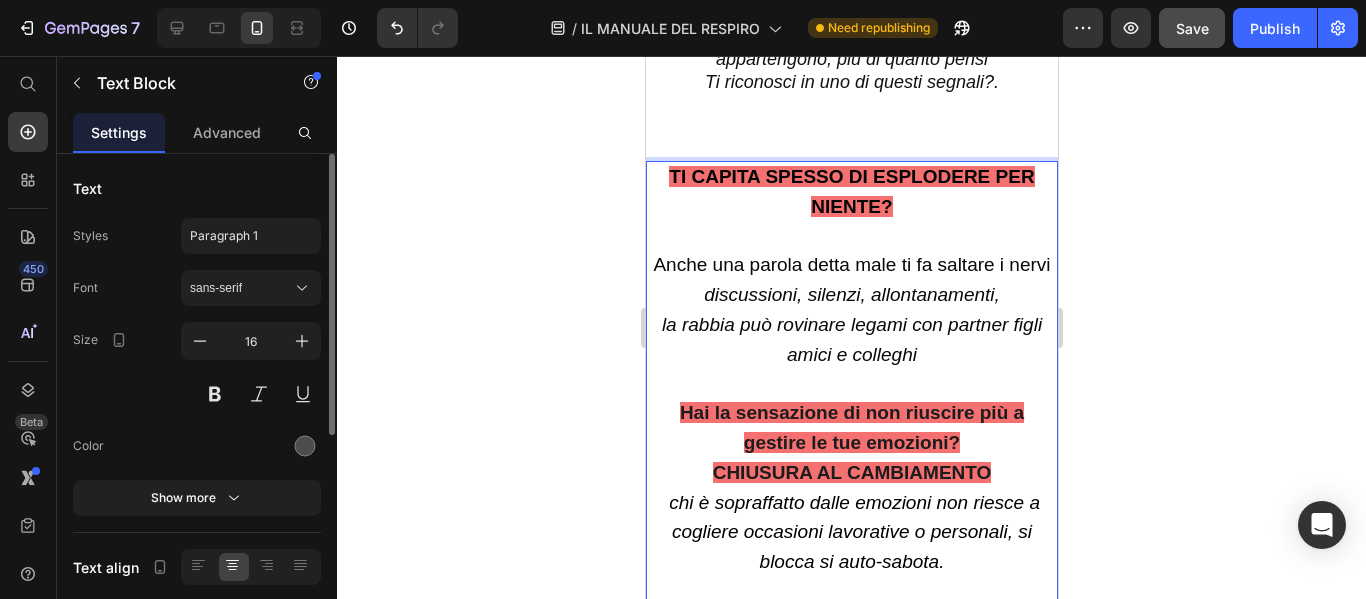 click on "Hai la sensazione di non riuscire più a gestire le tue emozioni?" at bounding box center [851, 427] 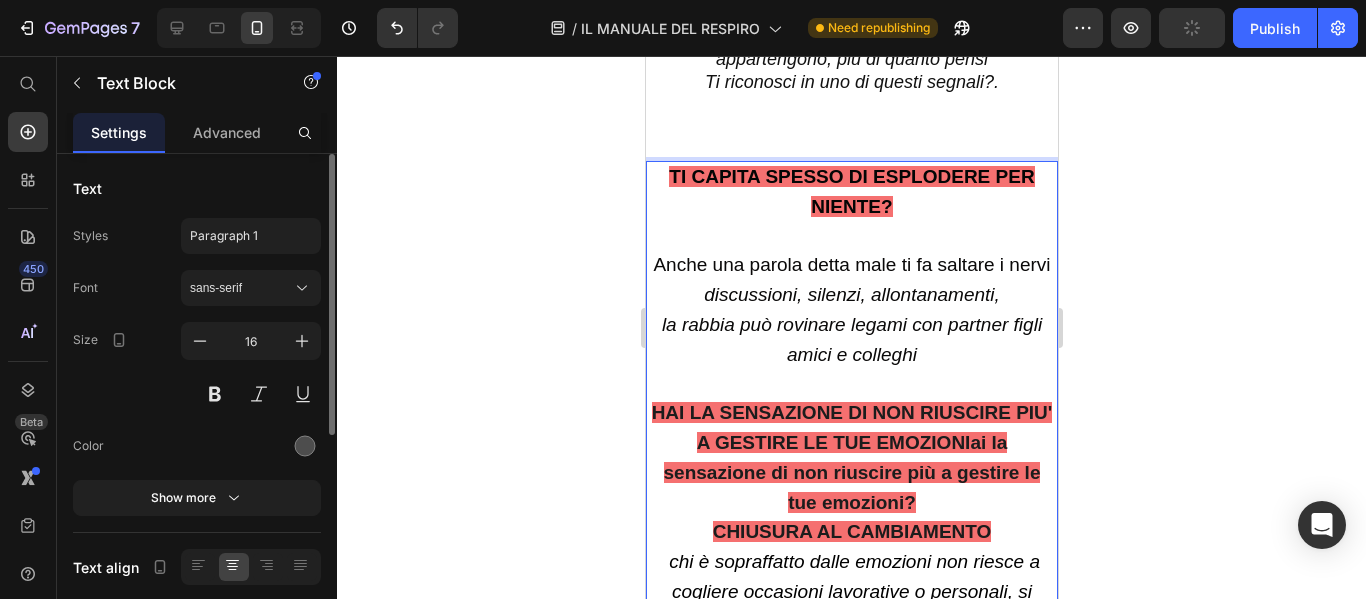 click on "HAI LA SENSAZIONE DI NON RIUSCIRE PIU' A GESTIRE LE TUE EMOZIONIai la sensazione di non riuscire più a gestire le tue emozioni?" at bounding box center [851, 457] 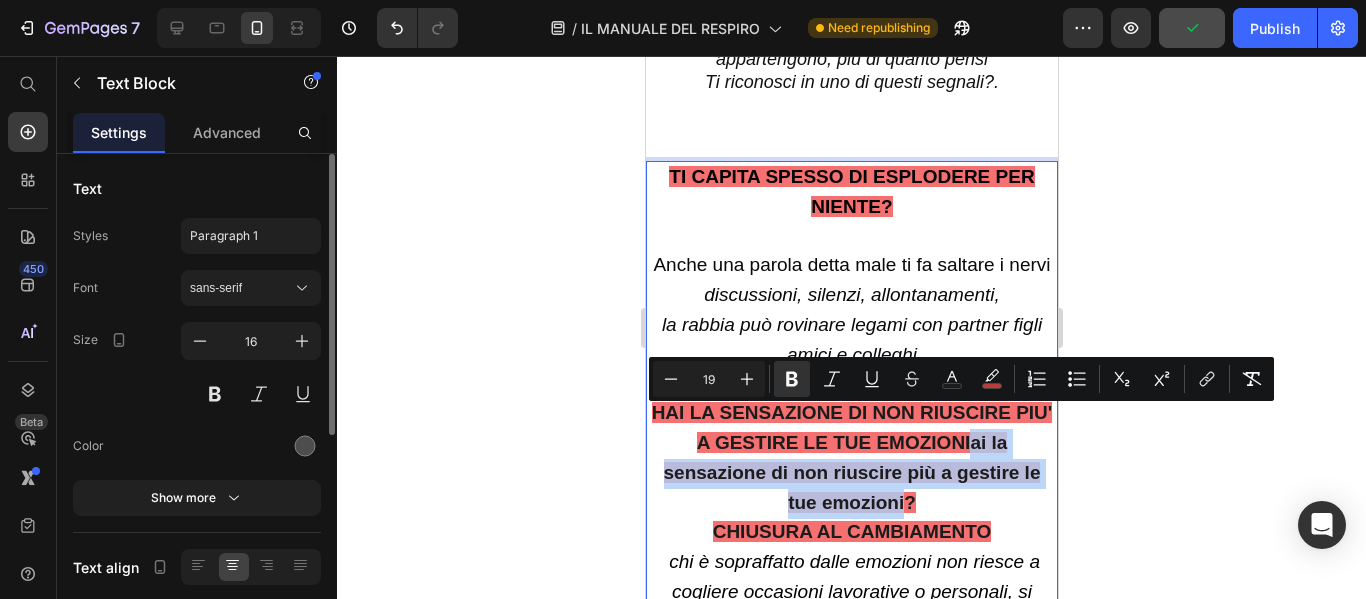 drag, startPoint x: 898, startPoint y: 481, endPoint x: 983, endPoint y: 422, distance: 103.4698 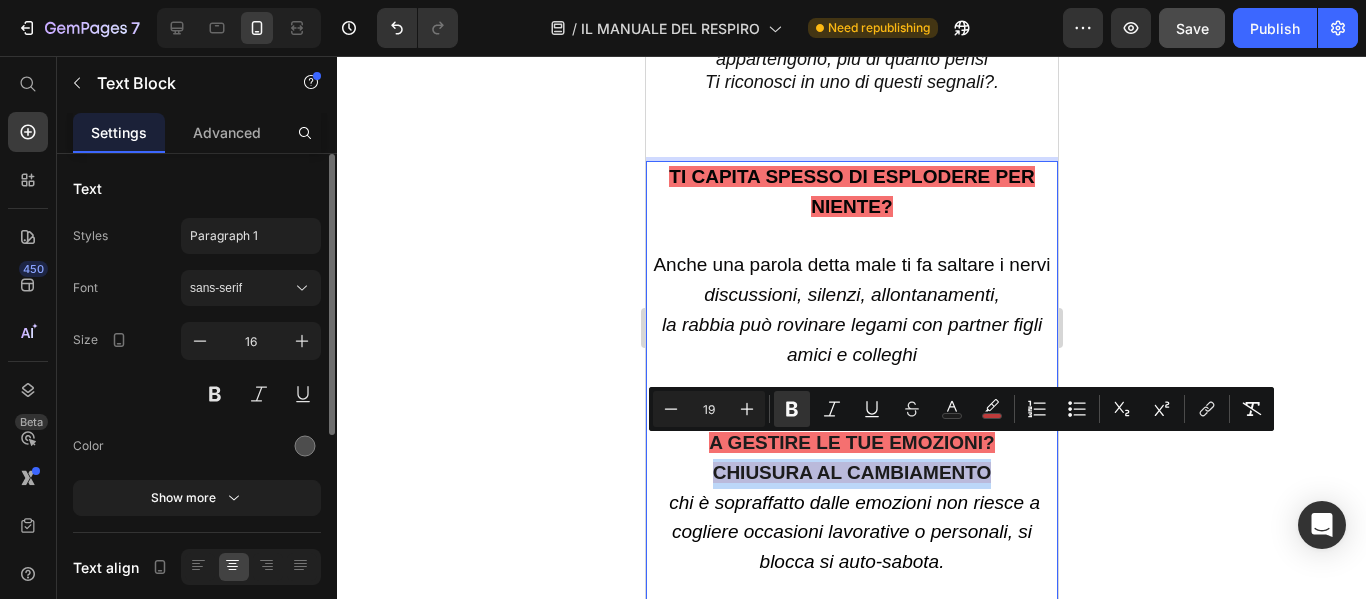 drag, startPoint x: 707, startPoint y: 453, endPoint x: 1044, endPoint y: 451, distance: 337.00592 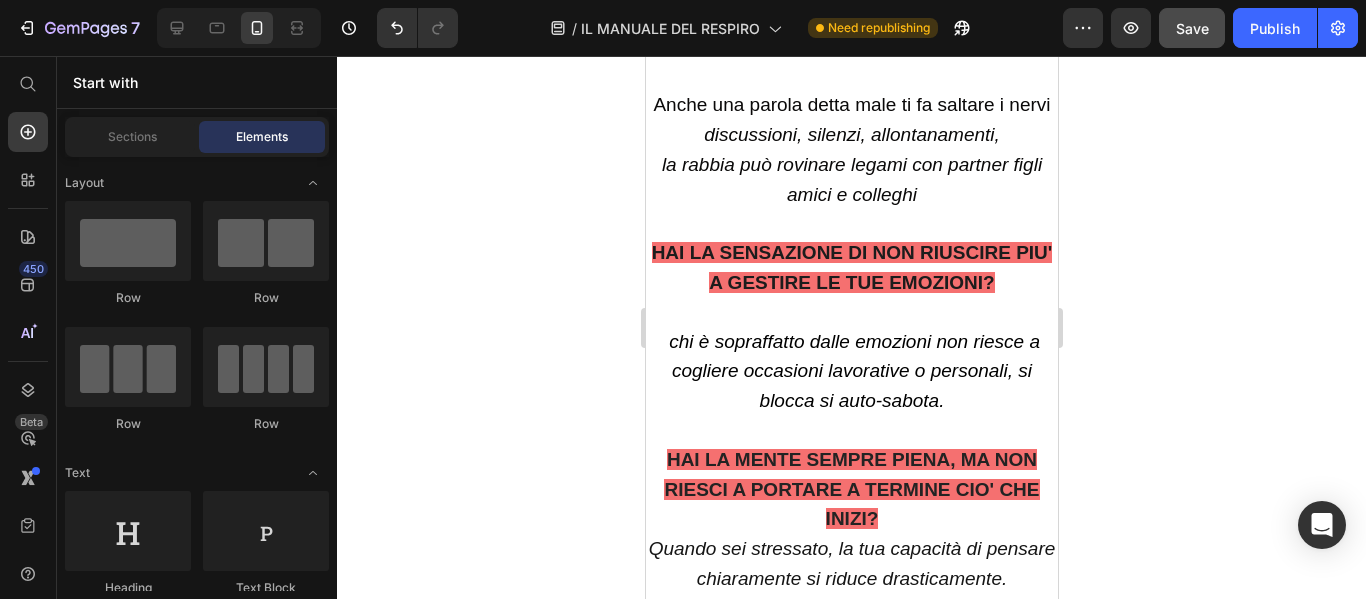 scroll, scrollTop: 1515, scrollLeft: 0, axis: vertical 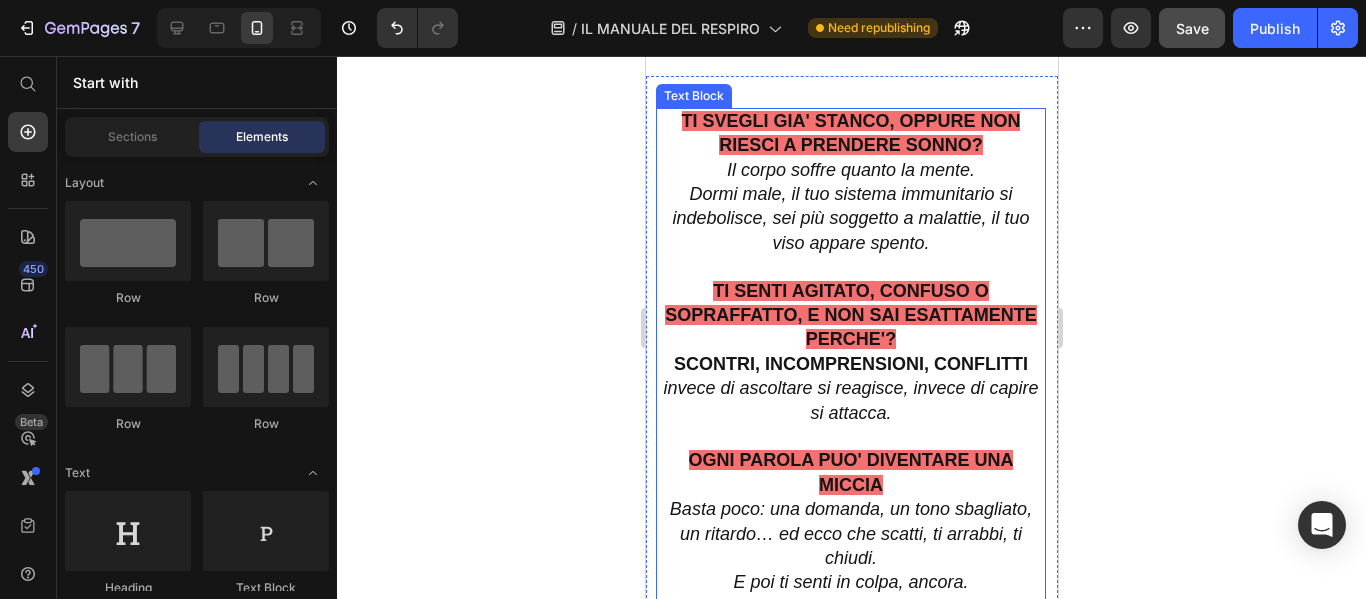 click on "TI SVEGLI GIA' STANCO, OPPURE NON RIESCI A PRENDERE SONNO?" at bounding box center [850, 134] 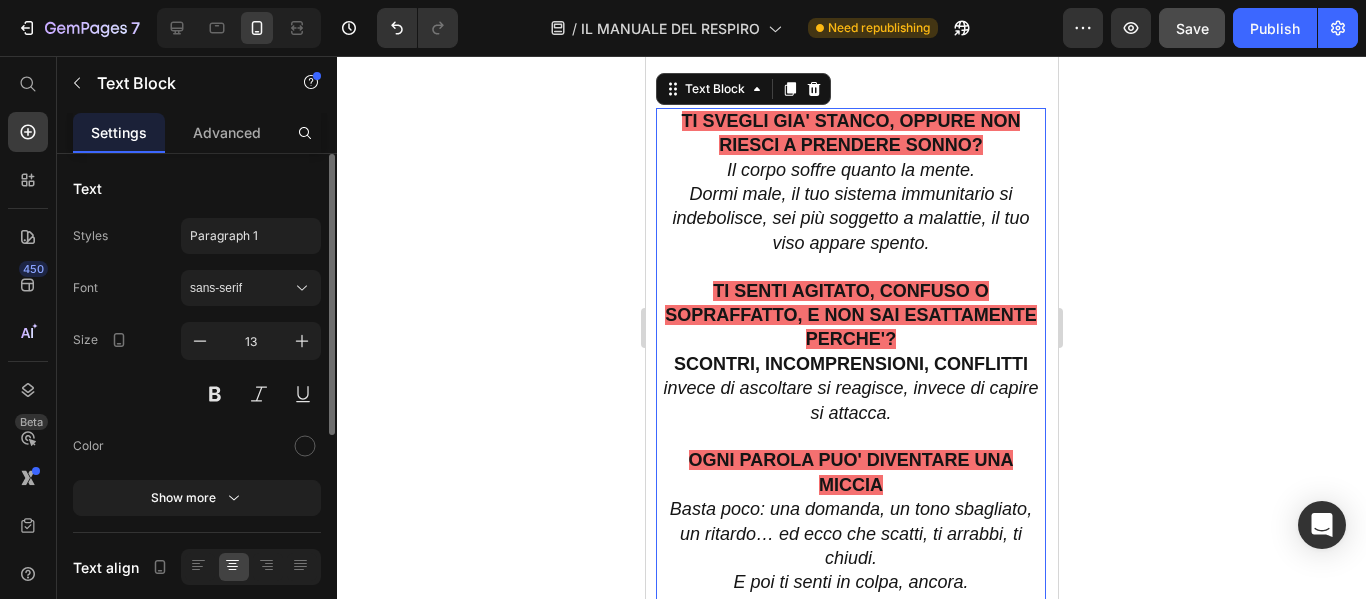 click on "TI SVEGLI GIA' STANCO, OPPURE NON RIESCI A PRENDERE SONNO?" at bounding box center [850, 134] 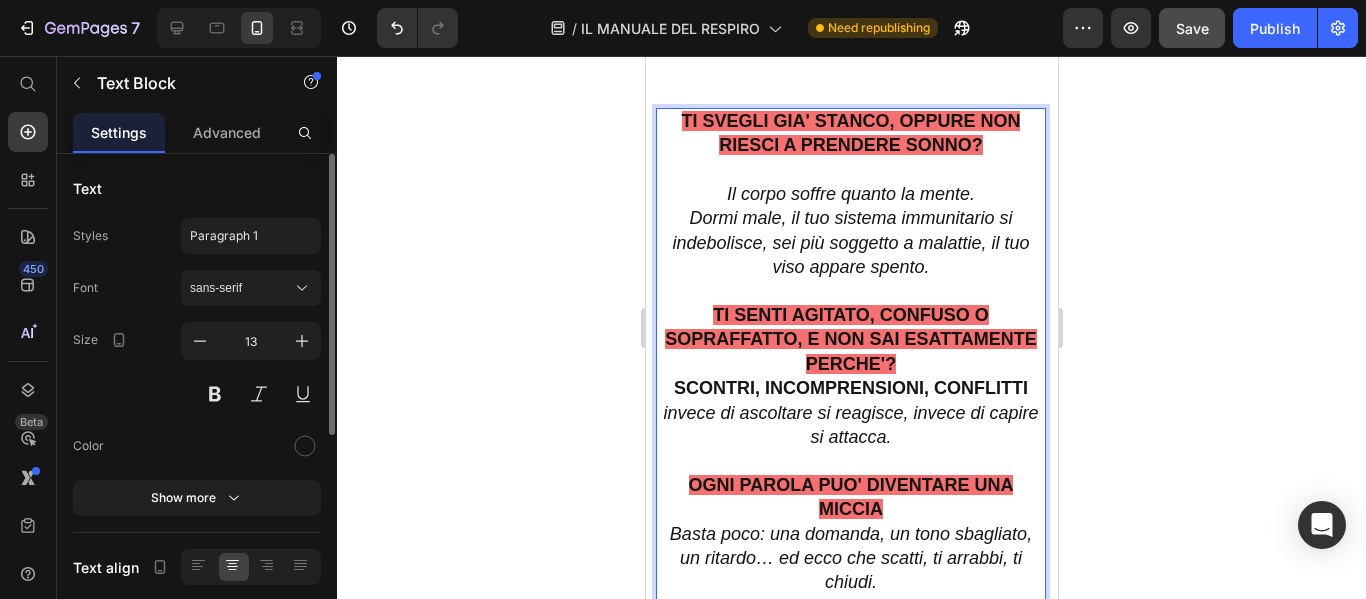scroll, scrollTop: 2075, scrollLeft: 0, axis: vertical 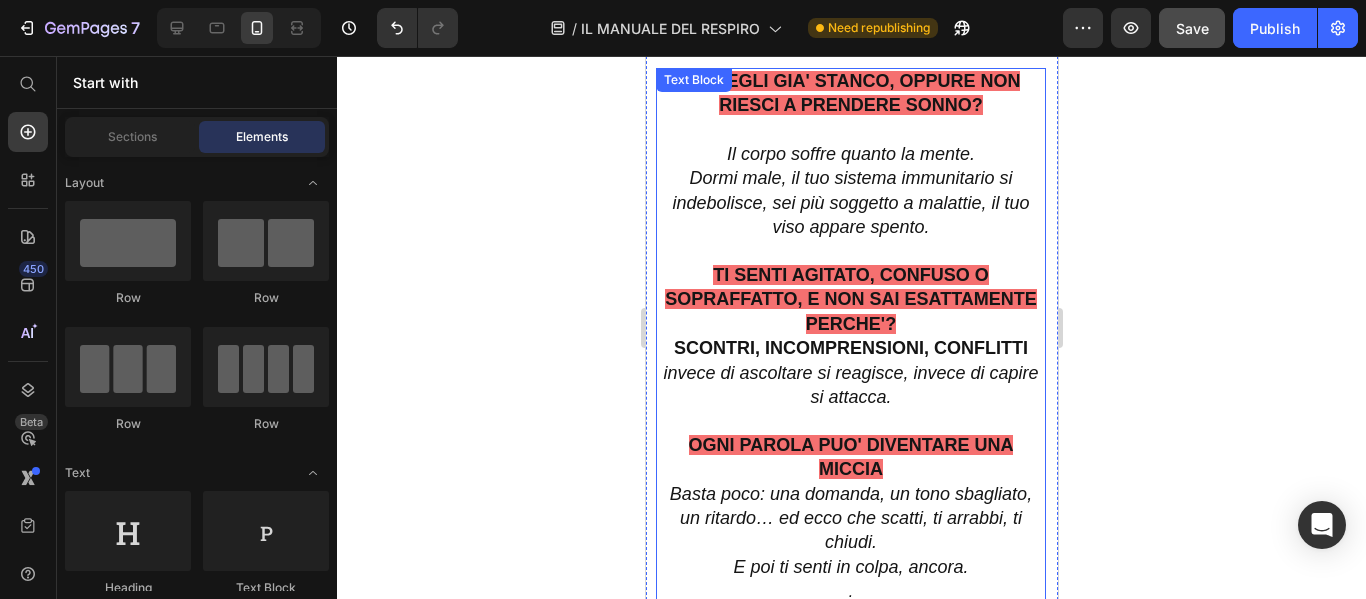 click on "TI SENTI AGITATO, CONFUSO O SOPRAFFATTO, E NON SAI ESATTAMENTE PERCHE'?" at bounding box center [850, 300] 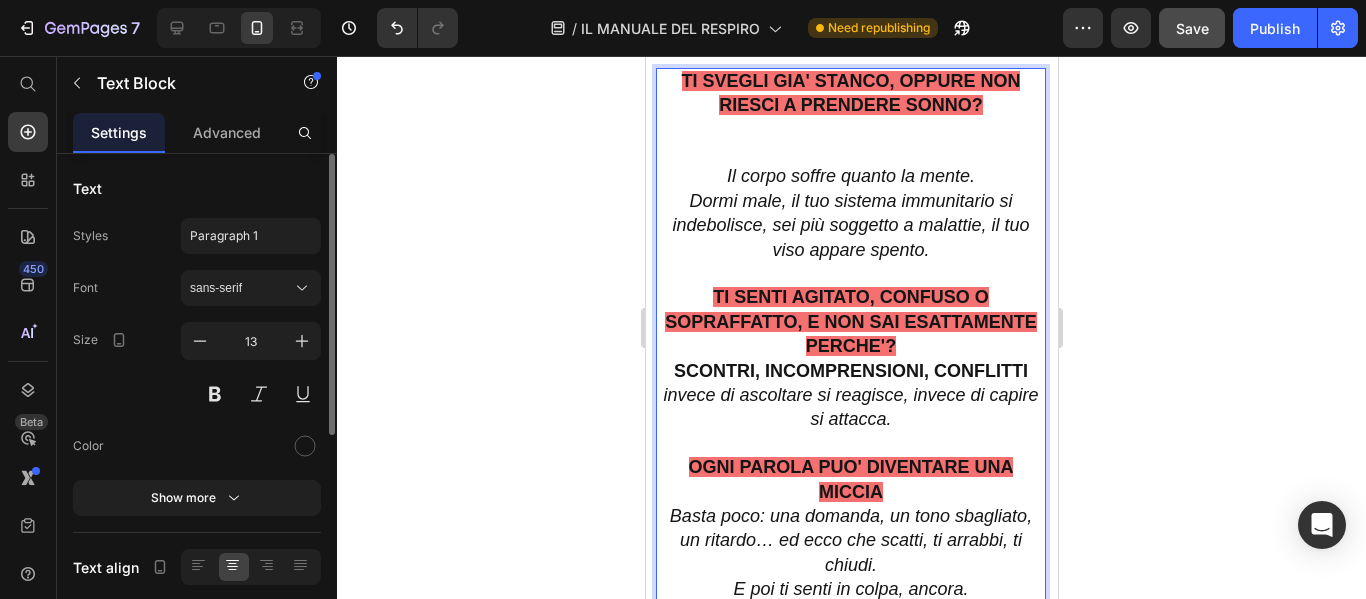 click on "TI SENTI AGITATO, CONFUSO O SOPRAFFATTO, E NON SAI ESATTAMENTE PERCHE'?" at bounding box center [850, 322] 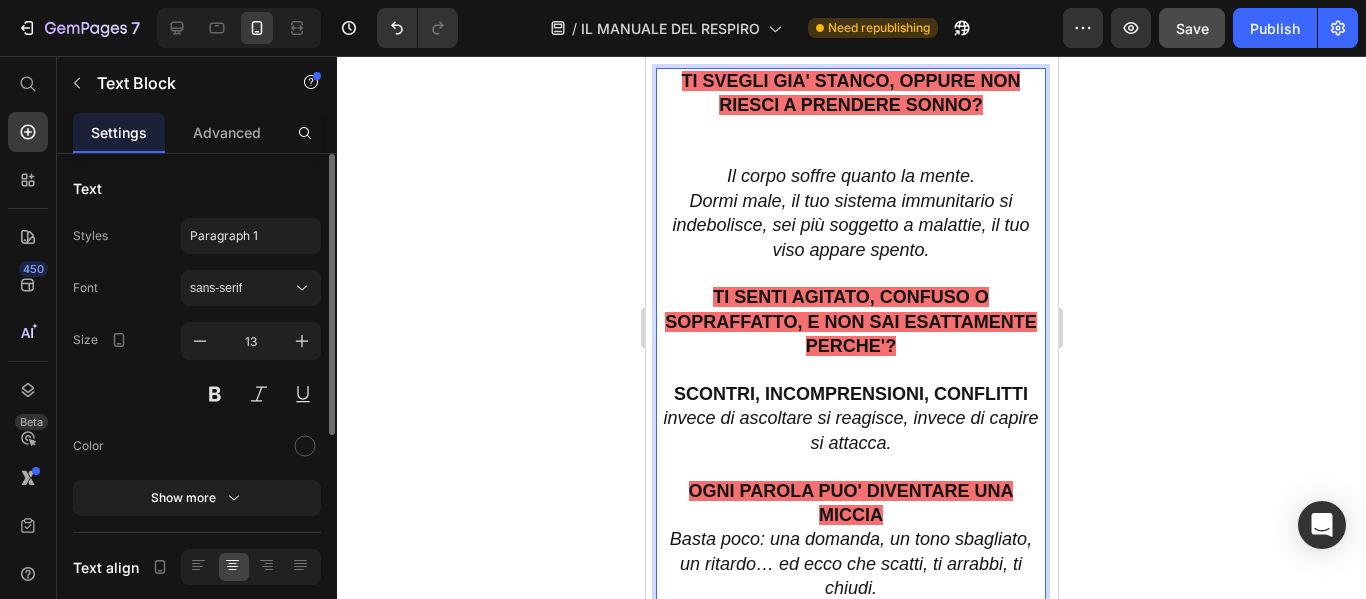 click on "SCONTRI, INCOMPRENSIONI, CONFLITTI" at bounding box center (850, 394) 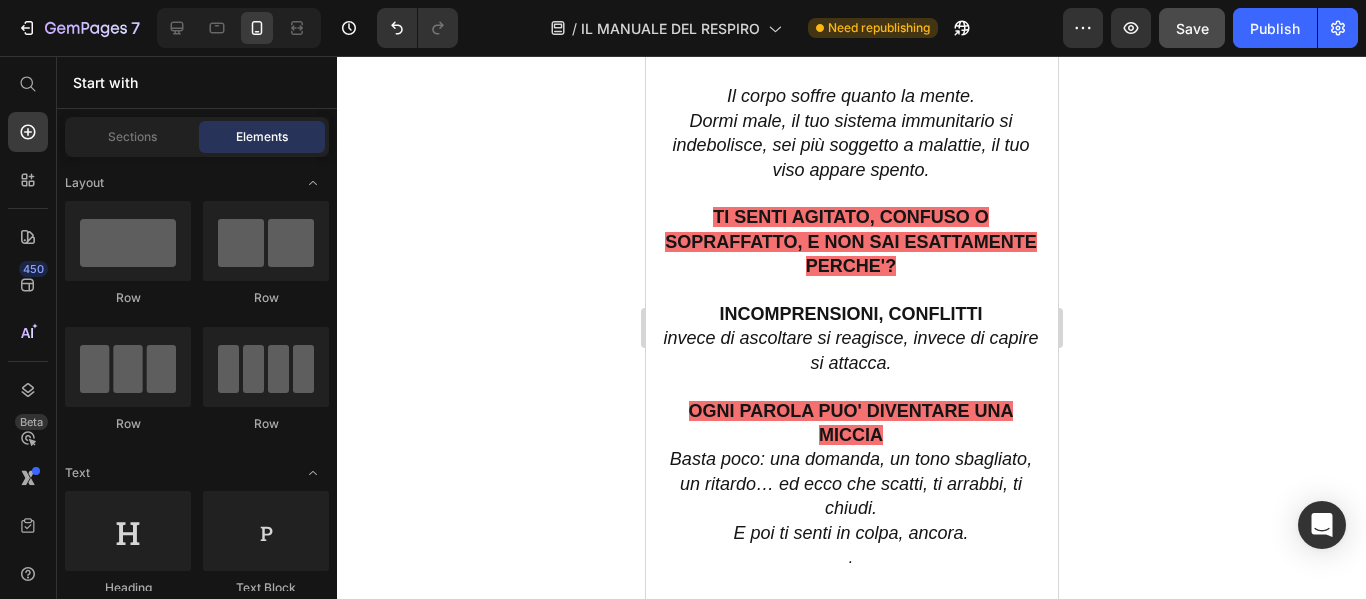 scroll, scrollTop: 2195, scrollLeft: 0, axis: vertical 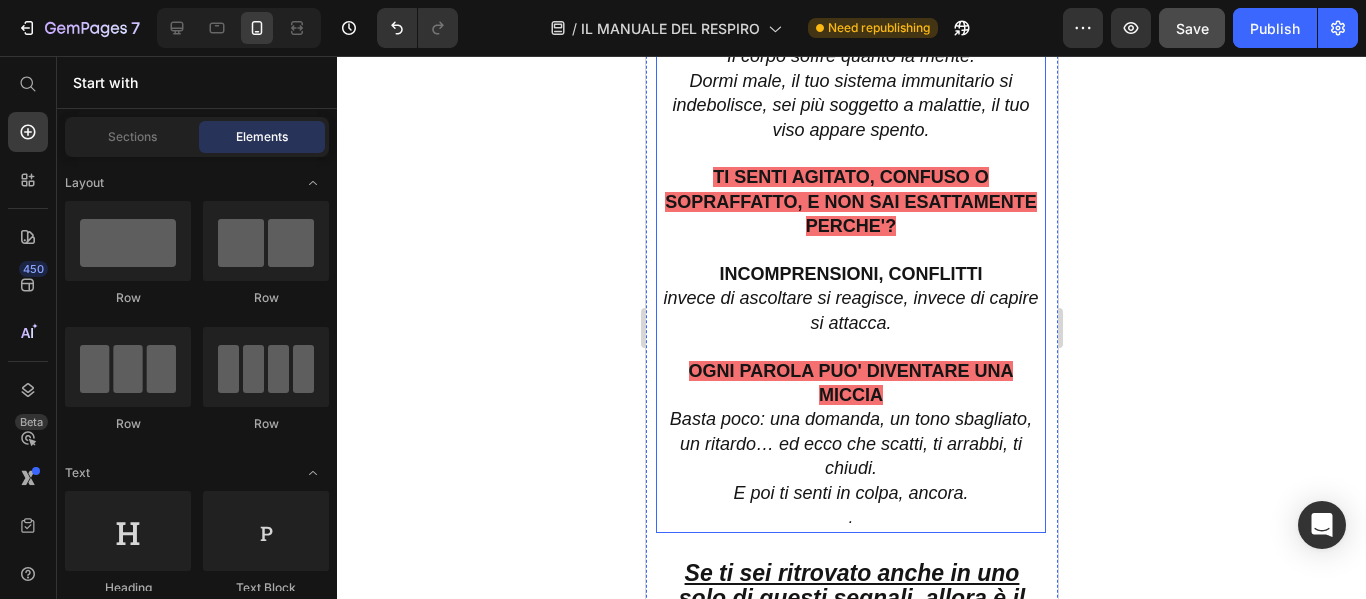 click on "INCOMPRENSIONI, CONFLITTI" at bounding box center (850, 275) 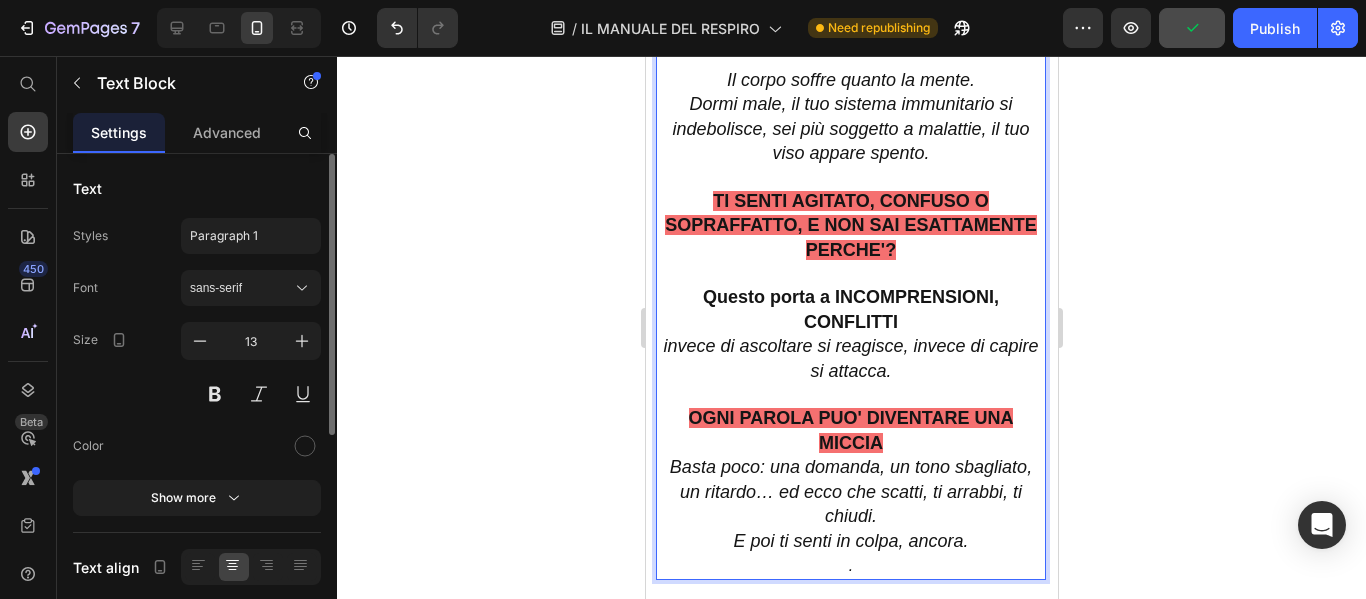 click on "Questo porta a INCOMPRENSIONI, CONFLITTI" at bounding box center (850, 310) 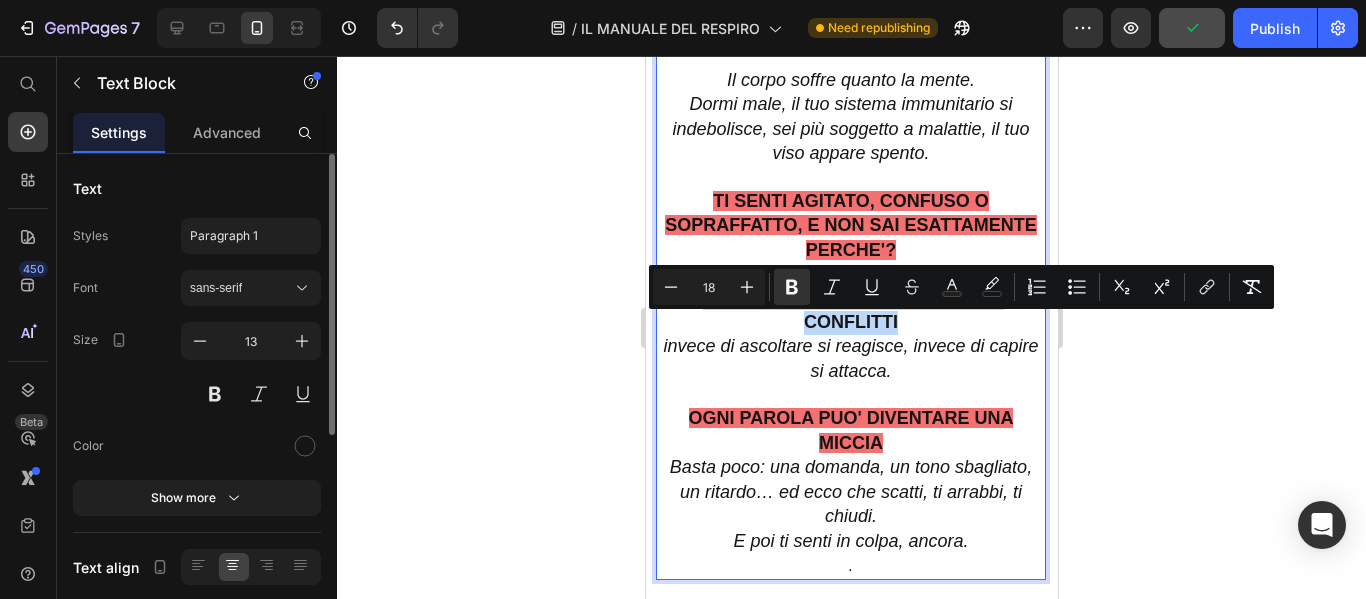 drag, startPoint x: 894, startPoint y: 350, endPoint x: 694, endPoint y: 320, distance: 202.23749 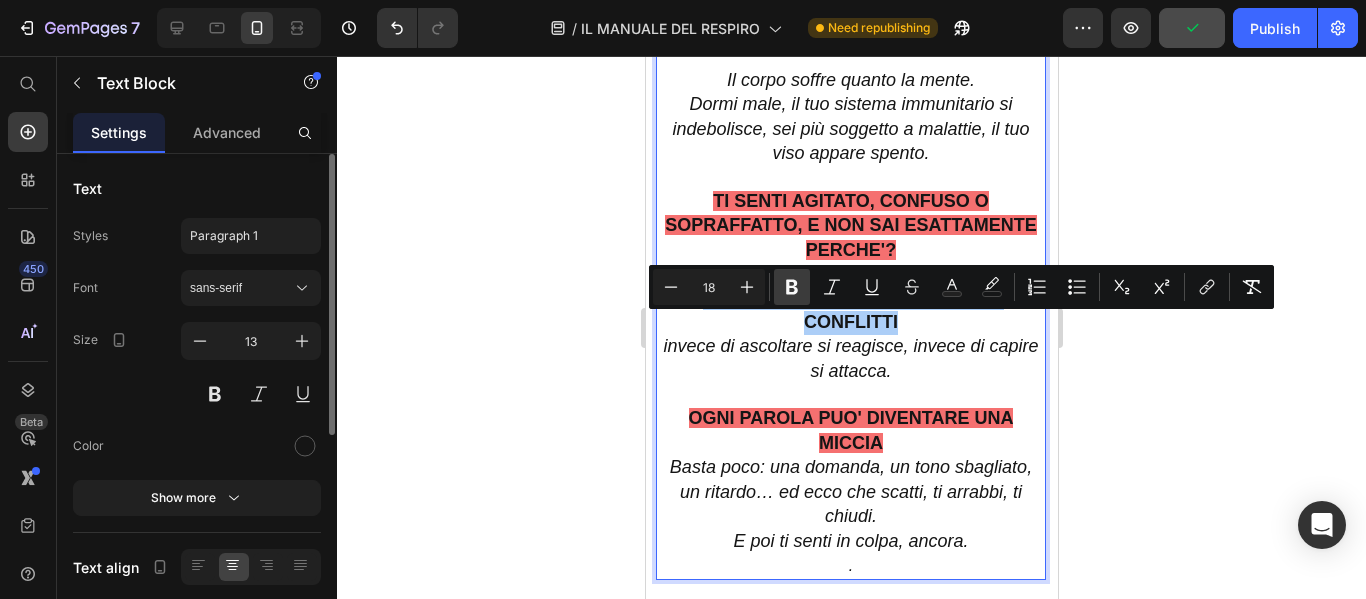 click 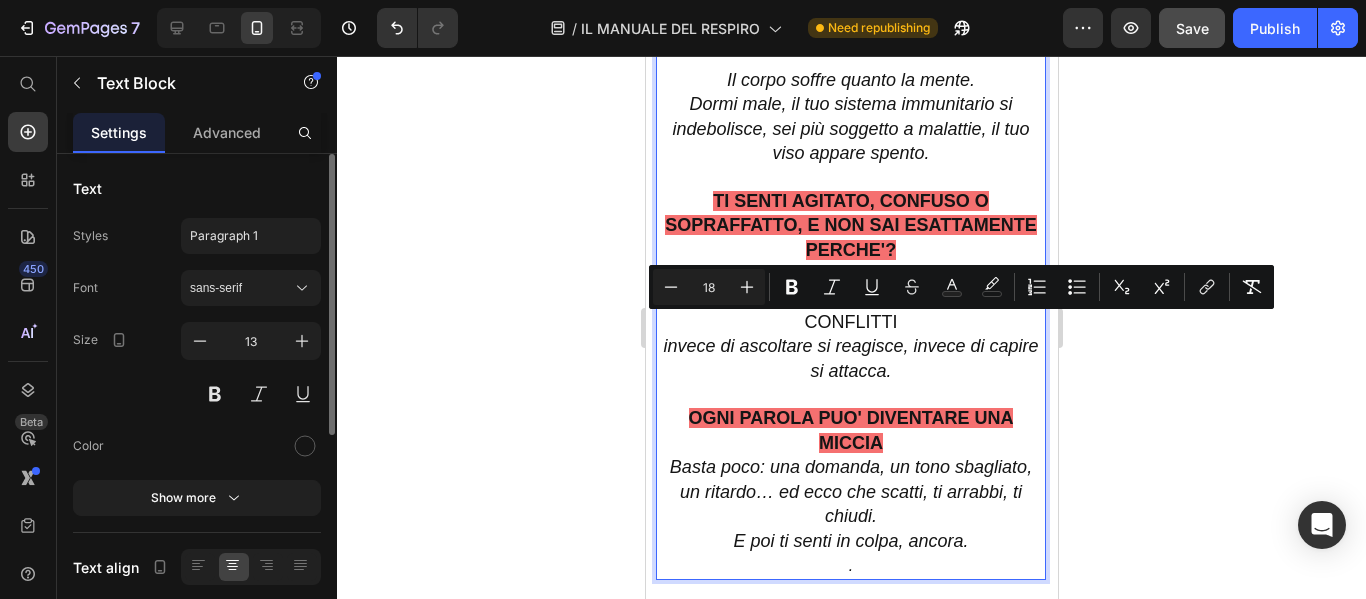 click on "Questo porta a INCOMPRENSIONI, CONFLITTI" at bounding box center (850, 310) 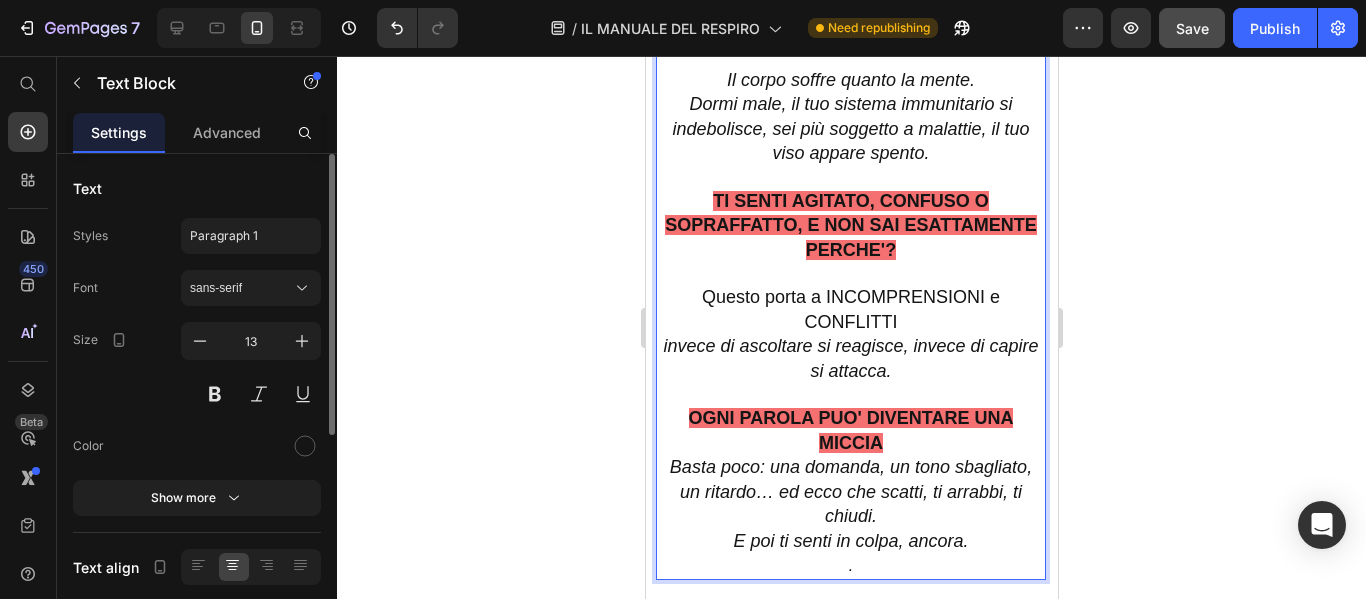 click on "invece di ascoltare si reagisce, invece di capire si attacca." at bounding box center [849, 358] 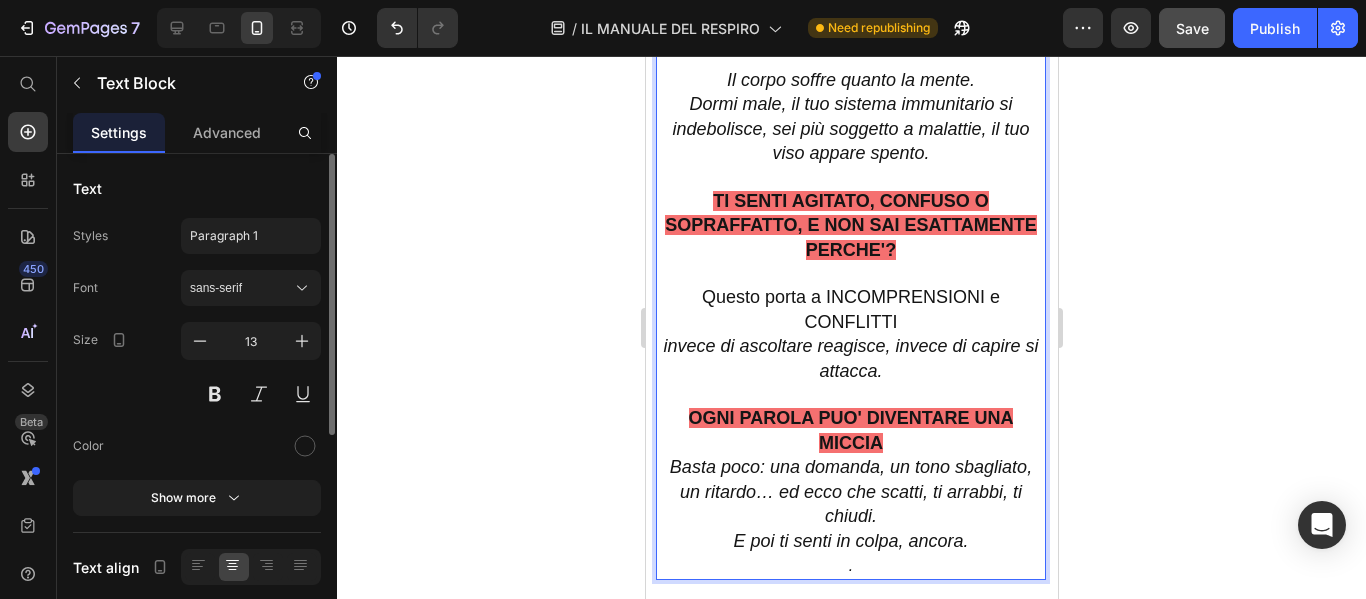 click on "invece di ascoltare reagisce, invece di capire si attacca." at bounding box center (849, 358) 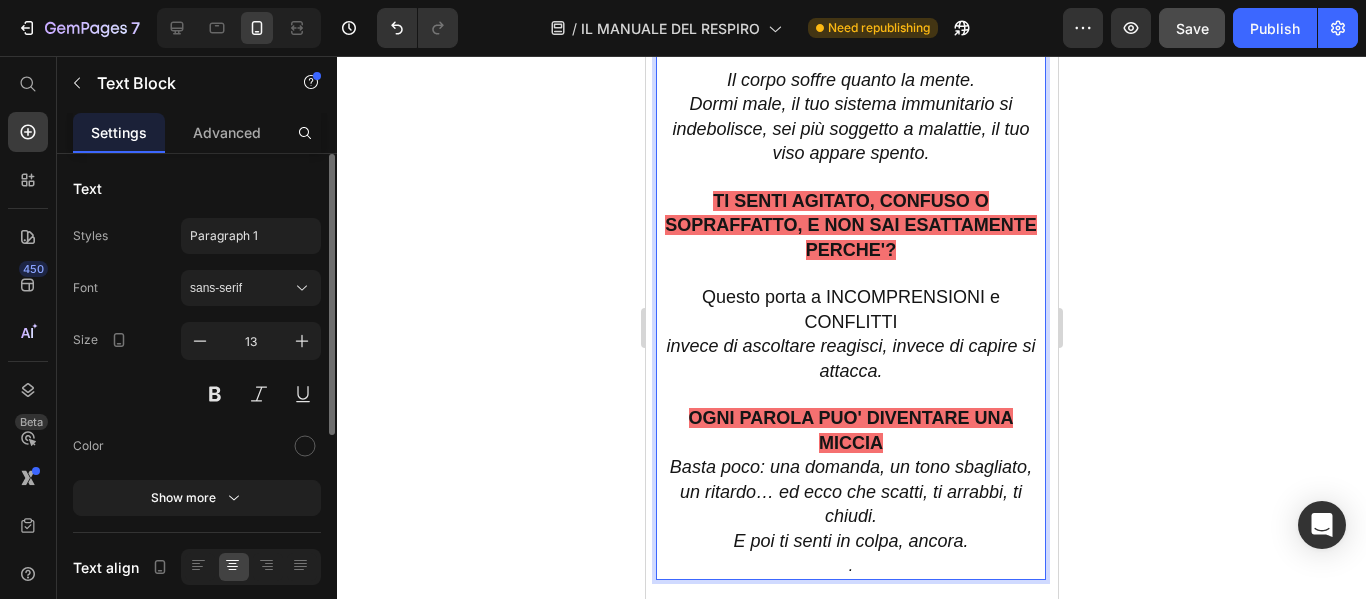 click on "invece di ascoltare reagisci, invece di capire si attacca." at bounding box center (849, 358) 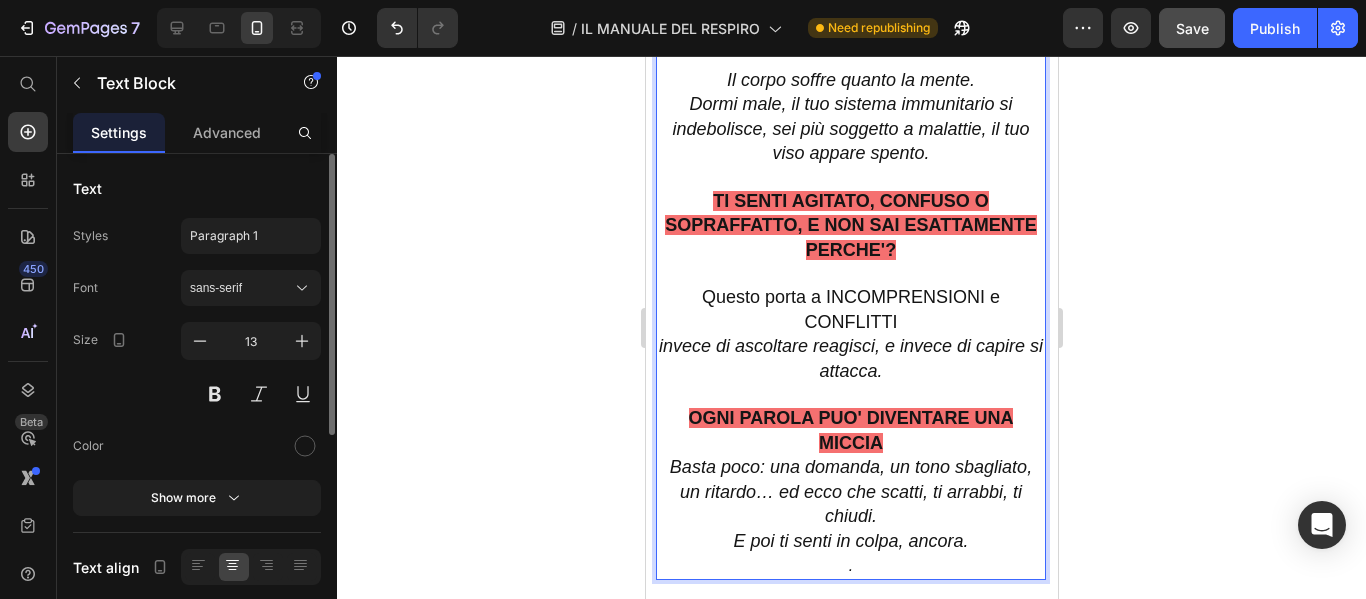 click on "invece di ascoltare reagisci, e invece di capire si attacca." at bounding box center [850, 358] 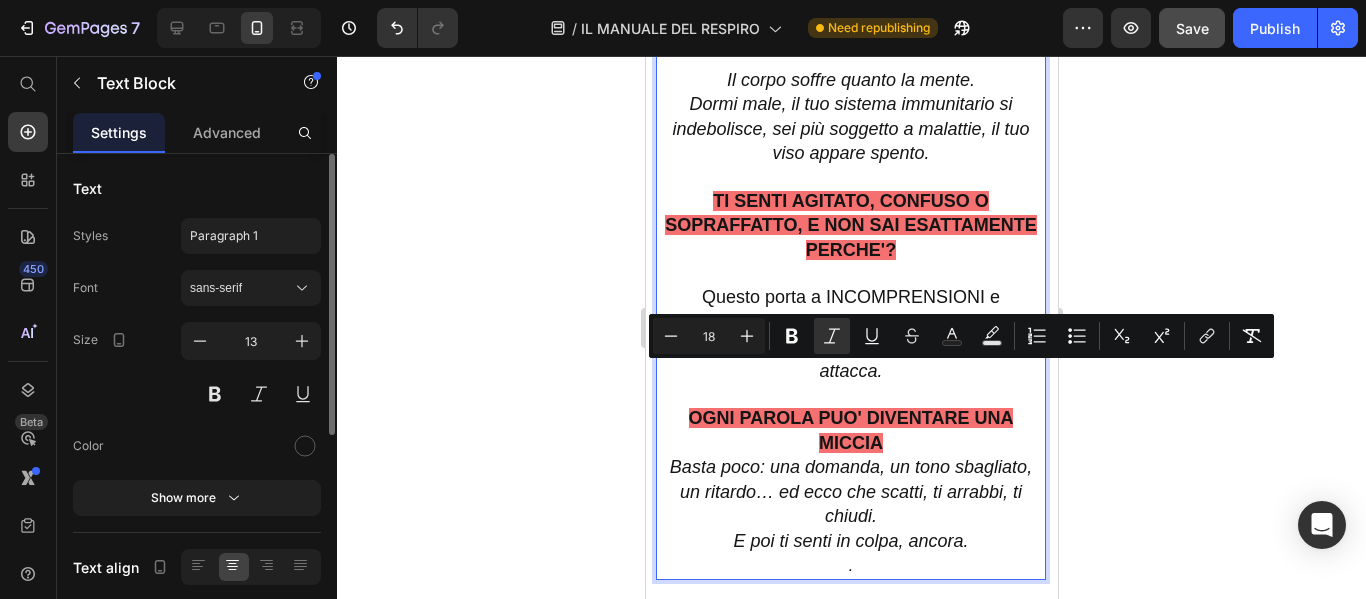 drag, startPoint x: 909, startPoint y: 381, endPoint x: 948, endPoint y: 402, distance: 44.294468 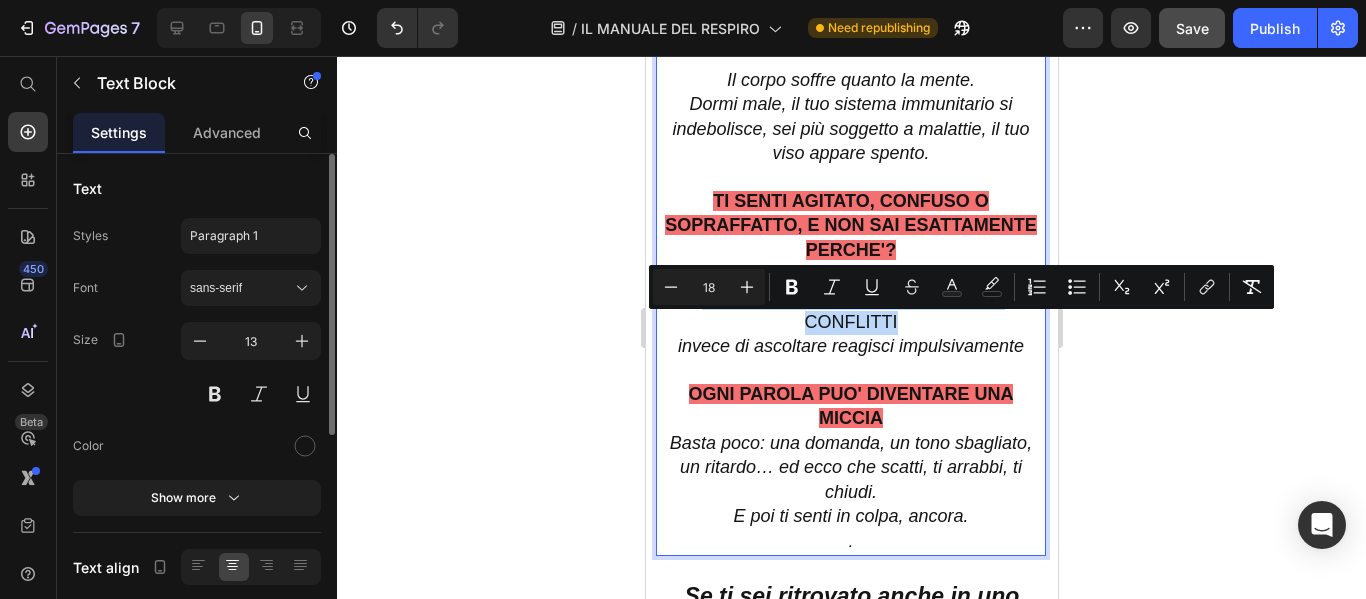 drag, startPoint x: 696, startPoint y: 327, endPoint x: 910, endPoint y: 352, distance: 215.45534 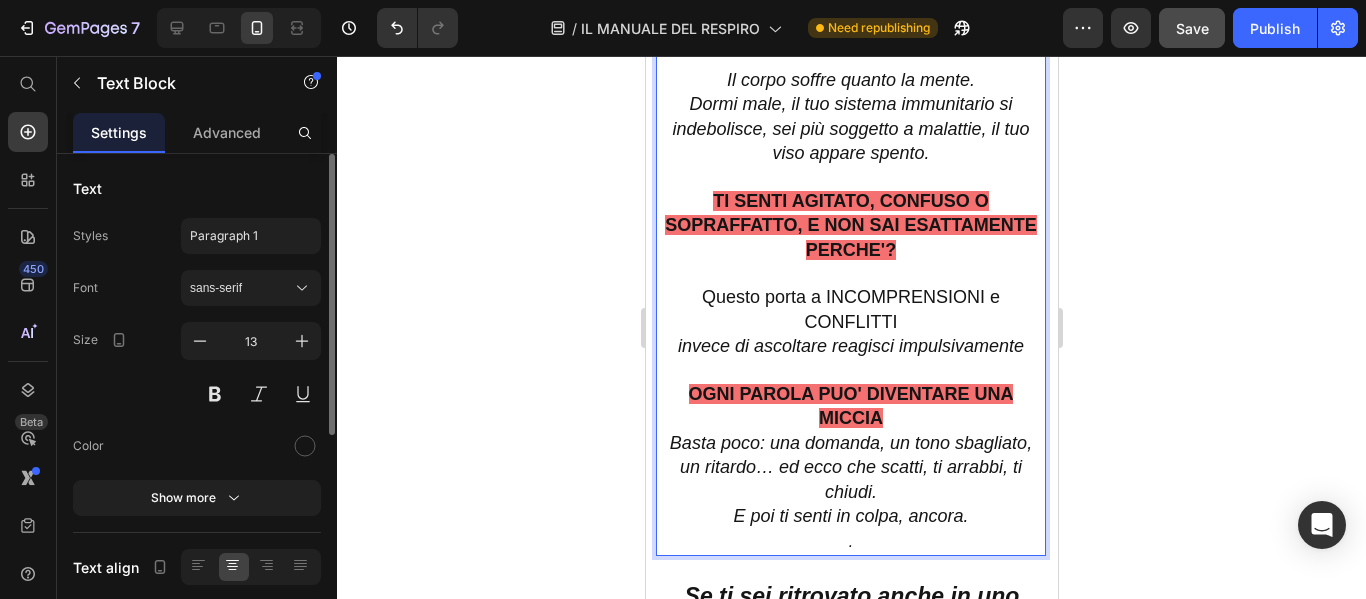 click on "invece di ascoltare reagisci impulsivamente" at bounding box center [850, 346] 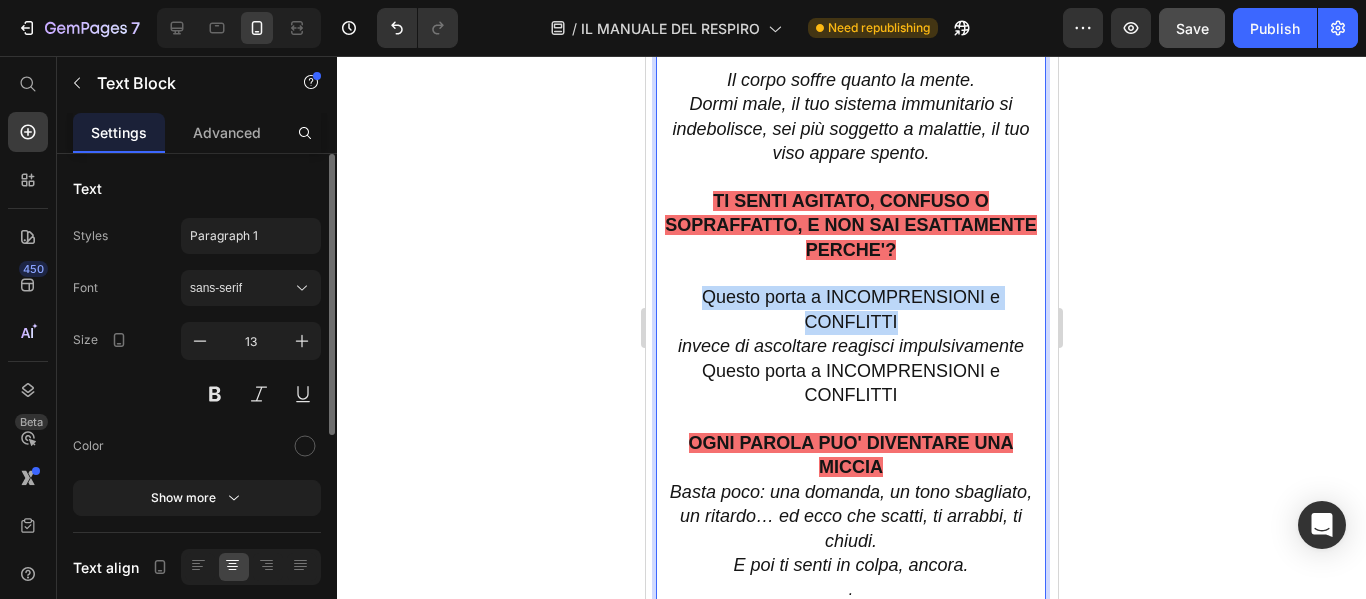 drag, startPoint x: 917, startPoint y: 355, endPoint x: 676, endPoint y: 318, distance: 243.8237 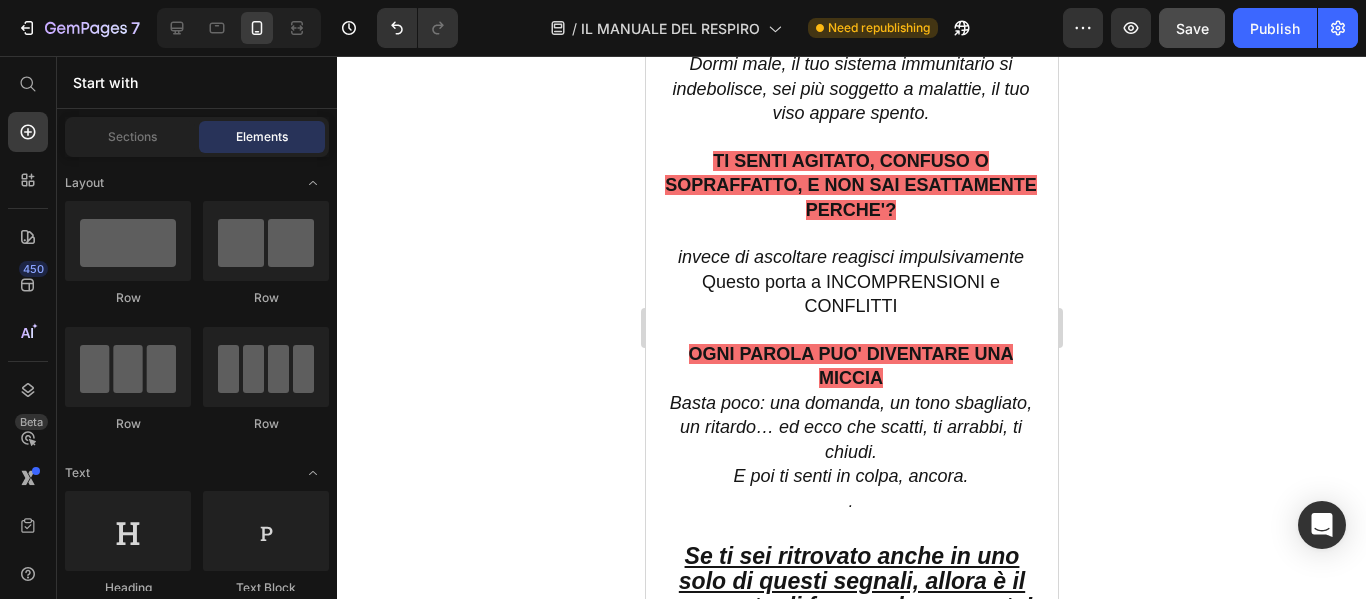 scroll, scrollTop: 2275, scrollLeft: 0, axis: vertical 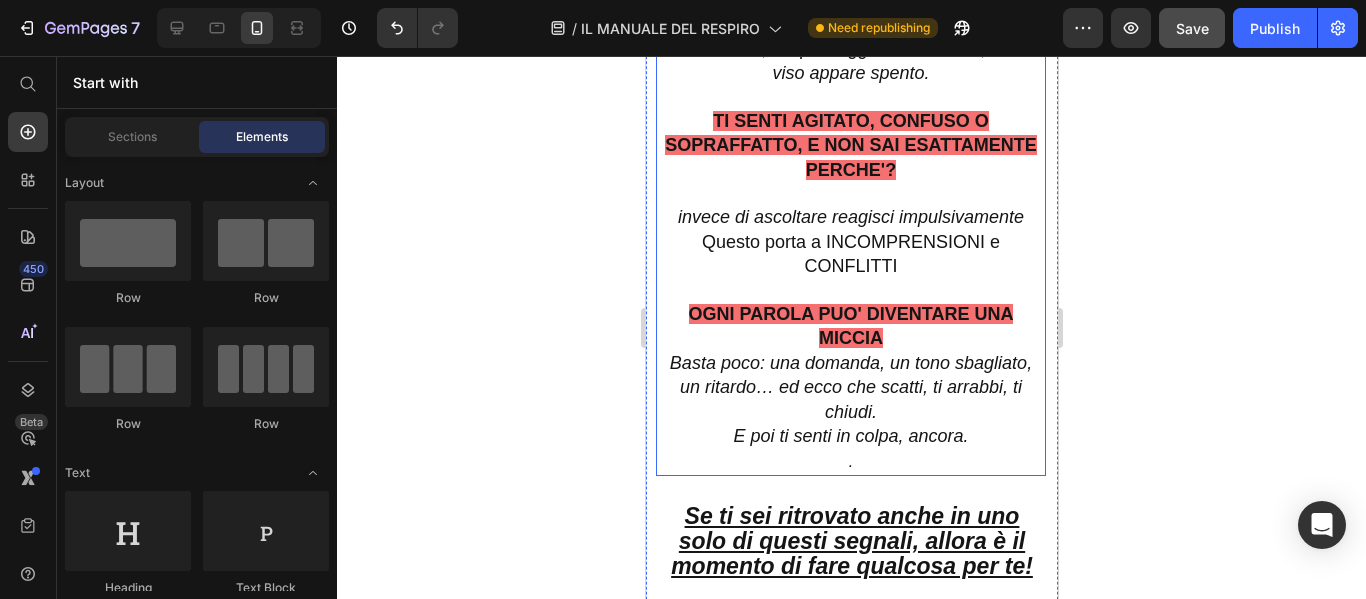 click on "OGNI PAROLA PUO' DIVENTARE UNA MICCIA Basta poco: una domanda, un tono sbagliato, un ritardo… ed ecco che scatti, ti arrabbi, ti chiudi." at bounding box center (850, 364) 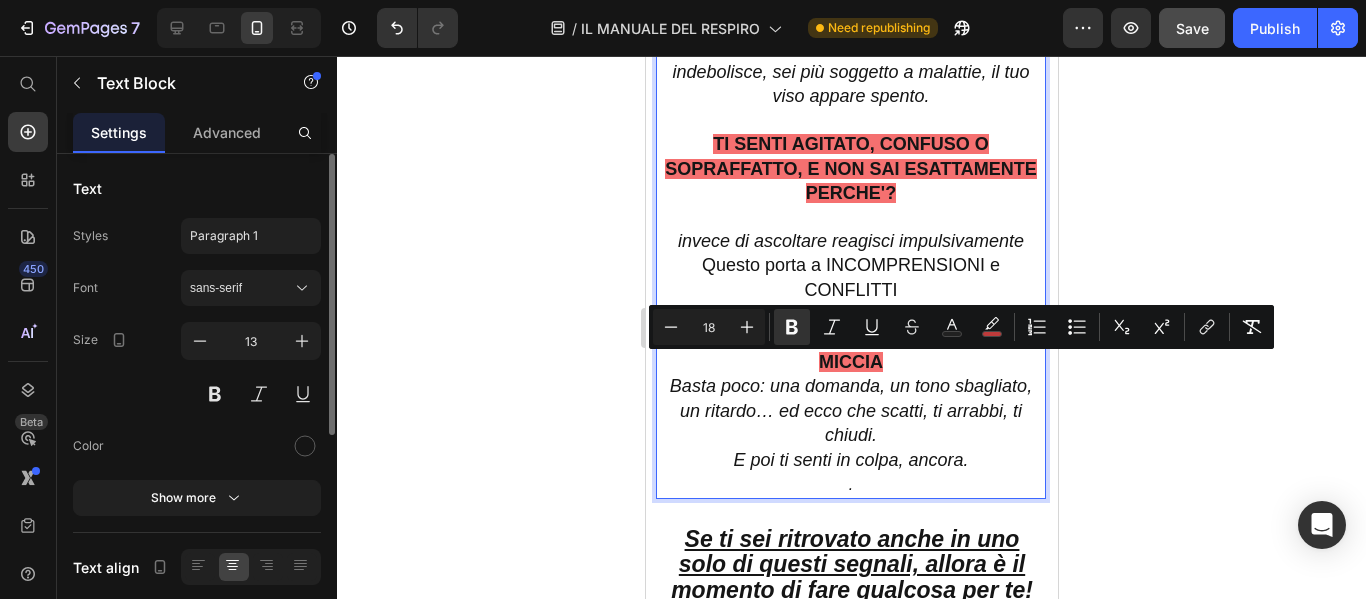 drag, startPoint x: 680, startPoint y: 367, endPoint x: 904, endPoint y: 398, distance: 226.13492 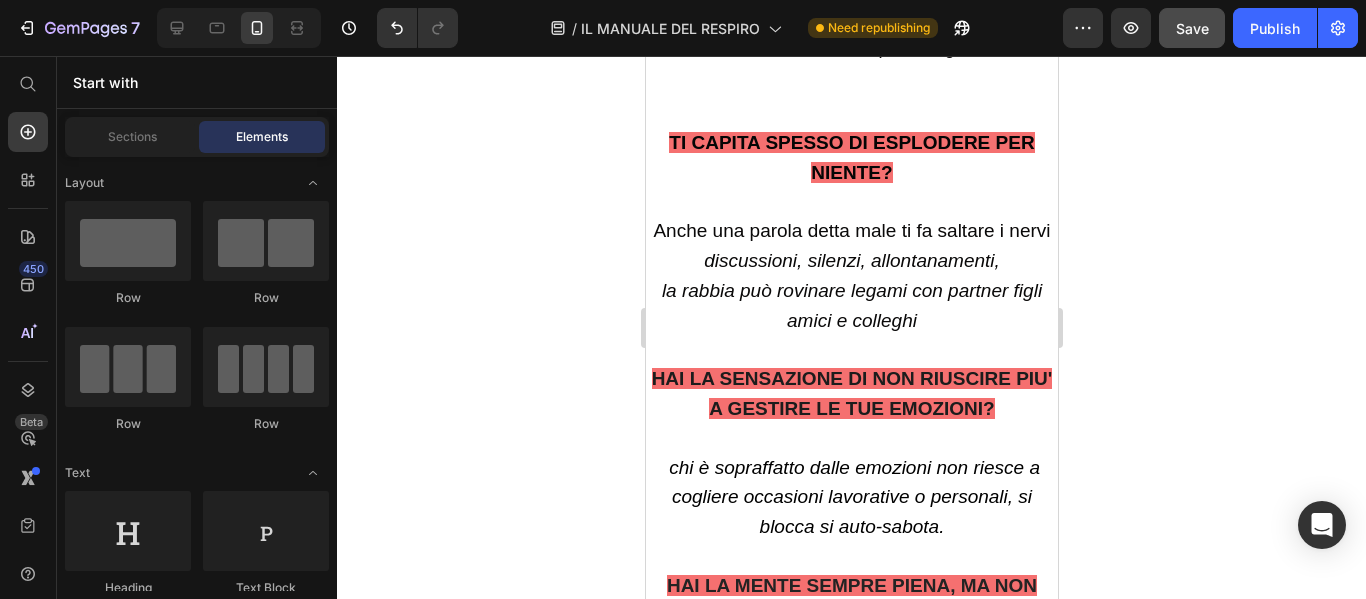 scroll, scrollTop: 1384, scrollLeft: 0, axis: vertical 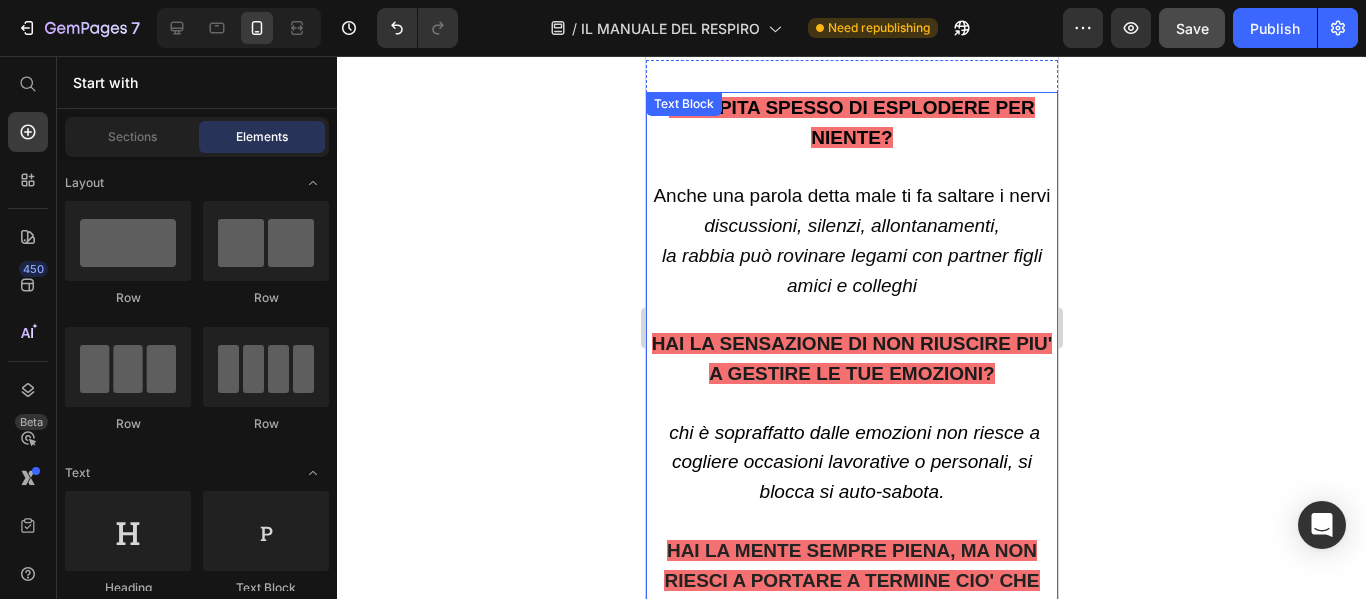 click on "Anche una parola detta male ti fa saltare i nervi" at bounding box center (851, 197) 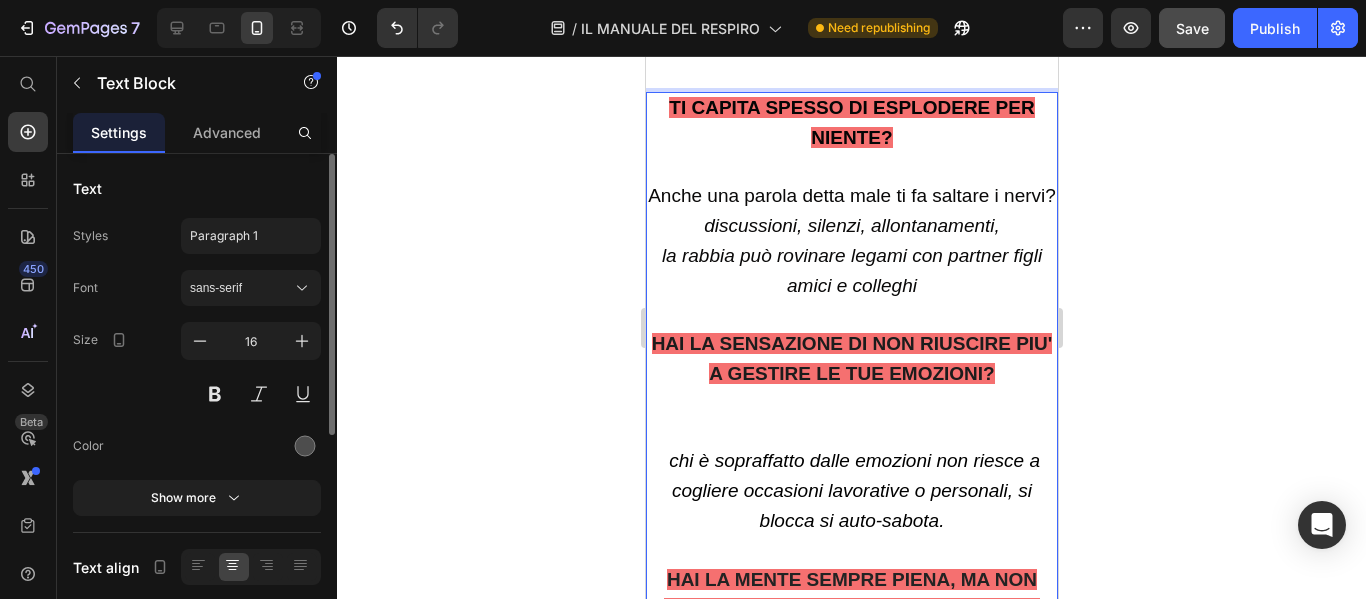 click on "HAI LA SENSAZIONE DI NON RIUSCIRE PIU' A GESTIRE LE TUE EMOZIONI?" at bounding box center (851, 388) 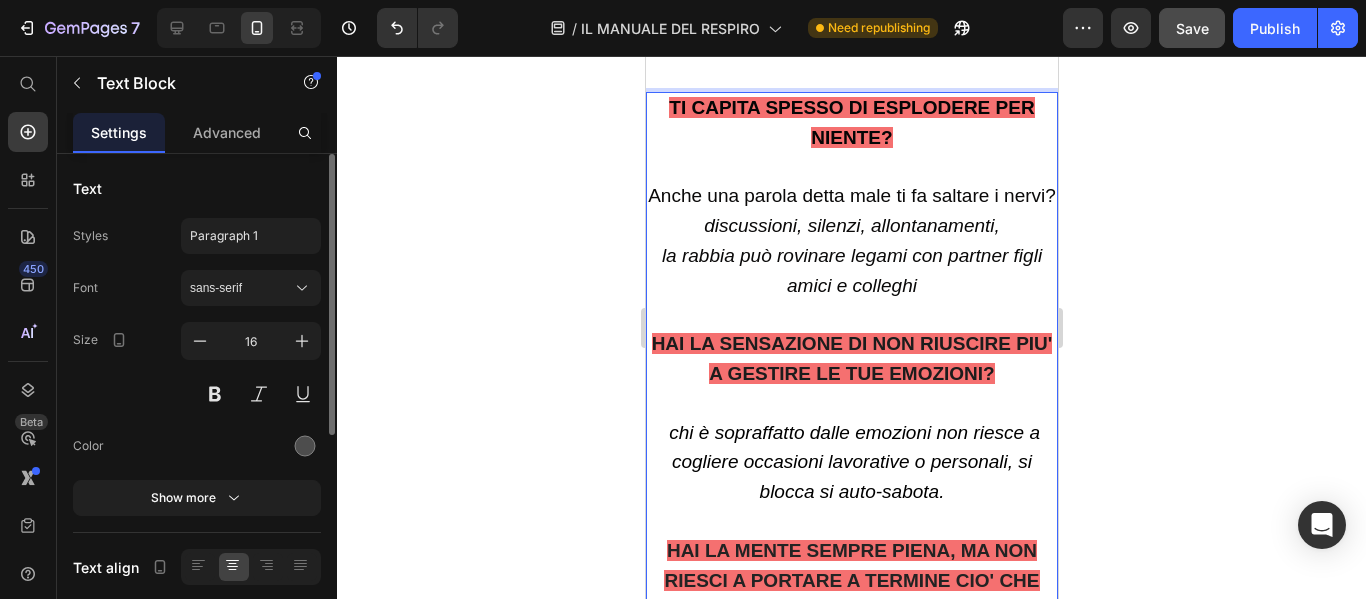 click on "la rabbia può rovinare legami con partner figli amici e colleghi" at bounding box center (851, 272) 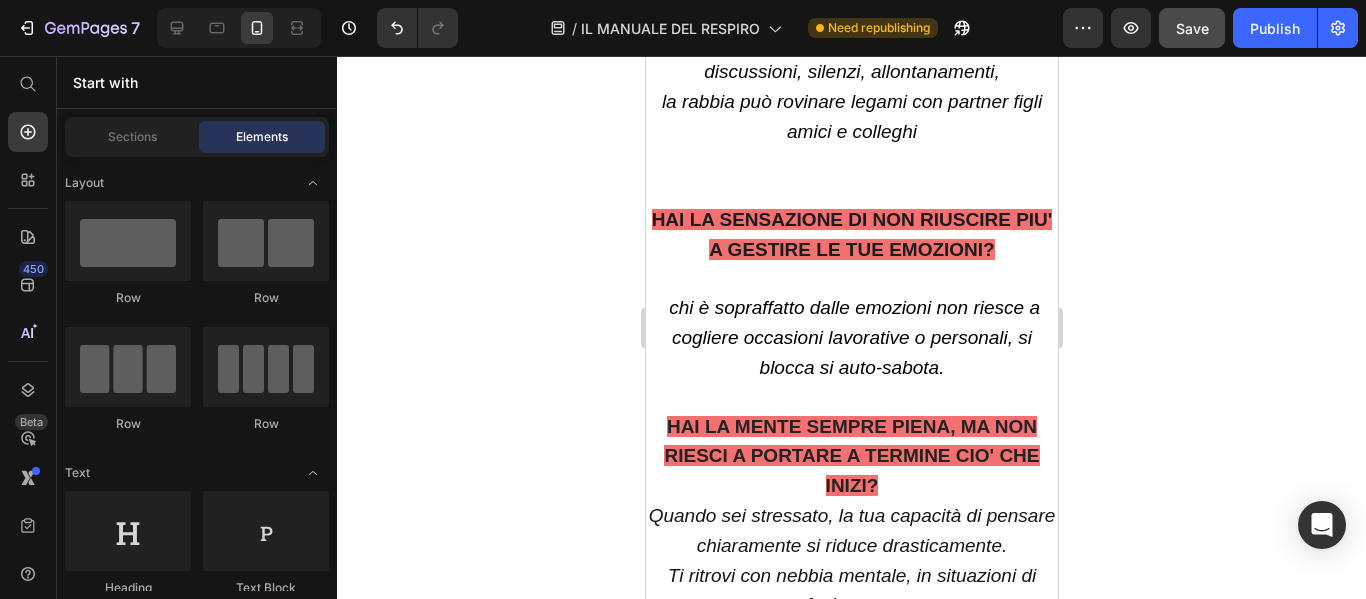 scroll, scrollTop: 1544, scrollLeft: 0, axis: vertical 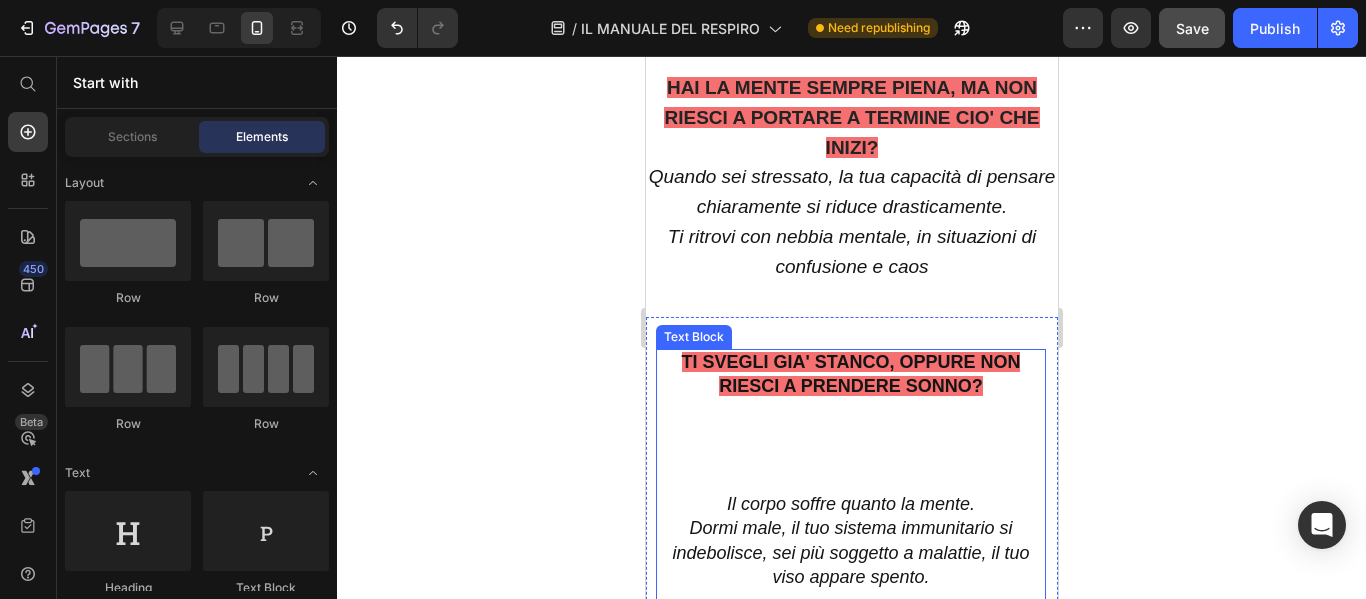 click at bounding box center (850, 446) 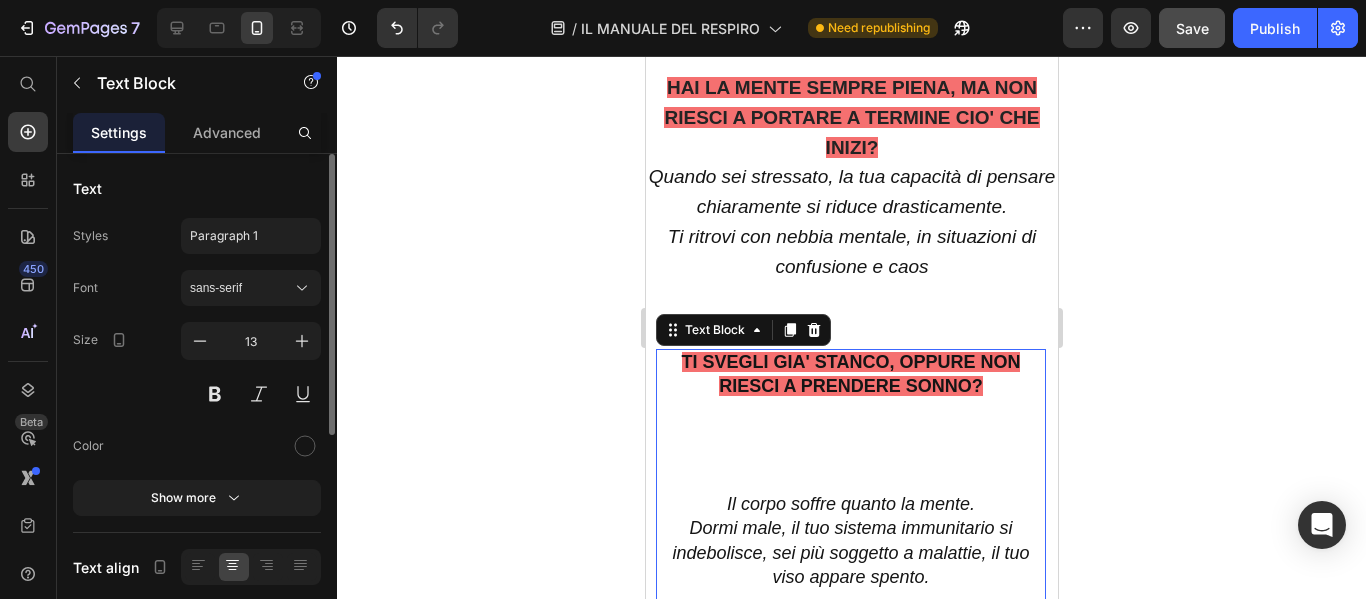 click at bounding box center [850, 446] 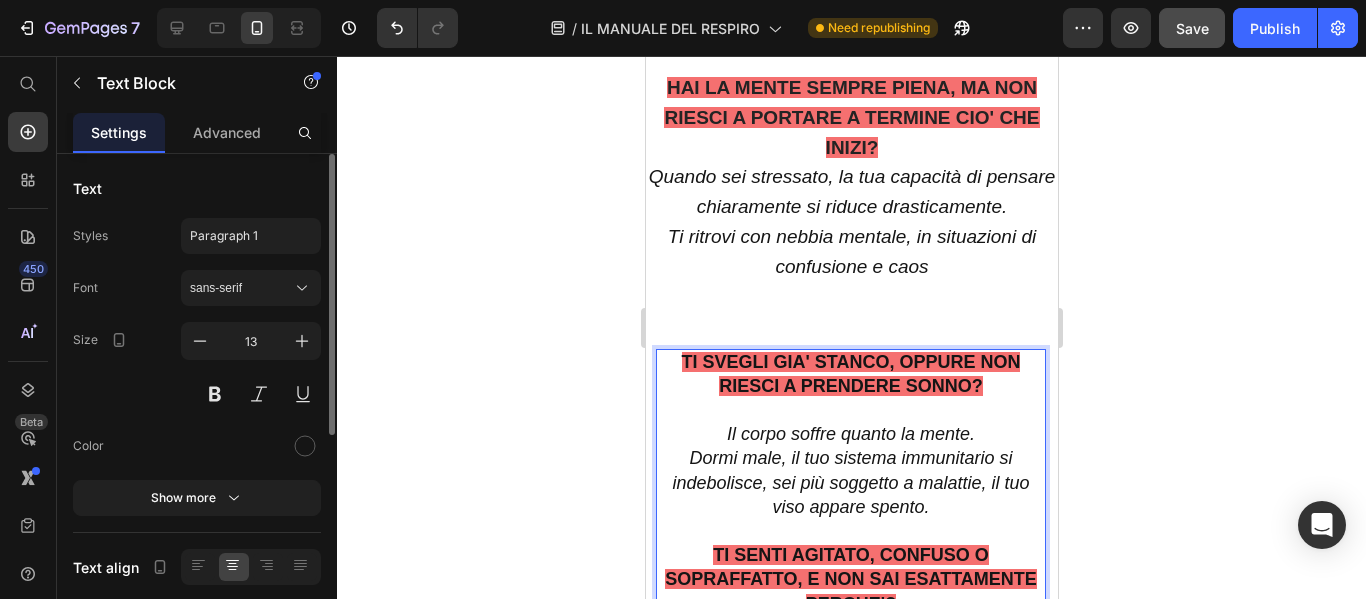 click on "Dormi male, il tuo sistema immunitario si indebolisce, sei più soggetto a malattie, il tuo viso appare spento." at bounding box center [850, 483] 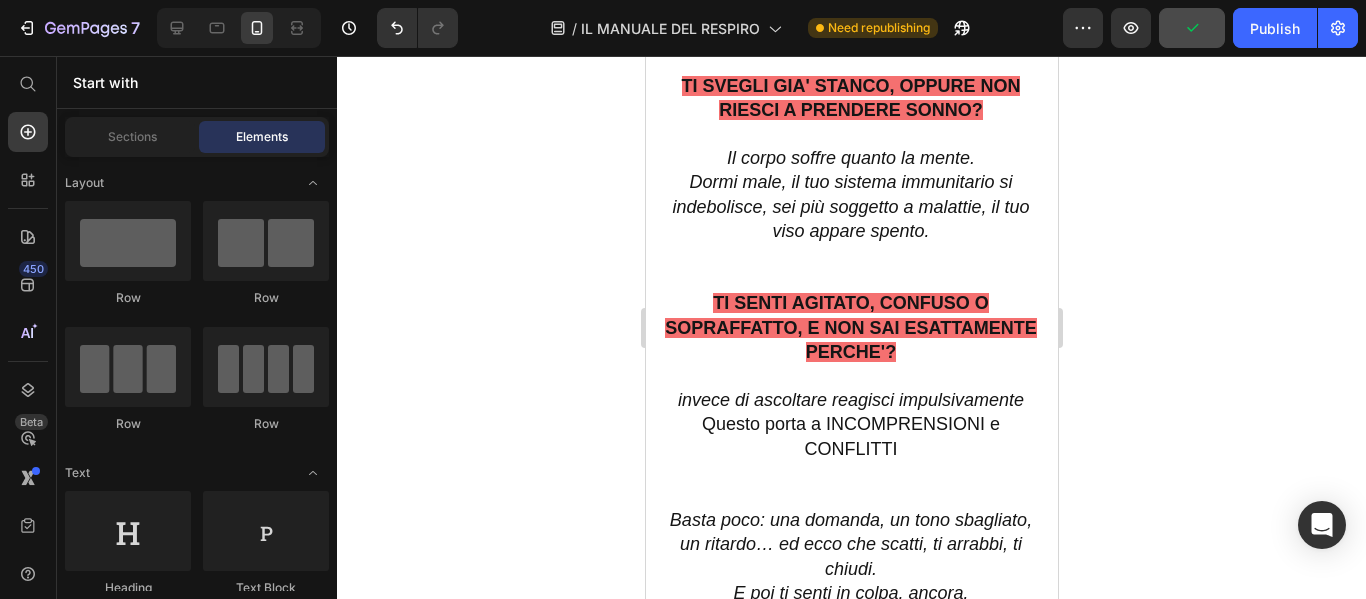 scroll, scrollTop: 2104, scrollLeft: 0, axis: vertical 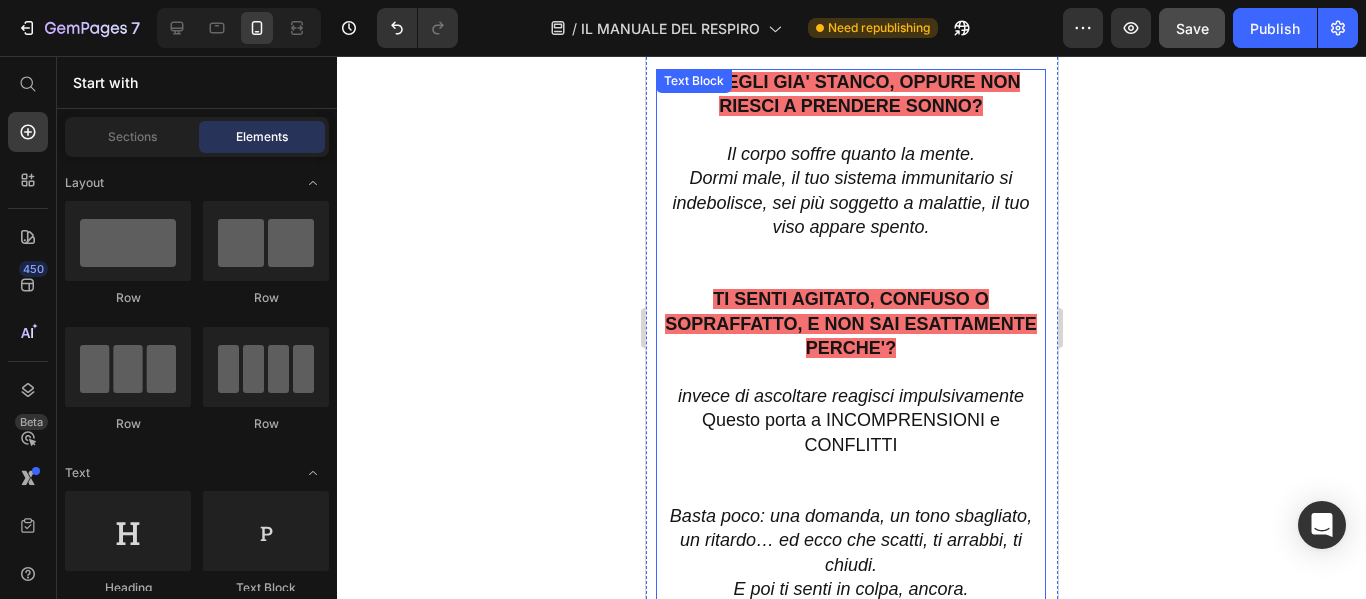 click on "invece di ascoltare reagisci impulsivamente" at bounding box center (850, 397) 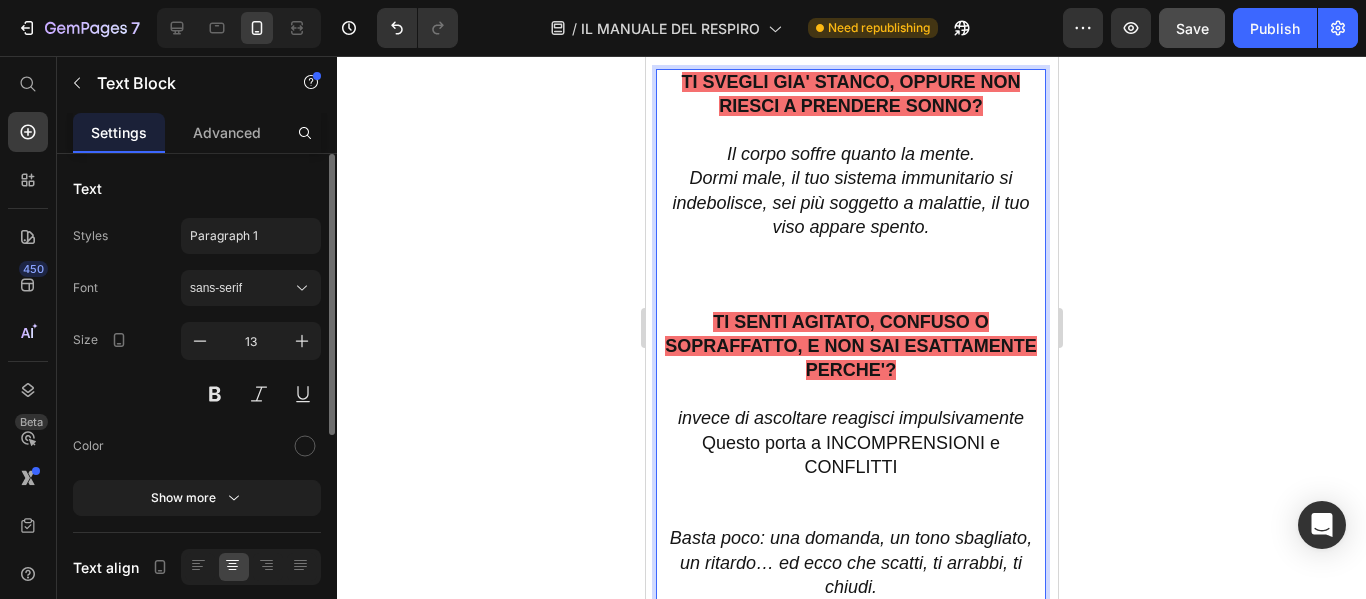 click on "invece di ascoltare reagisci impulsivamente" at bounding box center [850, 419] 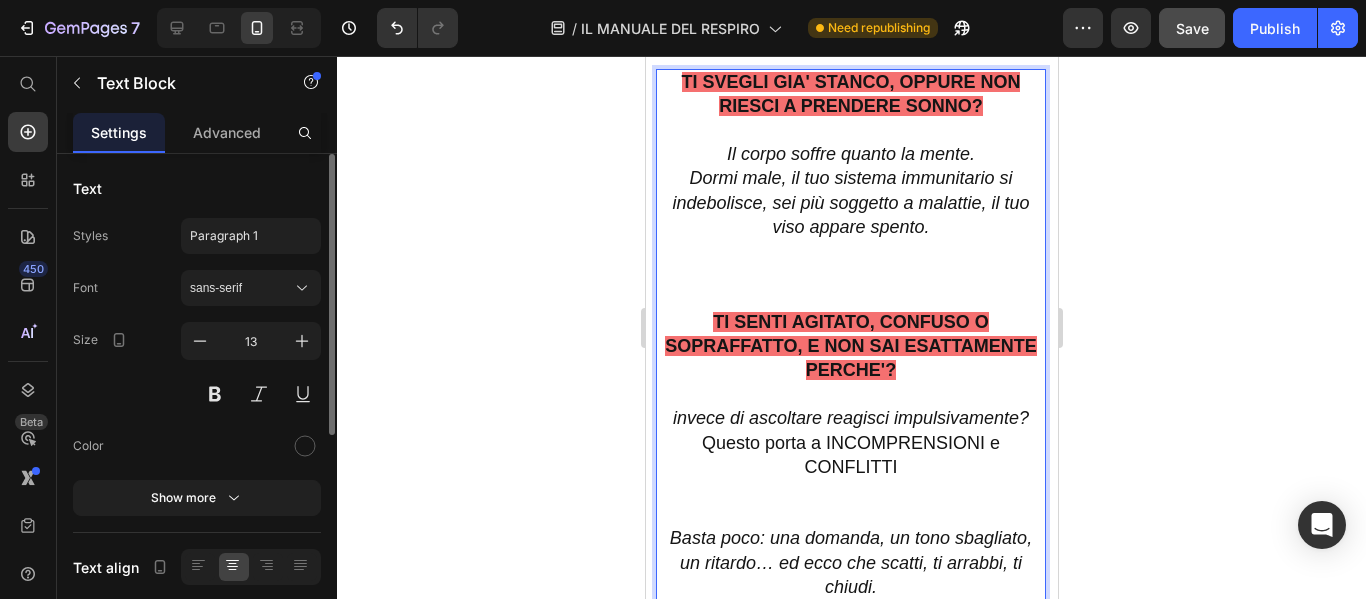 click on "Questo porta a INCOMPRENSIONI e CONFLITTI" at bounding box center (850, 456) 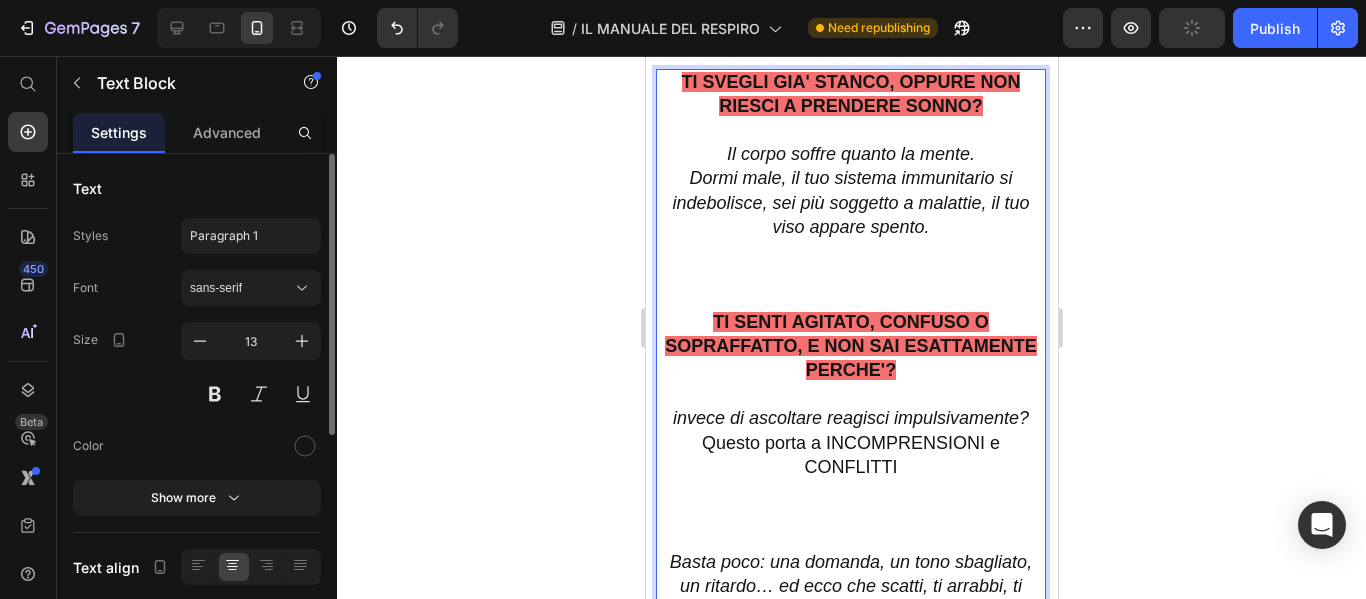 click at bounding box center (850, 263) 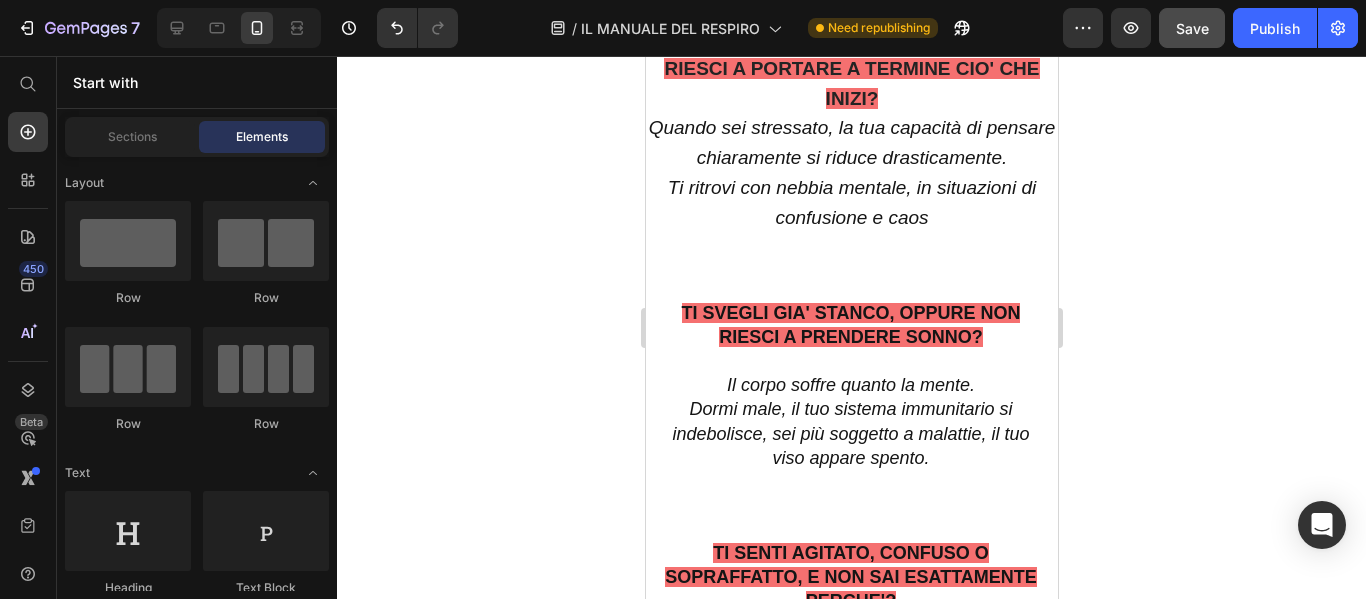 scroll, scrollTop: 1864, scrollLeft: 0, axis: vertical 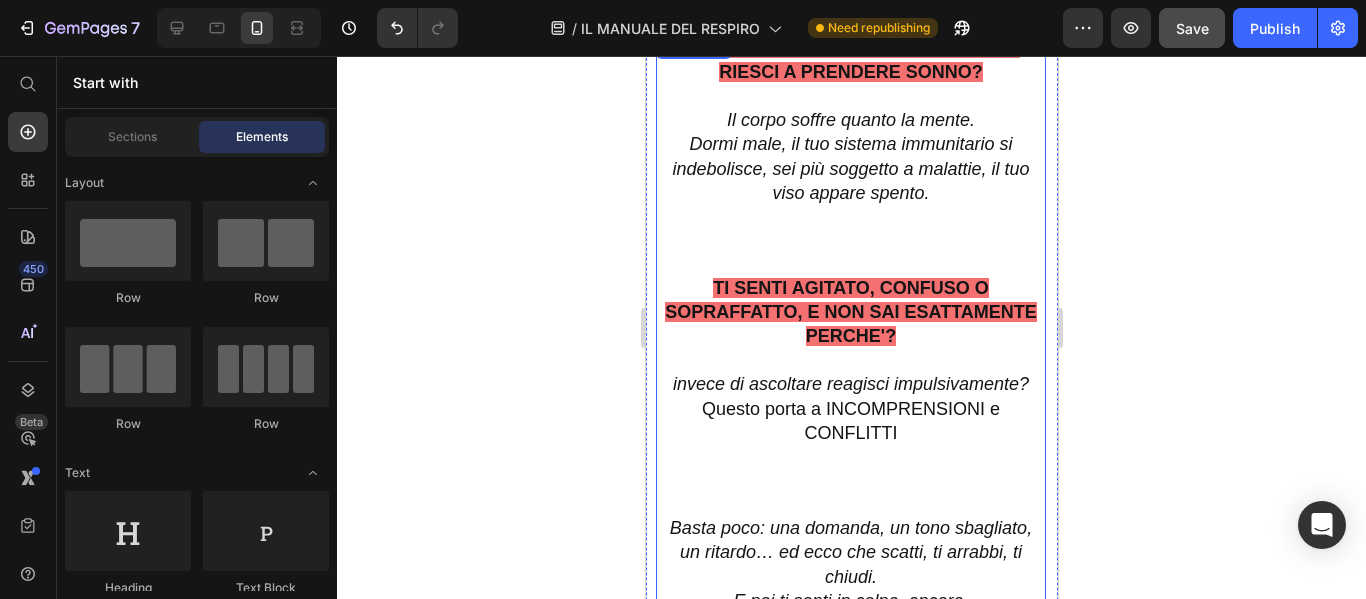click on "TI SENTI AGITATO, CONFUSO O SOPRAFFATTO, E NON SAI ESATTAMENTE PERCHE'?" at bounding box center [850, 312] 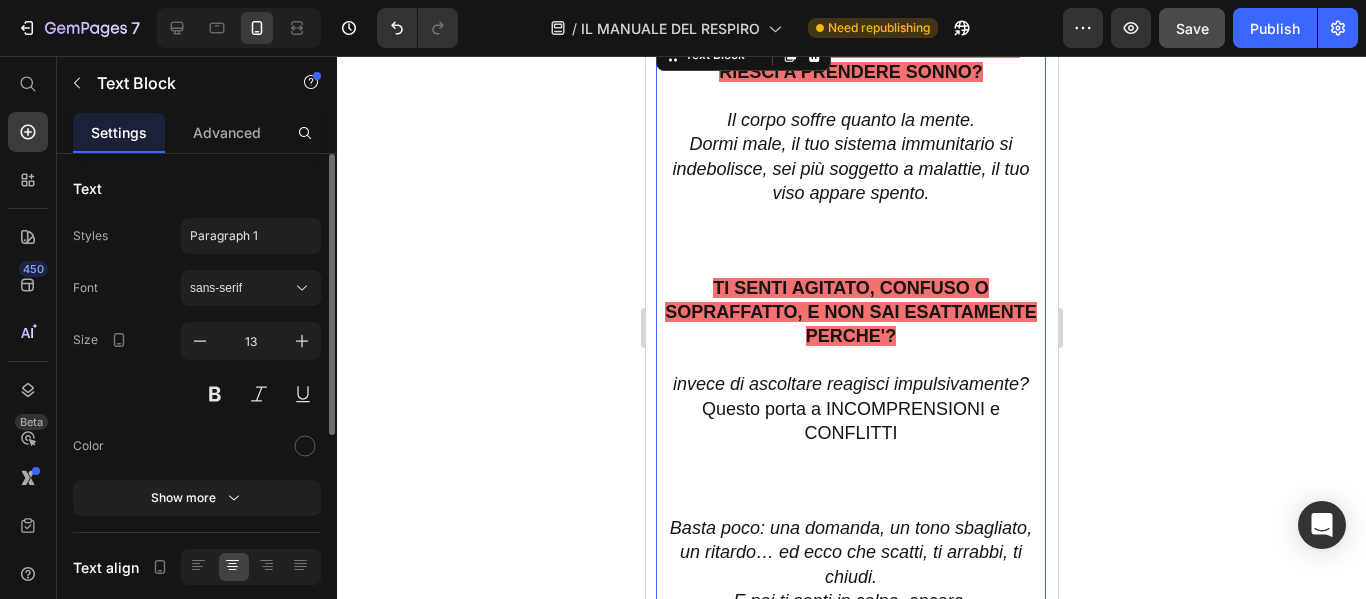 click on "TI SENTI AGITATO, CONFUSO O SOPRAFFATTO, E NON SAI ESATTAMENTE PERCHE'?" at bounding box center [850, 312] 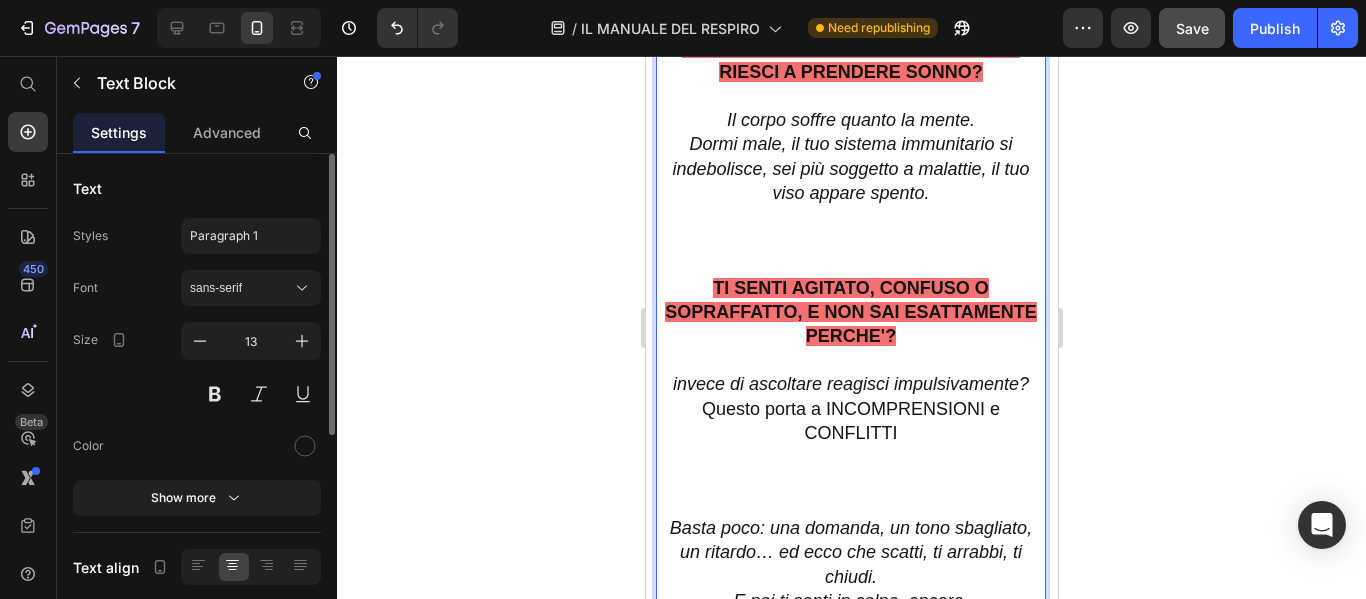 click on "TI SENTI AGITATO, CONFUSO O SOPRAFFATTO, E NON SAI ESATTAMENTE PERCHE'?" at bounding box center (850, 312) 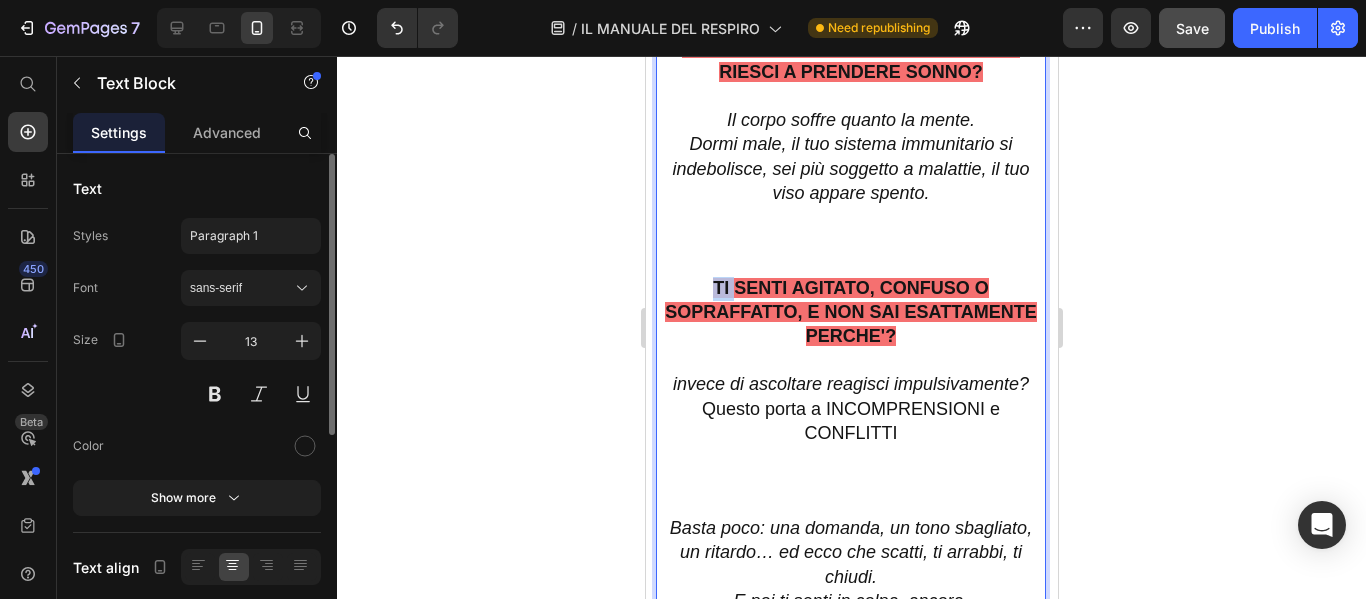drag, startPoint x: 708, startPoint y: 318, endPoint x: 727, endPoint y: 321, distance: 19.235384 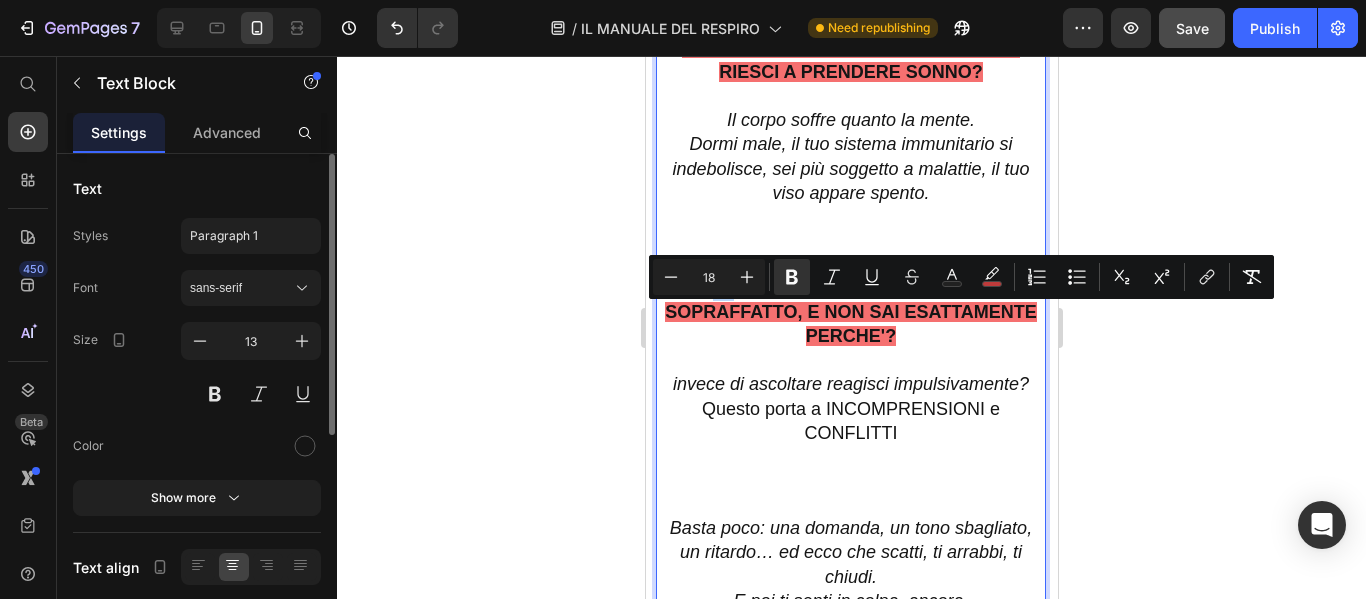 copy on "TI" 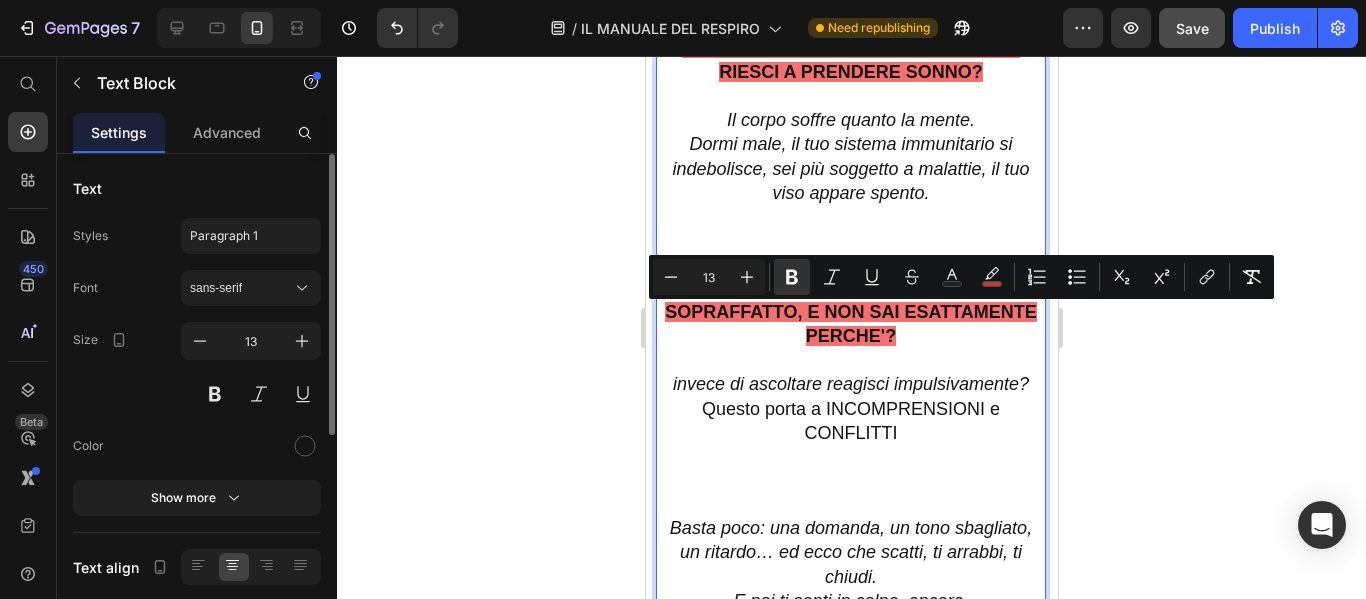 click at bounding box center [850, 229] 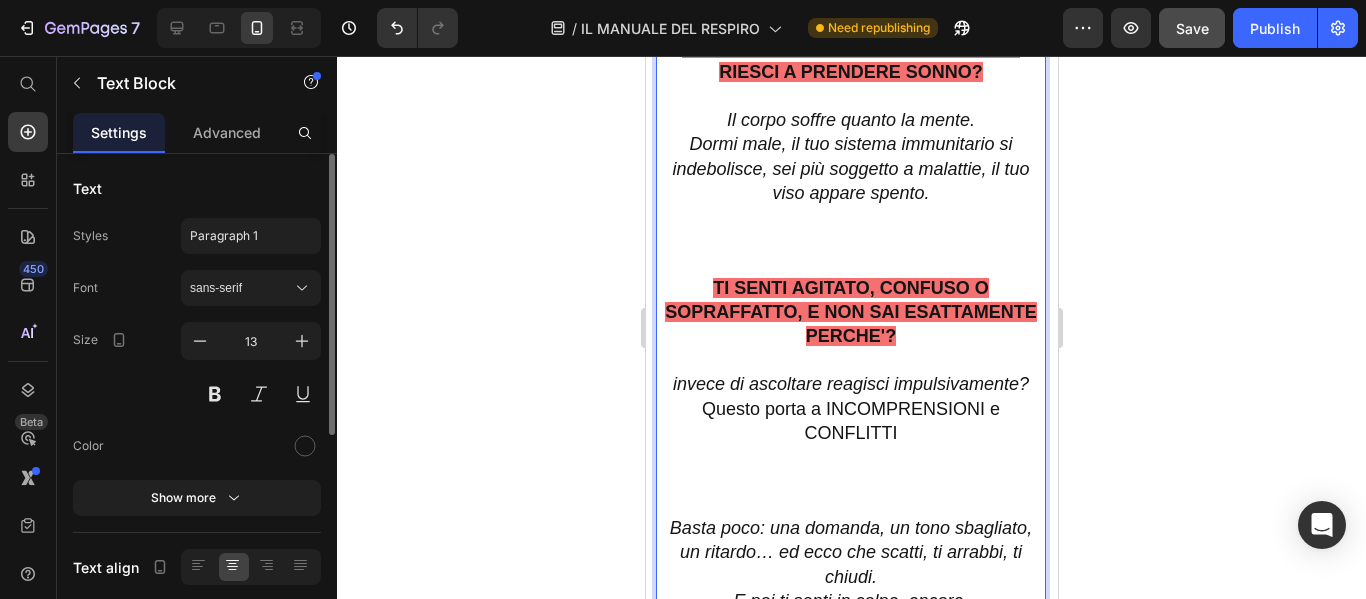 click on "⁠⁠⁠⁠⁠⁠⁠" at bounding box center [850, 229] 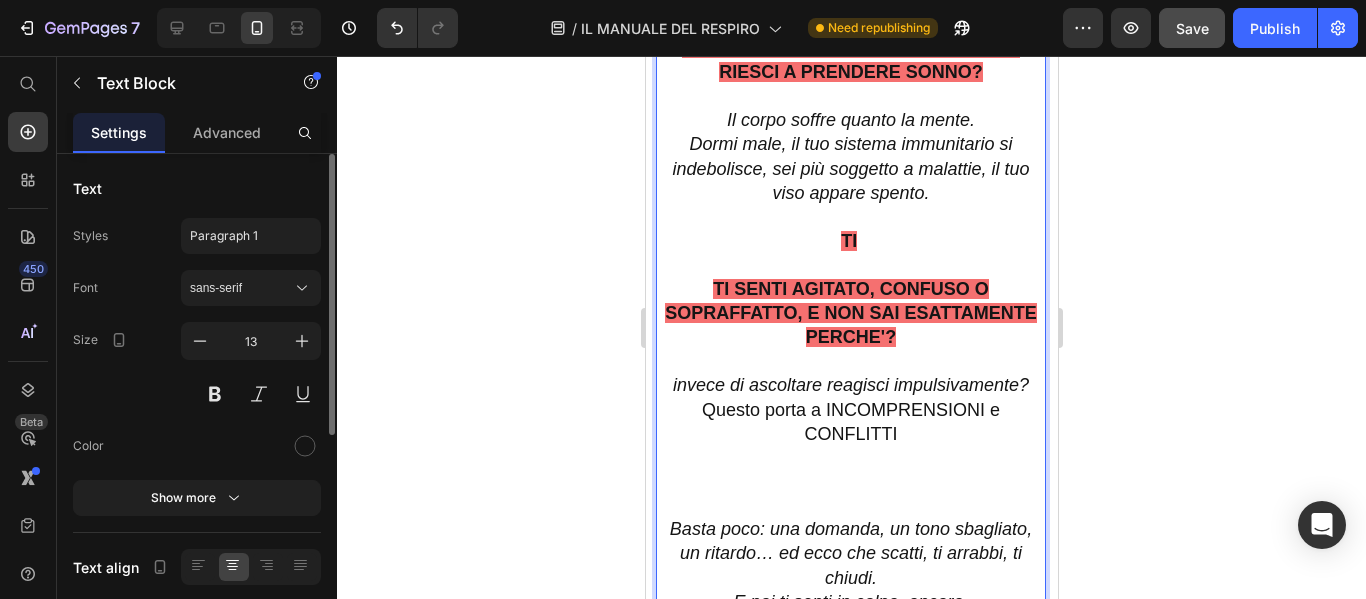 click on "TI" at bounding box center (848, 241) 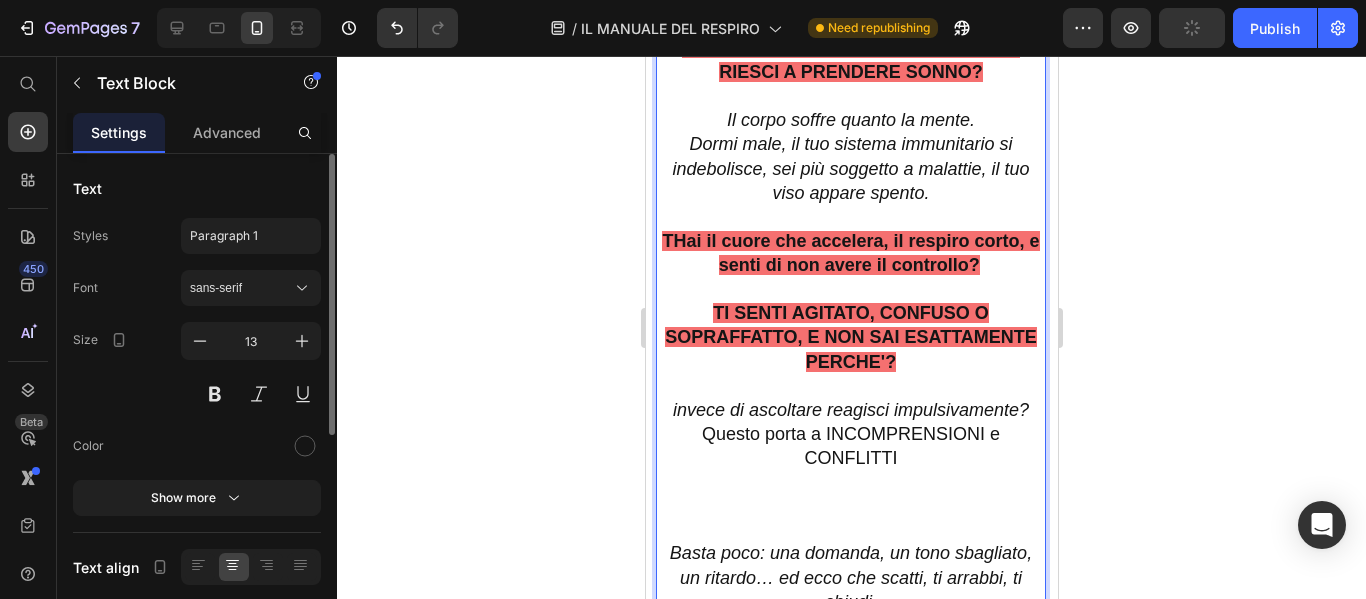 click on "THai il cuore che accelera, il respiro corto, e senti di non avere il controllo?" at bounding box center (849, 253) 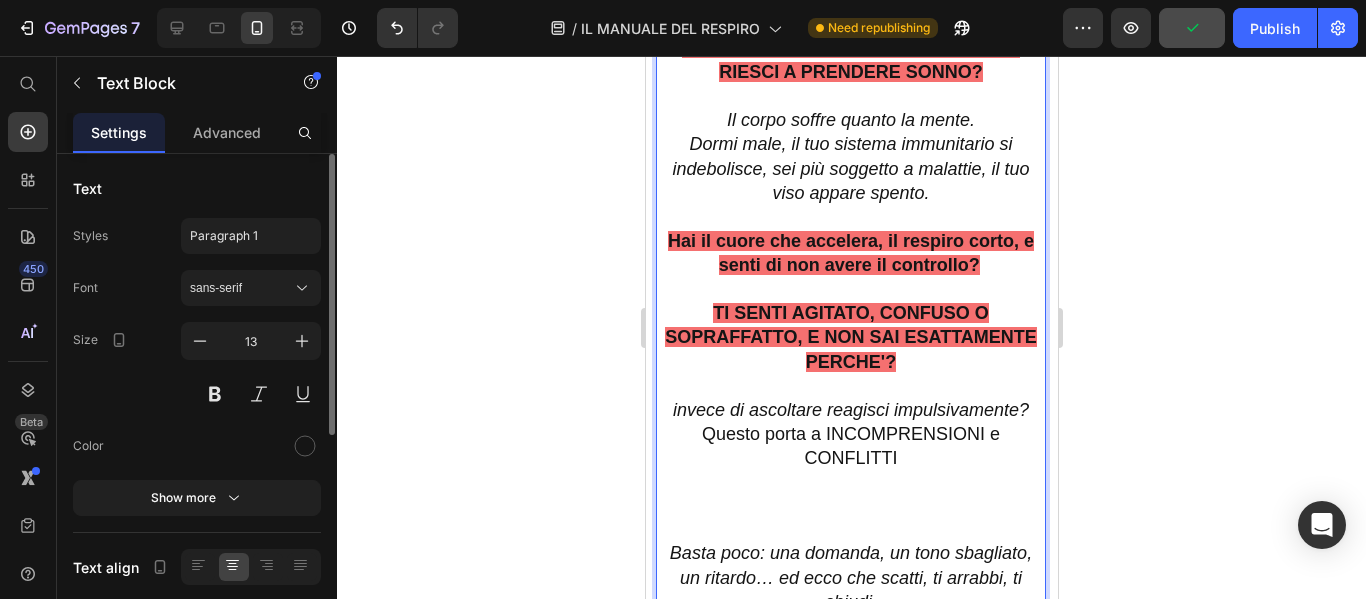 click on "Hai il cuore che accelera, il respiro corto, e senti di non avere il controllo?" at bounding box center [850, 253] 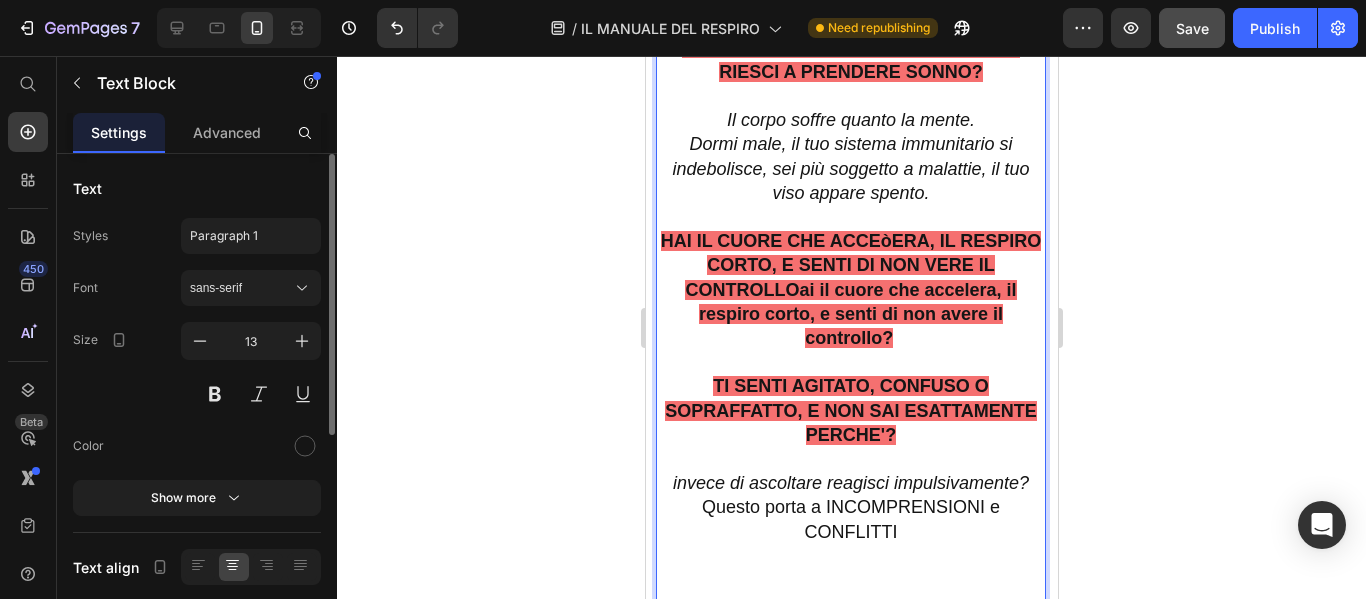 click on "HAI IL CUORE CHE ACCEòERA, IL RESPIRO CORTO, E SENTI DI NON VERE IL CONTROLLOai il cuore che accelera, il respiro corto, e senti di non avere il controllo?" at bounding box center (850, 290) 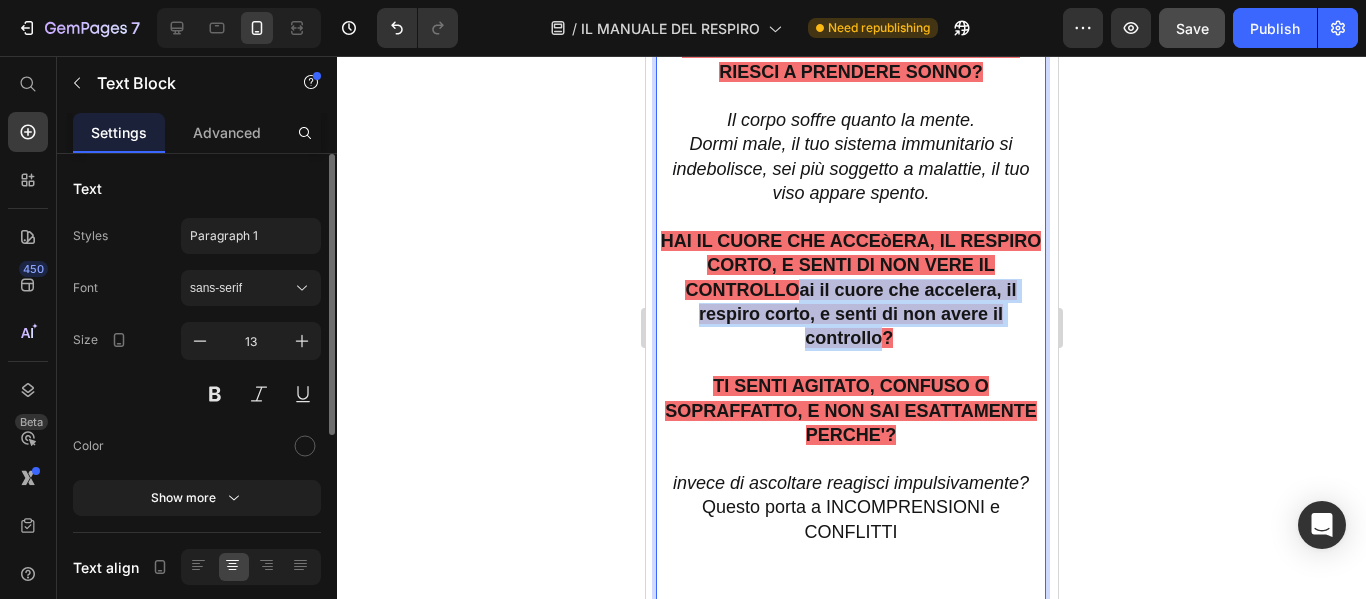 drag, startPoint x: 874, startPoint y: 370, endPoint x: 803, endPoint y: 321, distance: 86.26703 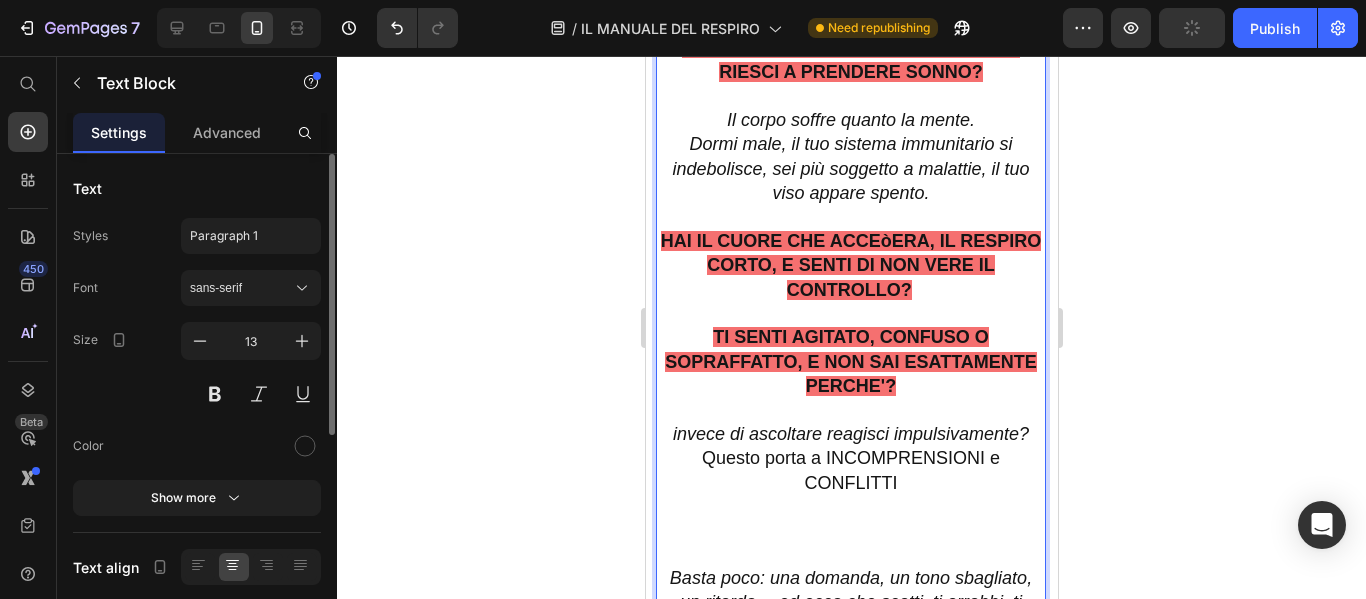 click on "HAI IL CUORE CHE ACCEòERA, IL RESPIRO CORTO, E SENTI DI NON VERE IL CONTROLLO?" at bounding box center (850, 254) 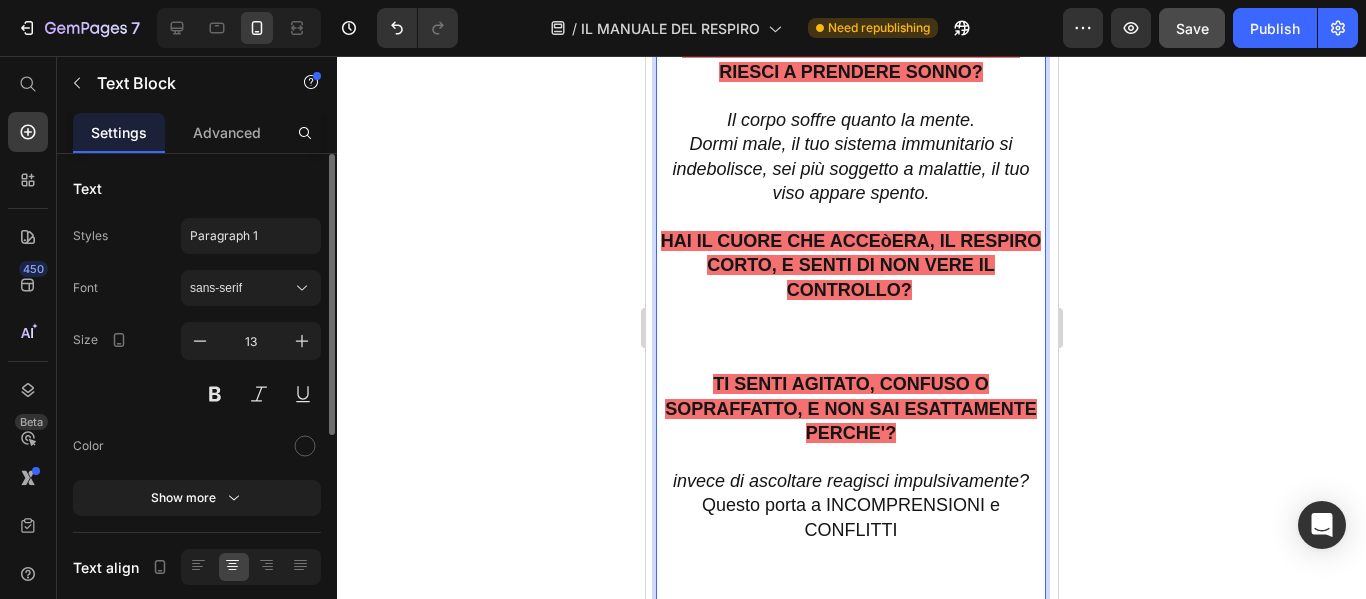 click on "HAI IL CUORE CHE ACCEòERA, IL RESPIRO CORTO, E SENTI DI NON VERE IL CONTROLLO?" at bounding box center (850, 265) 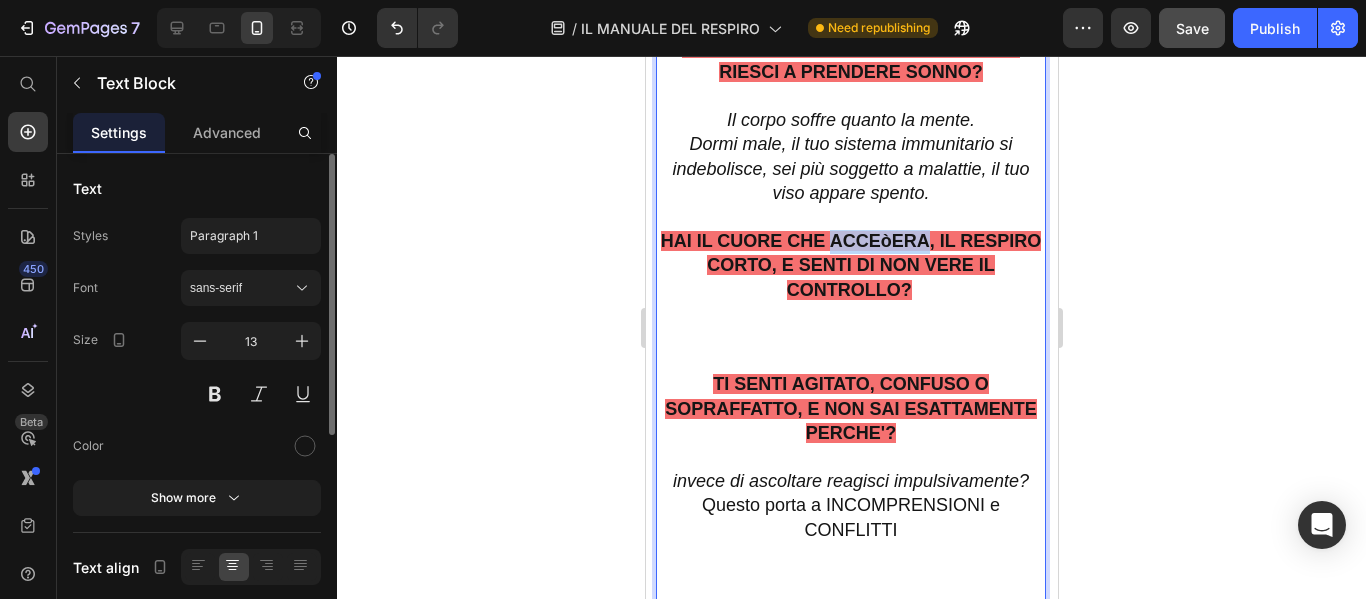 click on "HAI IL CUORE CHE ACCEòERA, IL RESPIRO CORTO, E SENTI DI NON VERE IL CONTROLLO?" at bounding box center [850, 265] 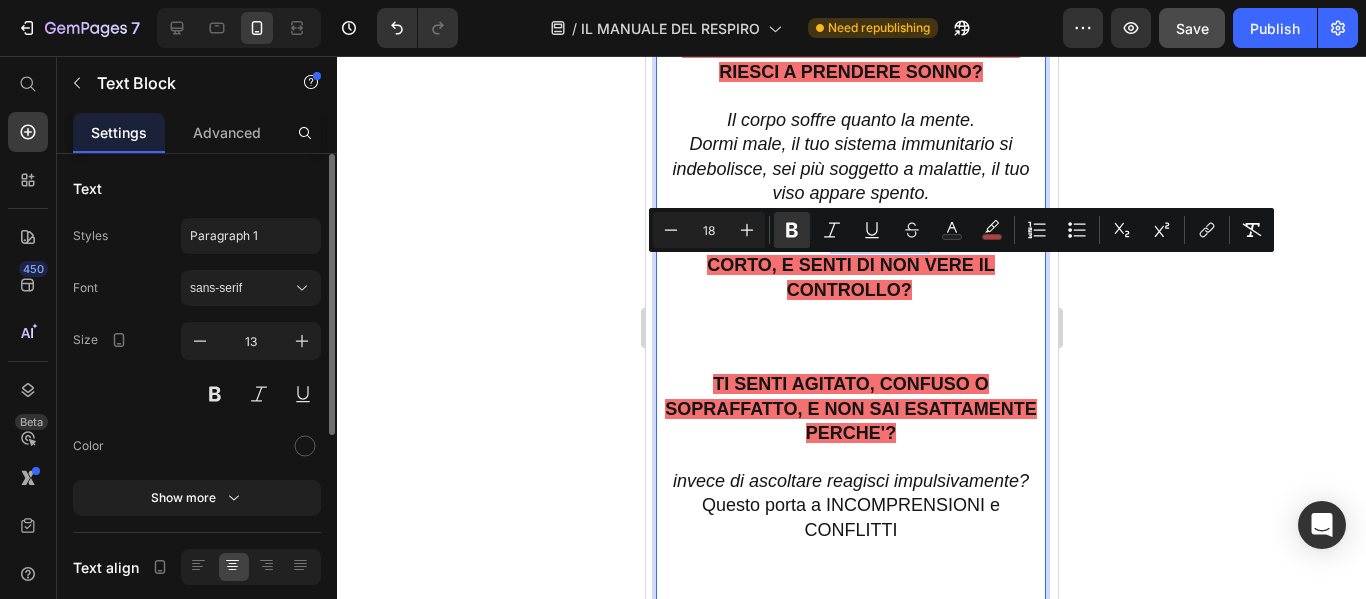 click on "HAI IL CUORE CHE ACCEòERA, IL RESPIRO CORTO, E SENTI DI NON VERE IL CONTROLLO?" at bounding box center (850, 265) 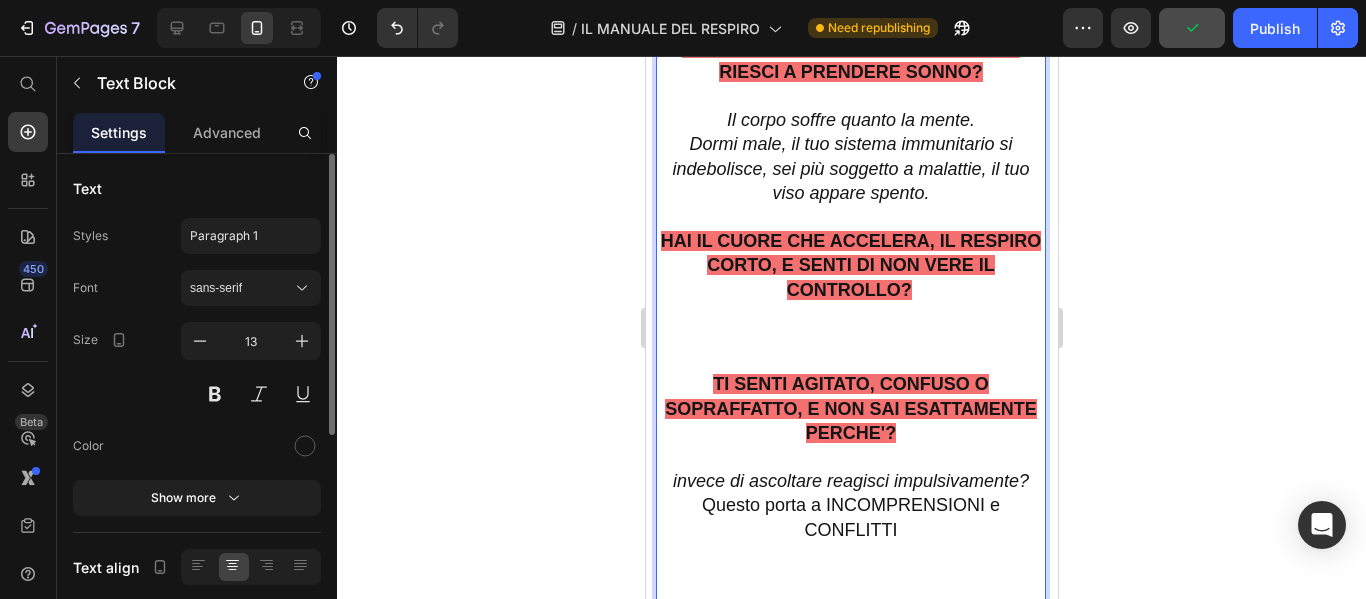 click on "HAI IL CUORE CHE ACCELERA, IL RESPIRO CORTO, E SENTI DI NON VERE IL CONTROLLO?" at bounding box center (850, 265) 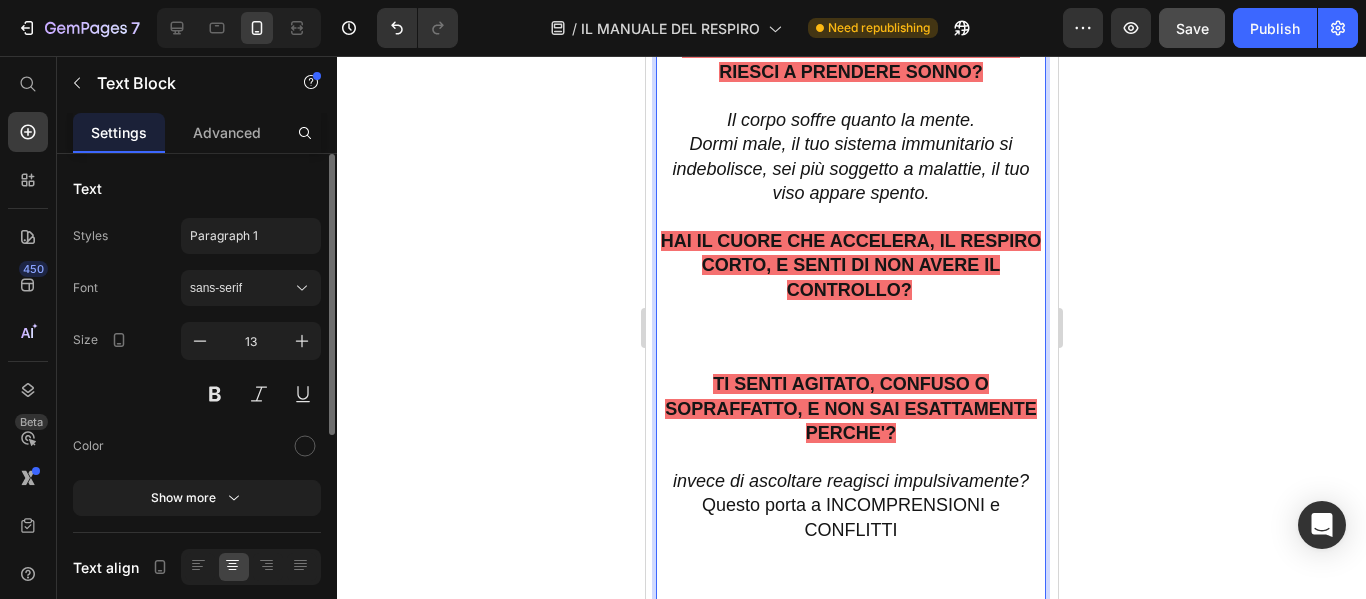 click on "HAI IL CUORE CHE ACCELERA, IL RESPIRO CORTO, E SENTI DI NON AVERE IL CONTROLLO?" at bounding box center [850, 265] 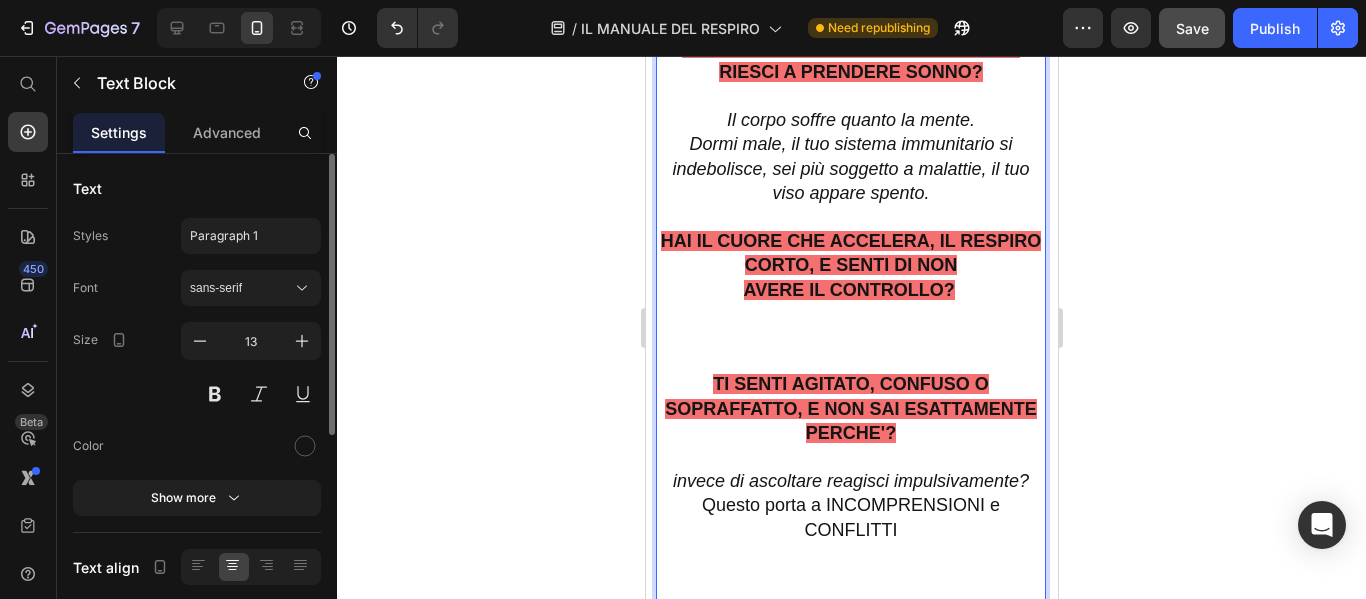 click at bounding box center (850, 337) 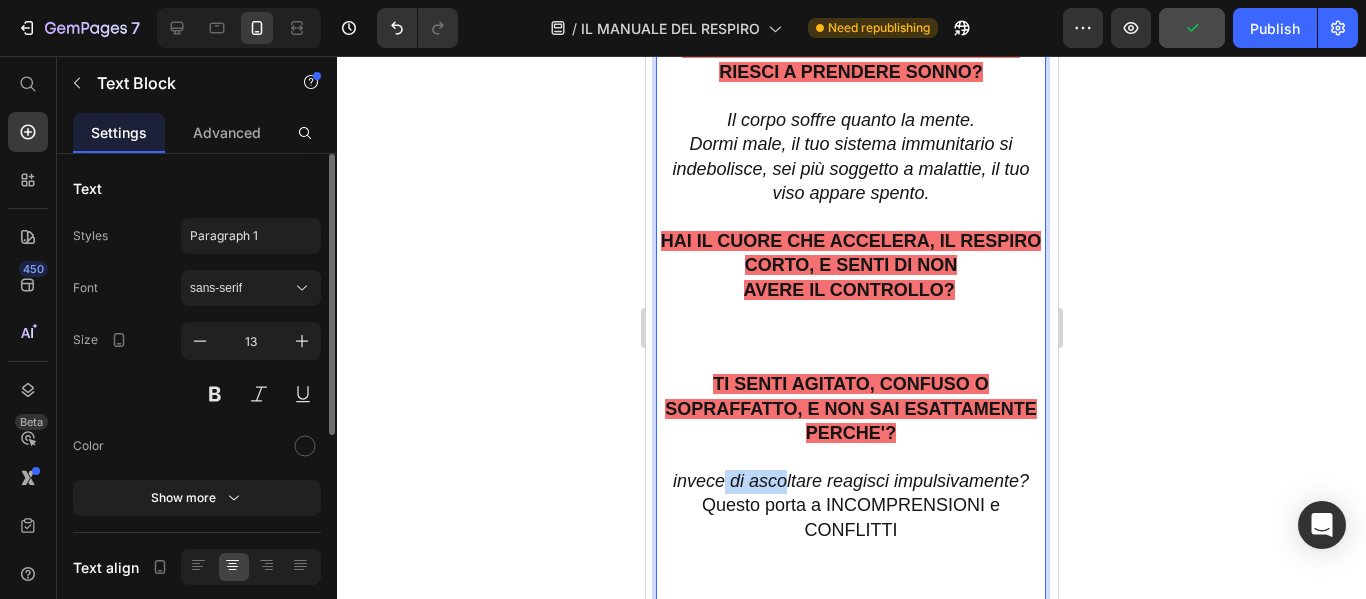 drag, startPoint x: 704, startPoint y: 514, endPoint x: 773, endPoint y: 517, distance: 69.065186 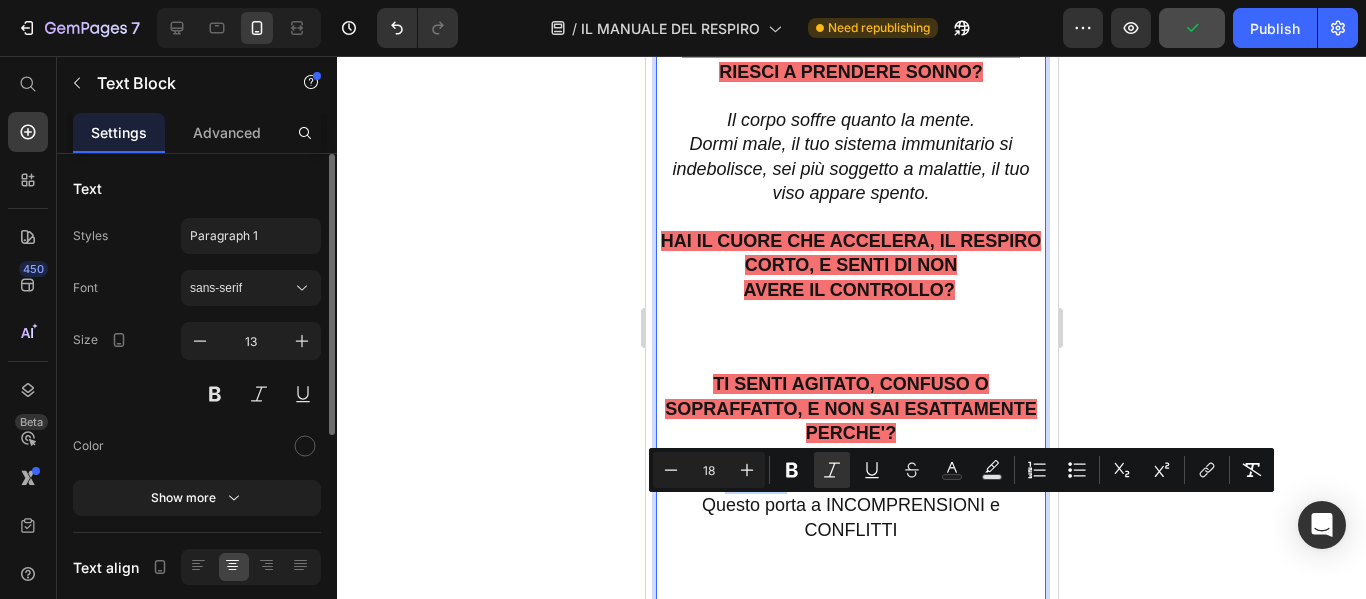 copy on "e di asc" 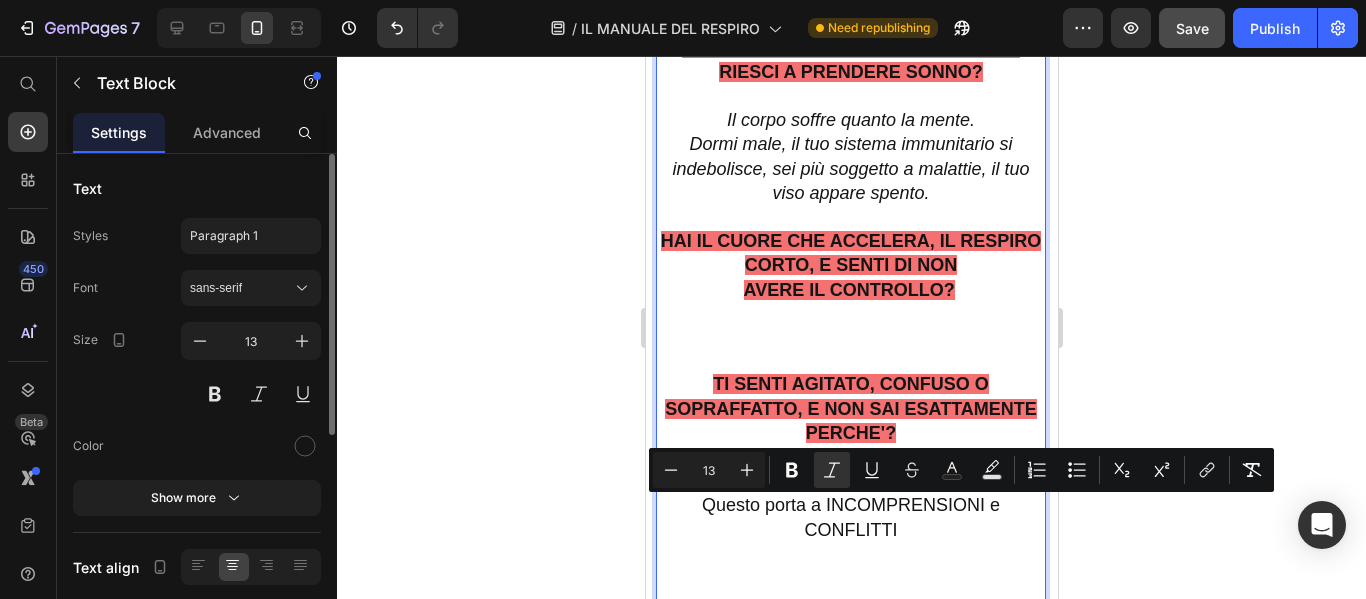 click at bounding box center (850, 337) 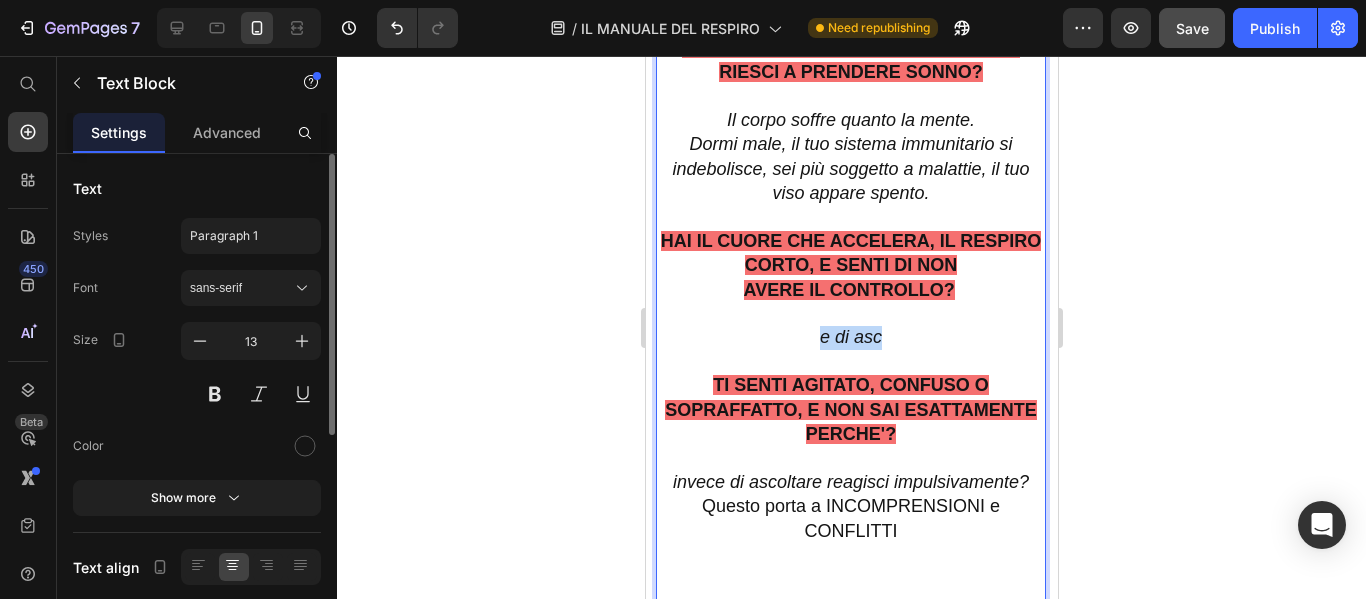 drag, startPoint x: 813, startPoint y: 366, endPoint x: 872, endPoint y: 374, distance: 59.5399 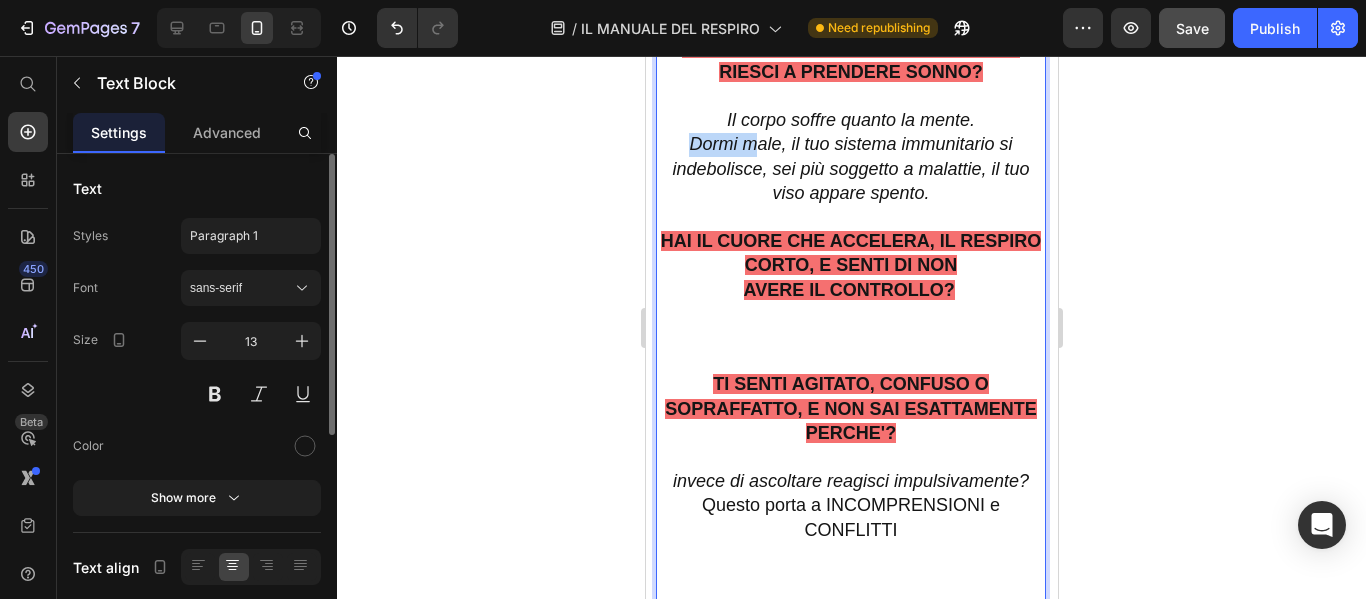 drag, startPoint x: 686, startPoint y: 170, endPoint x: 751, endPoint y: 174, distance: 65.12296 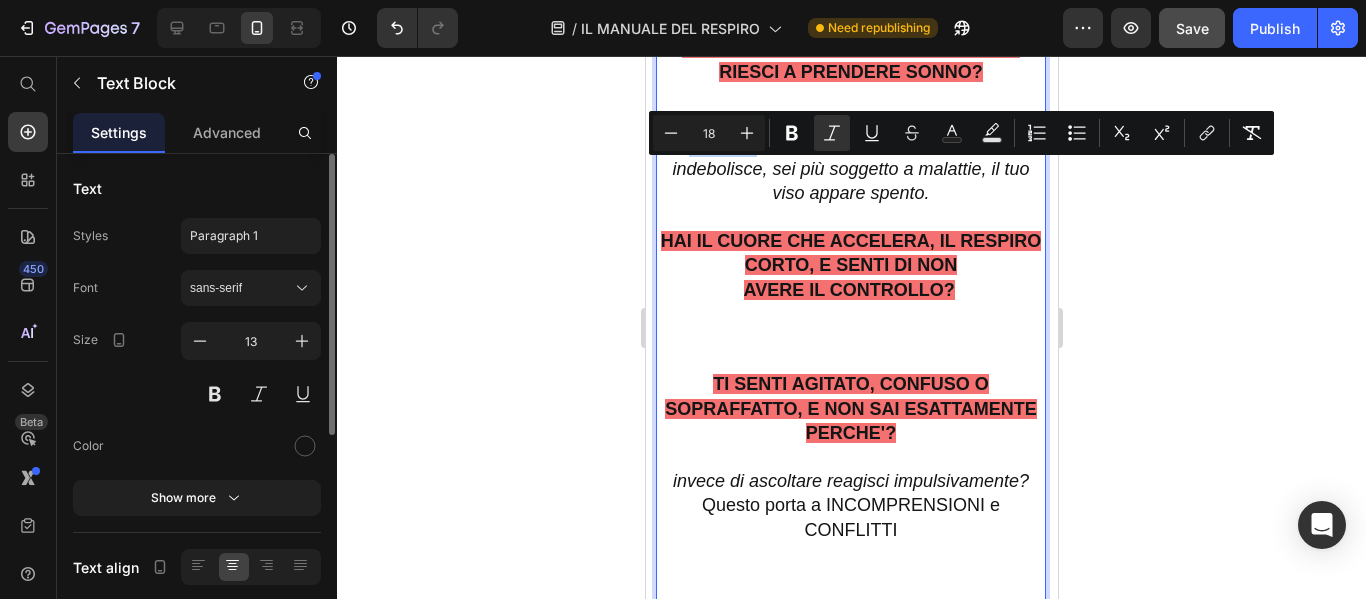 copy on "Dormi m" 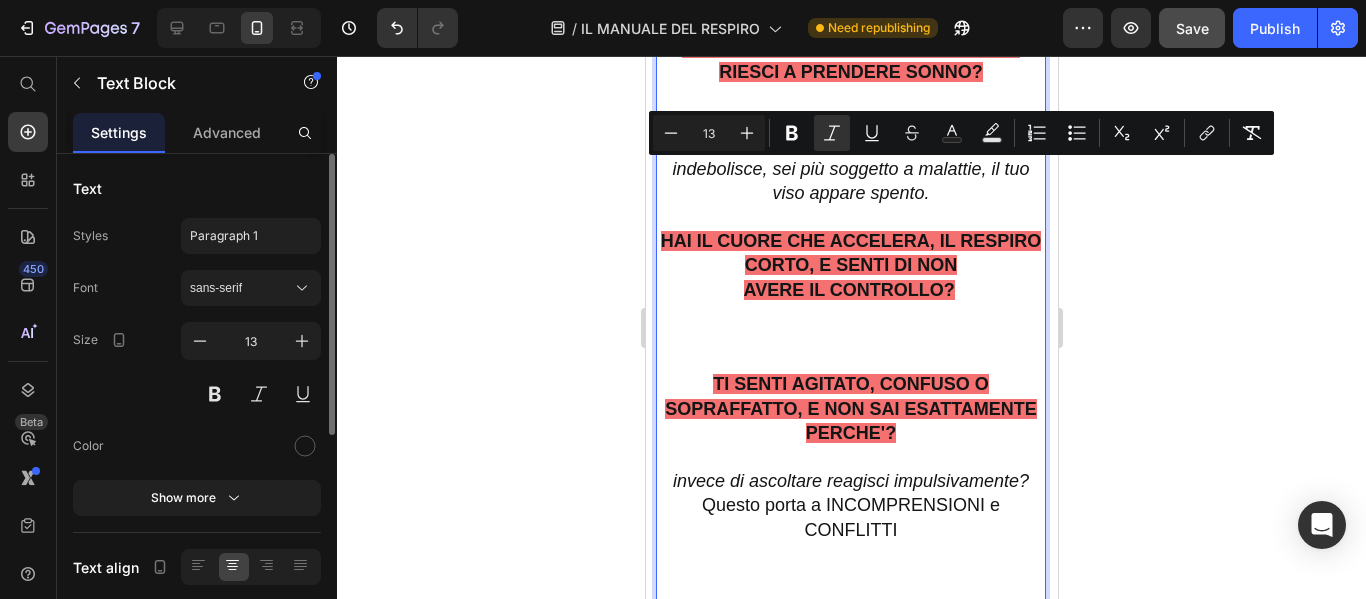 click at bounding box center (850, 337) 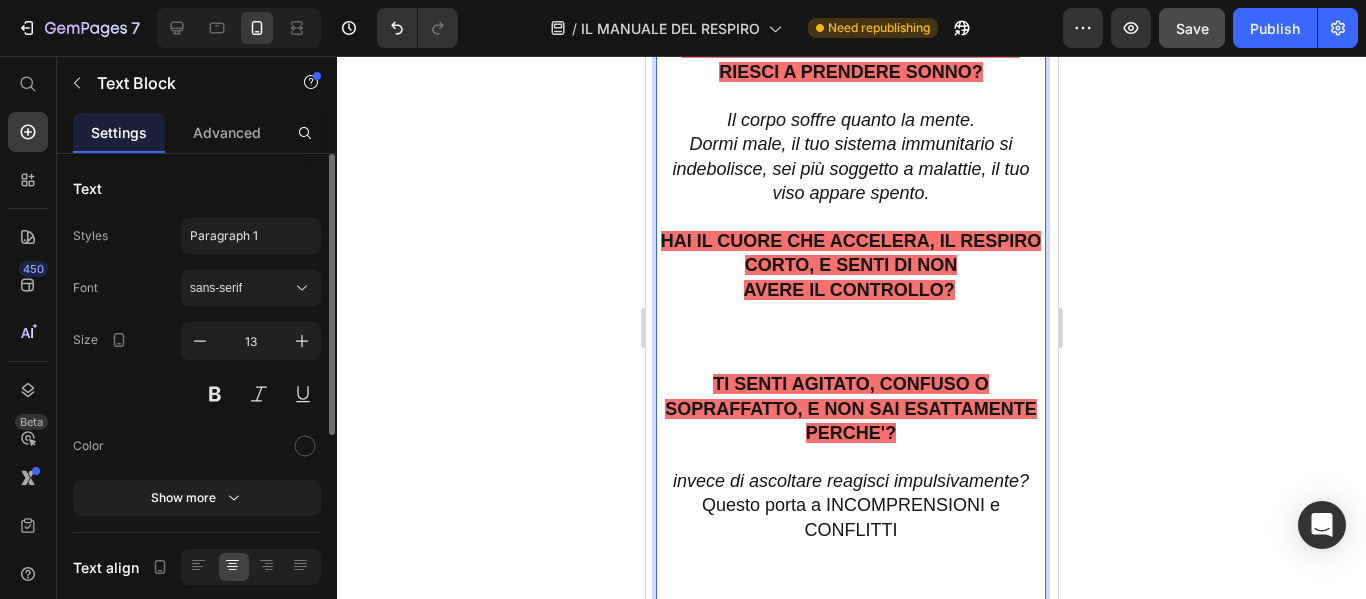 click at bounding box center (850, 337) 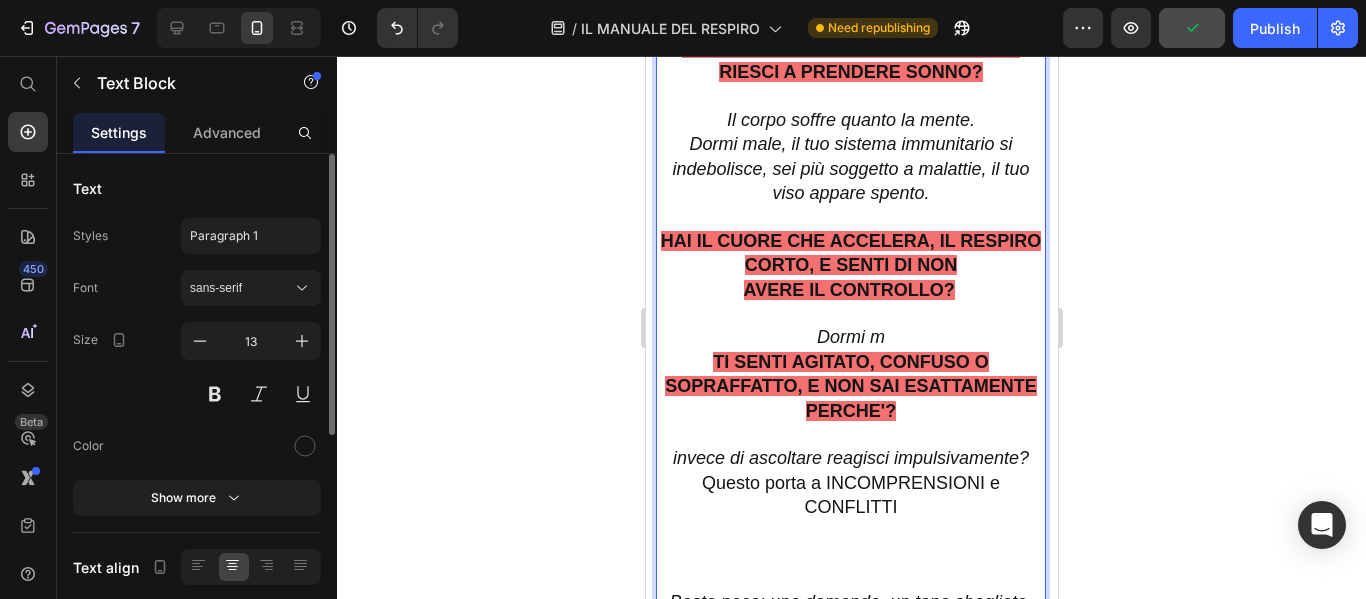 click on "Dormi m" at bounding box center [850, 337] 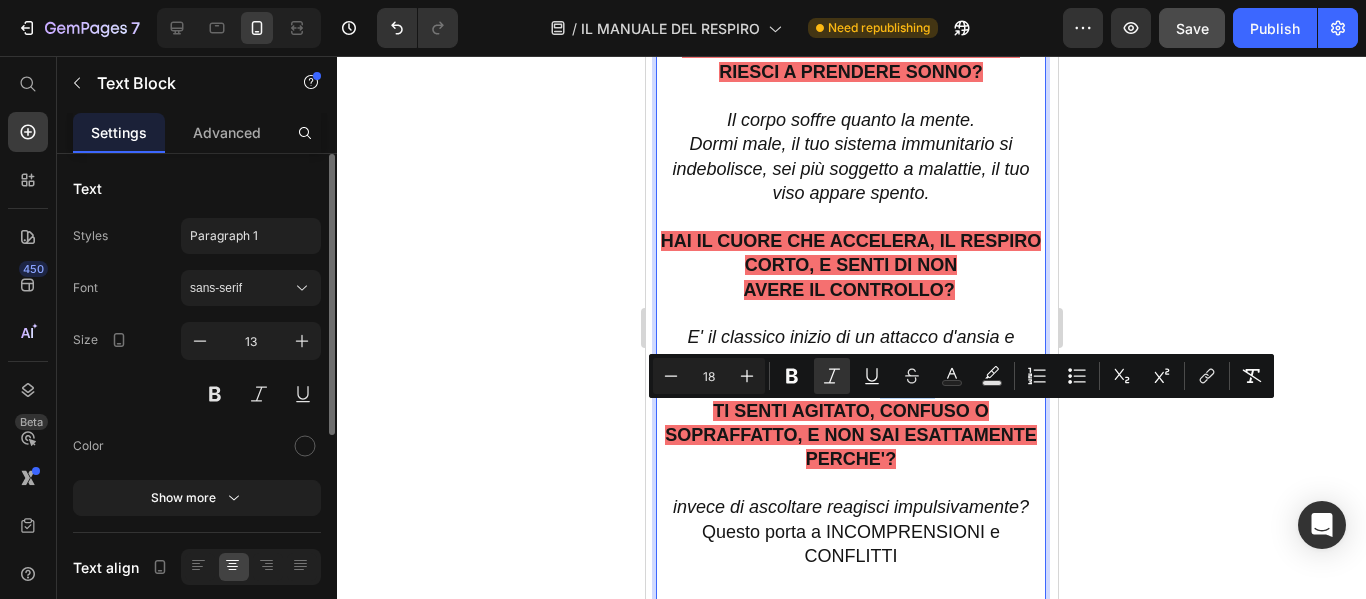 drag, startPoint x: 873, startPoint y: 421, endPoint x: 931, endPoint y: 407, distance: 59.665737 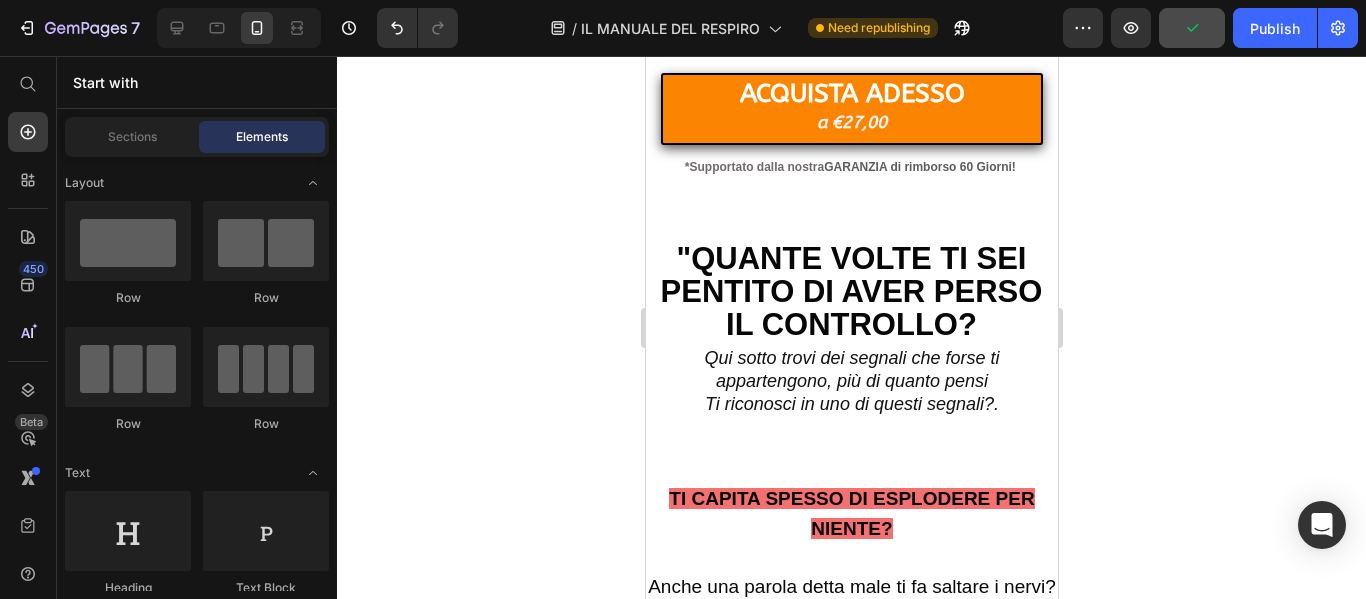 scroll, scrollTop: 1270, scrollLeft: 0, axis: vertical 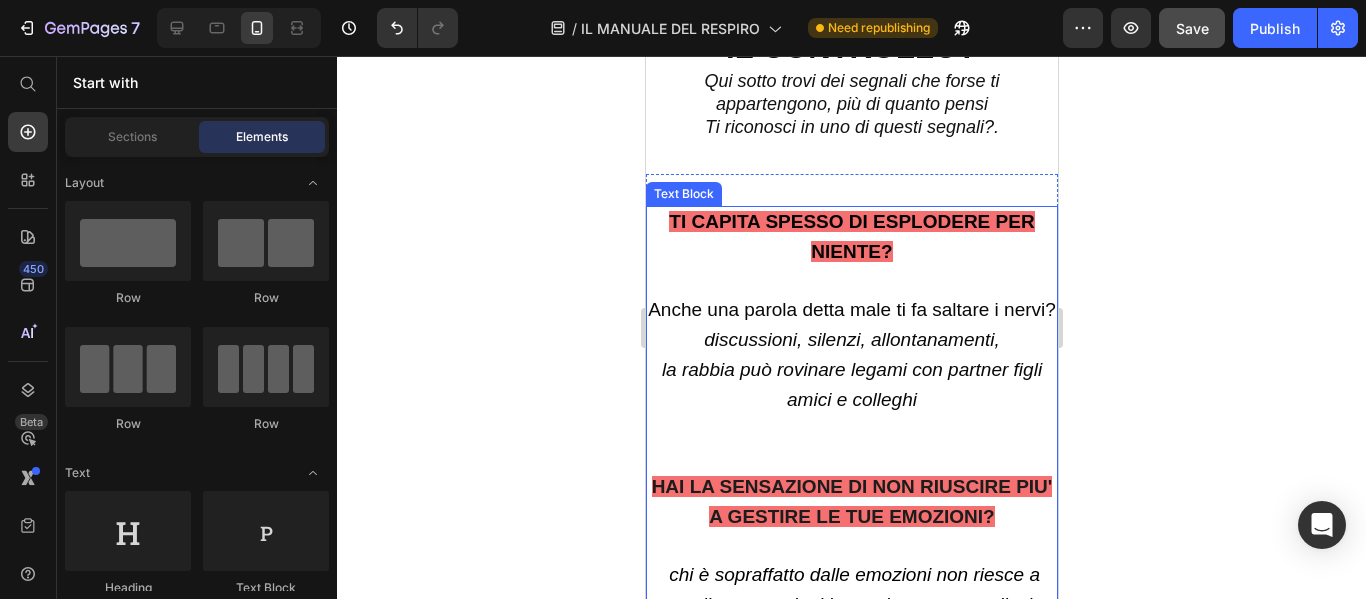 click on "TI CAPITA SPESSO DI ESPLODERE PER NIENTE?" at bounding box center (850, 236) 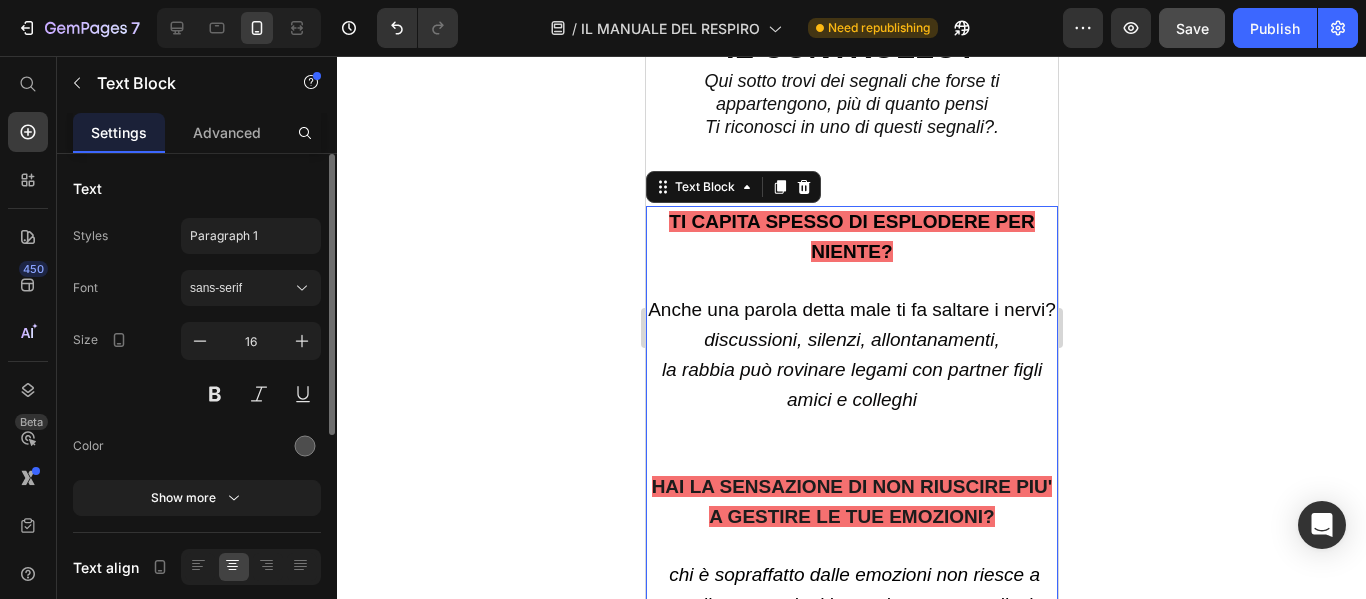 click on "Anche una parola detta male ti fa saltare i nervi?" at bounding box center (851, 311) 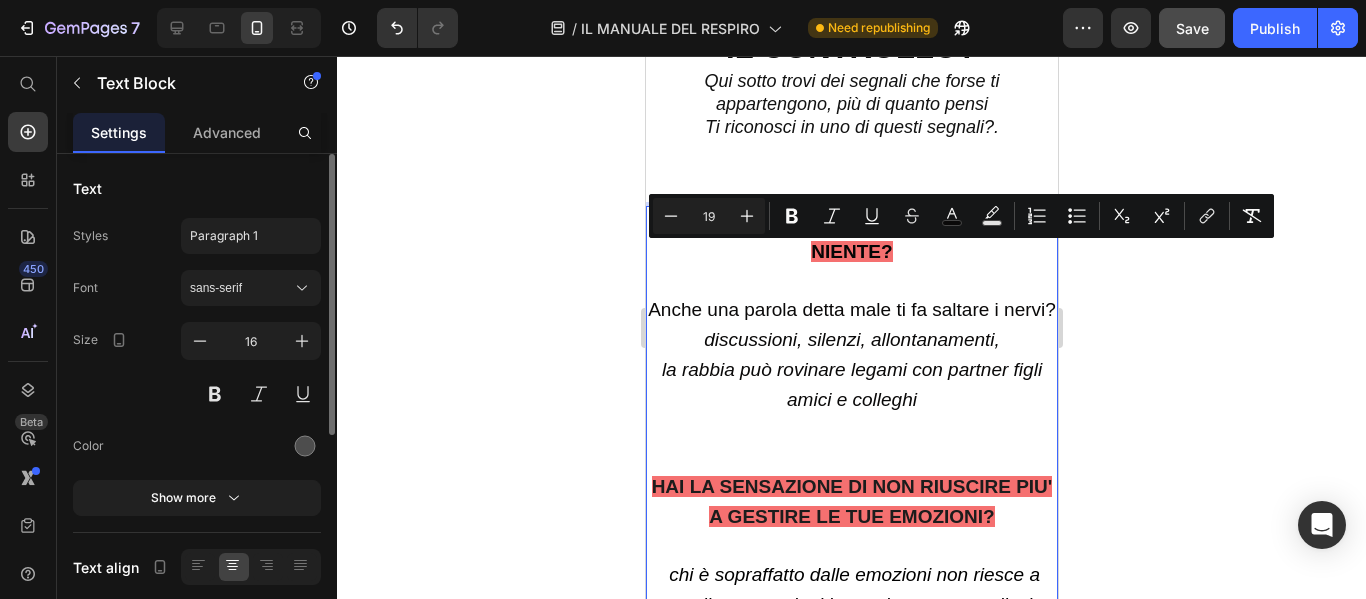 drag, startPoint x: 874, startPoint y: 291, endPoint x: 685, endPoint y: 270, distance: 190.16309 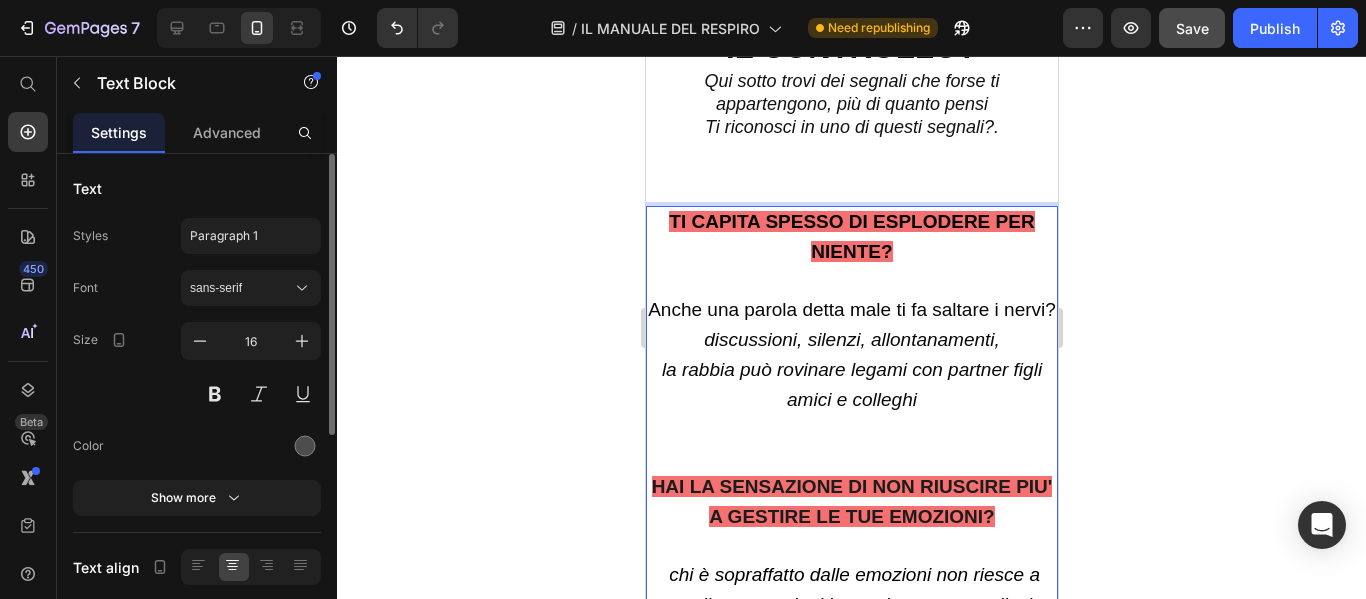 click on "Anche una parola detta male ti fa saltare i nervi?" at bounding box center [851, 311] 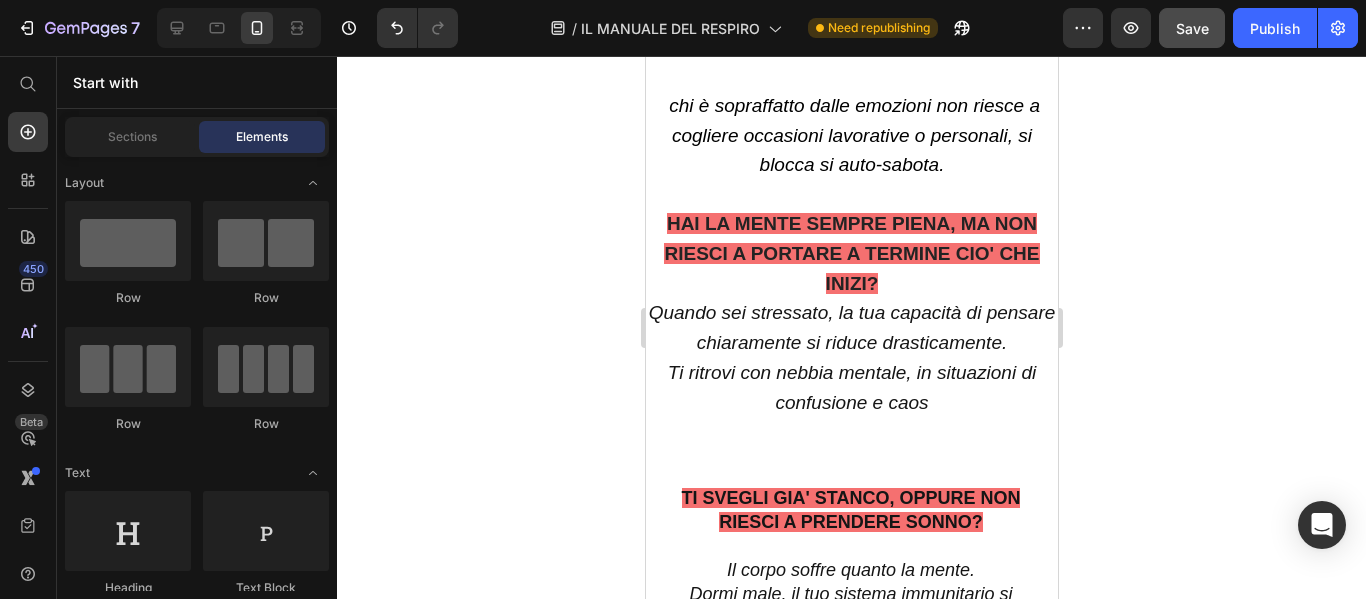 scroll, scrollTop: 1721, scrollLeft: 0, axis: vertical 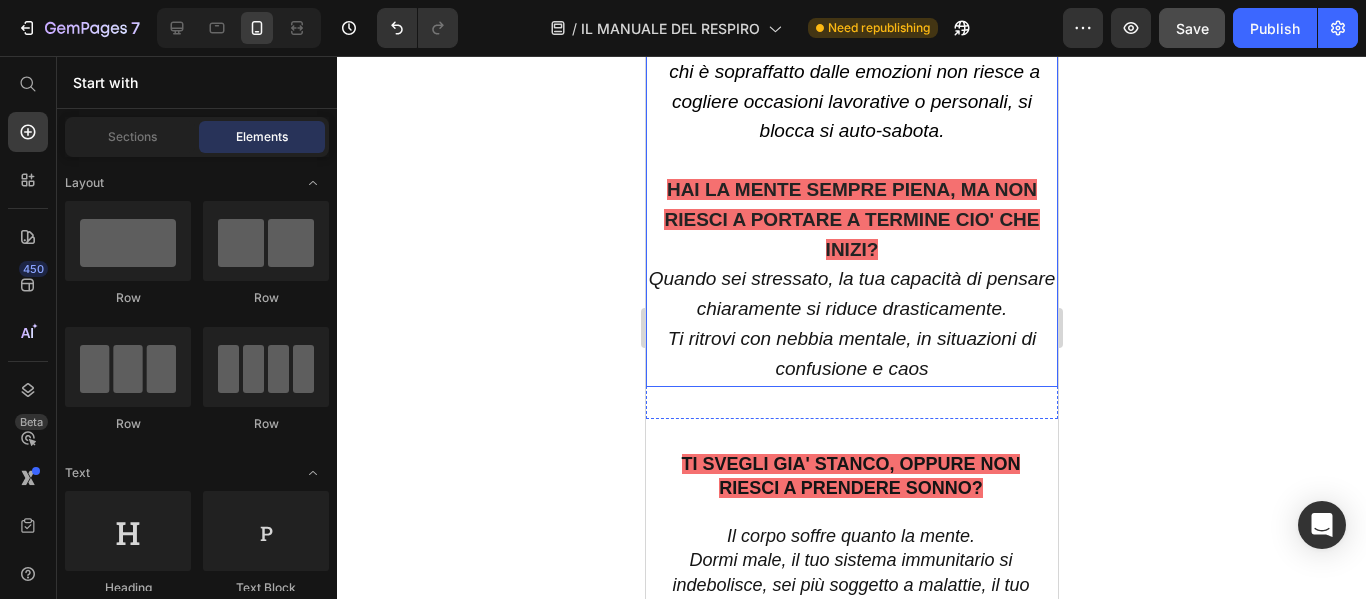 click at bounding box center [851, 161] 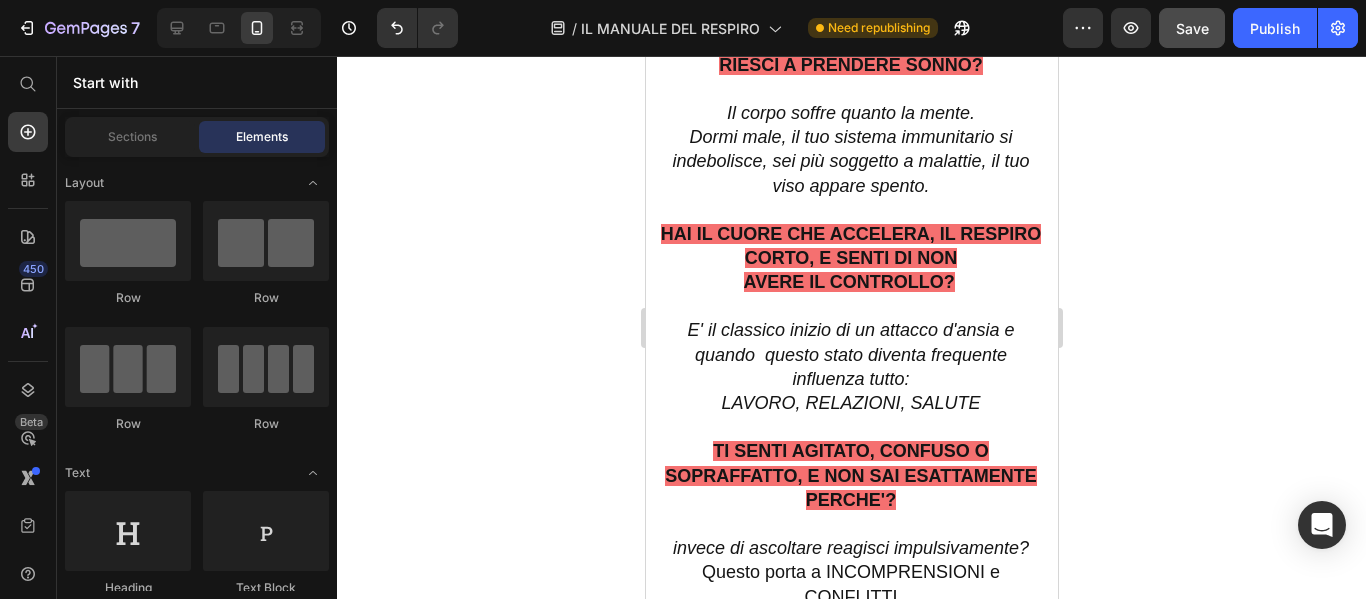 scroll, scrollTop: 2208, scrollLeft: 0, axis: vertical 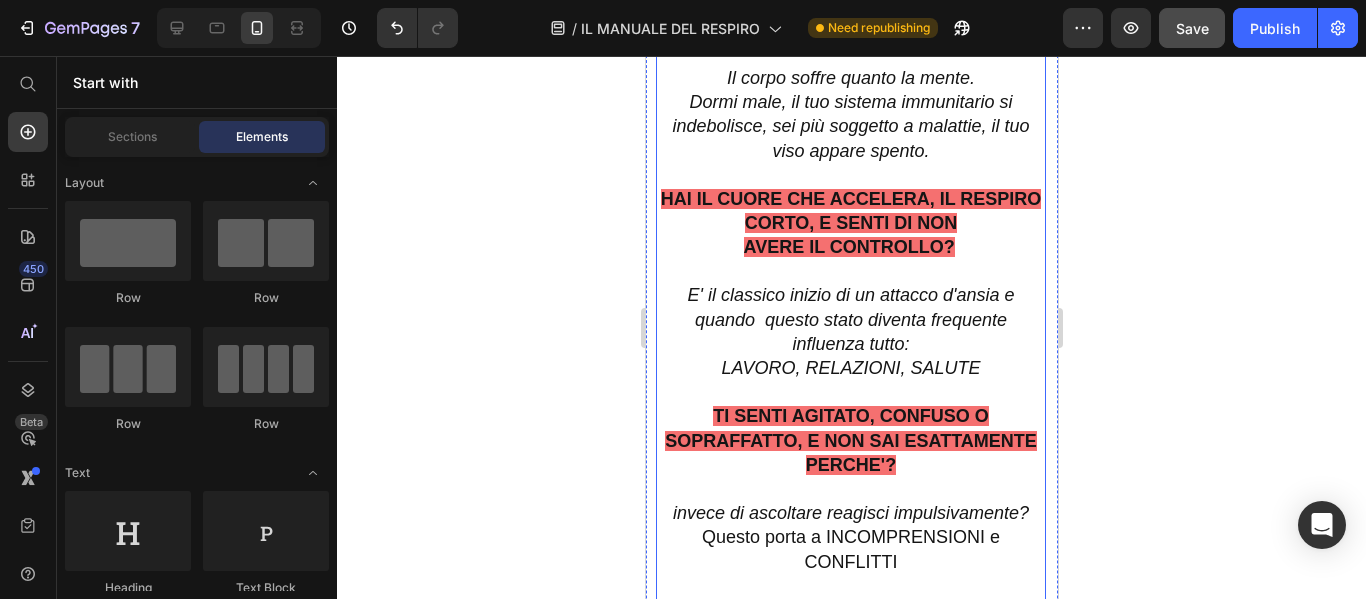 click on "HAI IL CUORE CHE ACCELERA, IL RESPIRO CORTO, E SENTI DI NON" at bounding box center (850, 211) 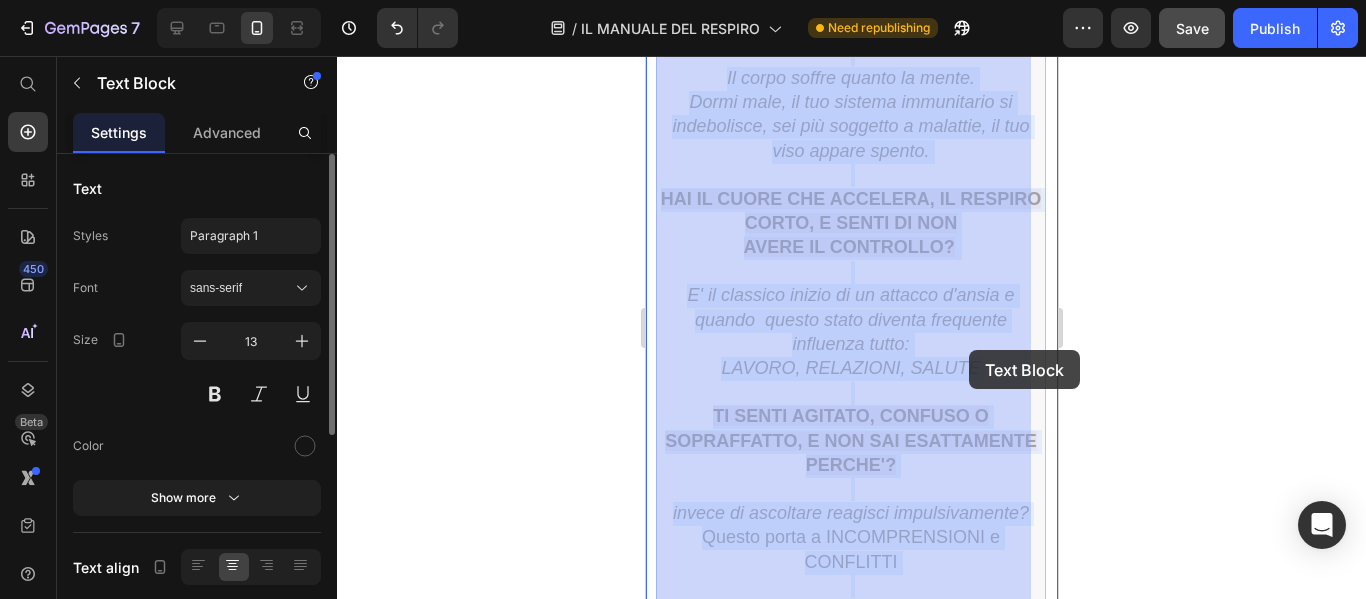drag, startPoint x: 699, startPoint y: 231, endPoint x: 968, endPoint y: 350, distance: 294.1462 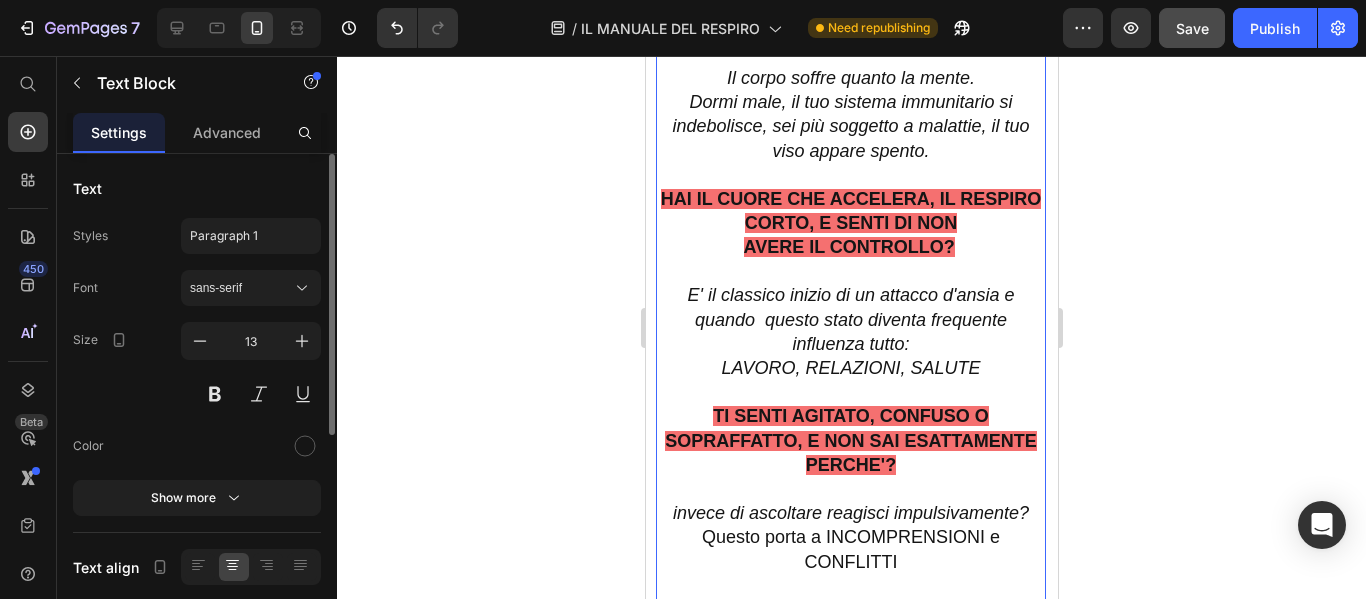 scroll, scrollTop: 1916, scrollLeft: 0, axis: vertical 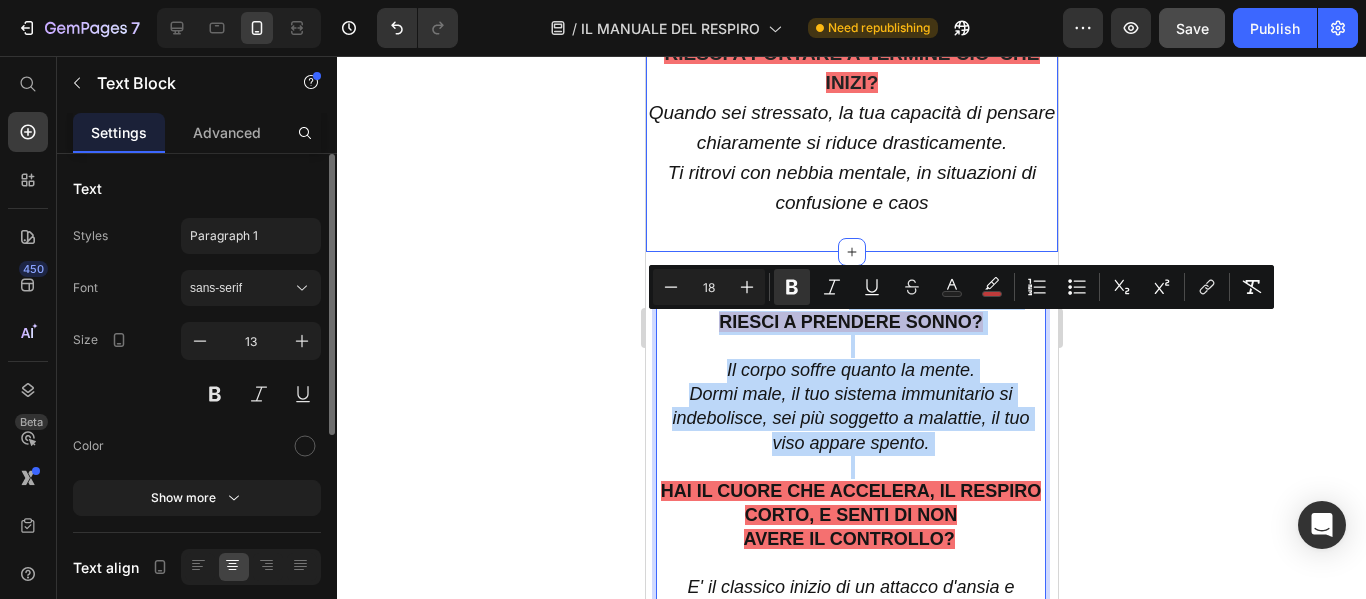 drag, startPoint x: 696, startPoint y: 229, endPoint x: 843, endPoint y: 259, distance: 150.03 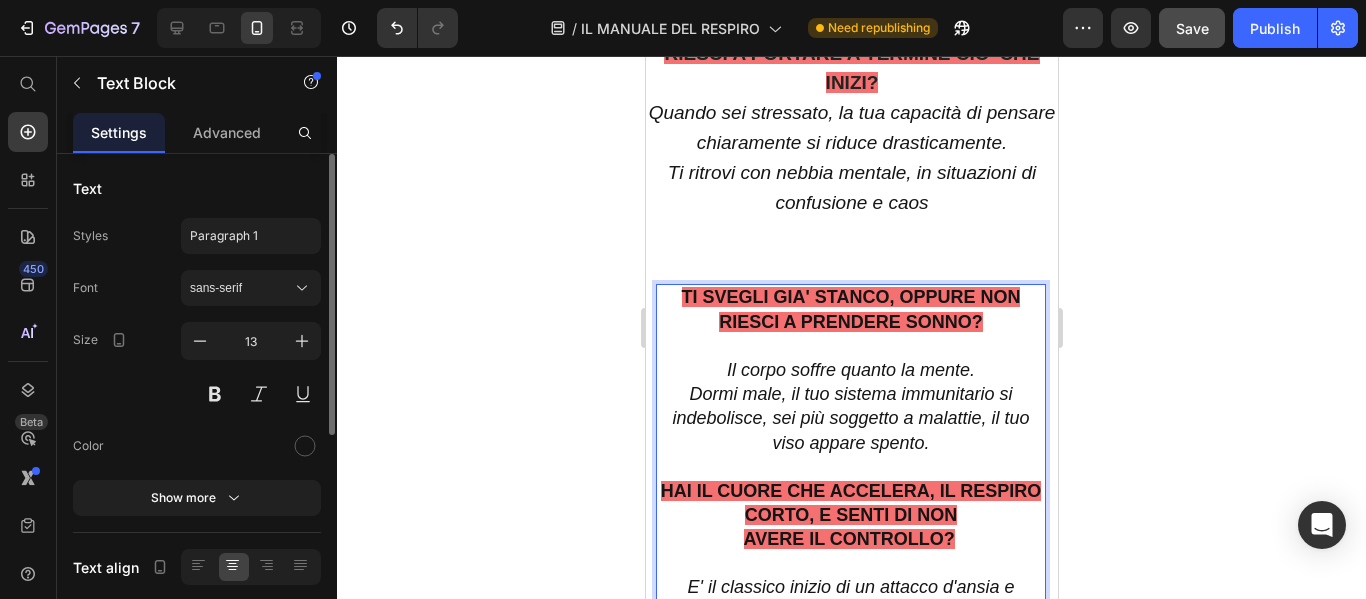 click on "HAI IL CUORE CHE ACCELERA, IL RESPIRO CORTO, E SENTI DI NON" at bounding box center (850, 492) 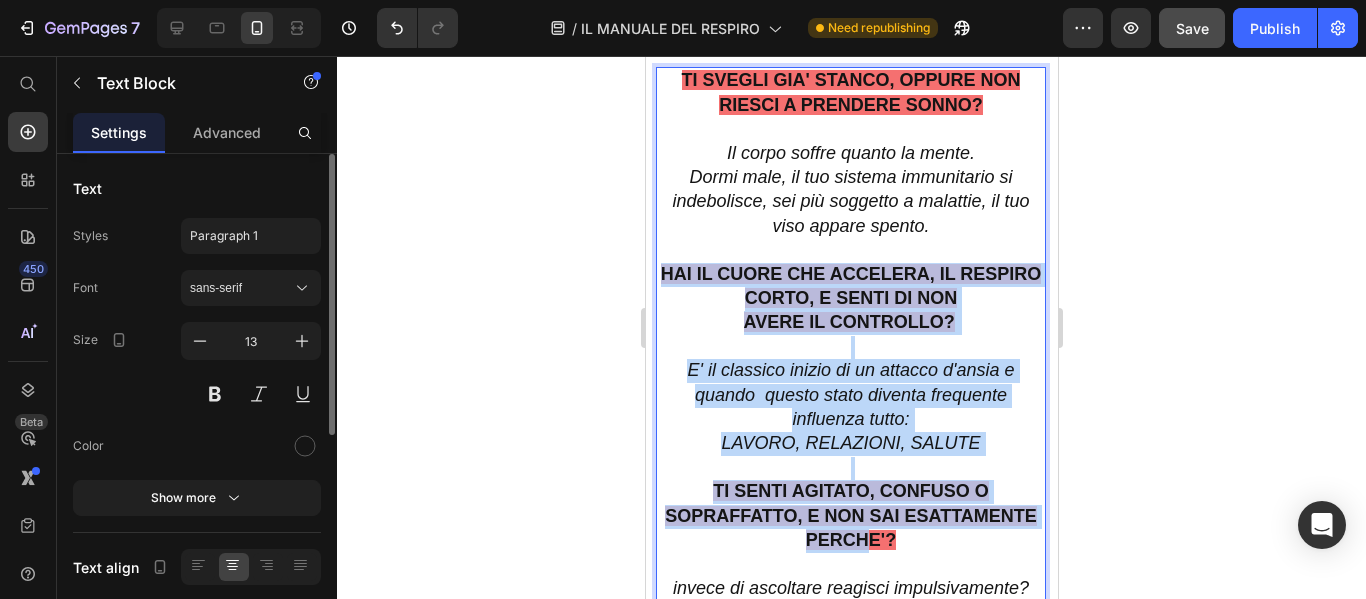 scroll, scrollTop: 2159, scrollLeft: 0, axis: vertical 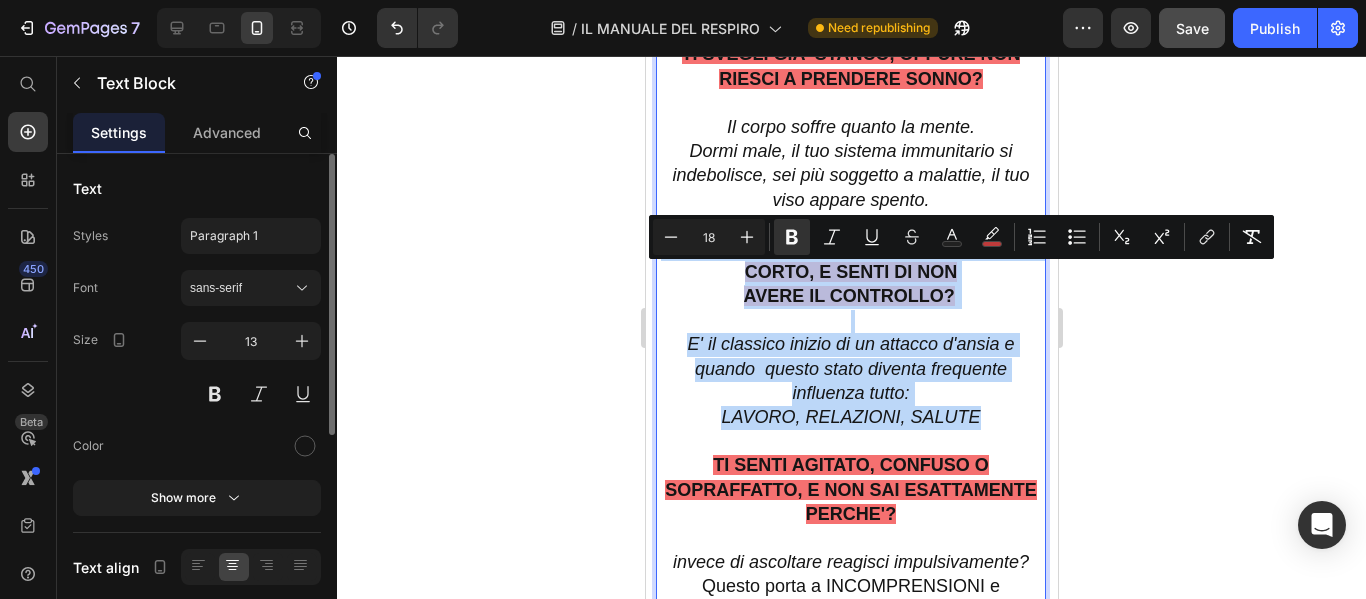 drag, startPoint x: 696, startPoint y: 521, endPoint x: 980, endPoint y: 454, distance: 291.79617 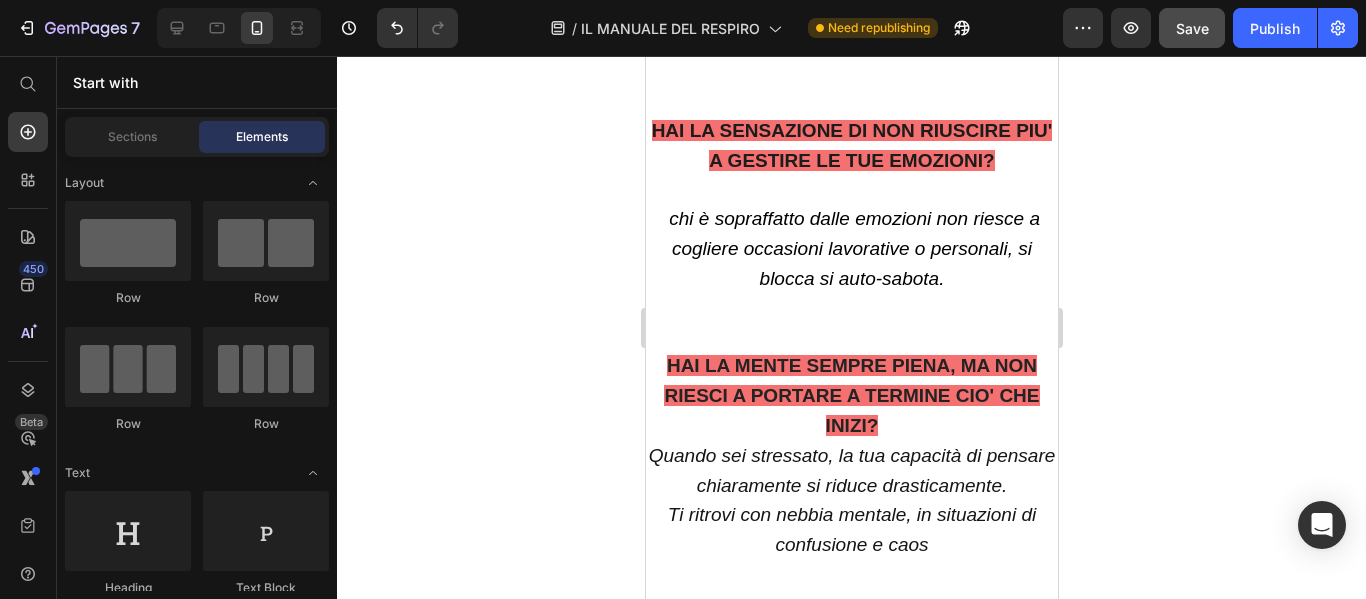 scroll, scrollTop: 1532, scrollLeft: 0, axis: vertical 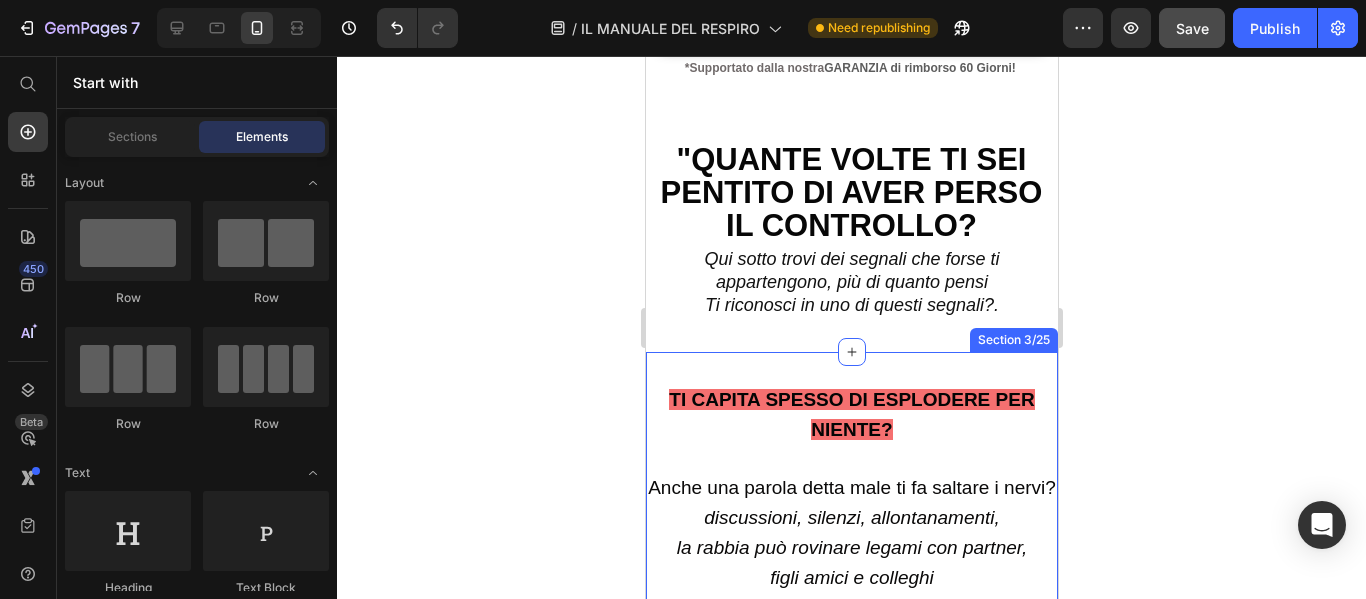 click on "TI CAPITA SPESSO DI ESPLODERE PER NIENTE?     Anche una parola detta male ti fa saltare i nervi? discussioni, silenzi, allontanamenti,  la rabbia può rovinare legami con partner,  figli amici e colleghi     HAI LA SENSAZIONE DI NON RIUSCIRE PIU' A GESTIRE LE TUE EMOZIONI?     chi è sopraffatto dalle emozioni non riesce a cogliere occasioni lavorative o personali, si blocca   si auto-sabota.     HAI LA MENTE SEMPRE PIENA, MA NON RIESCI A PORTARE A TERMINE CIO' CHE INIZI?  Quando sei stressato, la tua capacità di pensare chiaramente si riduce drasticamente.   Ti ritrovi con nebbia mentale, in situazioni di confusione e caos Text Block Section 3/25" at bounding box center (851, 740) 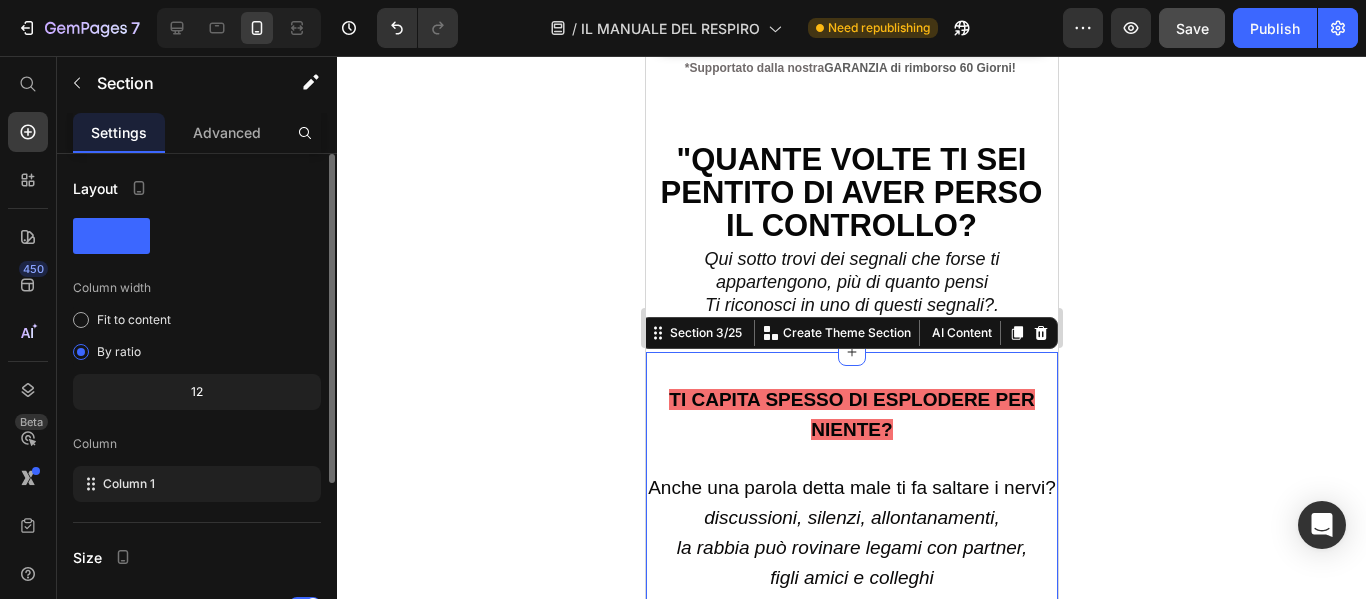 click on "TI CAPITA SPESSO DI ESPLODERE PER NIENTE? Anche una parola detta male ti fa saltare i nervi? discussioni, silenzi, allontanamenti, la rabbia può rovinare legami con partner, figli amici e colleghi HAI LA SENSAZIONE DI NON RIUSCIRE PIU' A GESTIRE LE TUE EMOZIONI? chi è sopraffatto dalle emozioni non riesce a cogliere occasioni lavorative o personali, si blocca si auto-sabota. HAI LA MENTE SEMPRE PIENA, MA NON RIESCI A PORTARE A TERMINE CIO' CHE INIZI? Quando sei stressato, la tua capacità di pensare chiaramente si riduce drasticamente. Ti ritrovi con nebbia mentale, in situazioni di confusione e caos" at bounding box center [851, 740] 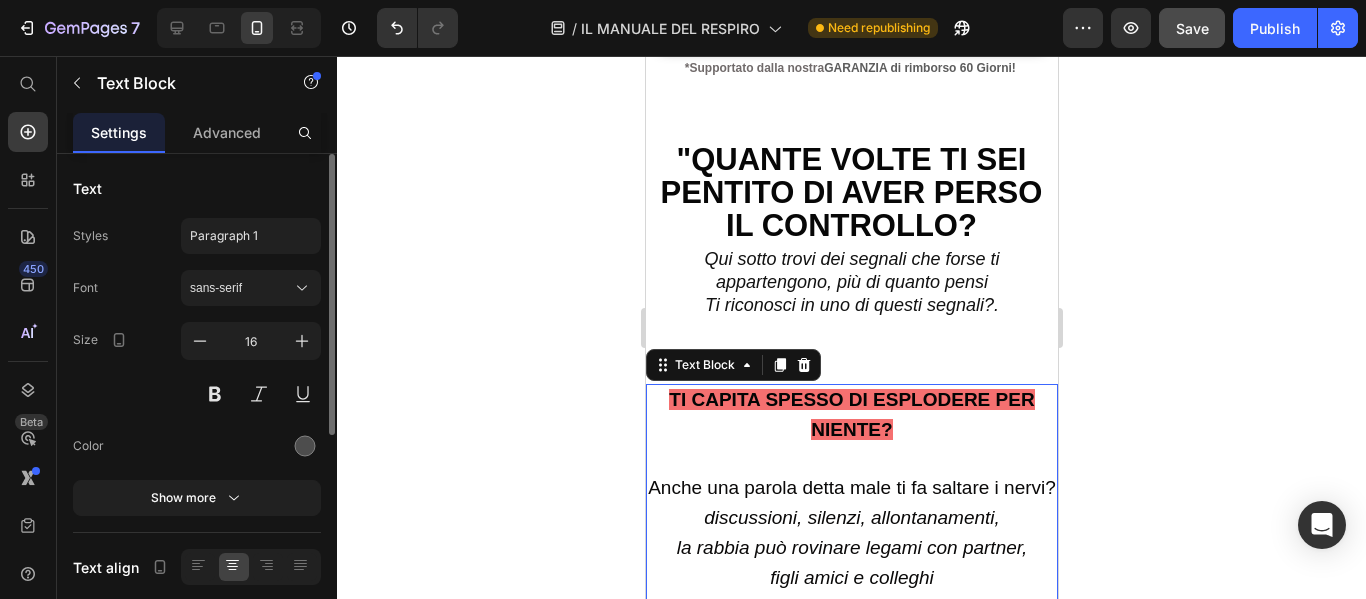 click on "TI CAPITA SPESSO DI ESPLODERE PER NIENTE?" at bounding box center [850, 414] 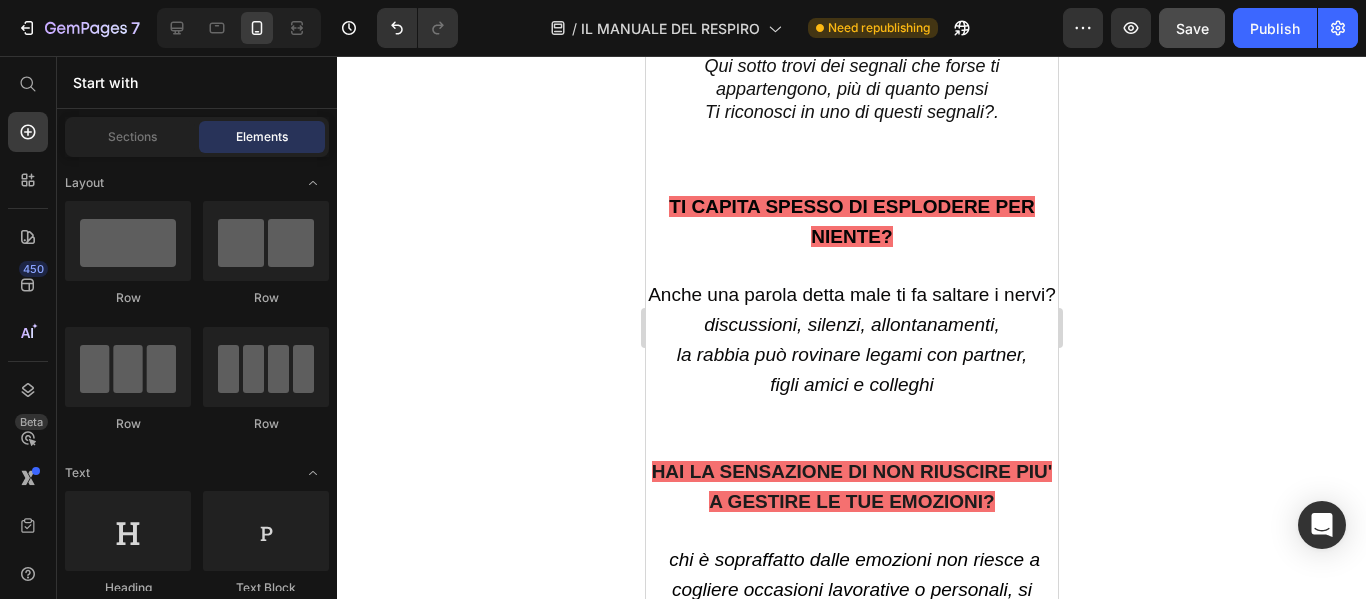 scroll, scrollTop: 1292, scrollLeft: 0, axis: vertical 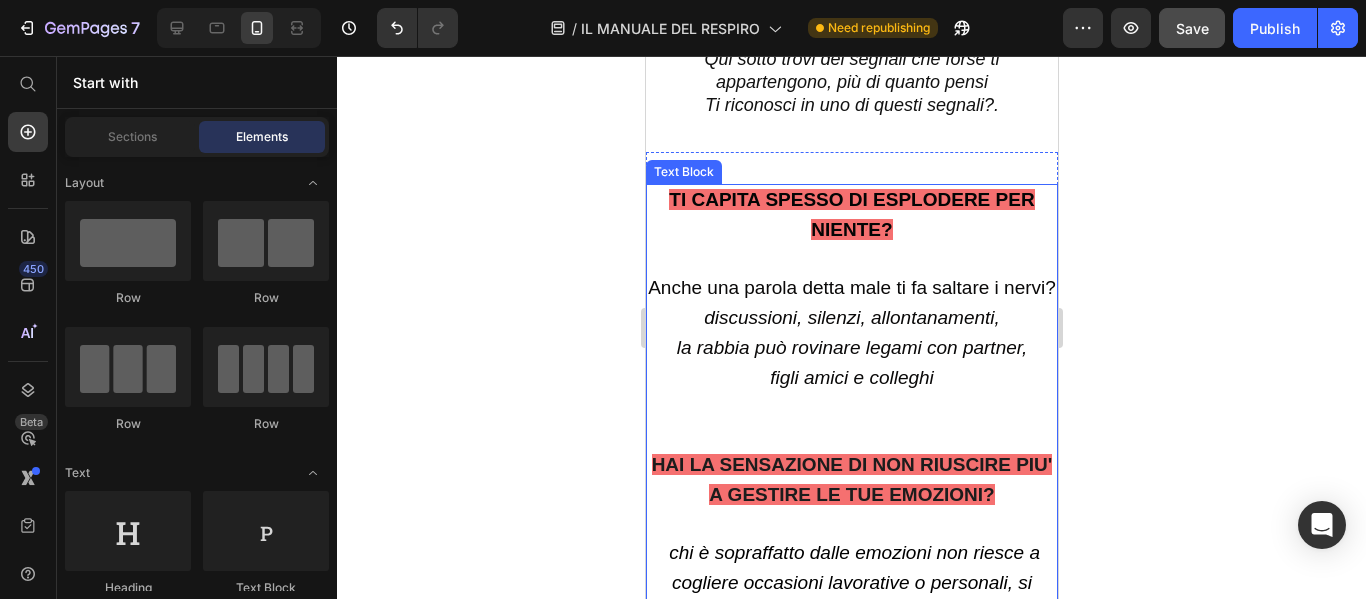 click at bounding box center (851, 436) 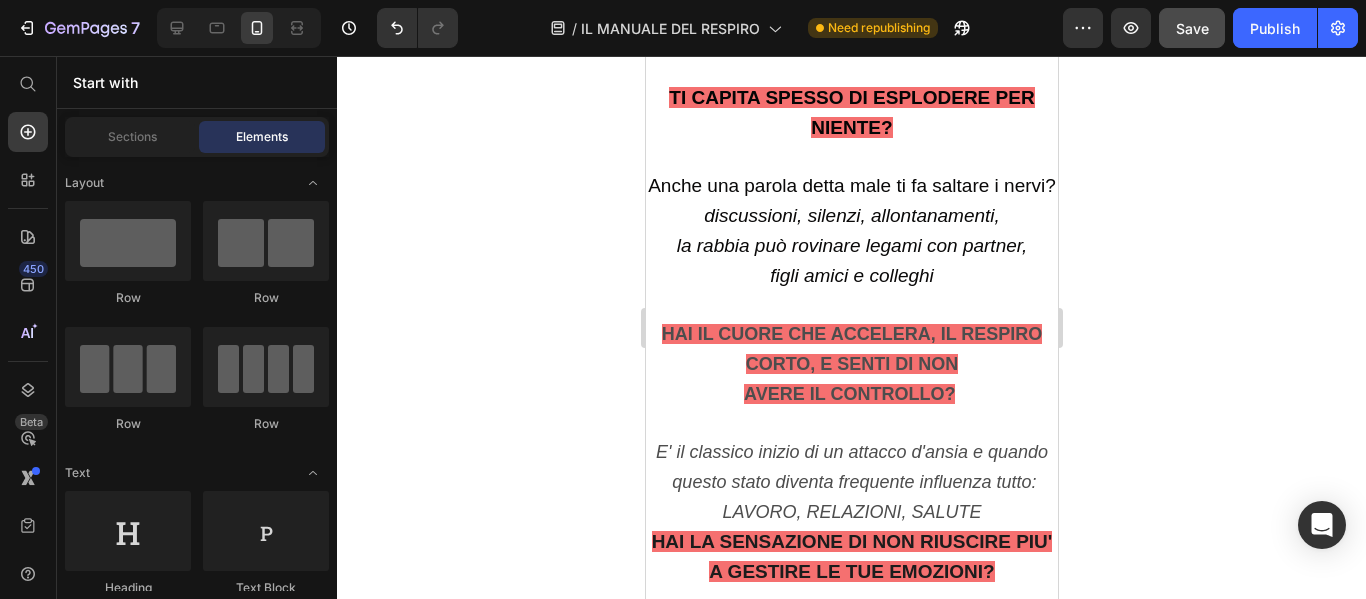 scroll, scrollTop: 1434, scrollLeft: 0, axis: vertical 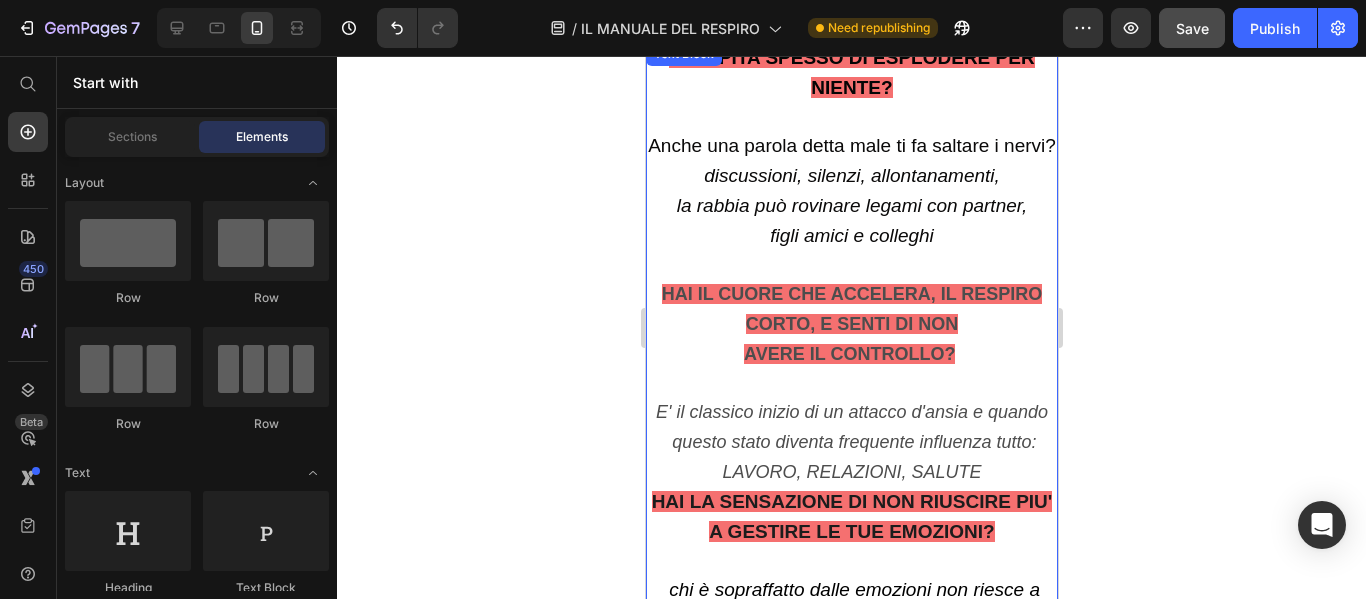 click on "LAVORO, RELAZIONI, SALUTE" at bounding box center (851, 473) 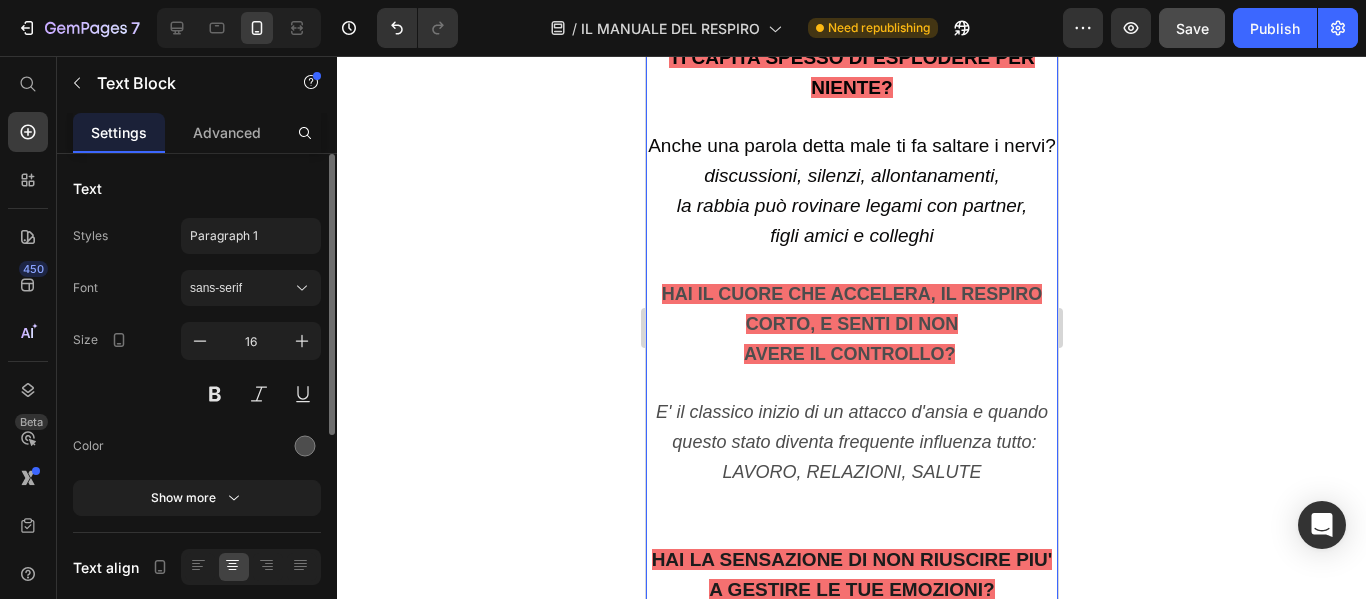 click at bounding box center [851, 384] 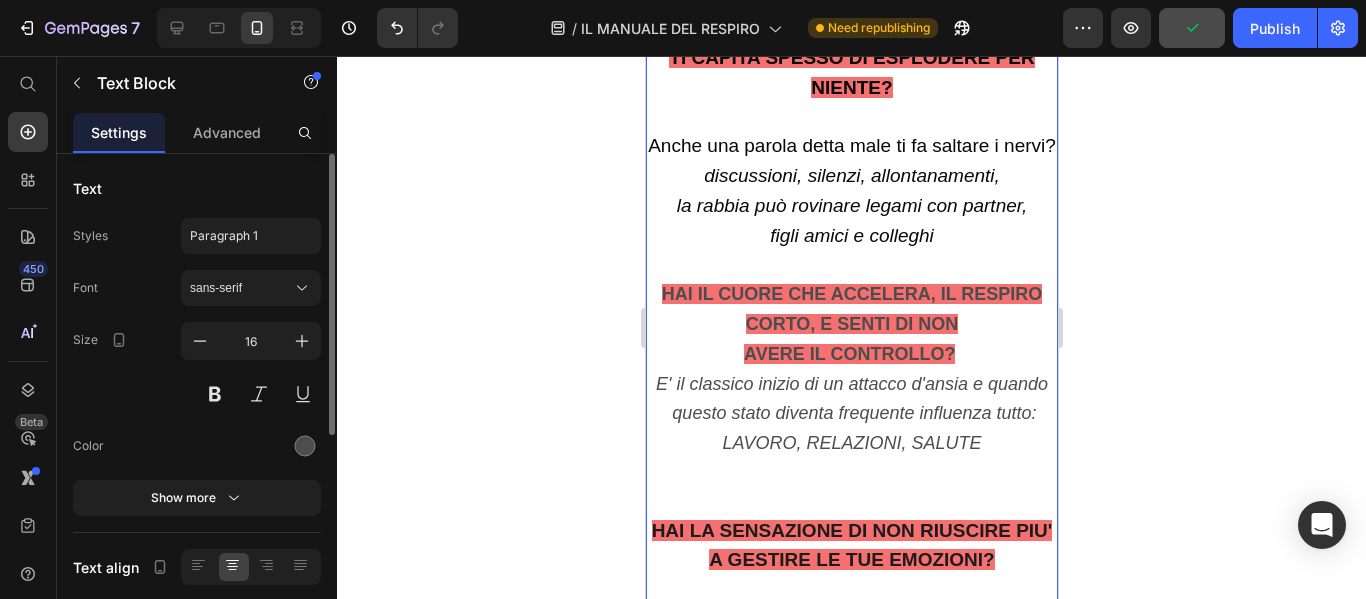 click on "HAI IL CUORE CHE ACCELERA, IL RESPIRO CORTO, E SENTI DI NON" at bounding box center (851, 309) 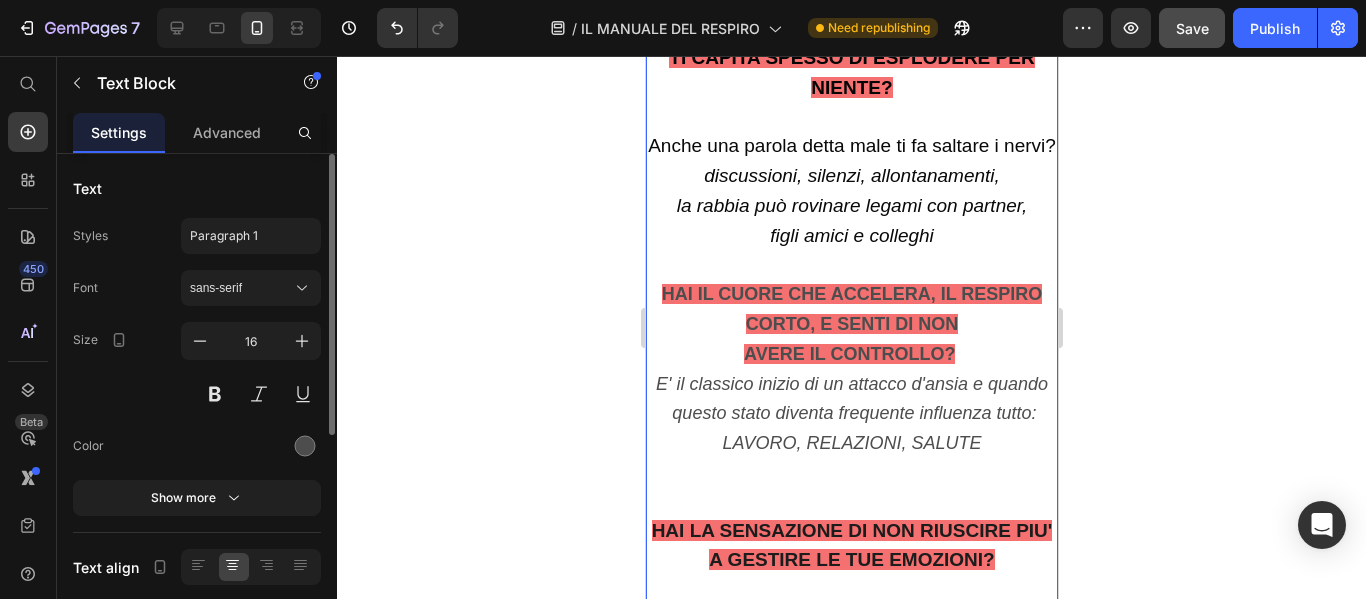 click on "HAI IL CUORE CHE ACCELERA, IL RESPIRO CORTO, E SENTI DI NON" at bounding box center [851, 309] 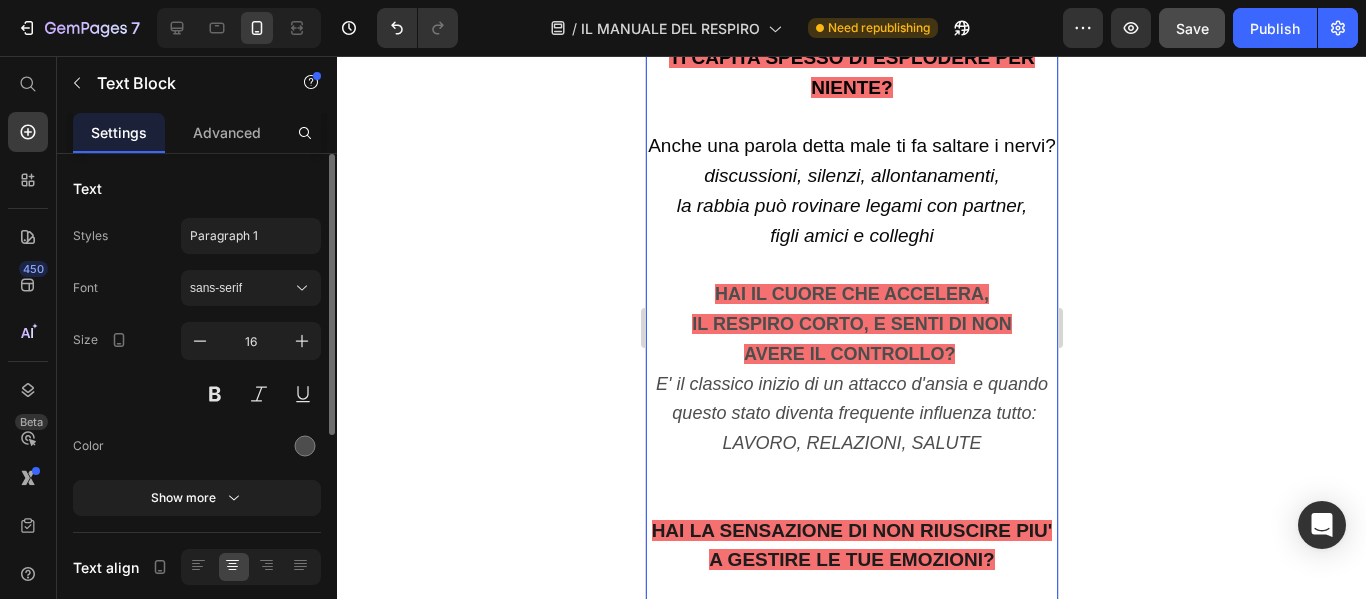 click on "E' il classico inizio di un attacco d'ansia e quando  questo stato diventa frequente influenza tutto:" at bounding box center (851, 399) 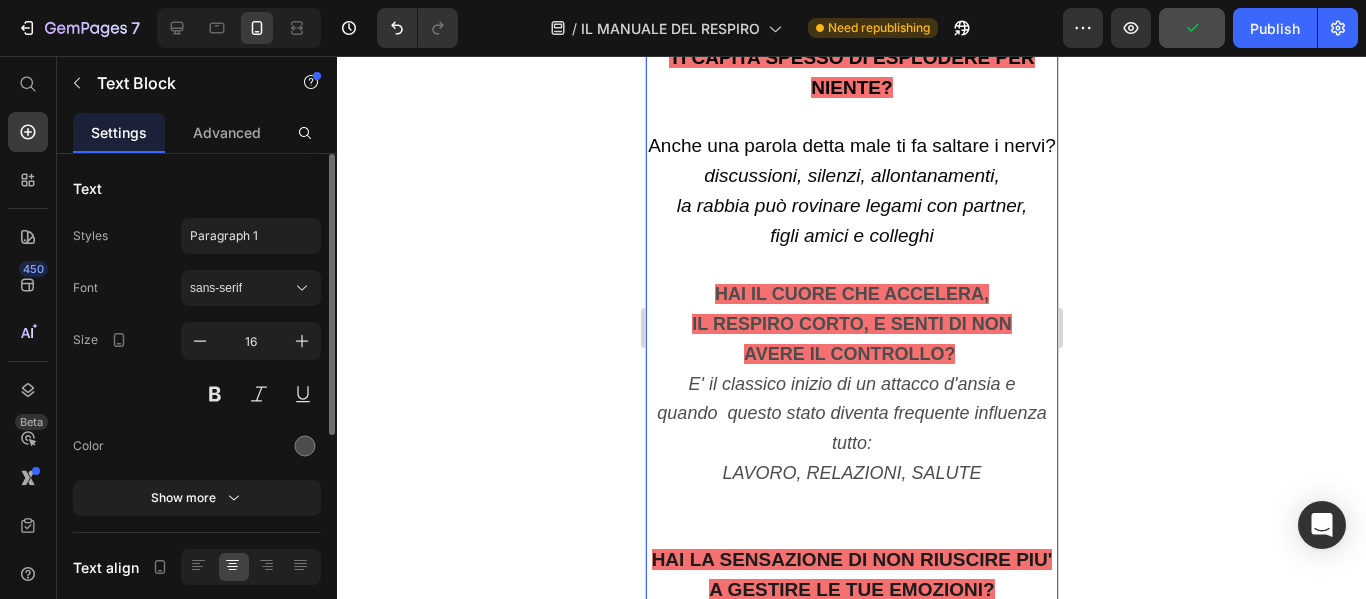click on "quando  questo stato diventa frequente influenza tutto:" at bounding box center (850, 428) 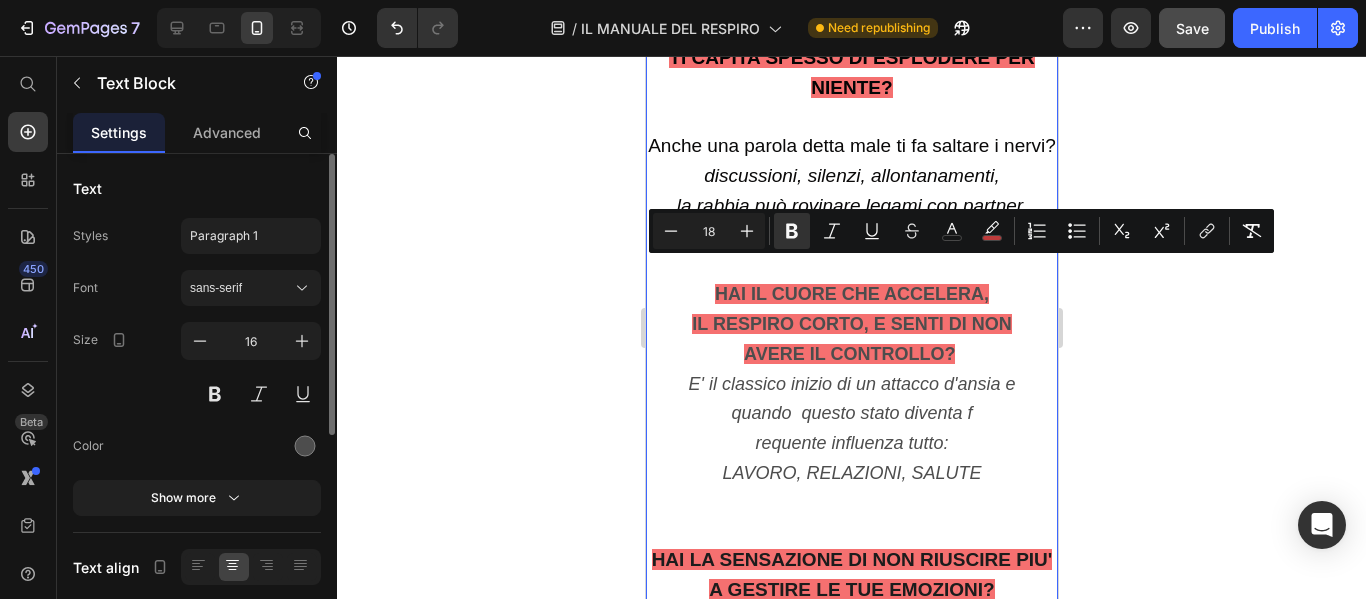 drag, startPoint x: 708, startPoint y: 274, endPoint x: 951, endPoint y: 335, distance: 250.53941 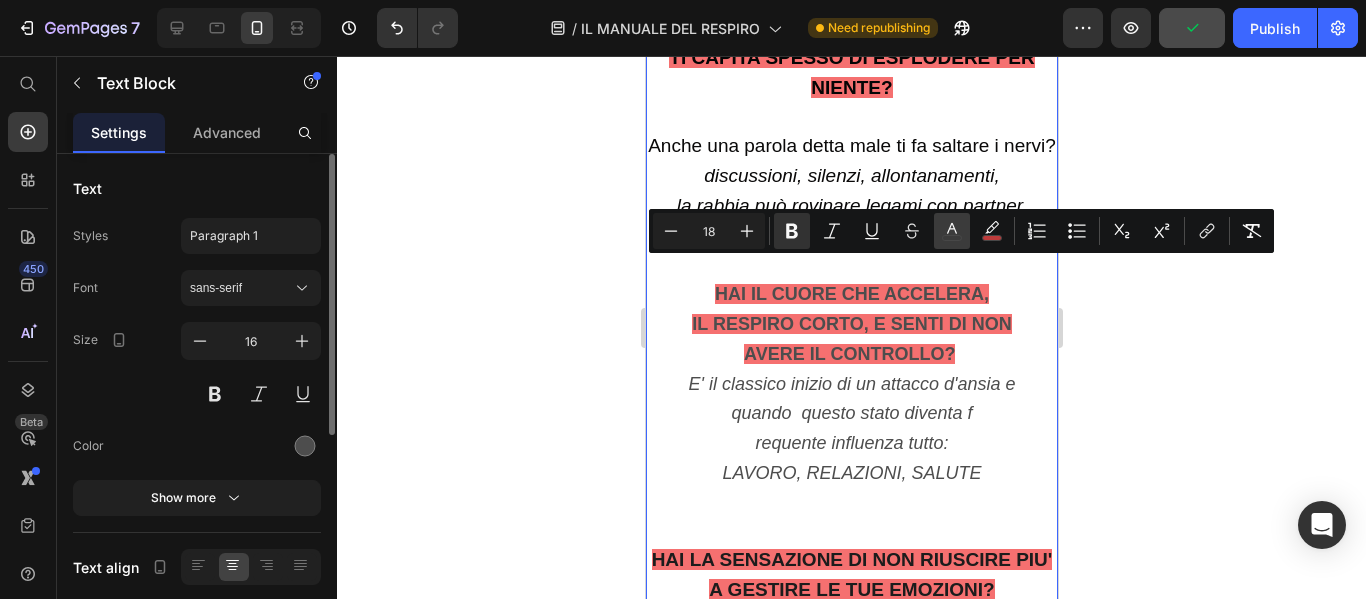 click 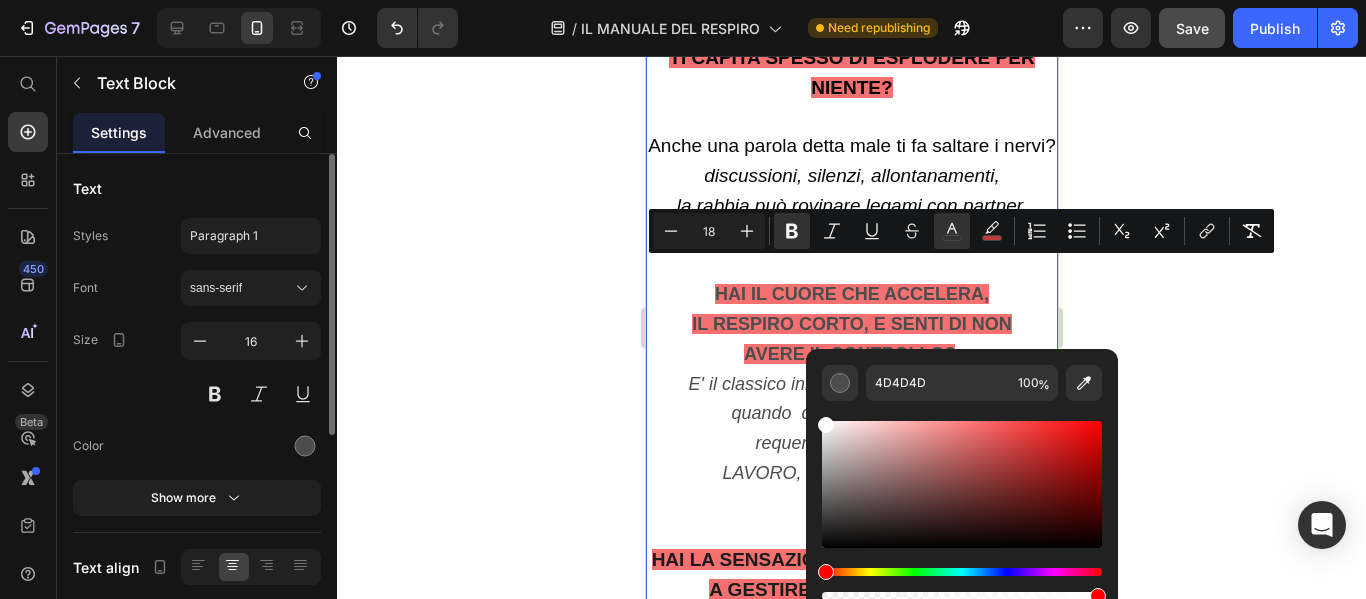 drag, startPoint x: 828, startPoint y: 511, endPoint x: 806, endPoint y: 359, distance: 153.58385 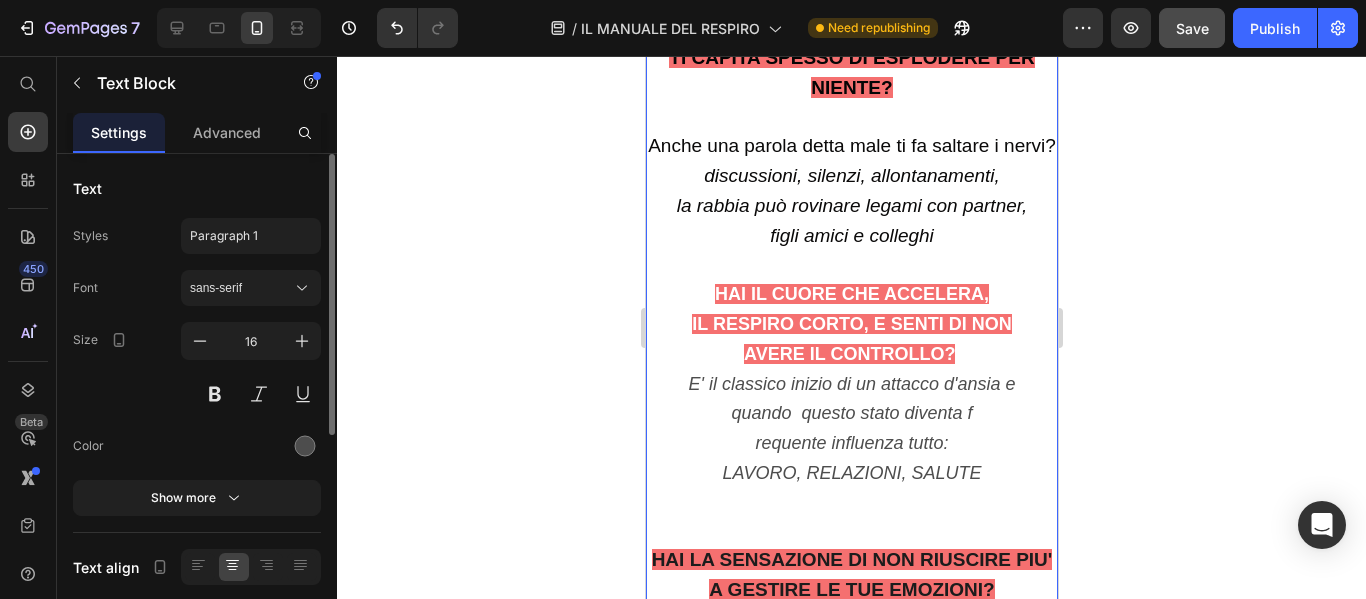 click on "AVERE IL CONTROLLO?" at bounding box center [851, 355] 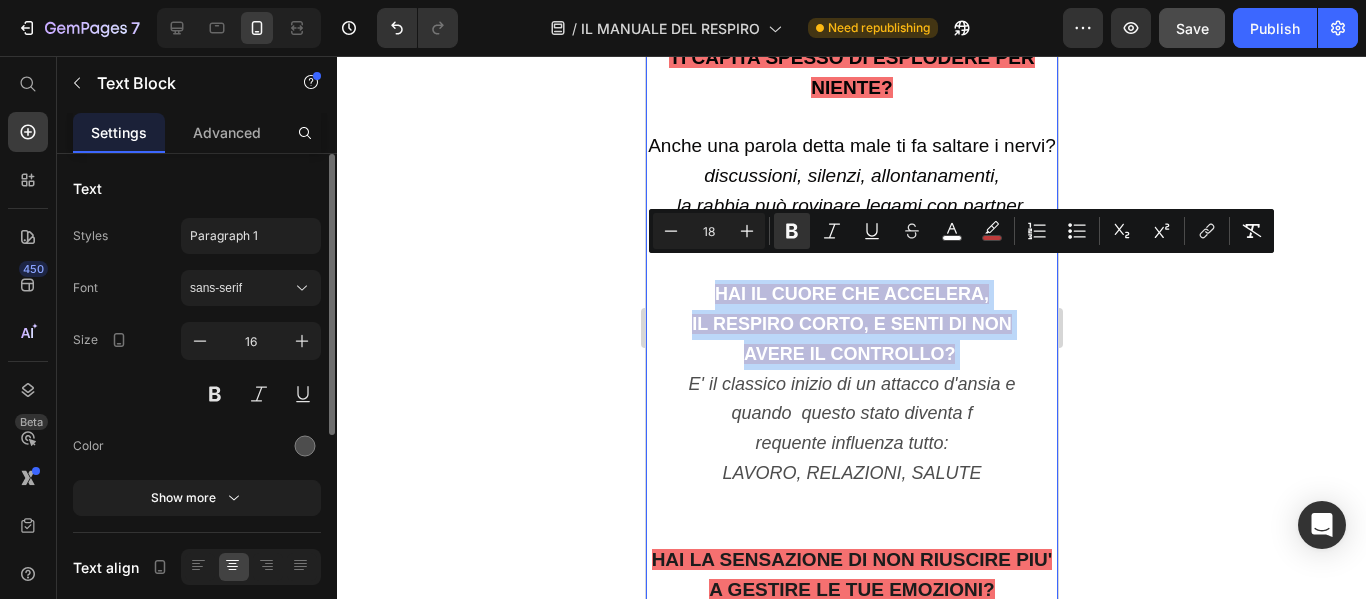drag, startPoint x: 701, startPoint y: 272, endPoint x: 984, endPoint y: 335, distance: 289.92758 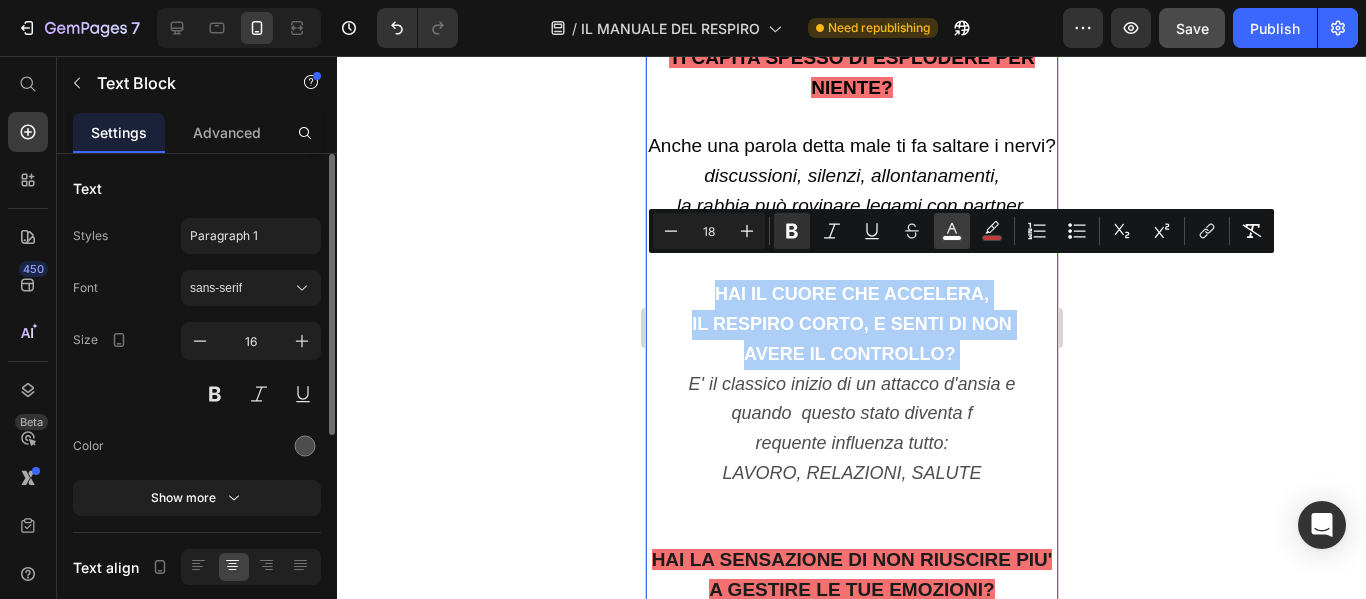 click on "color" at bounding box center [952, 231] 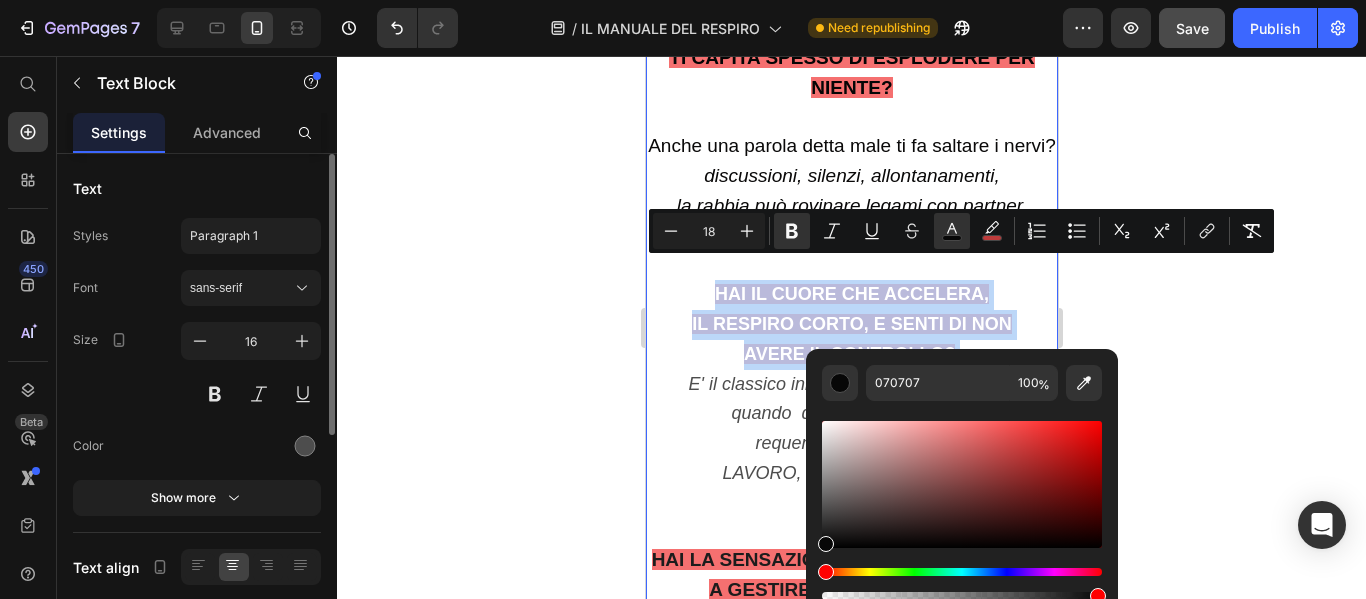 drag, startPoint x: 824, startPoint y: 427, endPoint x: 828, endPoint y: 543, distance: 116.06895 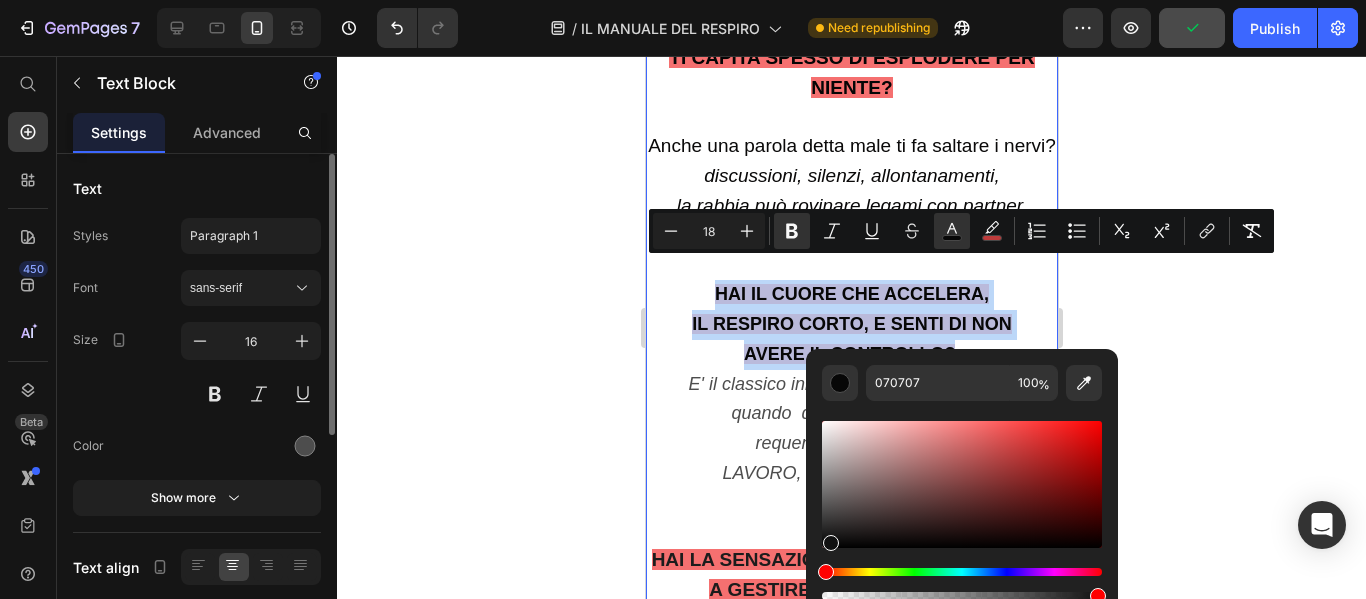 click at bounding box center [831, 543] 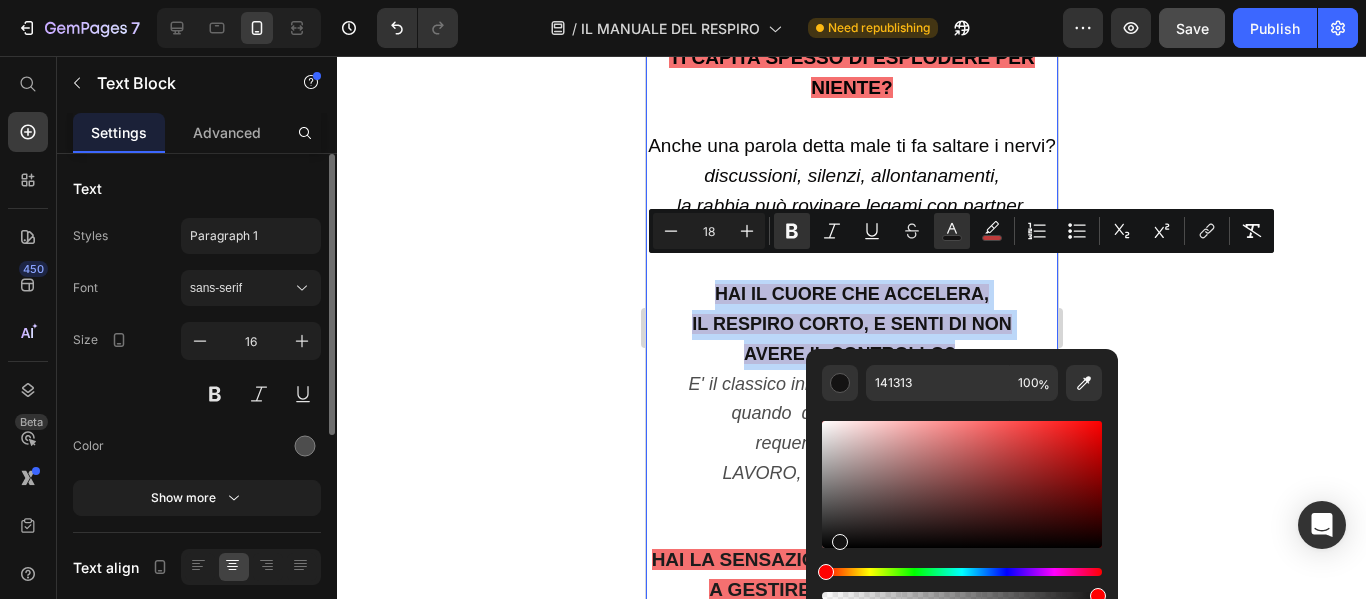 click on "IL RESPIRO CORTO, E SENTI DI NON" at bounding box center (851, 325) 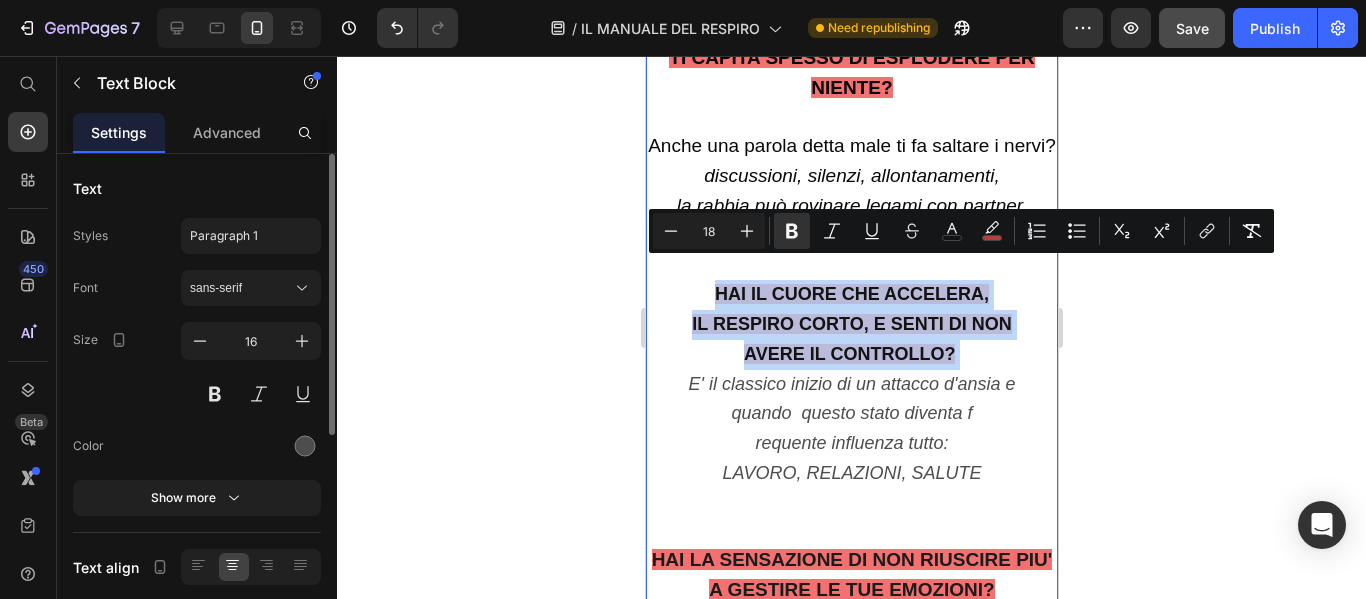 drag, startPoint x: 709, startPoint y: 271, endPoint x: 957, endPoint y: 332, distance: 255.39186 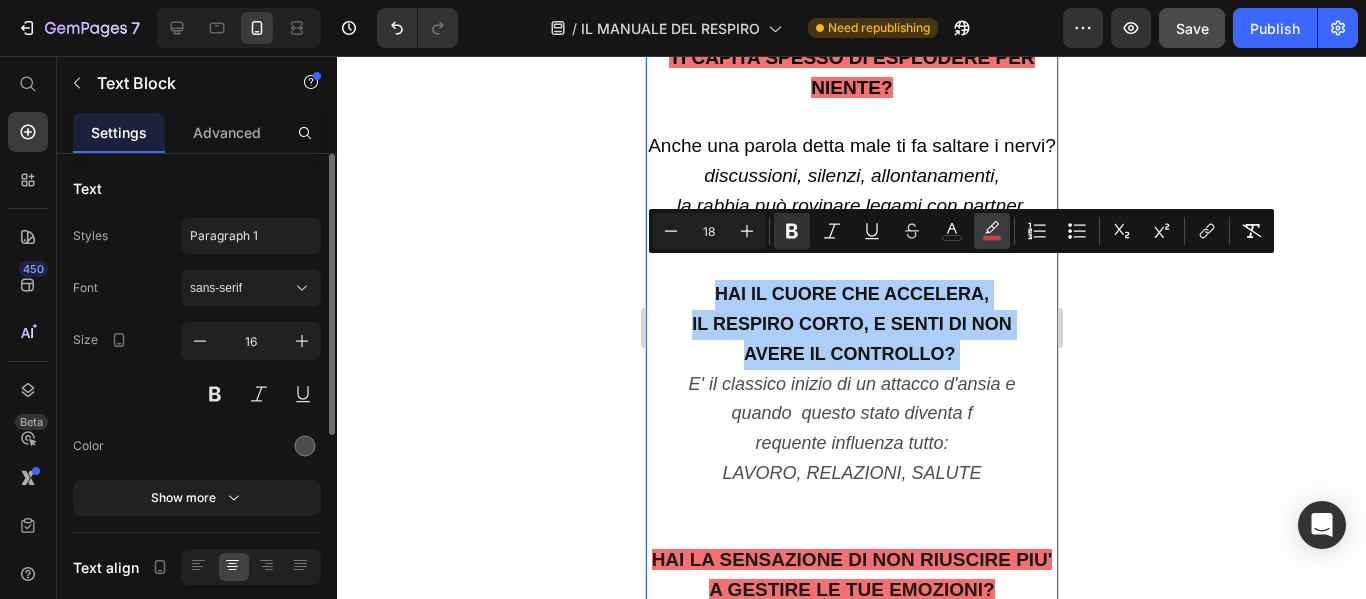 click 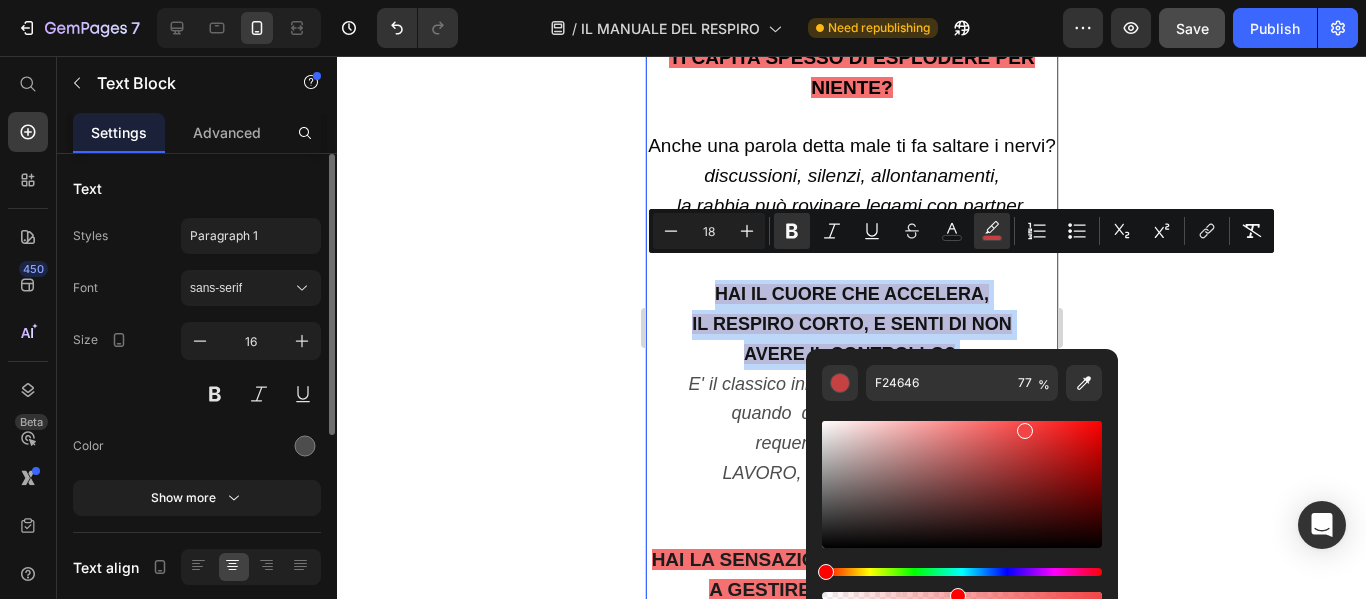 drag, startPoint x: 1046, startPoint y: 593, endPoint x: 954, endPoint y: 606, distance: 92.91394 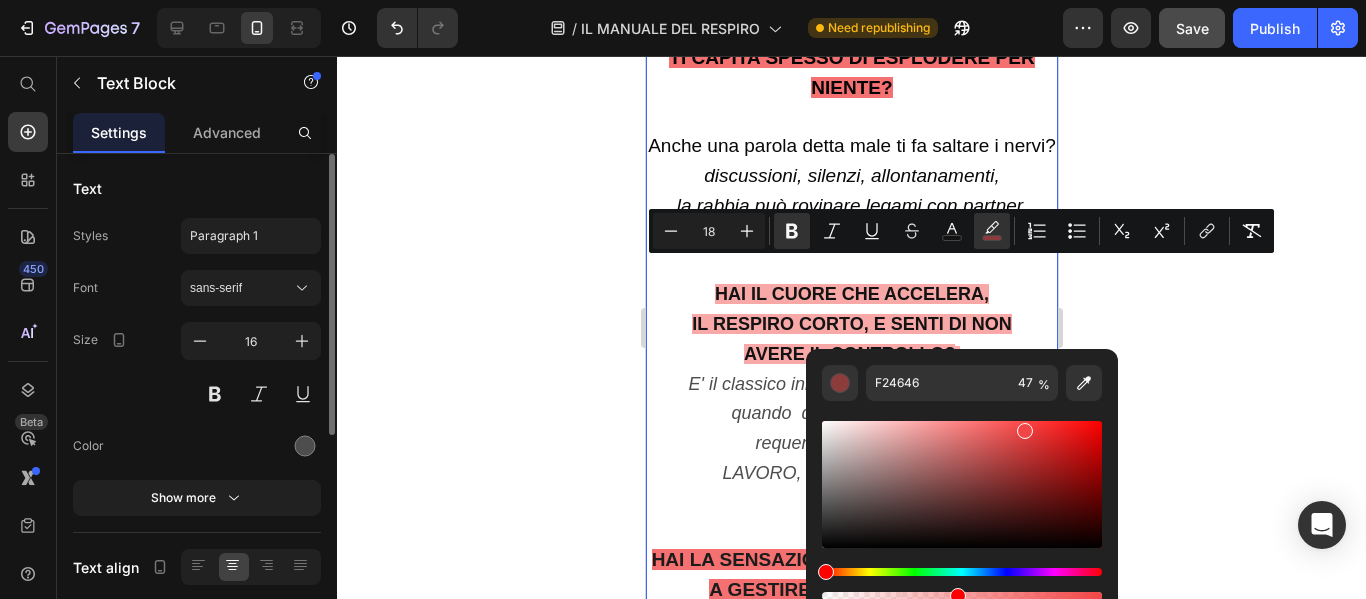 click on "F24646 47 %" at bounding box center (962, 476) 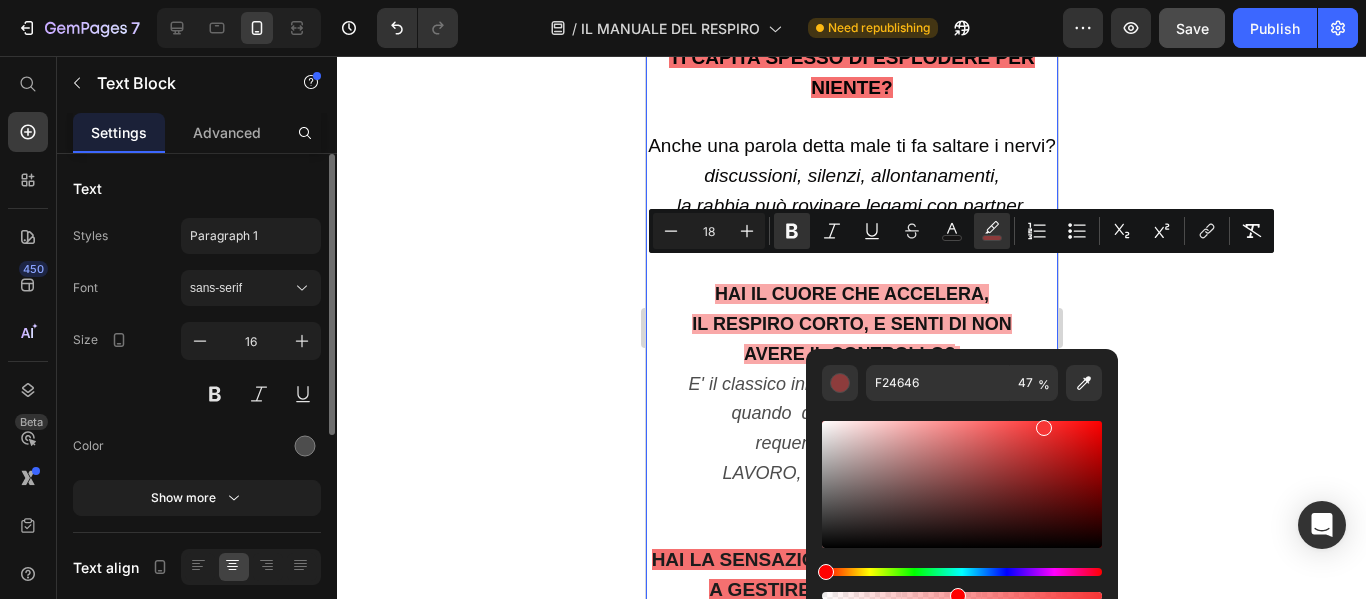 drag, startPoint x: 1027, startPoint y: 433, endPoint x: 1044, endPoint y: 423, distance: 19.723083 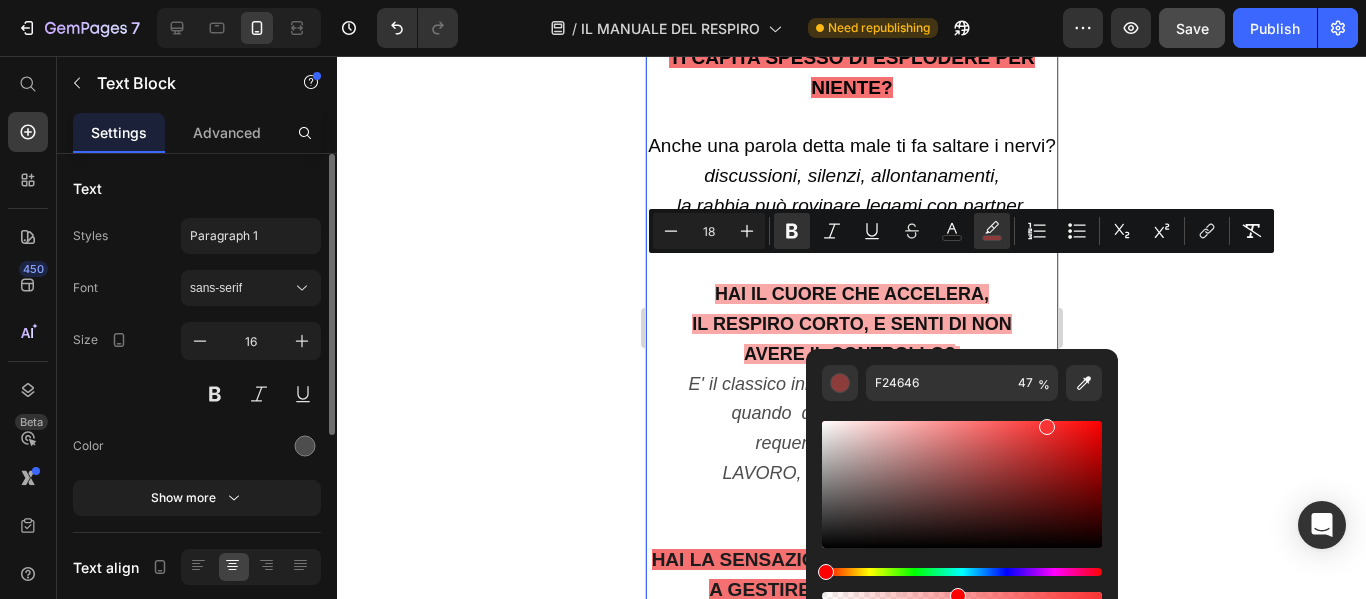 type on "F93434" 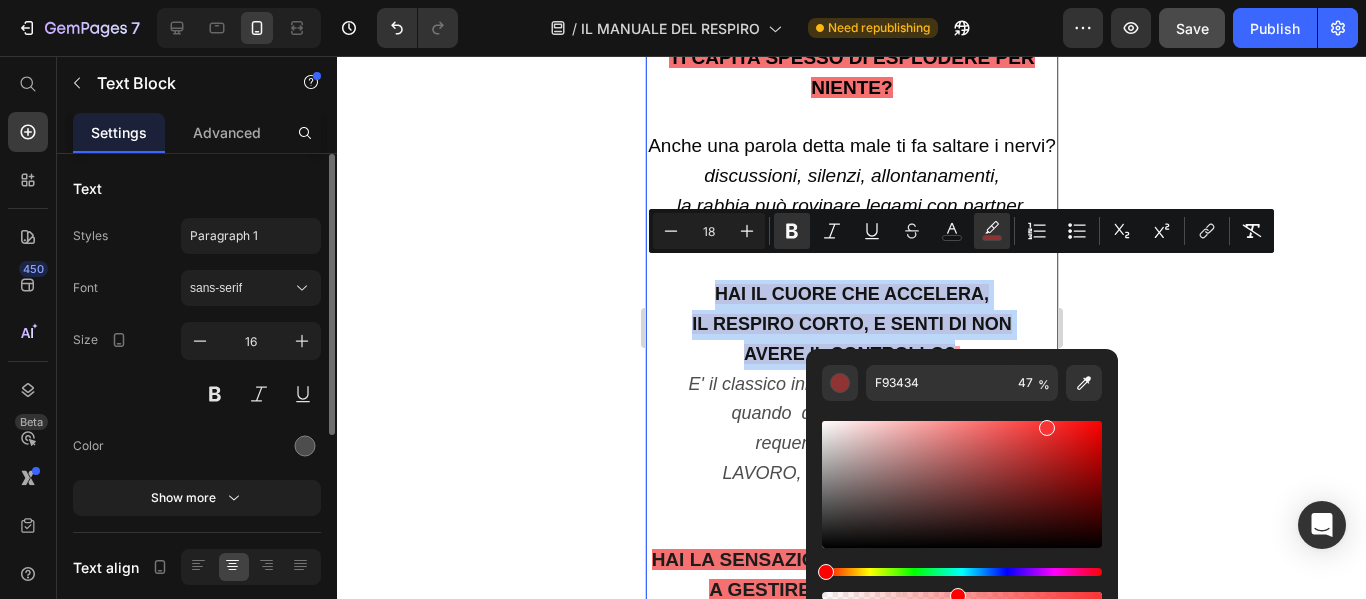 click on "HAI IL CUORE CHE ACCELERA," at bounding box center [851, 295] 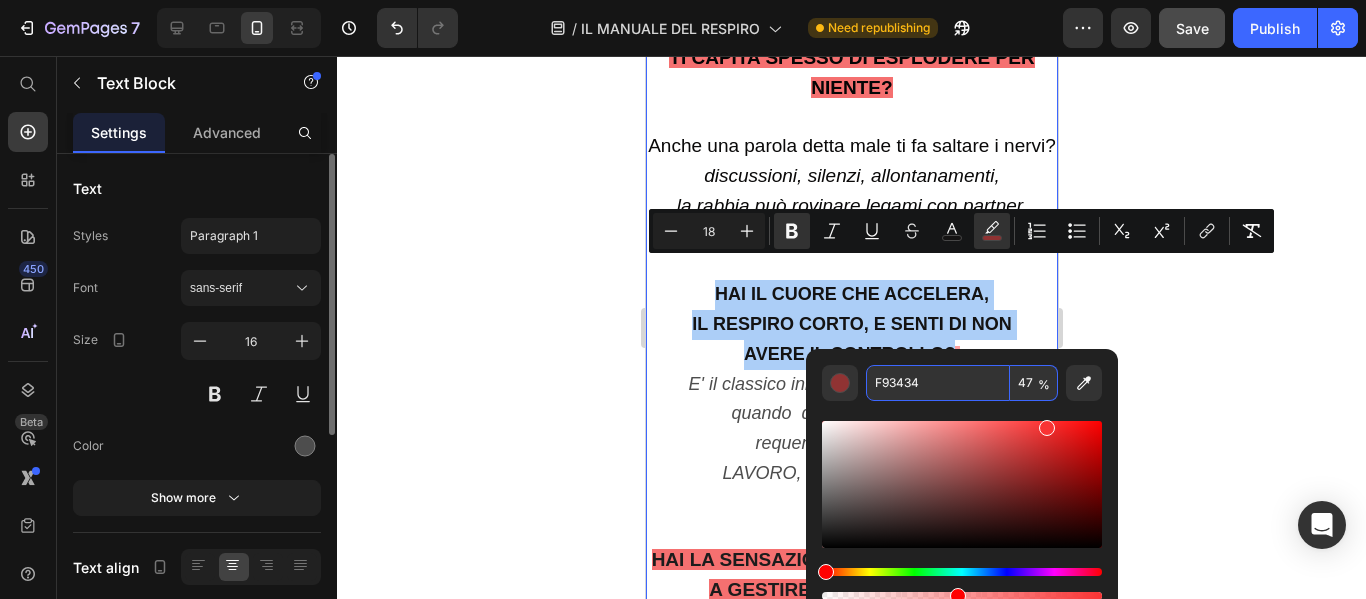 click on "F93434" at bounding box center (938, 383) 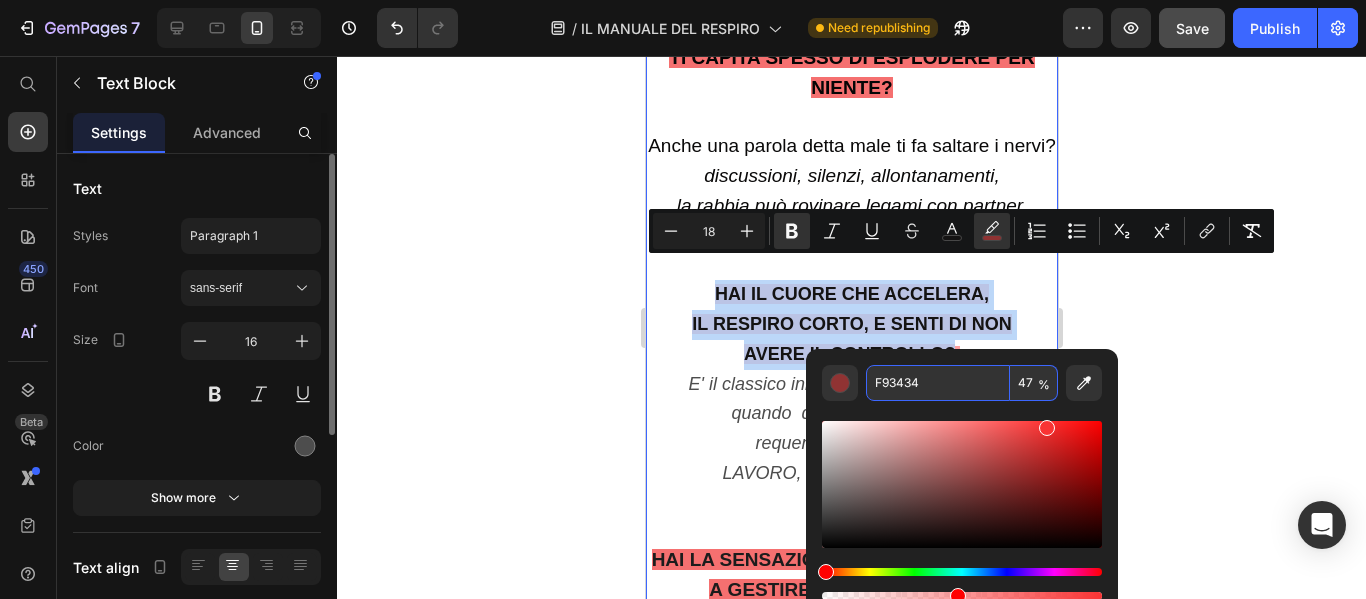 click on "discussioni, silenzi, allontanamenti," at bounding box center (851, 175) 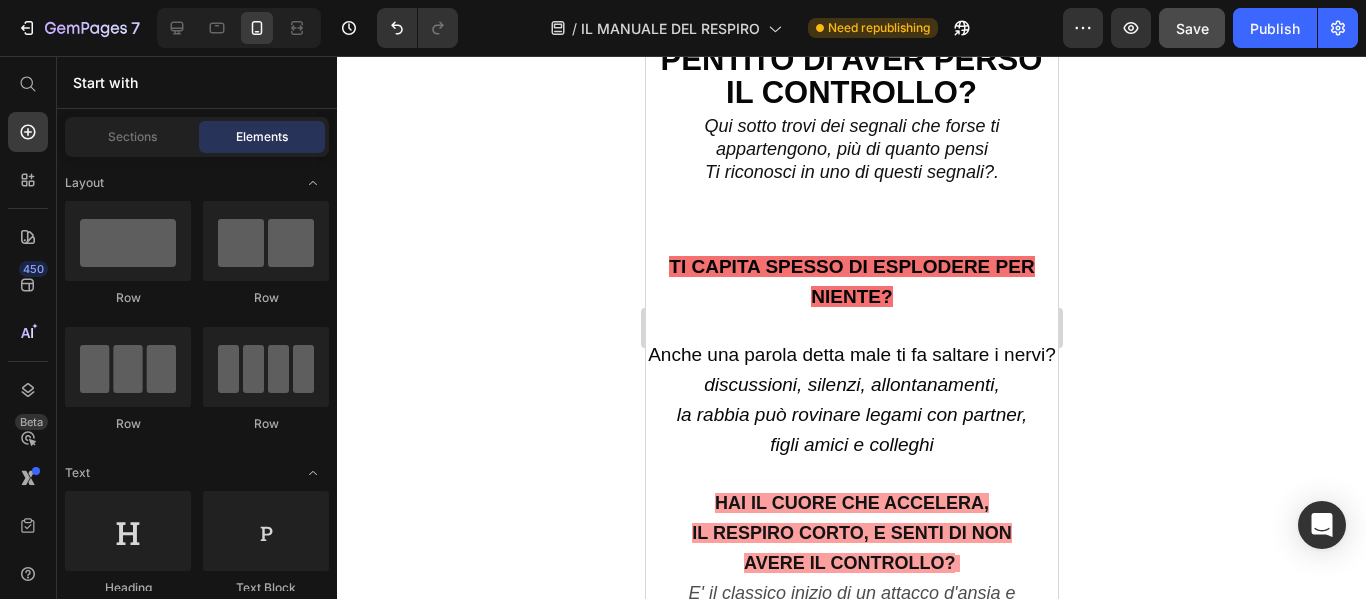 scroll, scrollTop: 1190, scrollLeft: 0, axis: vertical 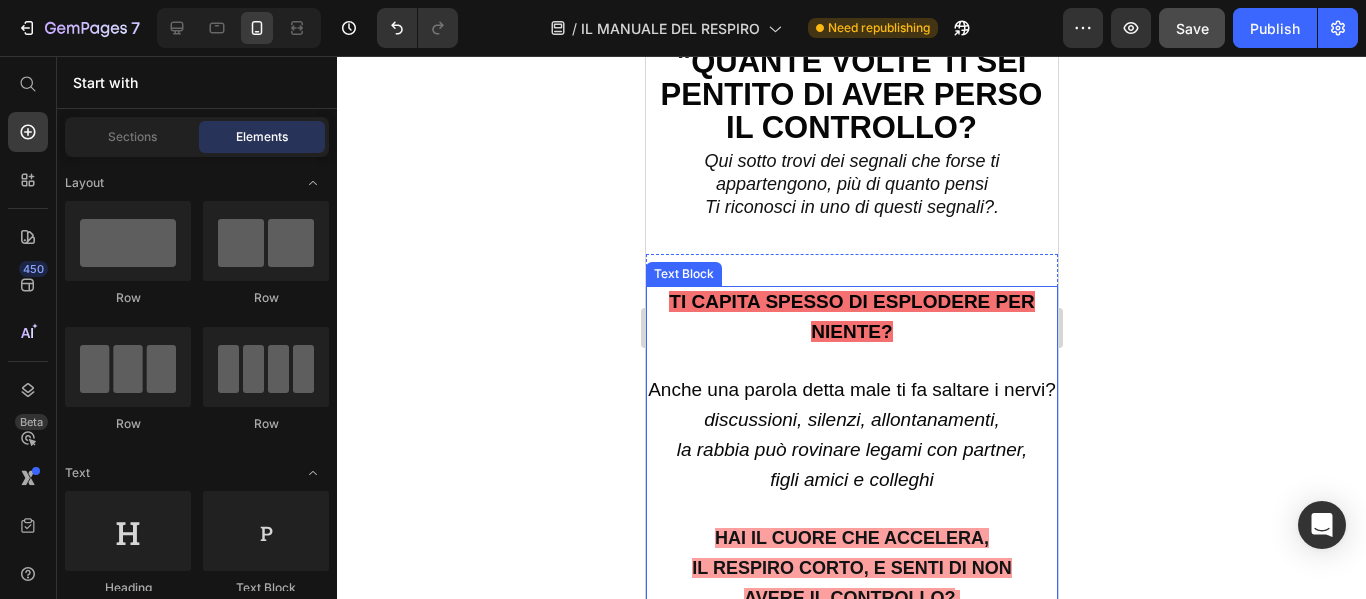 click on "TI CAPITA SPESSO DI ESPLODERE PER NIENTE?" at bounding box center (850, 316) 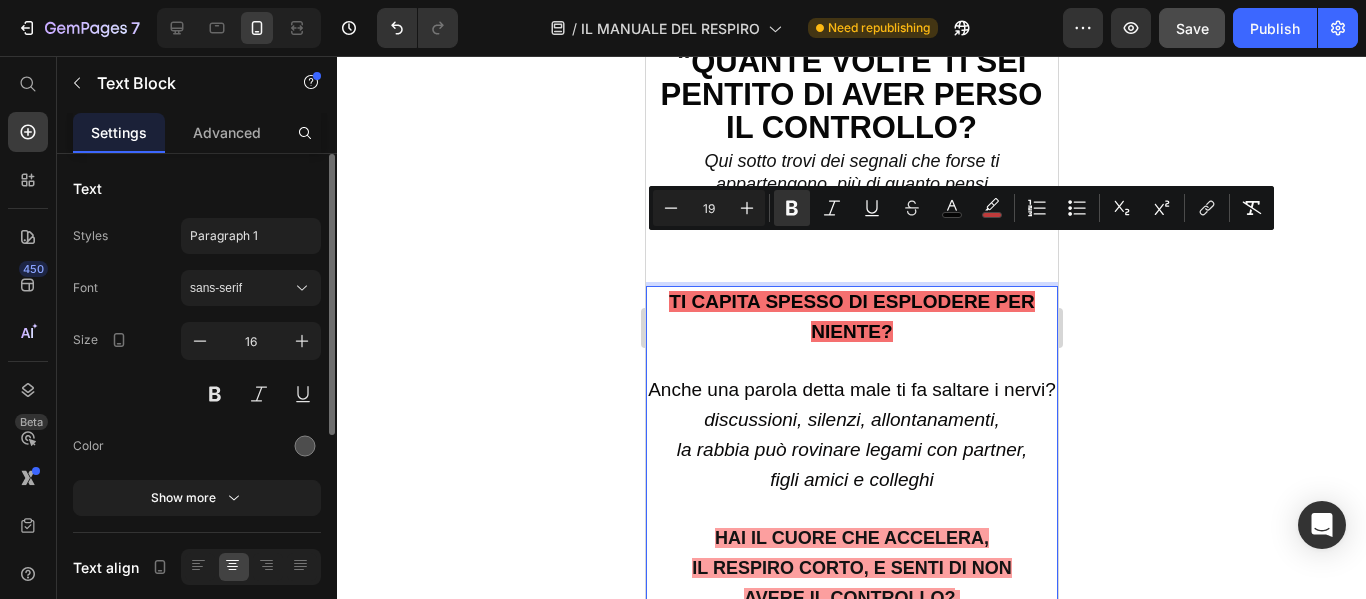 drag, startPoint x: 661, startPoint y: 246, endPoint x: 905, endPoint y: 277, distance: 245.96138 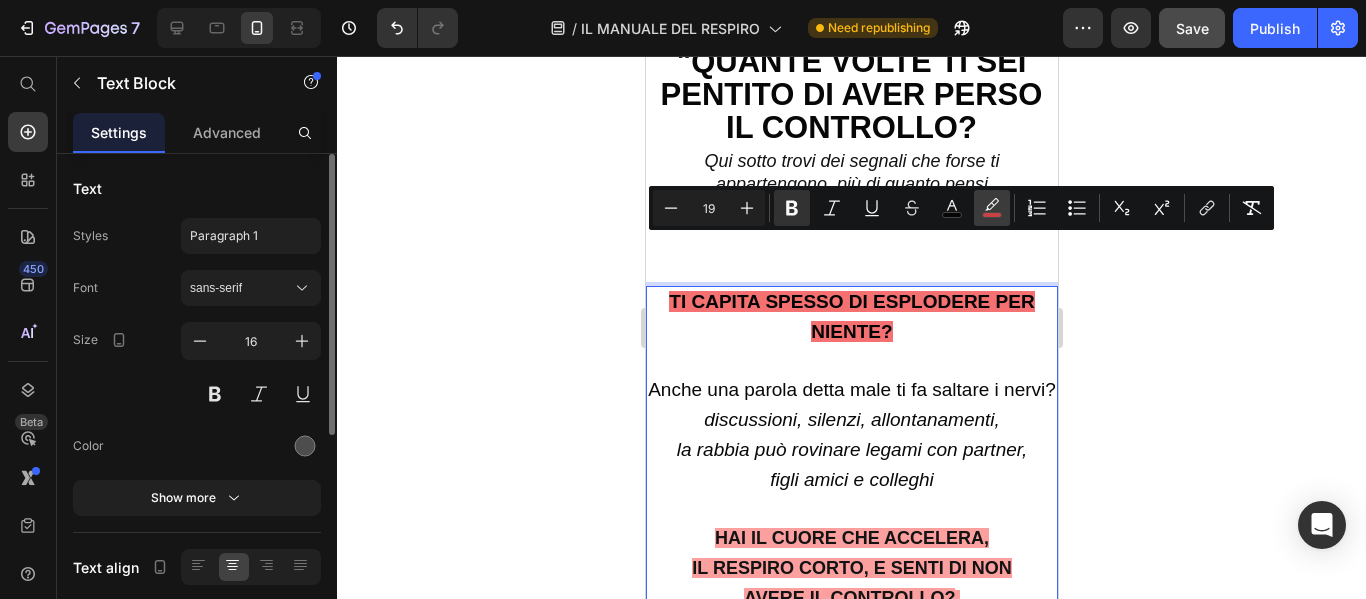 click 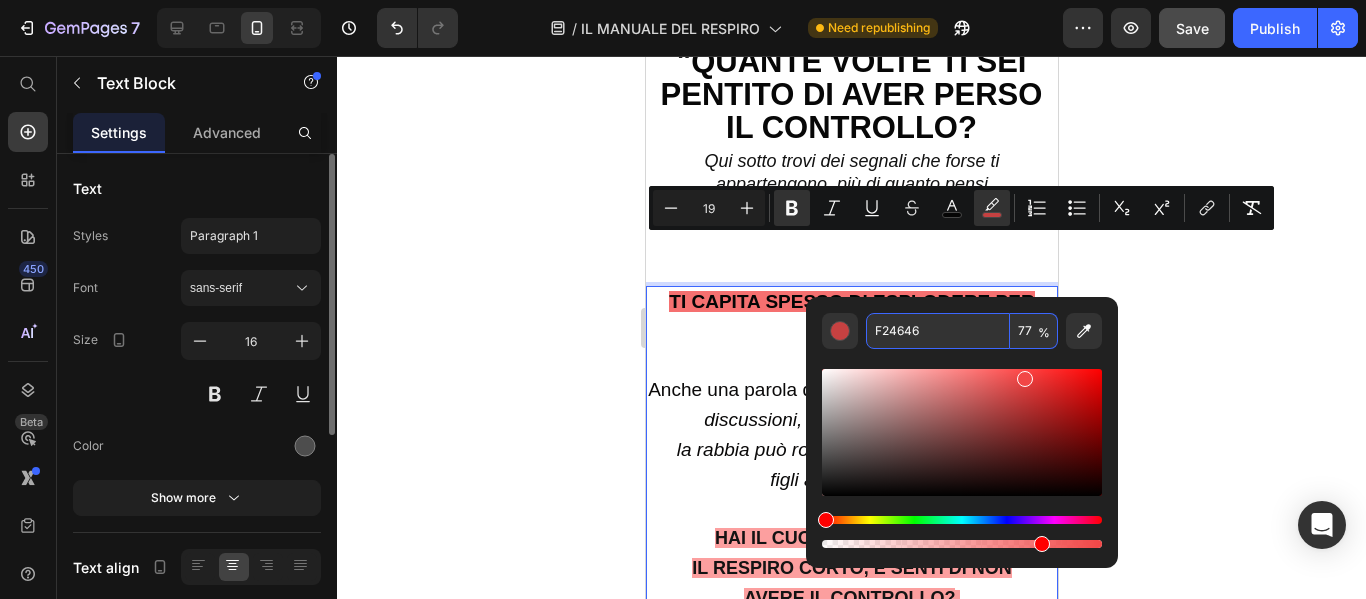 click on "F24646" at bounding box center (938, 331) 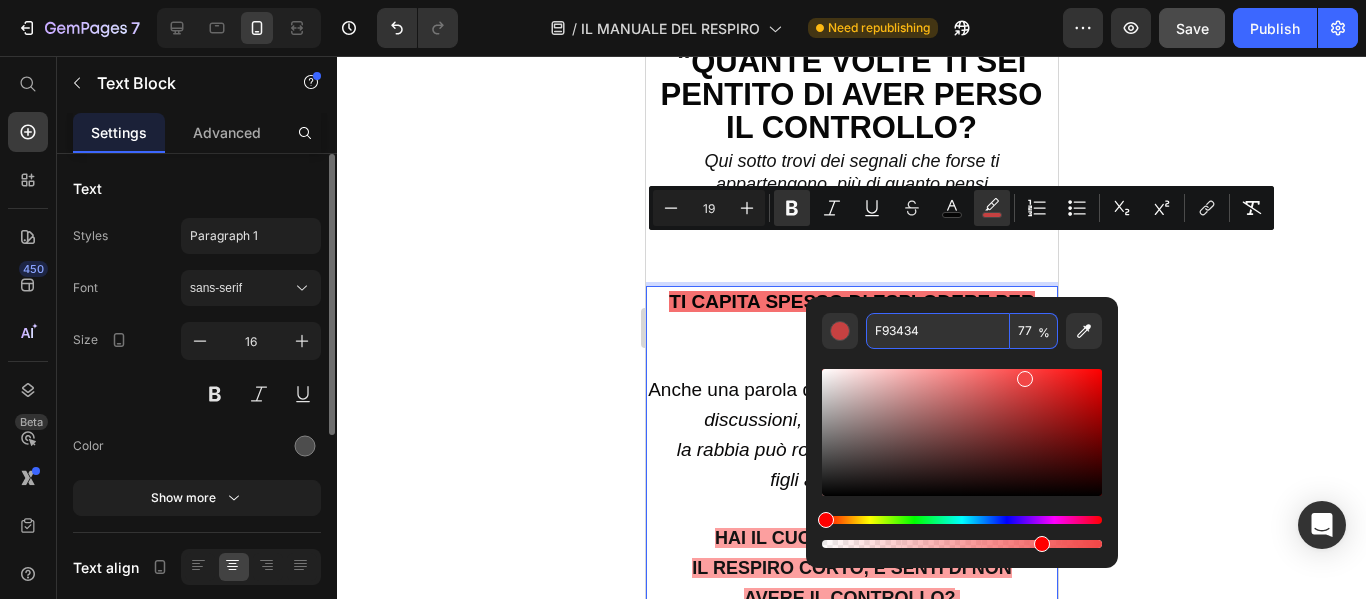 type on "F93434" 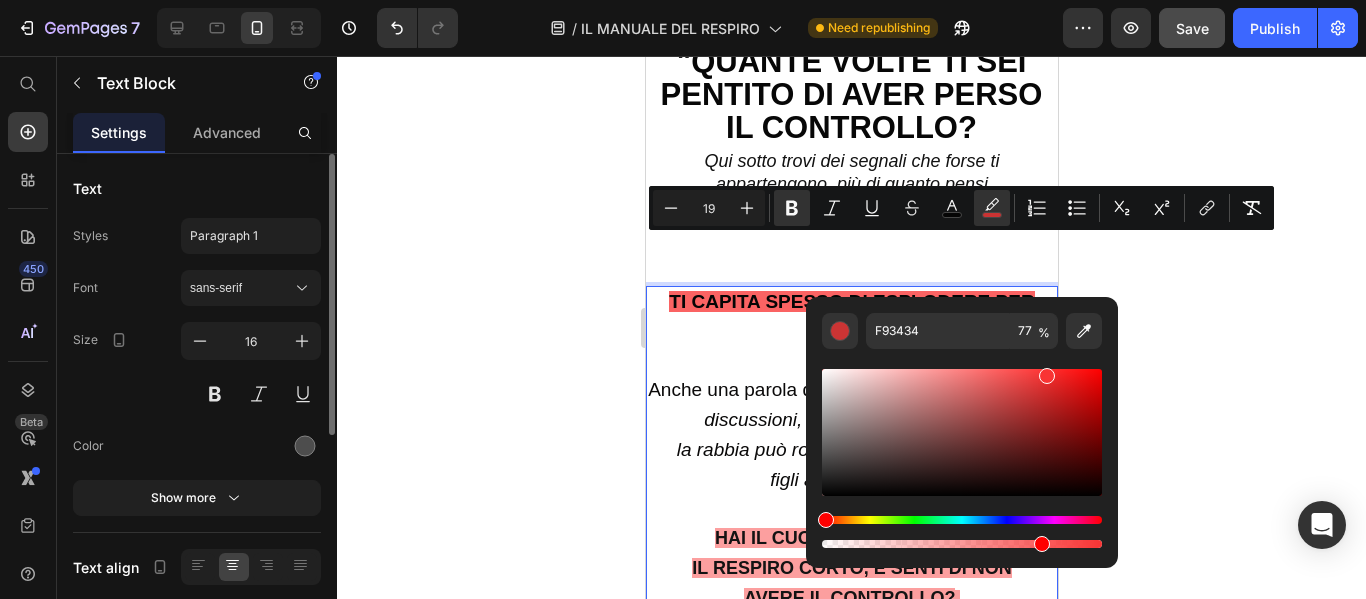 click on "Anche una parola detta male ti fa saltare i nervi?" at bounding box center [851, 391] 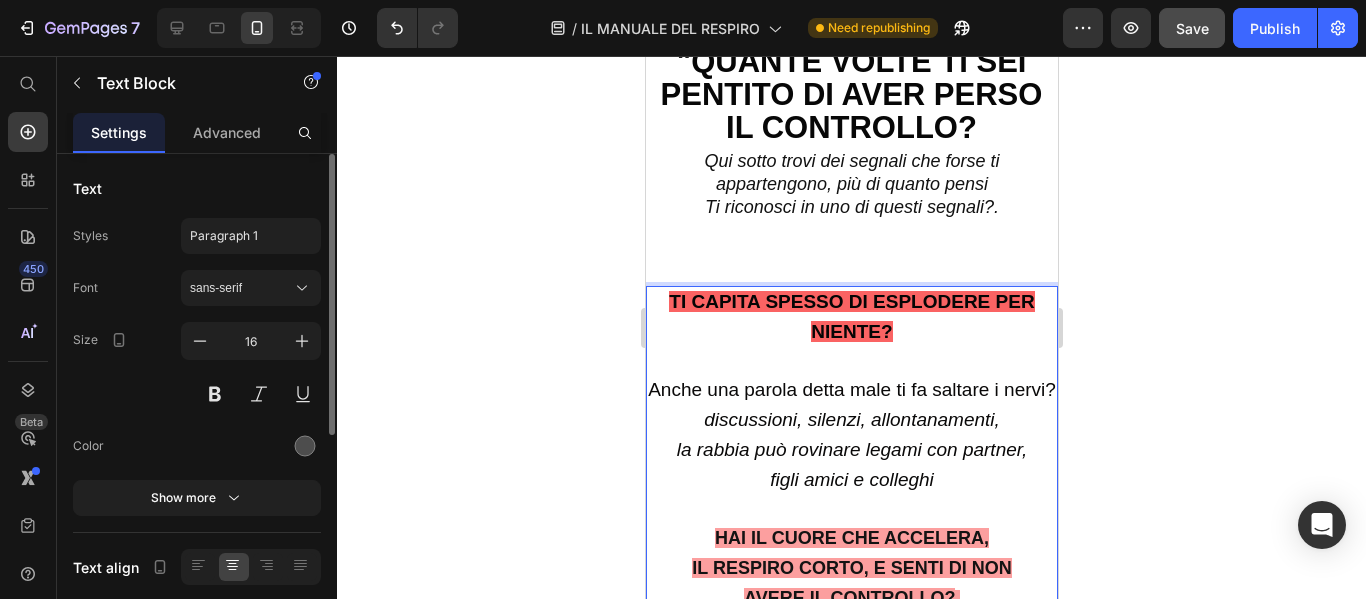 click on "TI CAPITA SPESSO DI ESPLODERE PER NIENTE?" at bounding box center (850, 316) 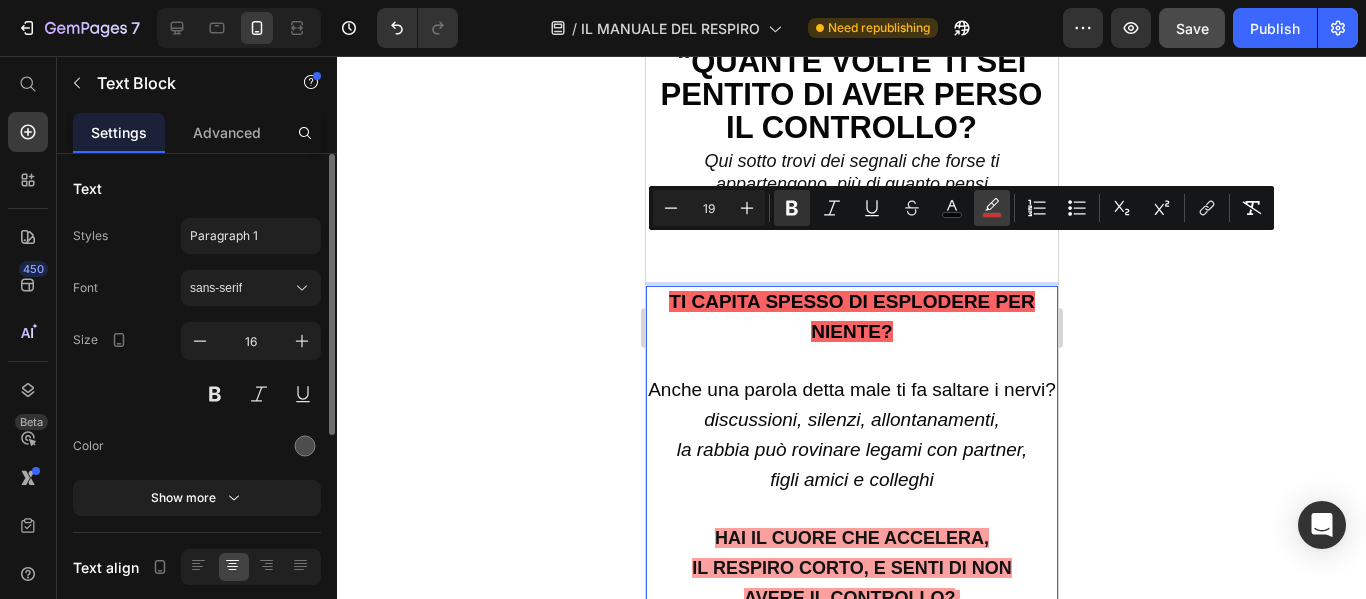 click 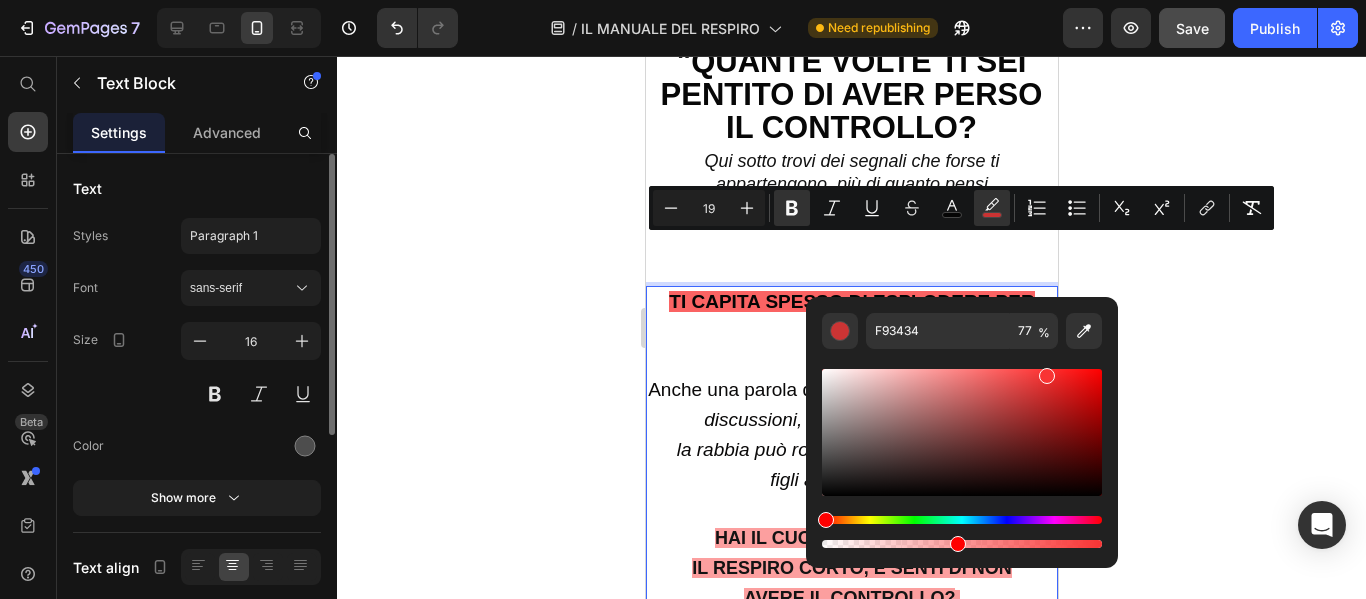 type on "47" 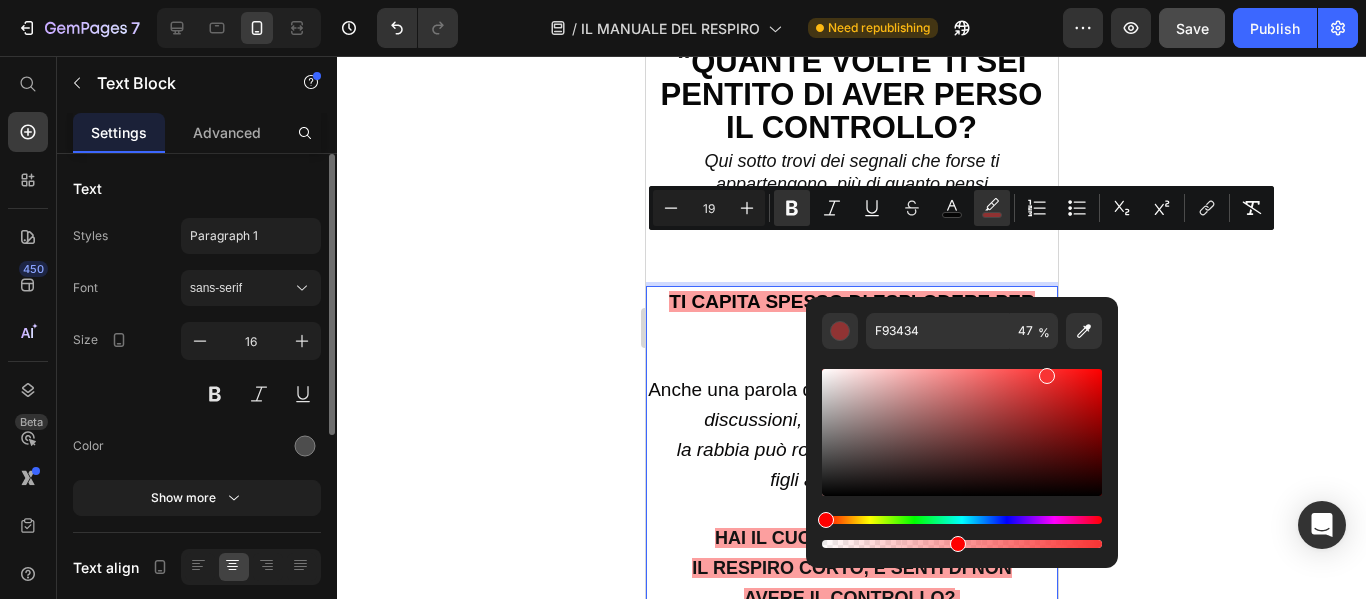 drag, startPoint x: 1043, startPoint y: 544, endPoint x: 953, endPoint y: 551, distance: 90.27181 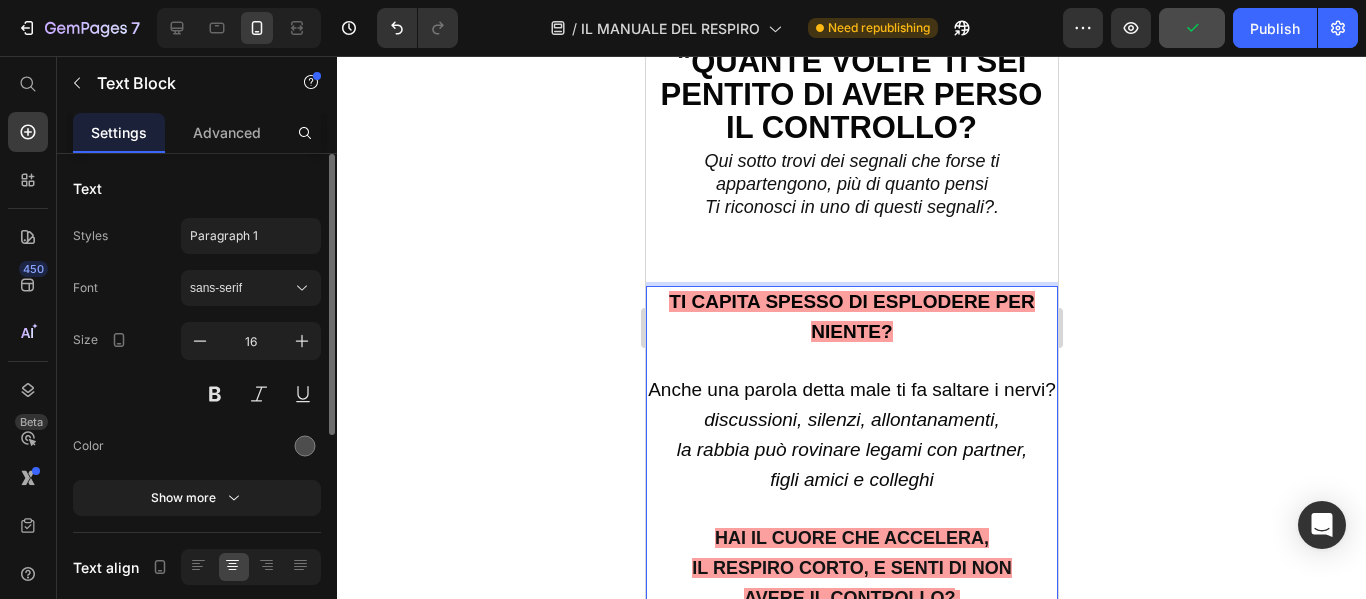 click on "figli amici e colleghi" at bounding box center (851, 481) 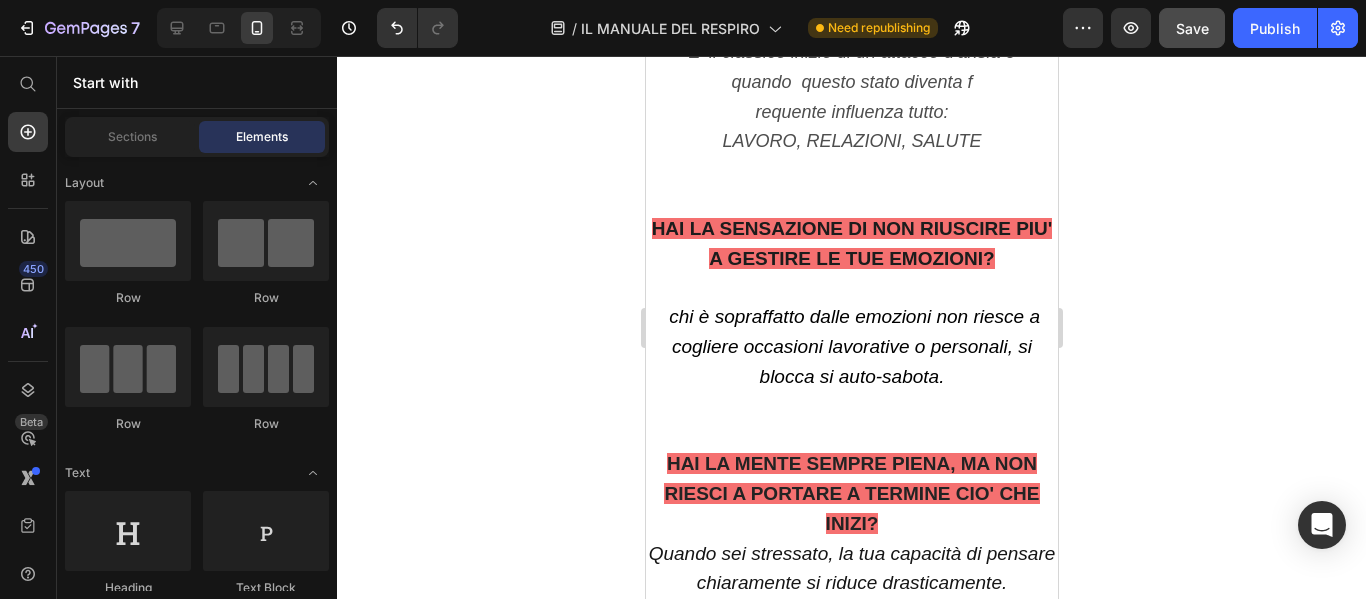 scroll, scrollTop: 1748, scrollLeft: 0, axis: vertical 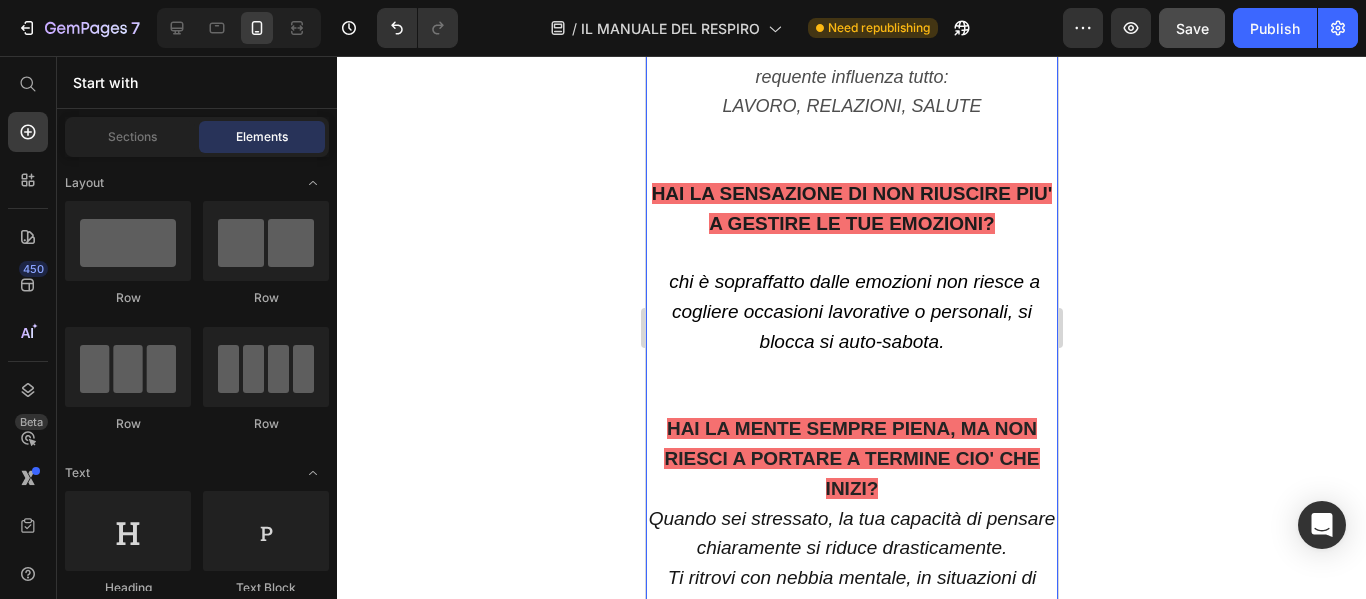 click on "HAI LA SENSAZIONE DI NON RIUSCIRE PIU' A GESTIRE LE TUE EMOZIONI?" at bounding box center [851, 208] 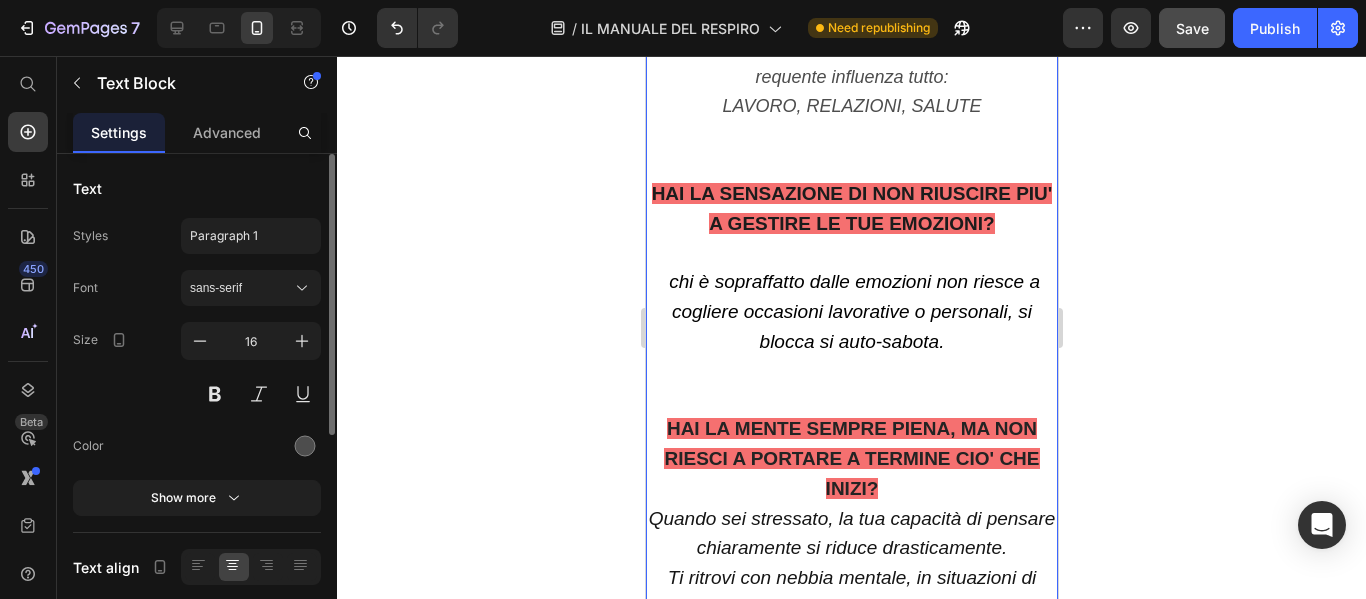drag, startPoint x: 667, startPoint y: 228, endPoint x: 962, endPoint y: 281, distance: 299.7232 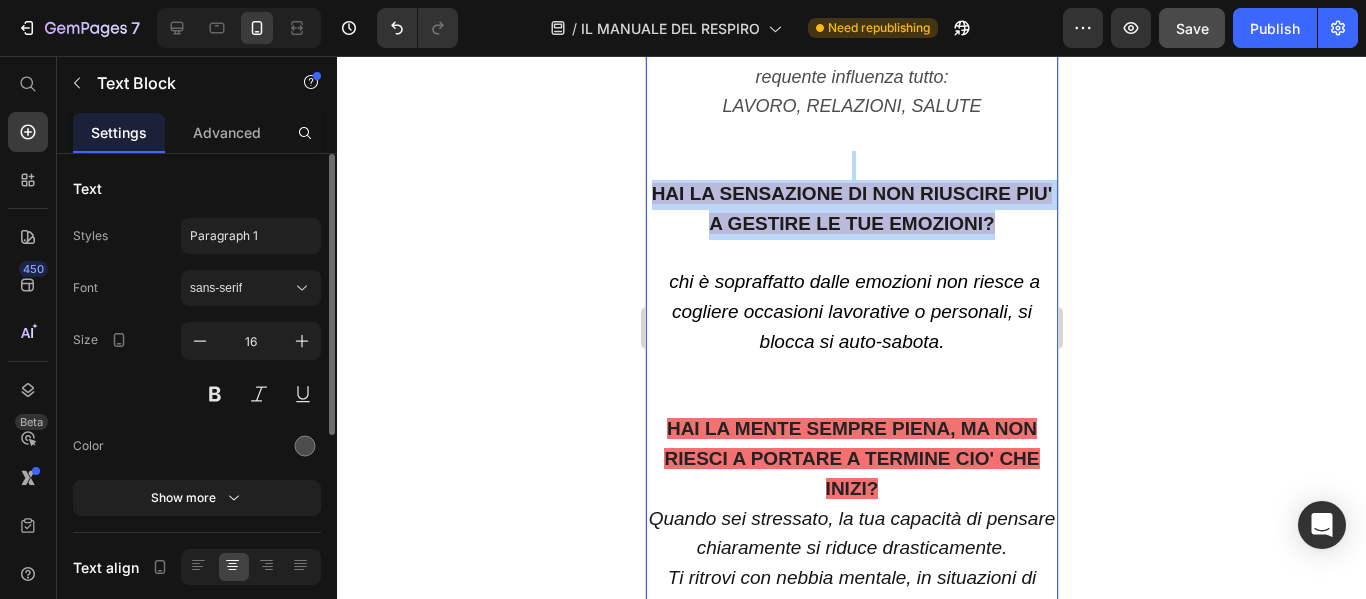 drag, startPoint x: 1005, startPoint y: 262, endPoint x: 641, endPoint y: 204, distance: 368.59192 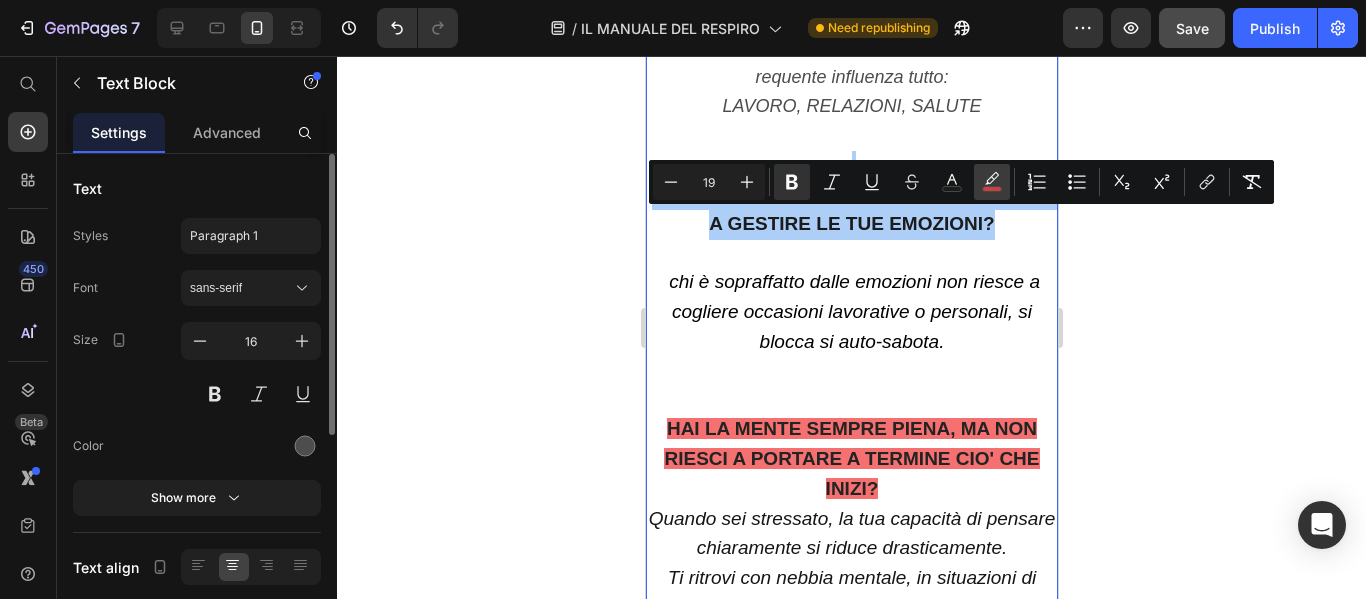 click 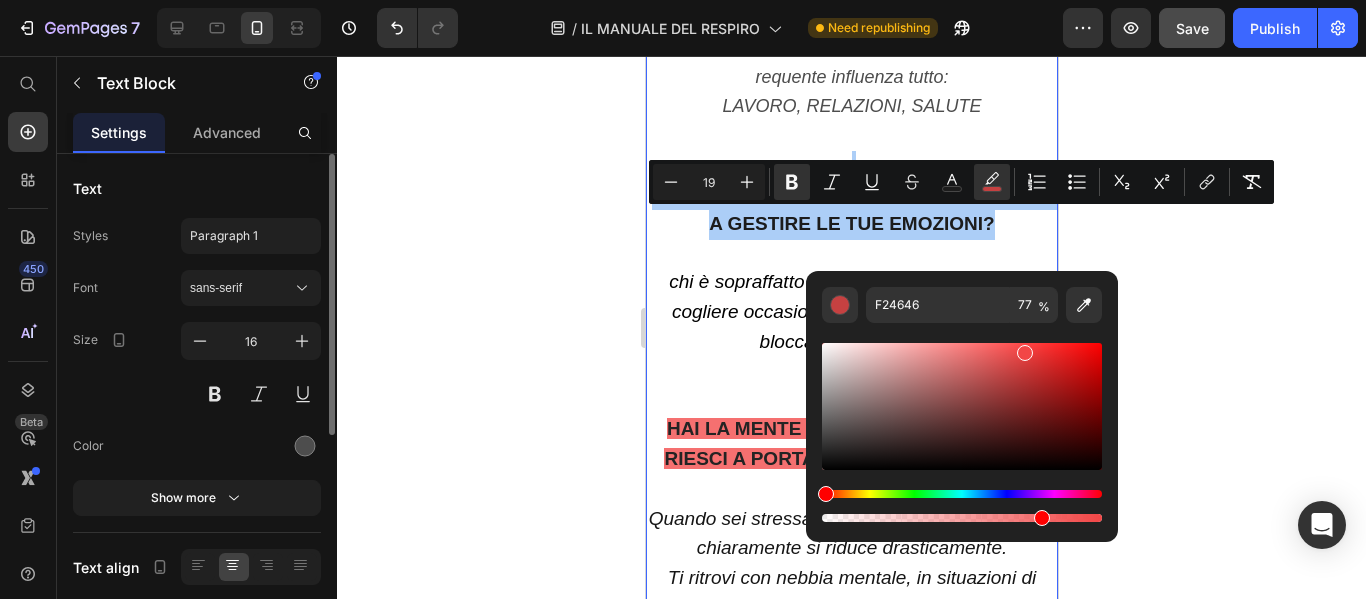 click at bounding box center [962, 424] 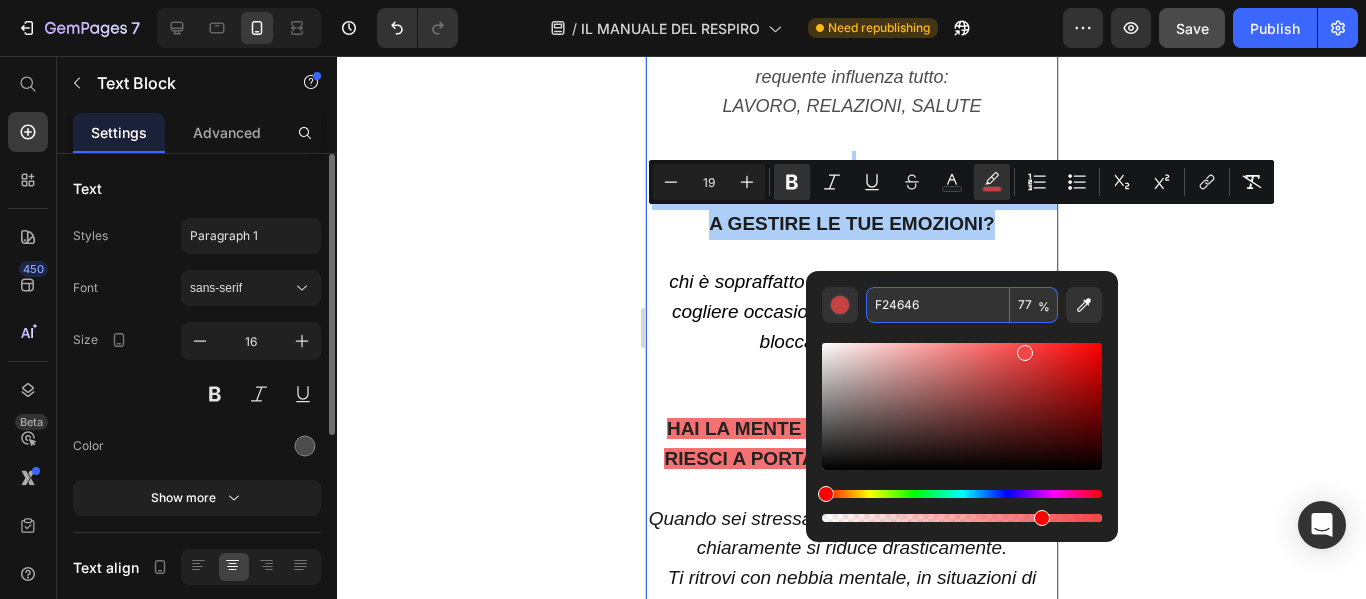 click on "F24646" at bounding box center [938, 305] 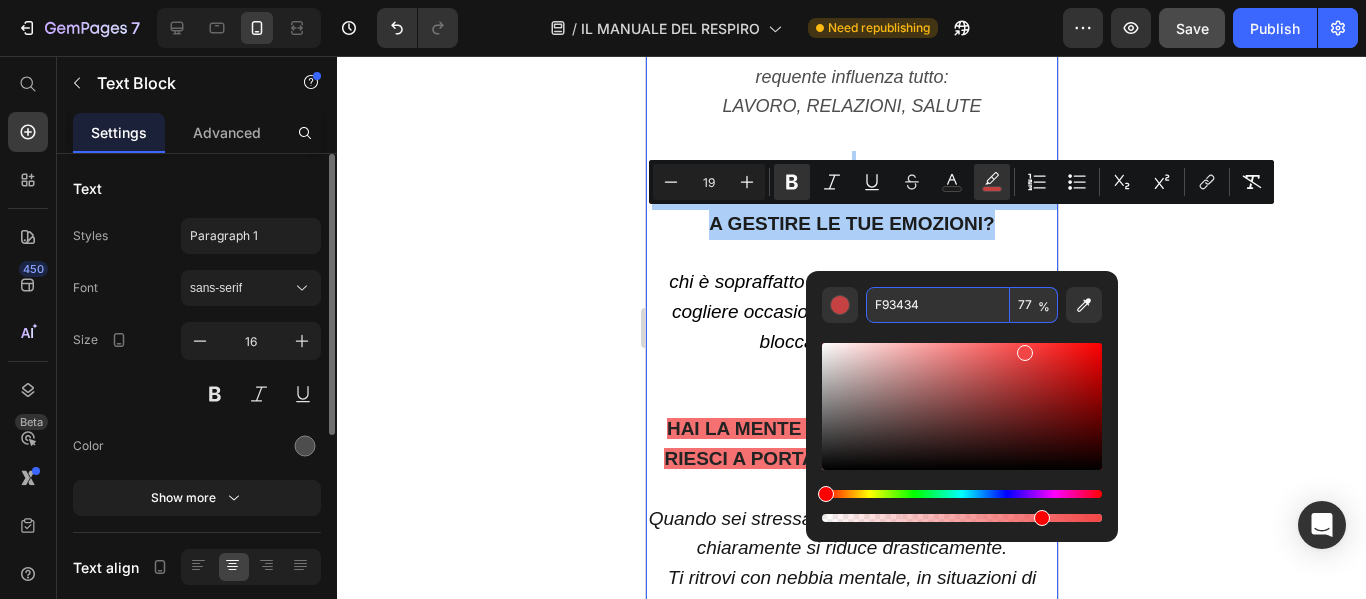 type on "F93434" 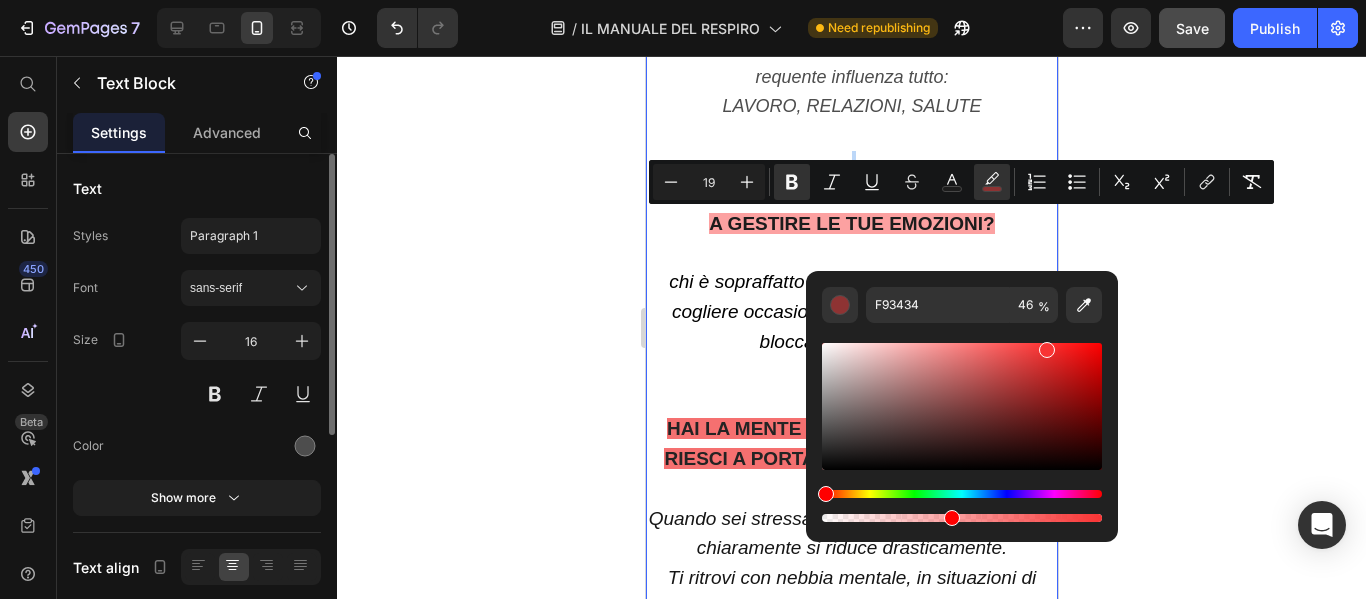 type on "45" 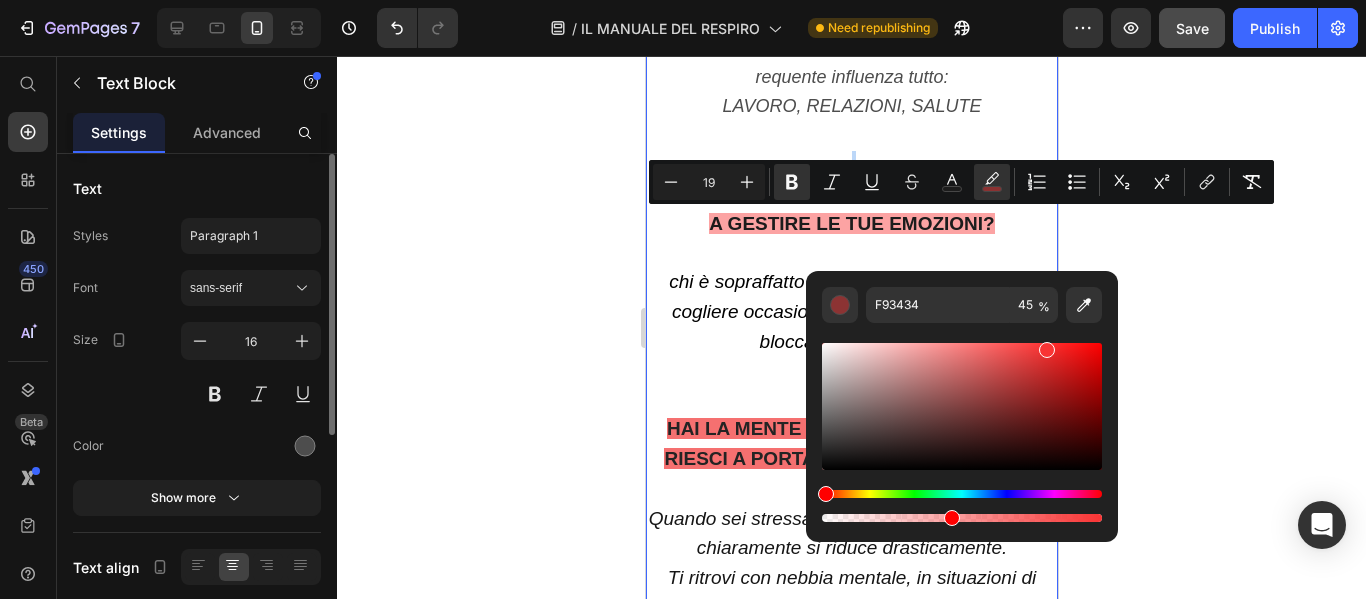 drag, startPoint x: 1044, startPoint y: 517, endPoint x: 947, endPoint y: 522, distance: 97.128784 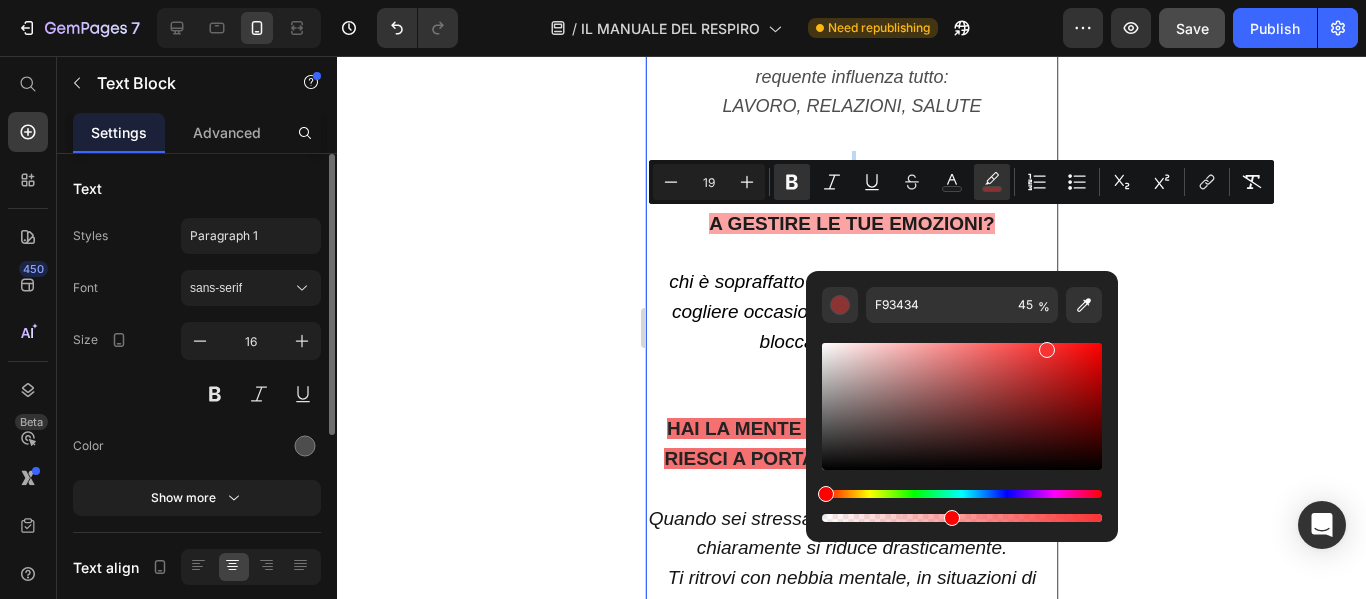 type on "16" 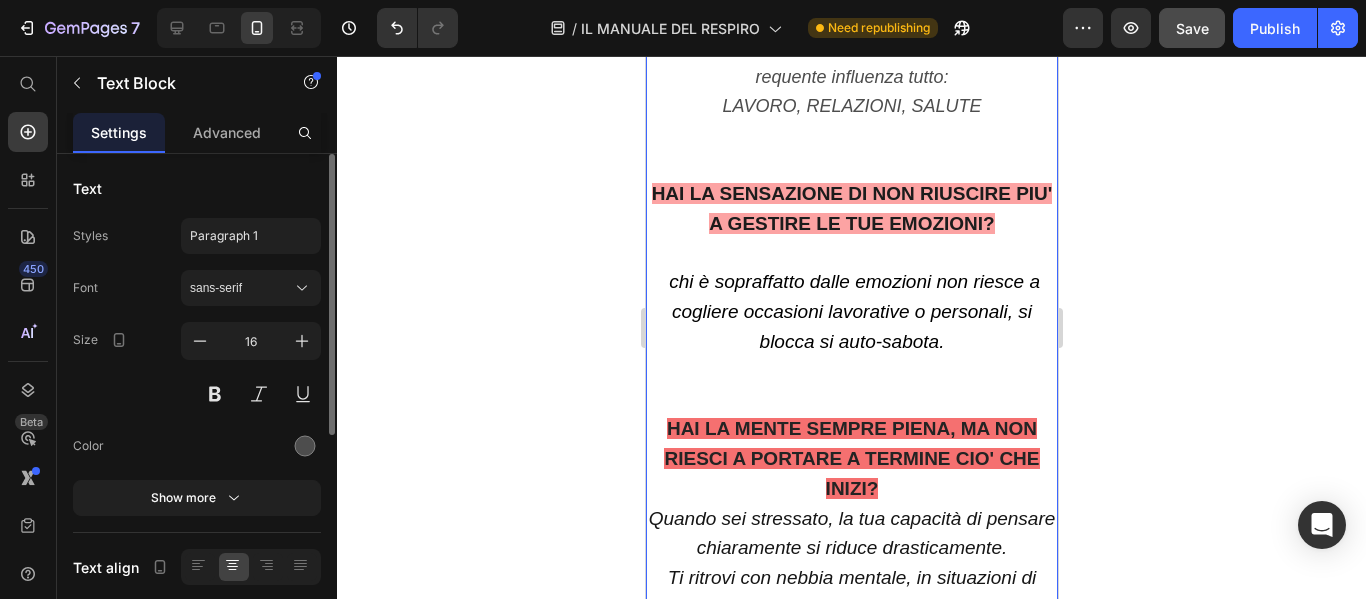 click at bounding box center [851, 372] 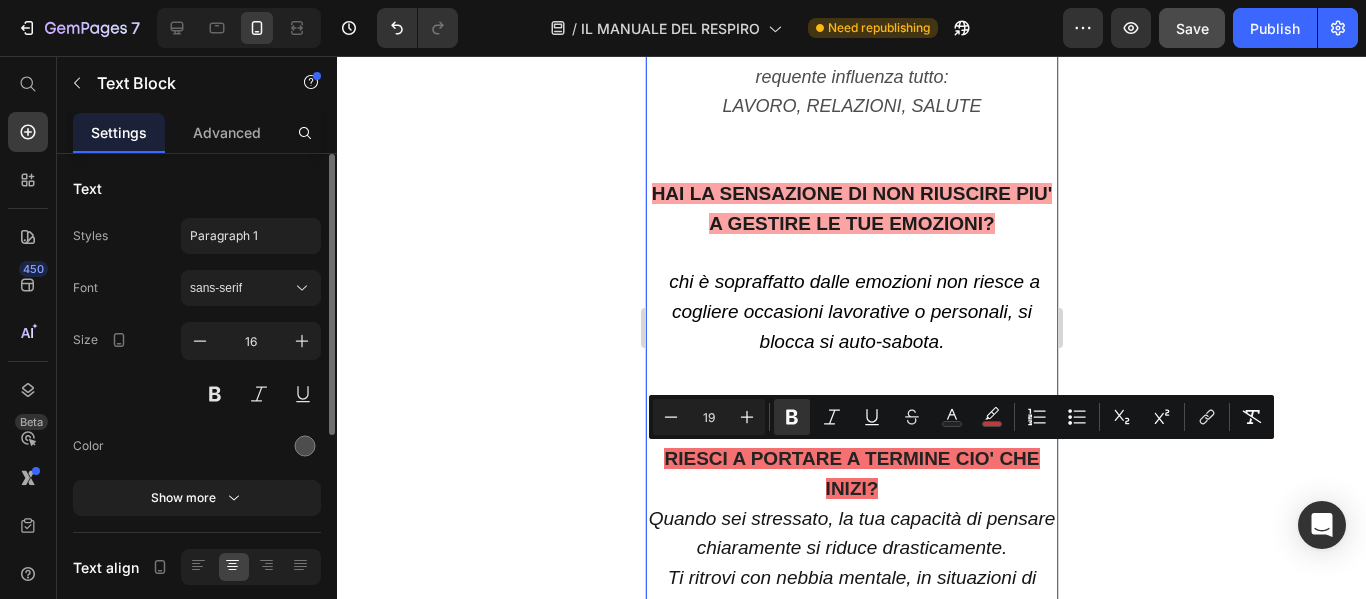 drag, startPoint x: 663, startPoint y: 456, endPoint x: 1030, endPoint y: 510, distance: 370.95148 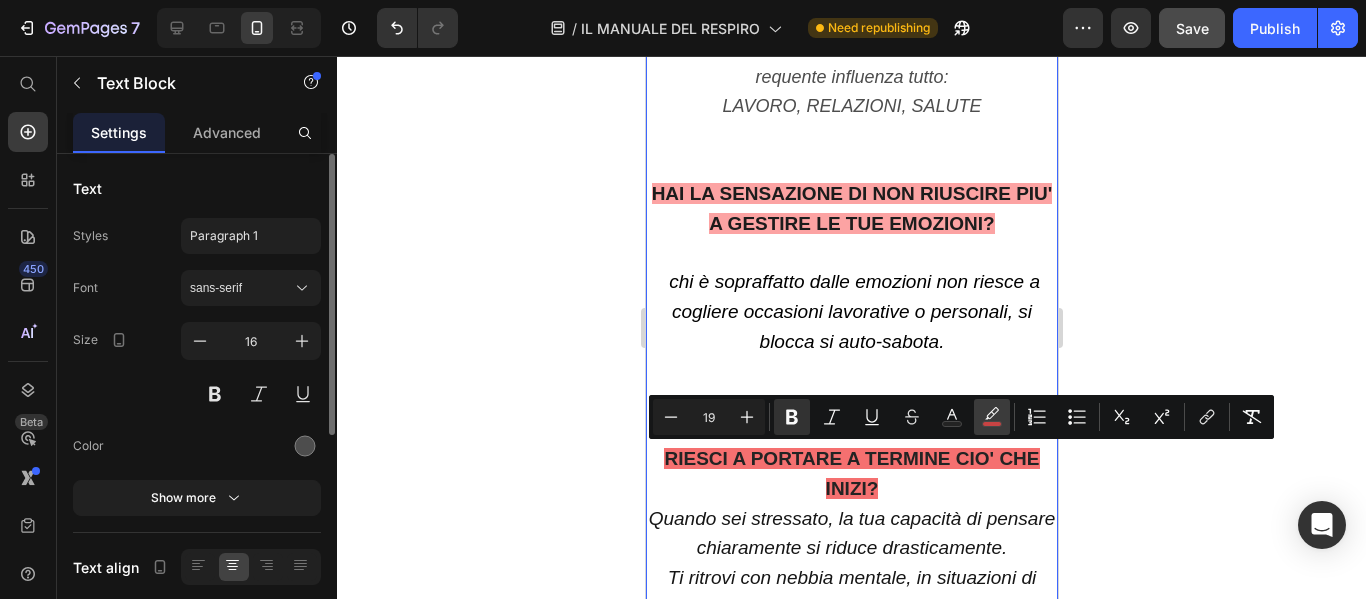 click 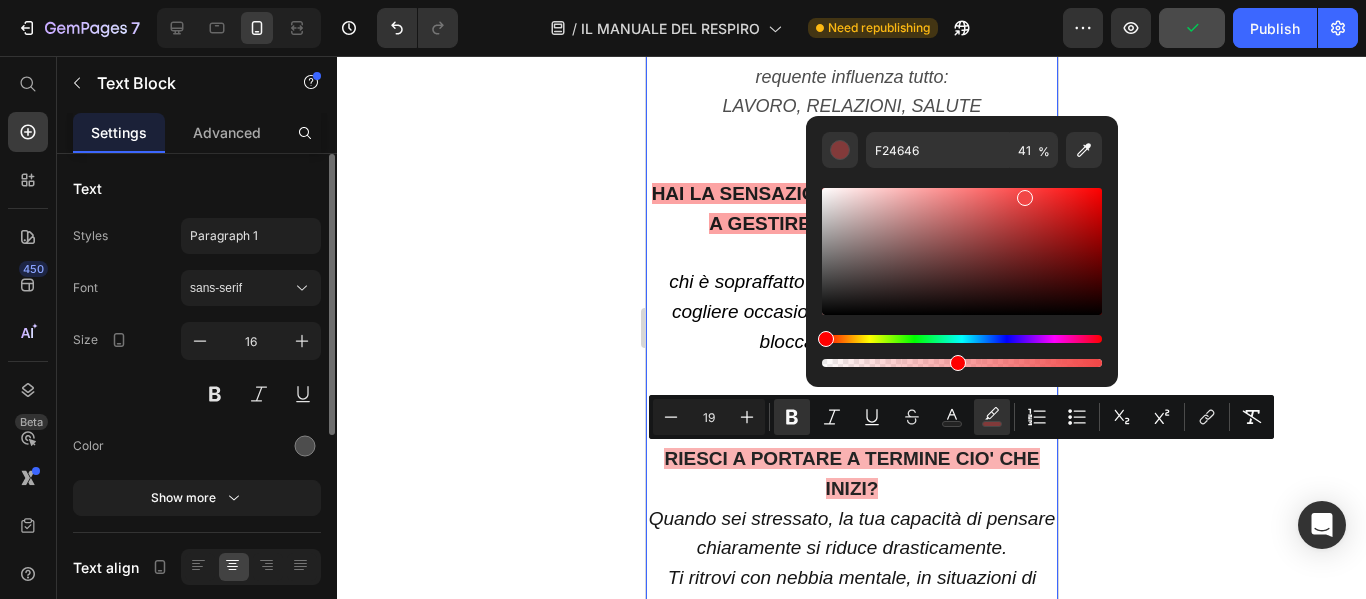 drag, startPoint x: 1039, startPoint y: 363, endPoint x: 952, endPoint y: 369, distance: 87.20665 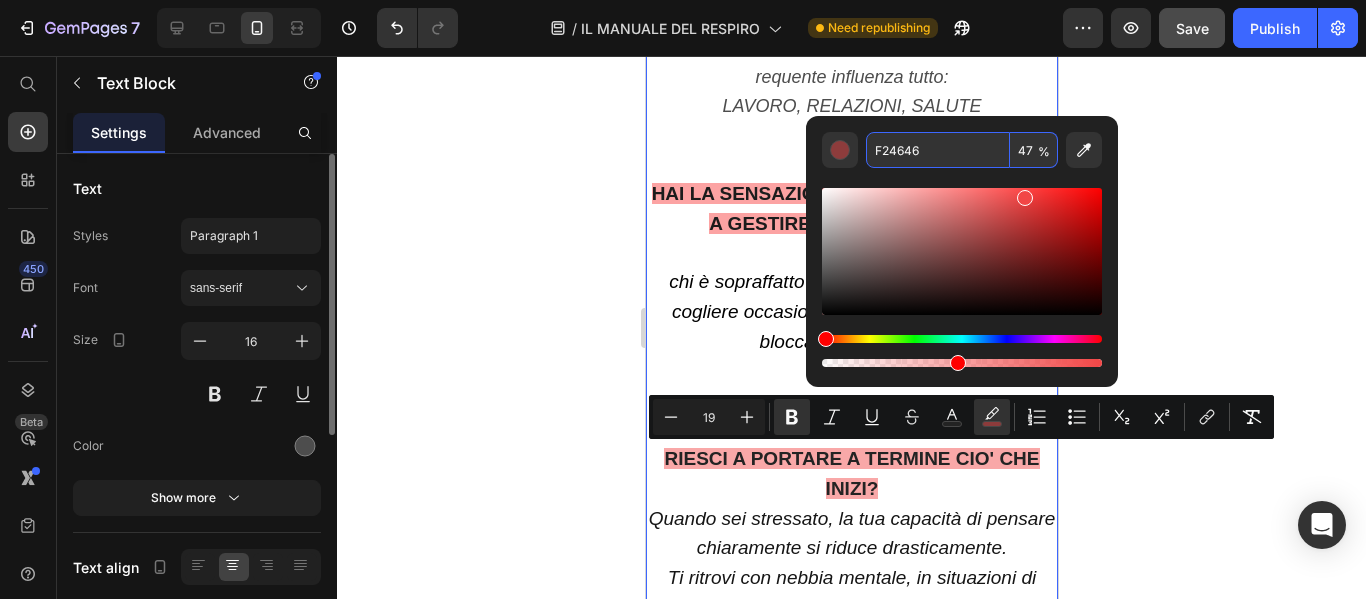 click on "F24646" at bounding box center [938, 150] 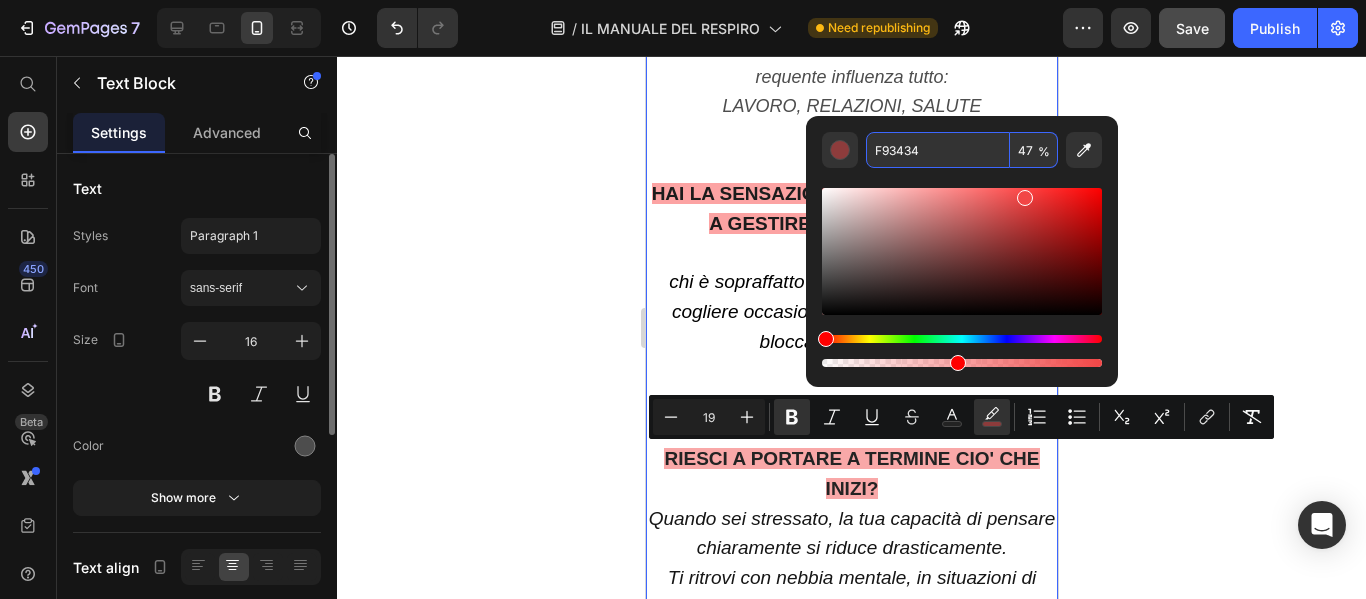 type on "F93434" 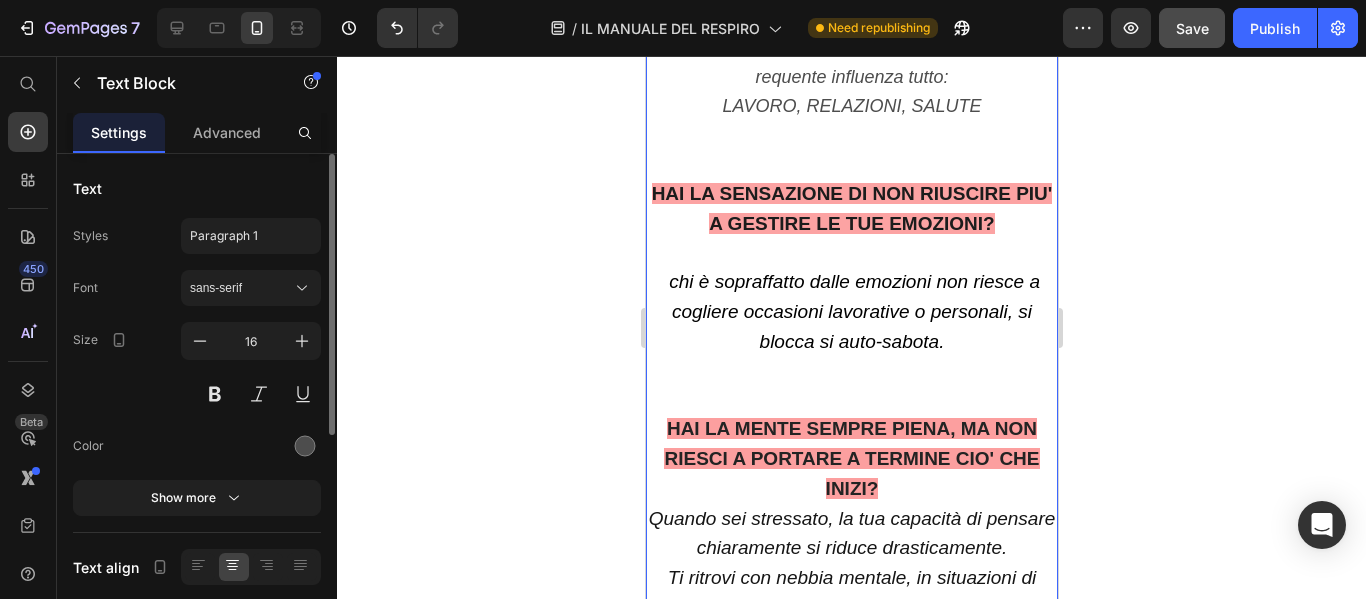 click on "HAI LA SENSAZIONE DI NON RIUSCIRE PIU' A GESTIRE LE TUE EMOZIONI?" at bounding box center (851, 224) 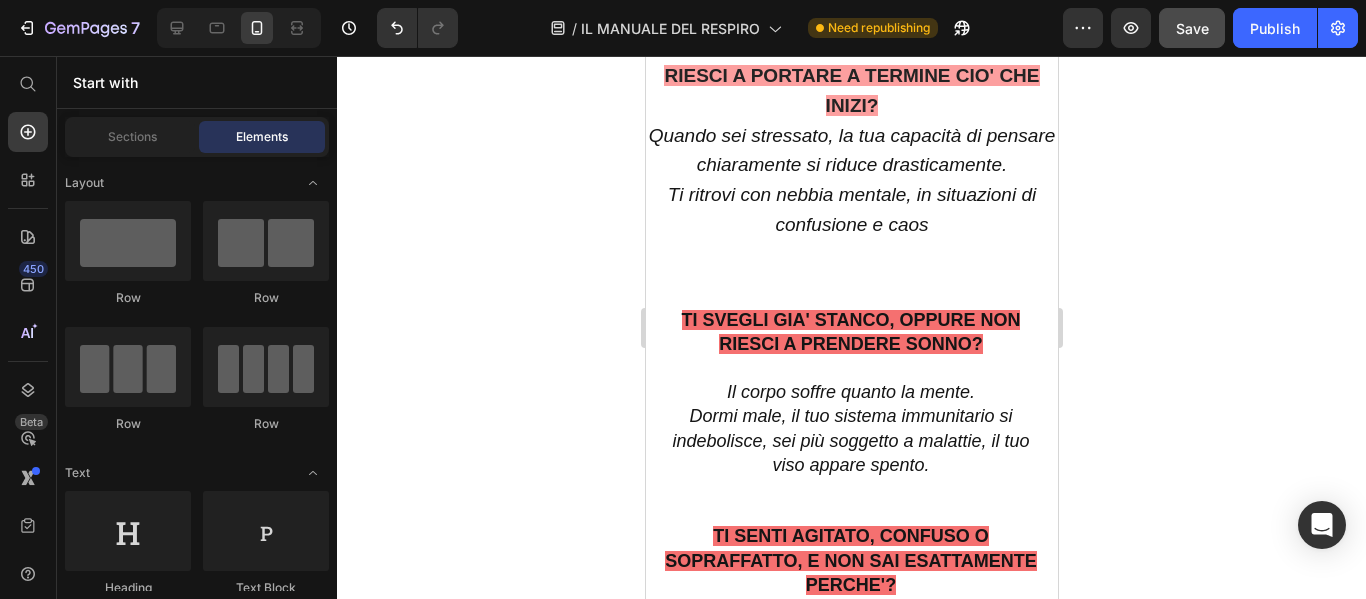 scroll, scrollTop: 2201, scrollLeft: 0, axis: vertical 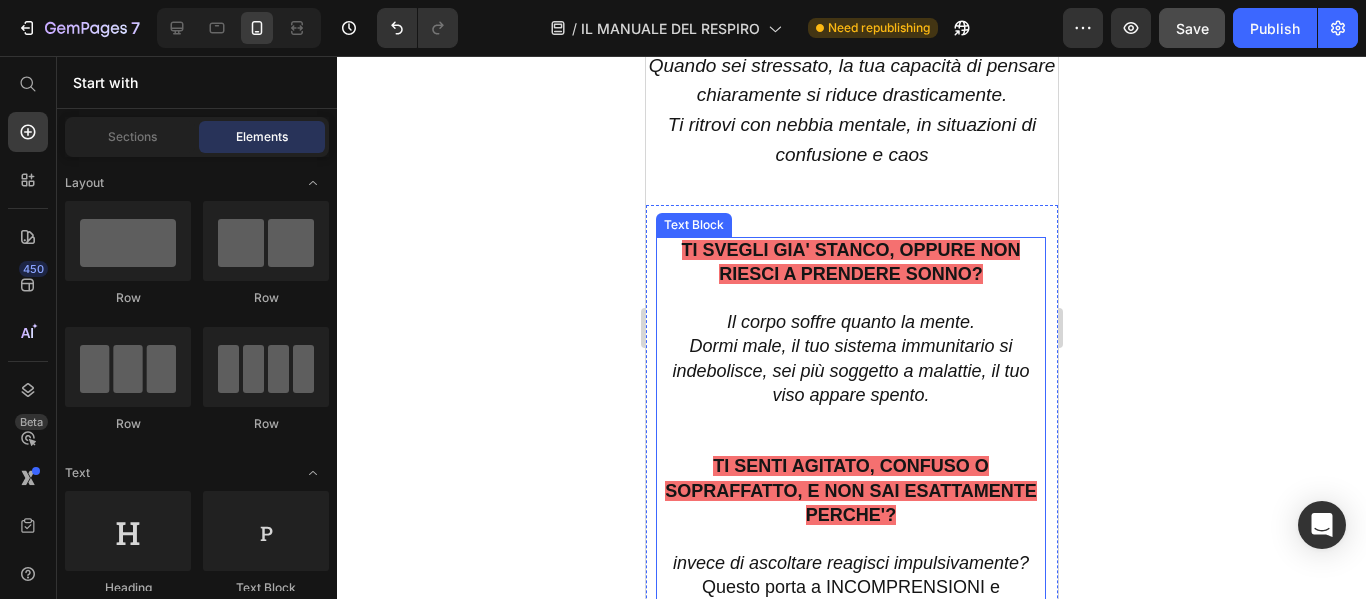 click on "TI SVEGLI GIA' STANCO, OPPURE NON RIESCI A PRENDERE SONNO?" at bounding box center [850, 262] 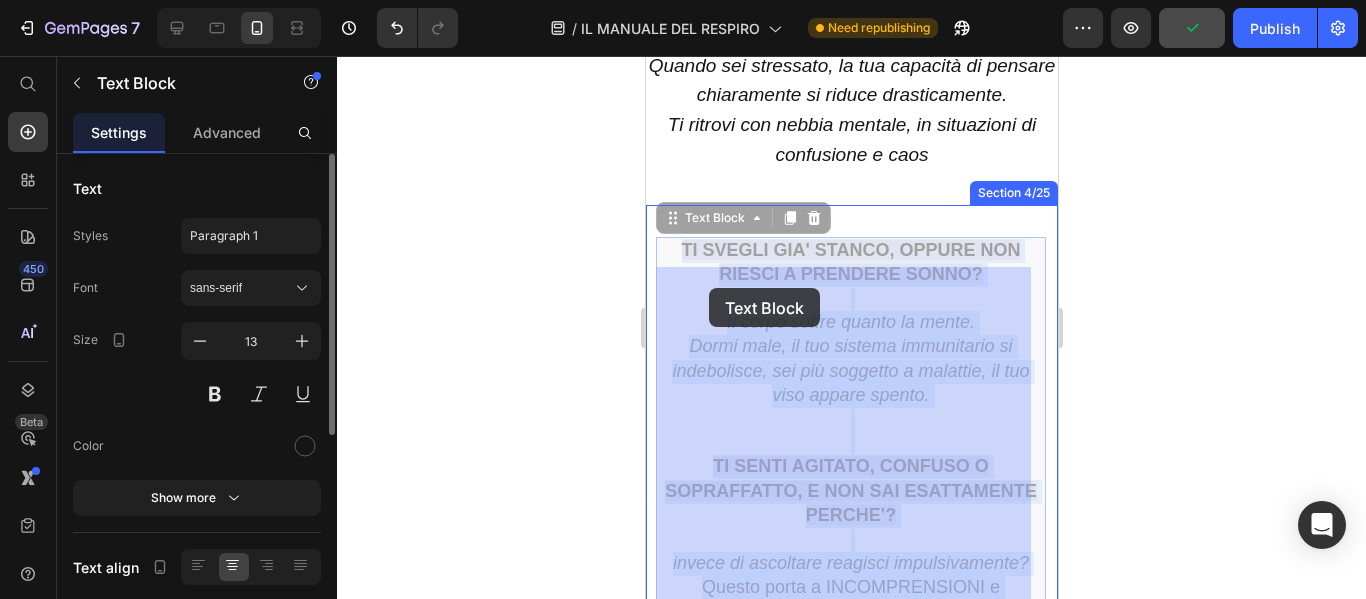 drag, startPoint x: 964, startPoint y: 305, endPoint x: 708, endPoint y: 288, distance: 256.56384 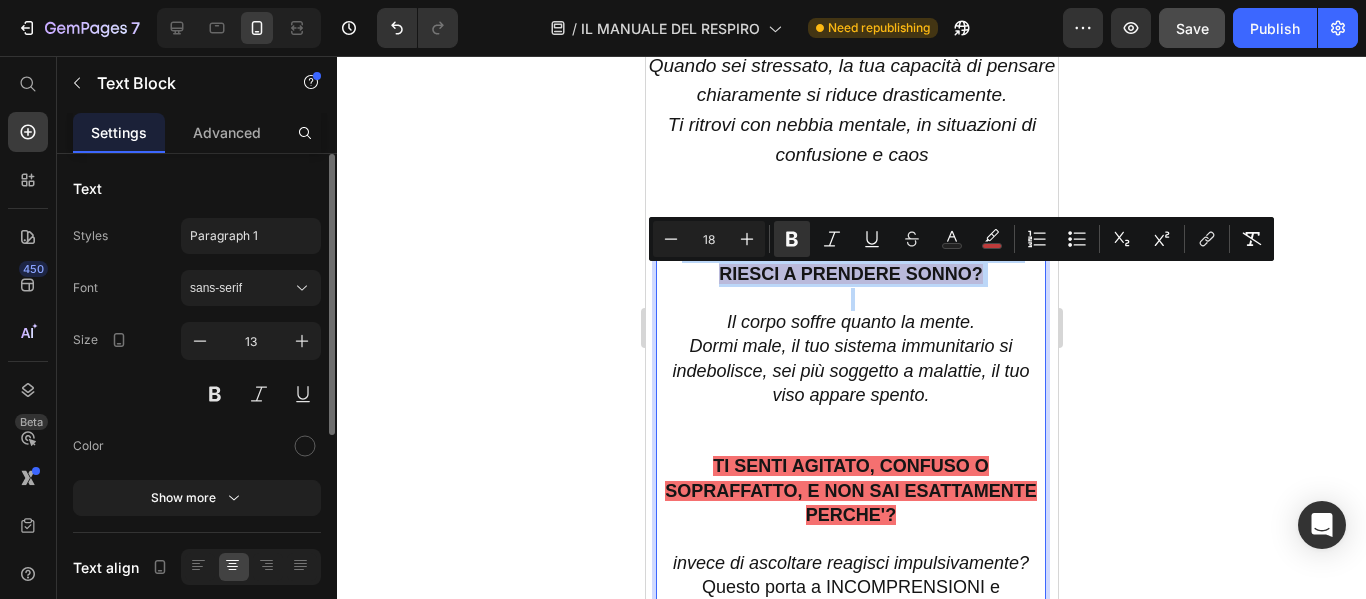 drag, startPoint x: 676, startPoint y: 277, endPoint x: 1011, endPoint y: 321, distance: 337.8772 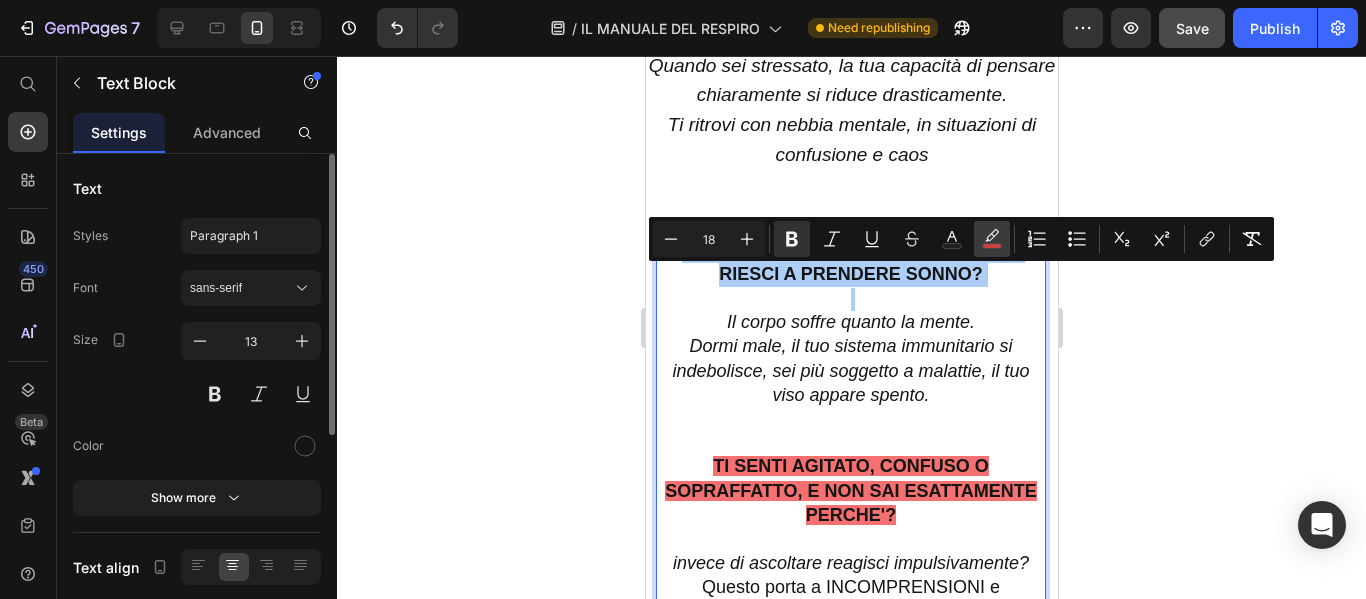 click 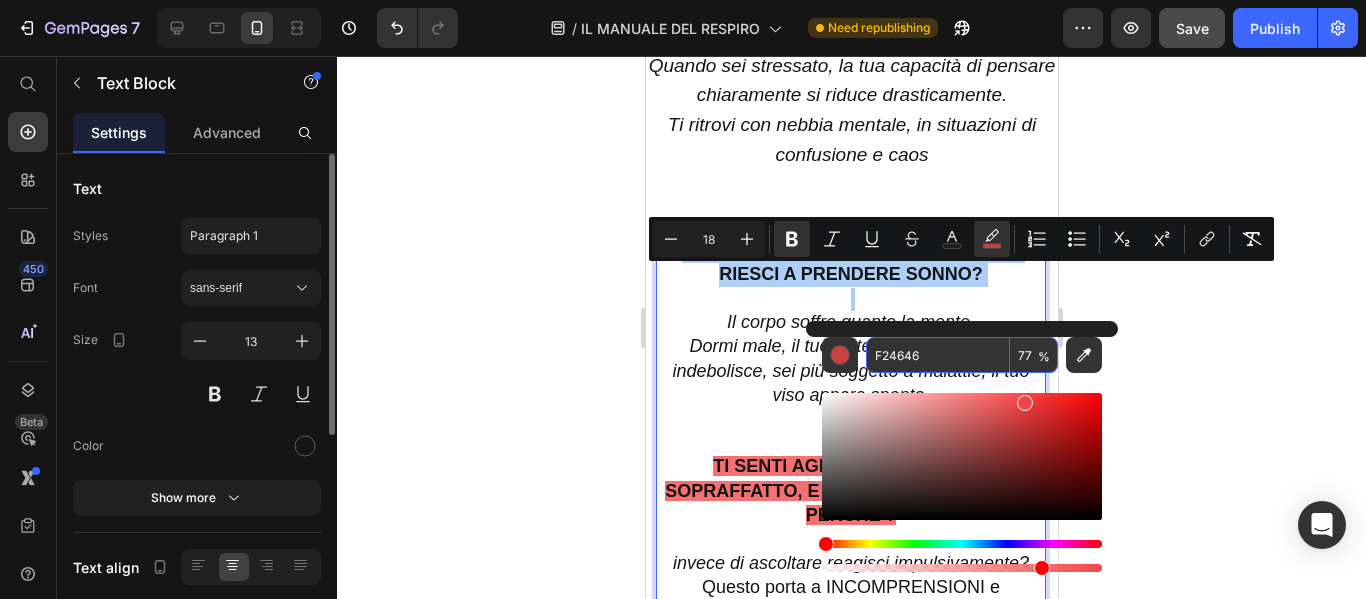 click on "F24646" at bounding box center [938, 355] 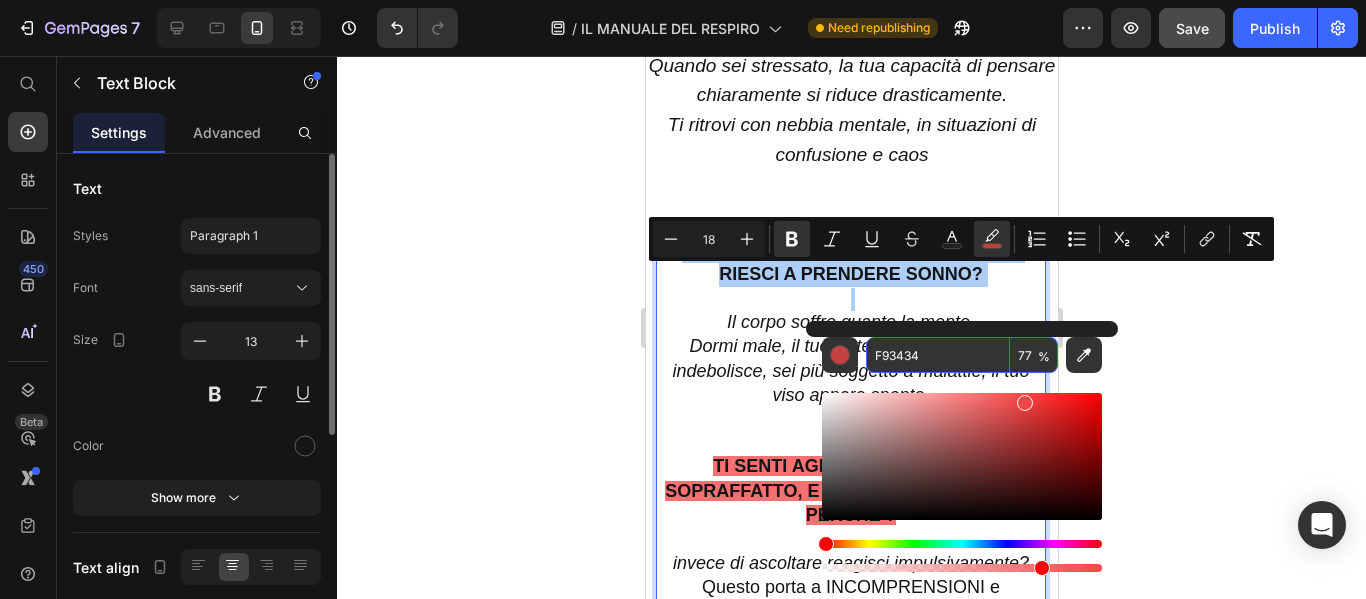 type on "F93434" 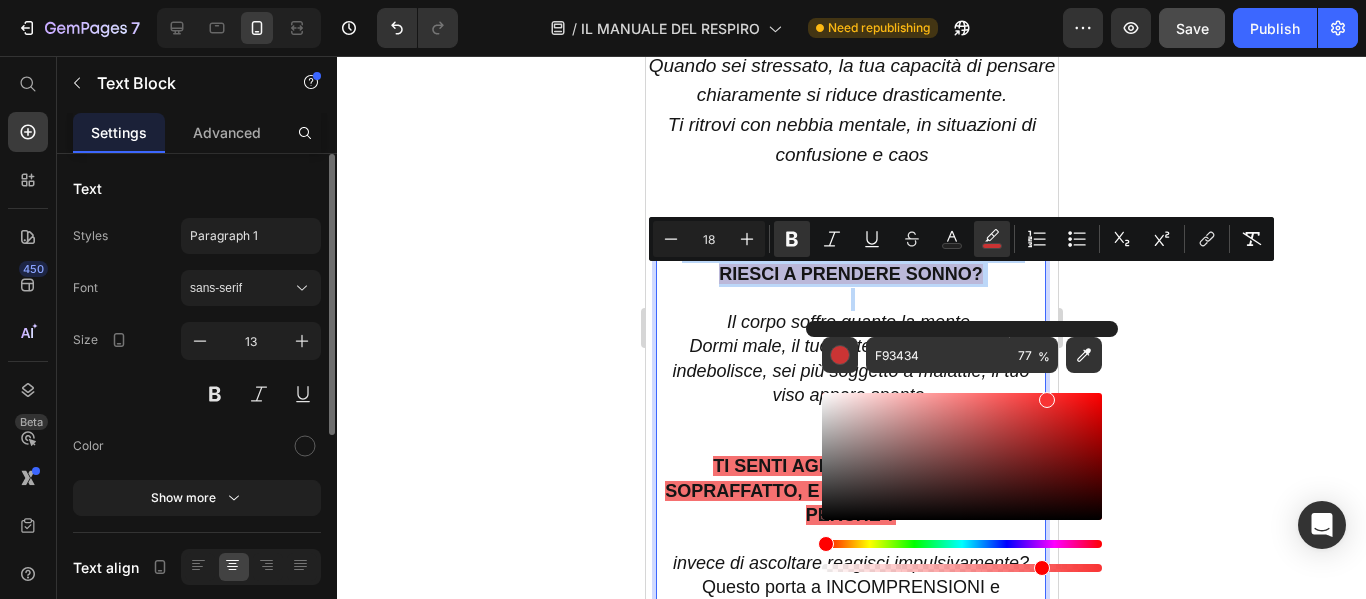 click at bounding box center (962, 568) 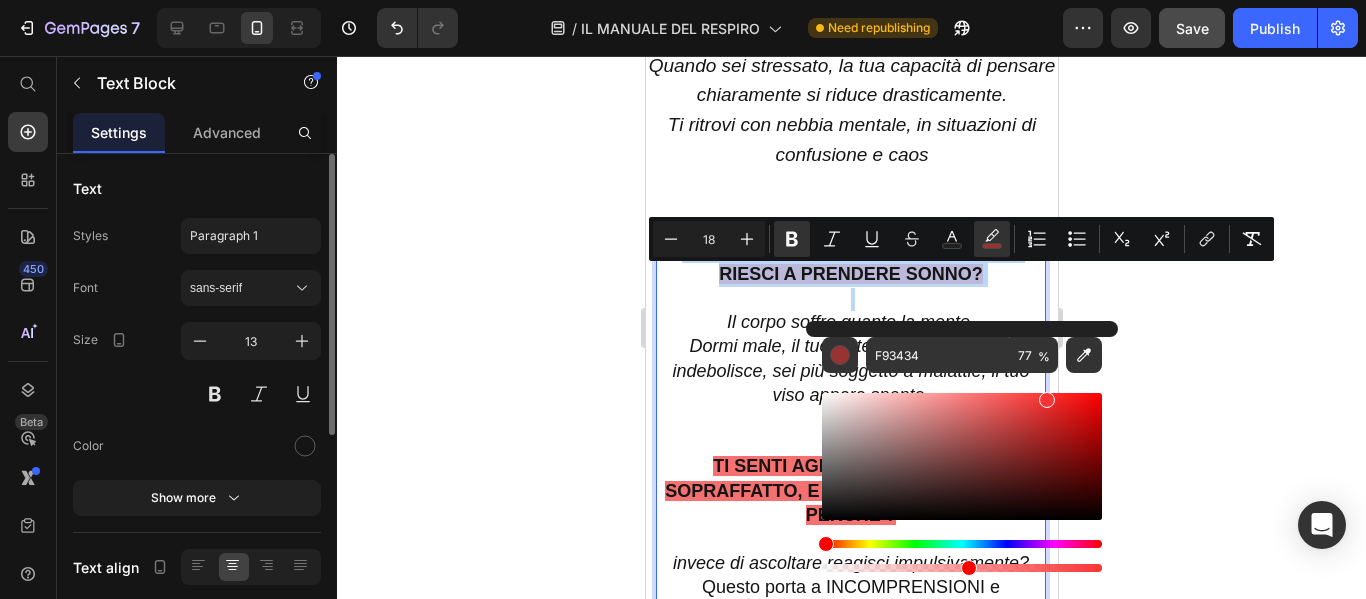 type on "51" 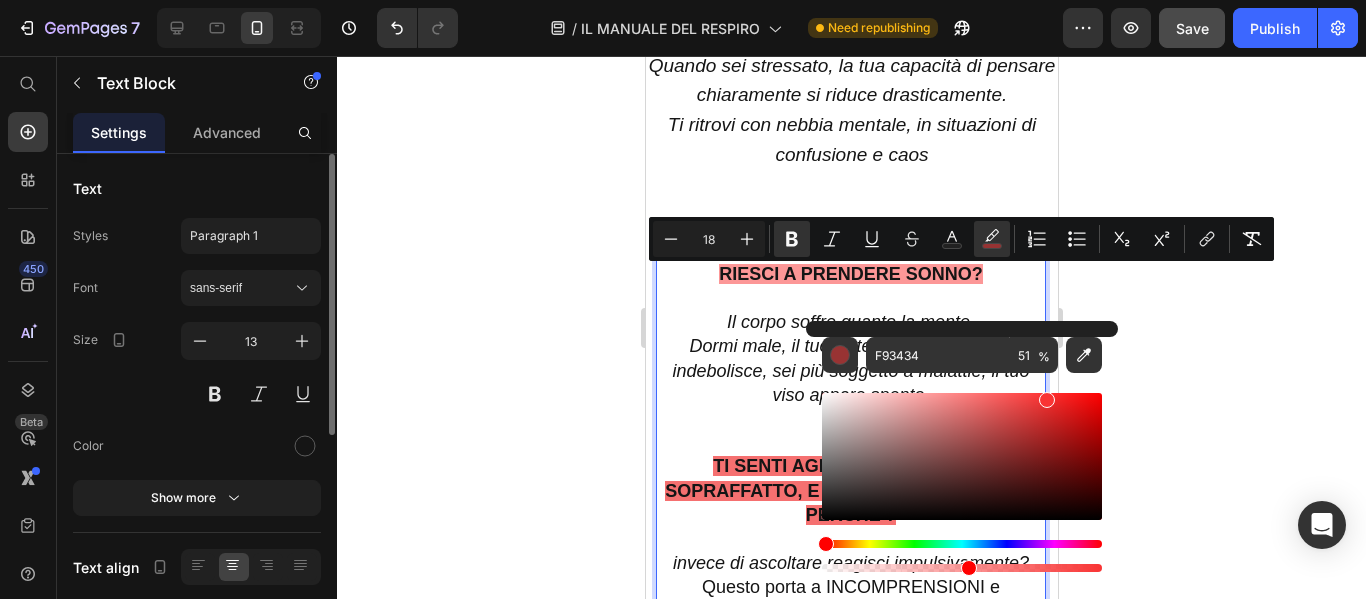 click on "Dormi male, il tuo sistema immunitario si indebolisce, sei più soggetto a malattie, il tuo viso appare spento." at bounding box center (850, 371) 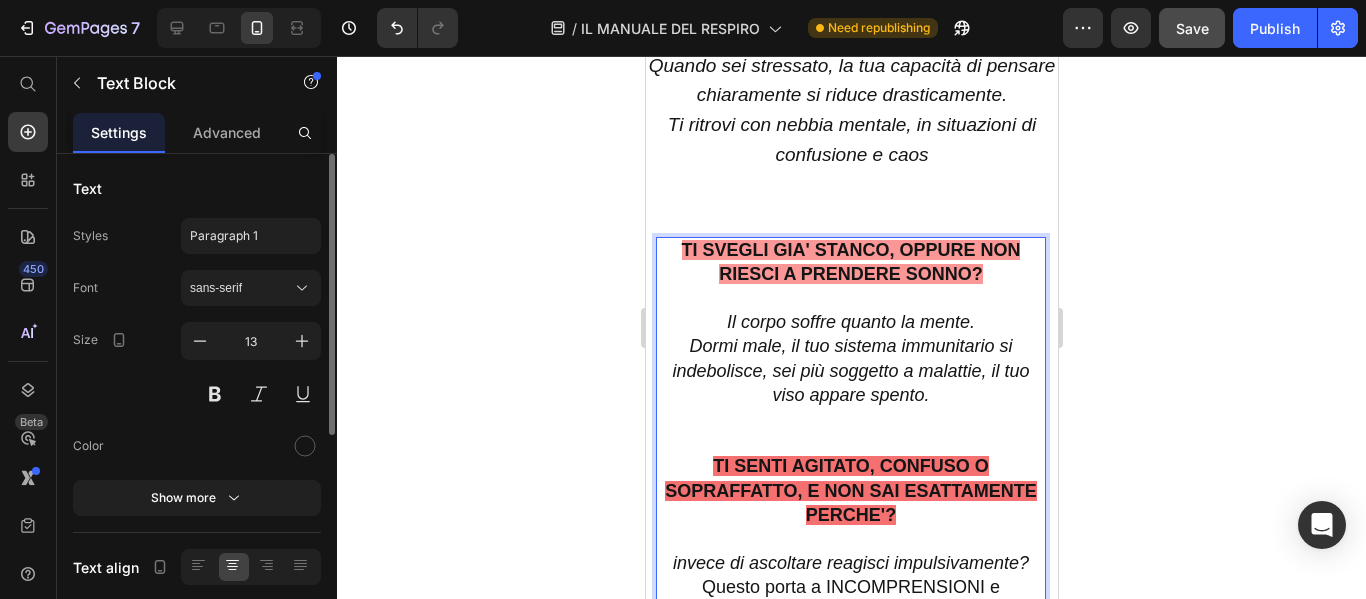 click on "TI SENTI AGITATO, CONFUSO O SOPRAFFATTO, E NON SAI ESATTAMENTE PERCHE'?" at bounding box center [850, 490] 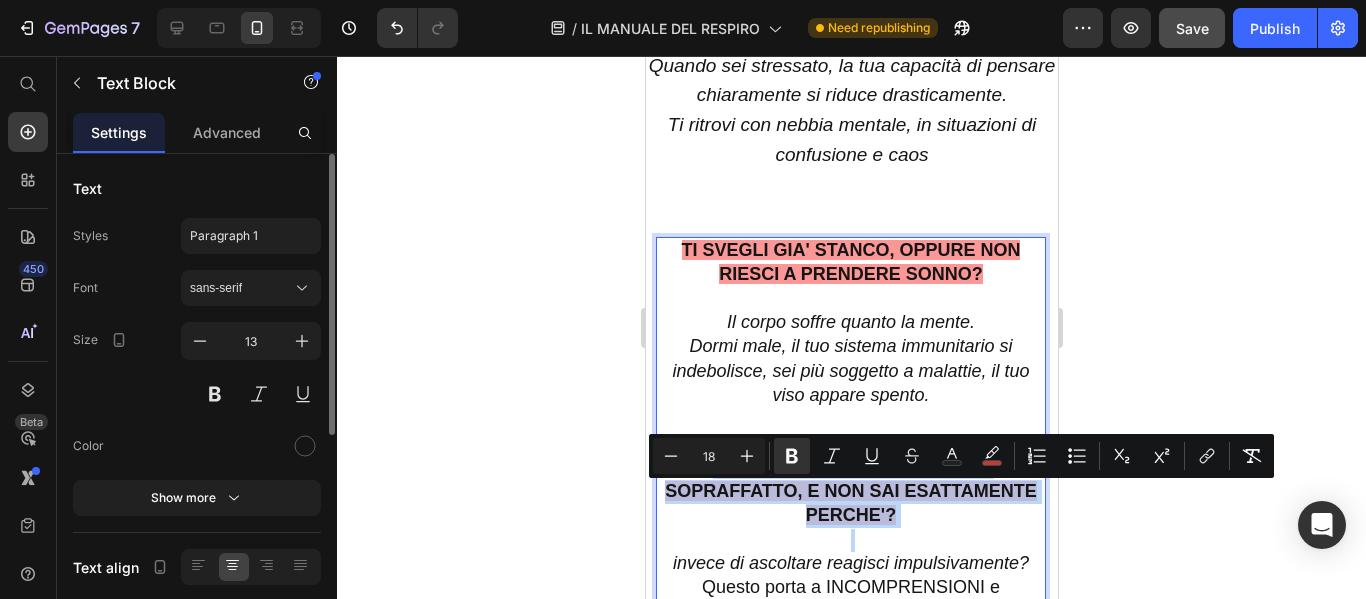 drag, startPoint x: 707, startPoint y: 496, endPoint x: 943, endPoint y: 562, distance: 245.0551 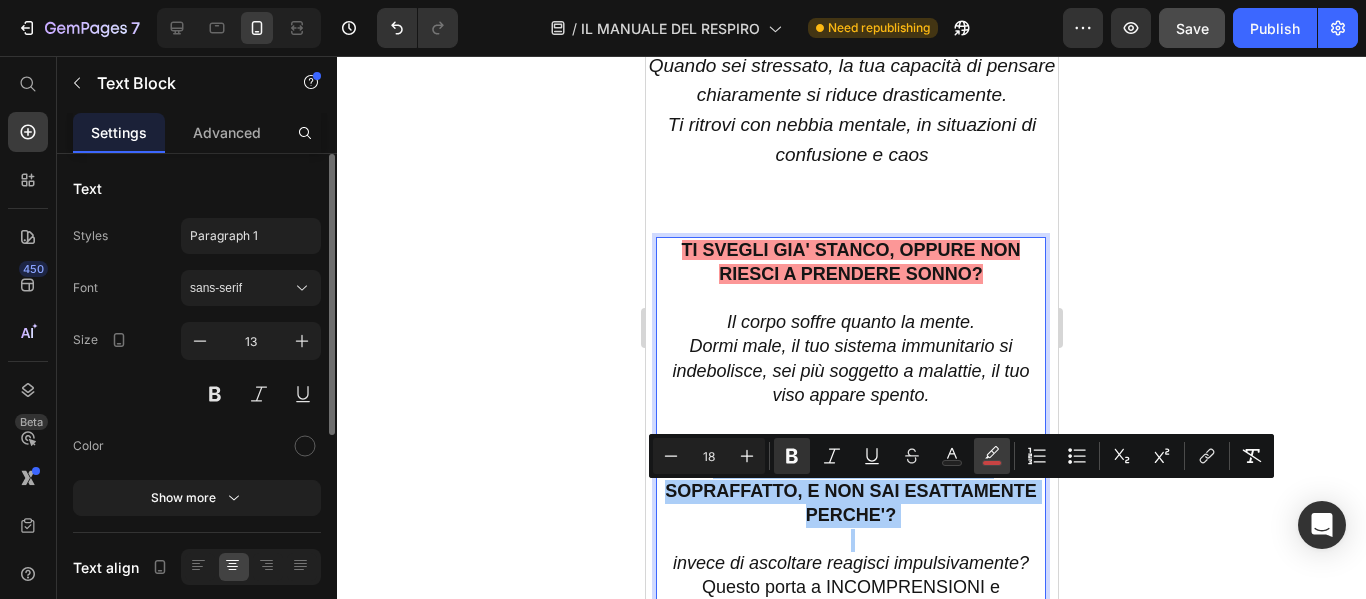 click 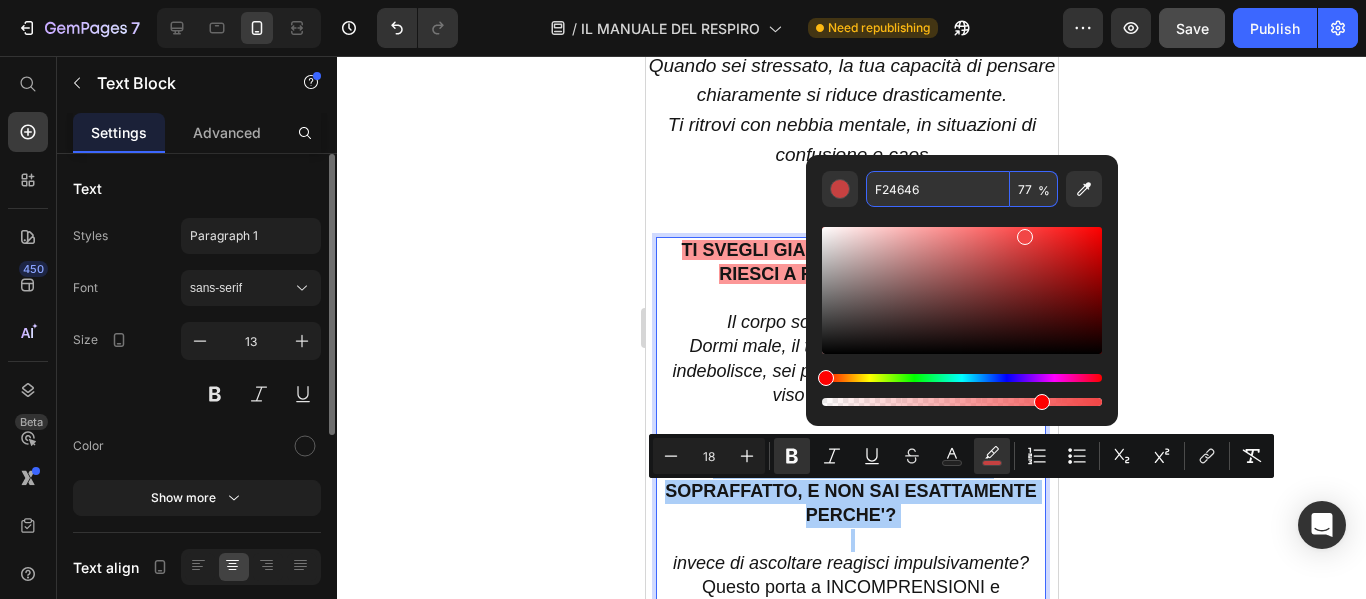 click on "F24646" at bounding box center (938, 189) 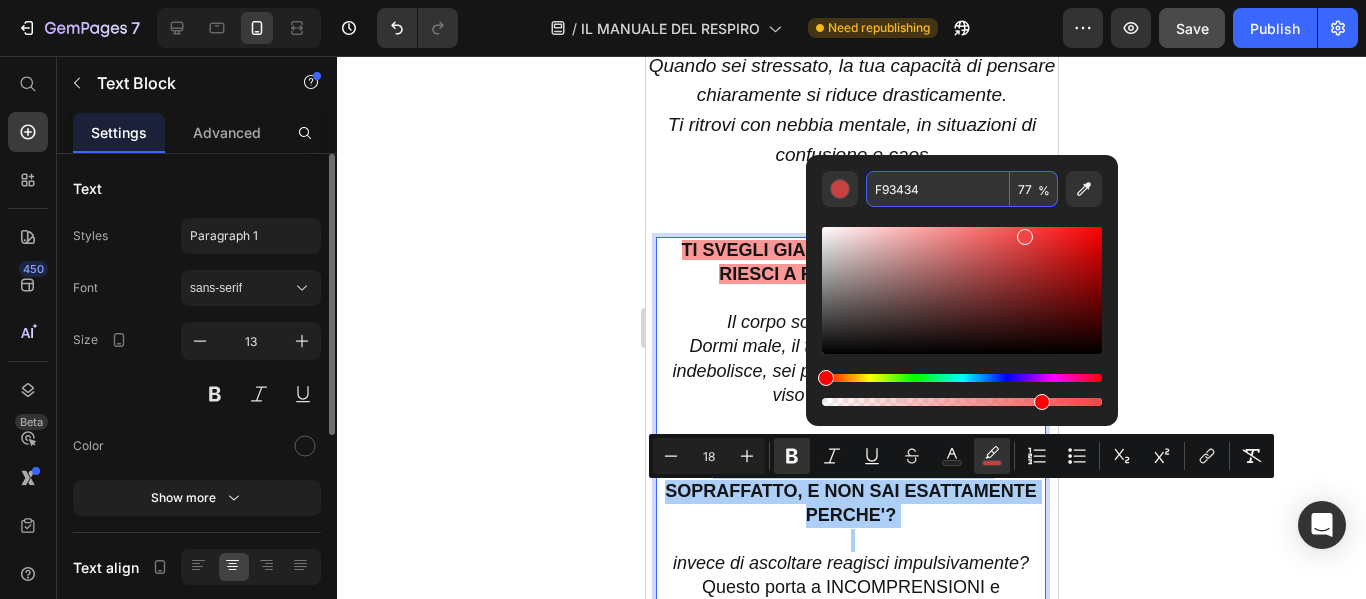 type on "F93434" 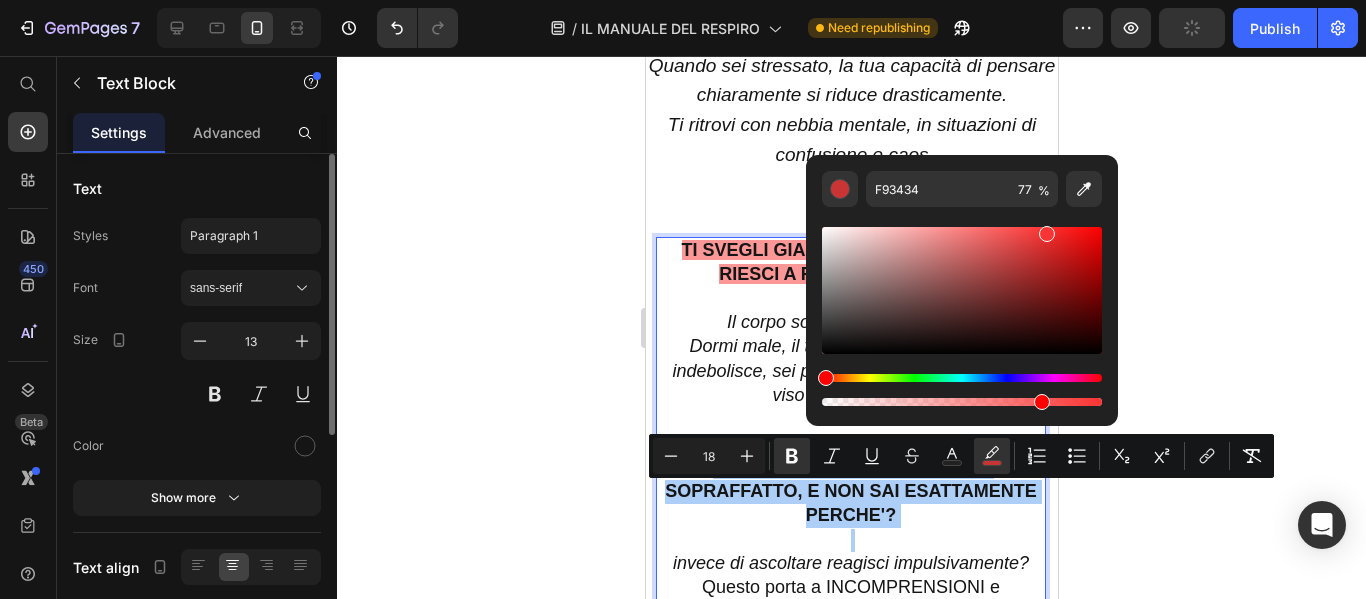 click at bounding box center (962, 390) 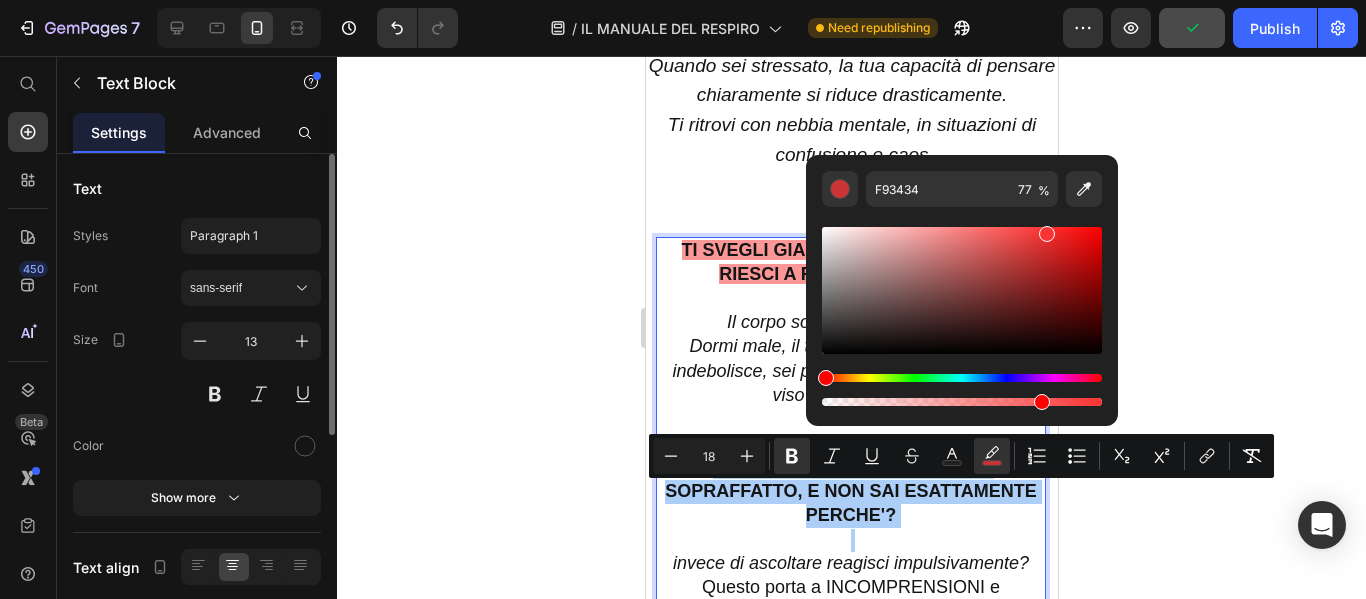 click at bounding box center [962, 402] 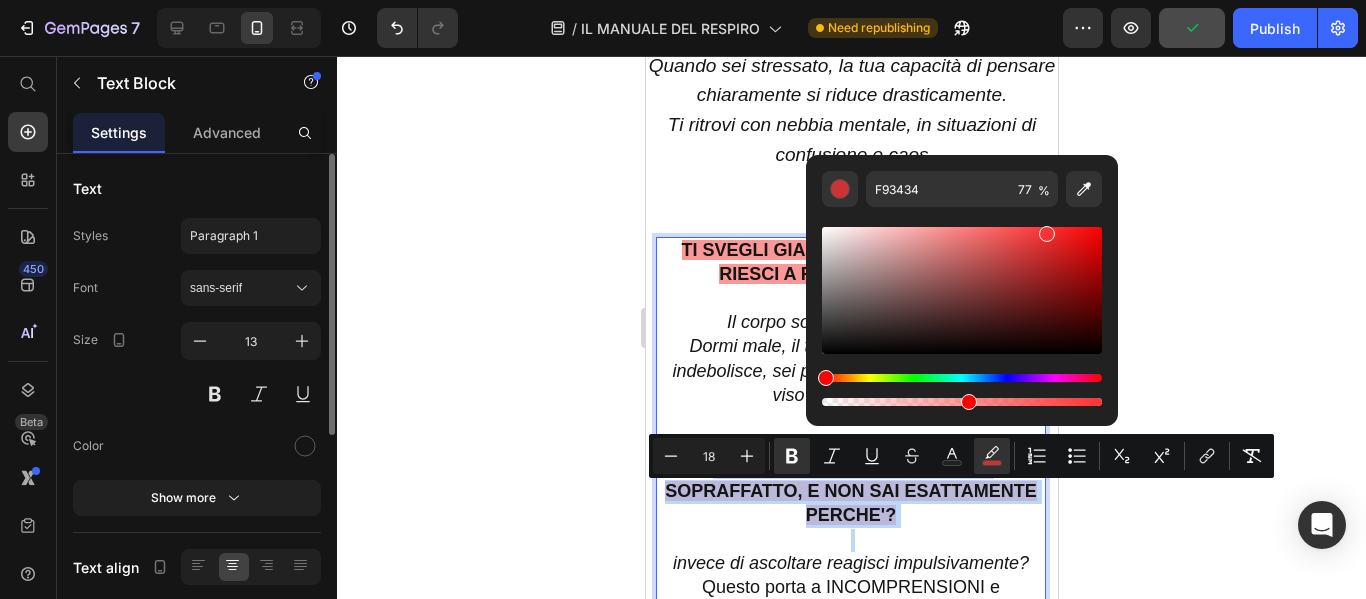 type on "51" 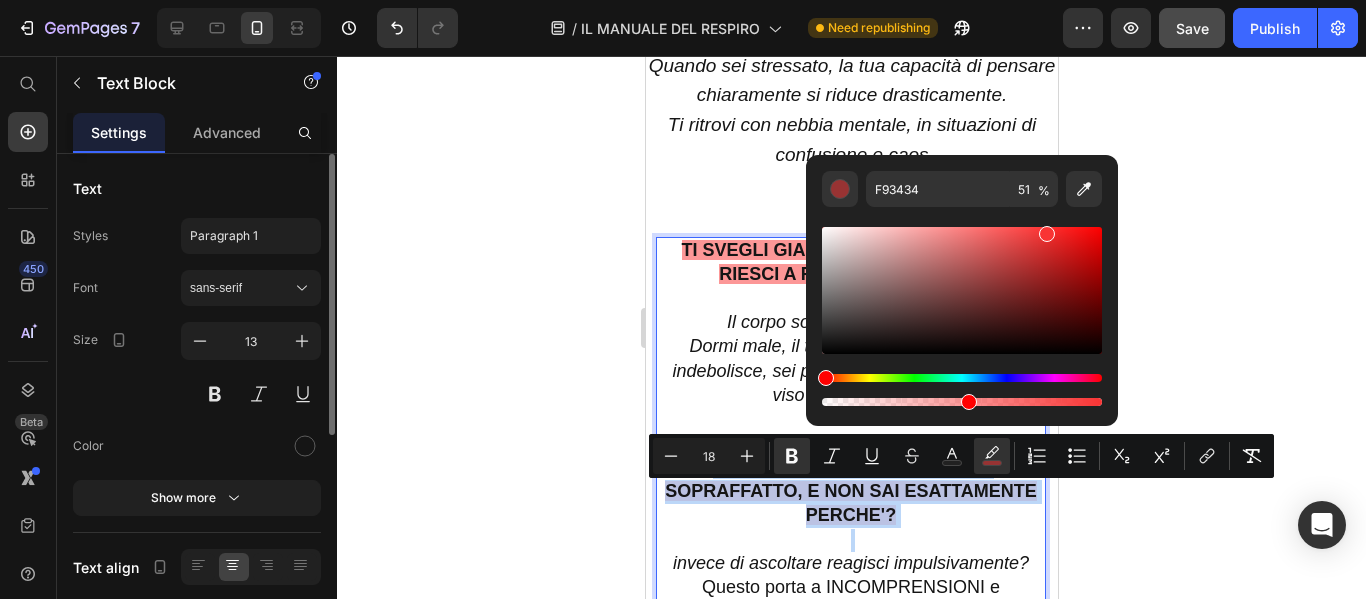 click on "TI SENTI AGITATO, CONFUSO O SOPRAFFATTO, E NON SAI ESATTAMENTE PERCHE'?" at bounding box center (850, 491) 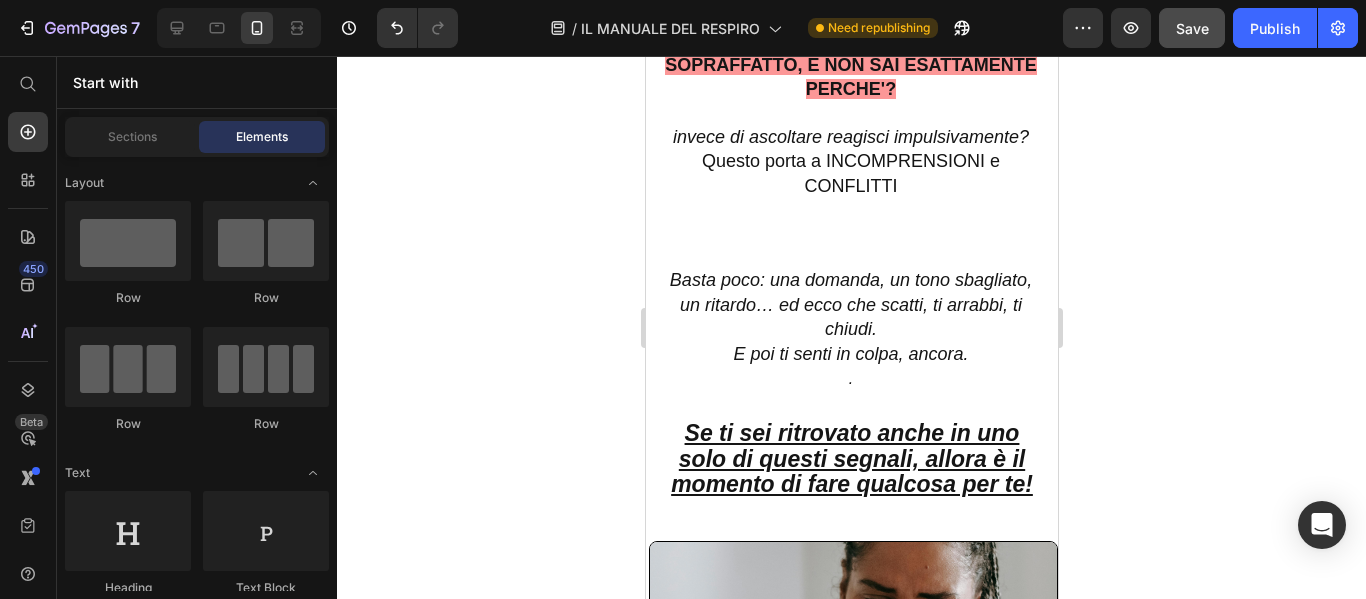scroll, scrollTop: 2667, scrollLeft: 0, axis: vertical 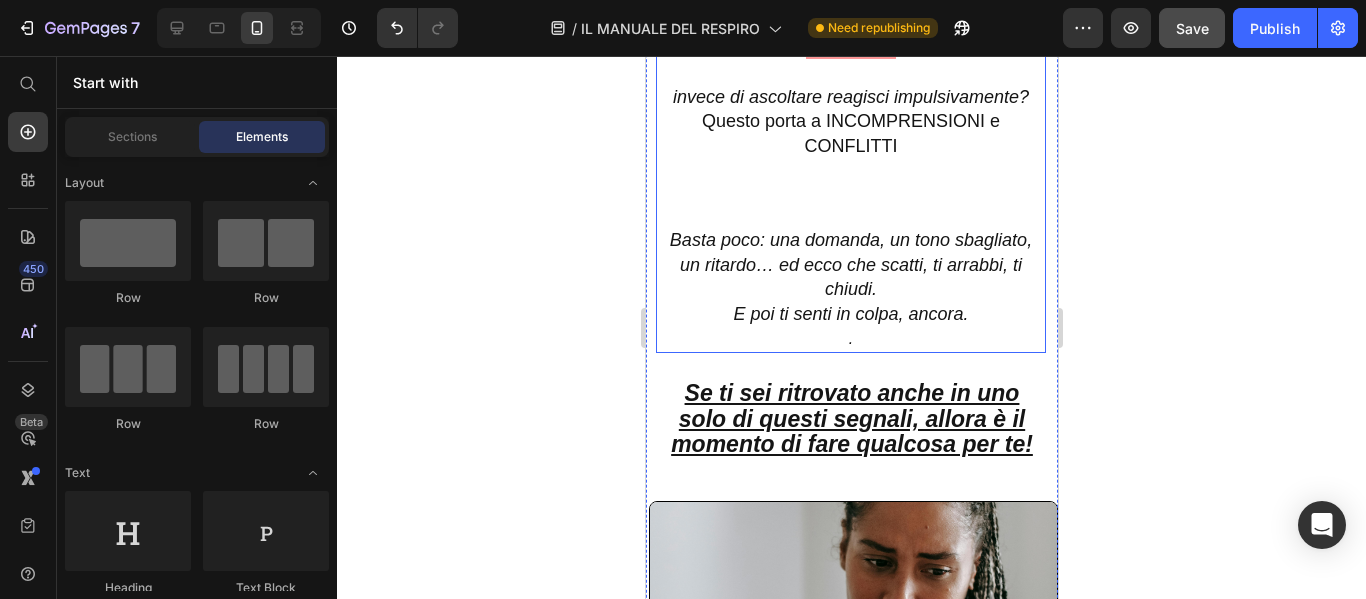click on "Basta poco: una domanda, un tono sbagliato, un ritardo… ed ecco che scatti, ti arrabbi, ti chiudi." at bounding box center [850, 264] 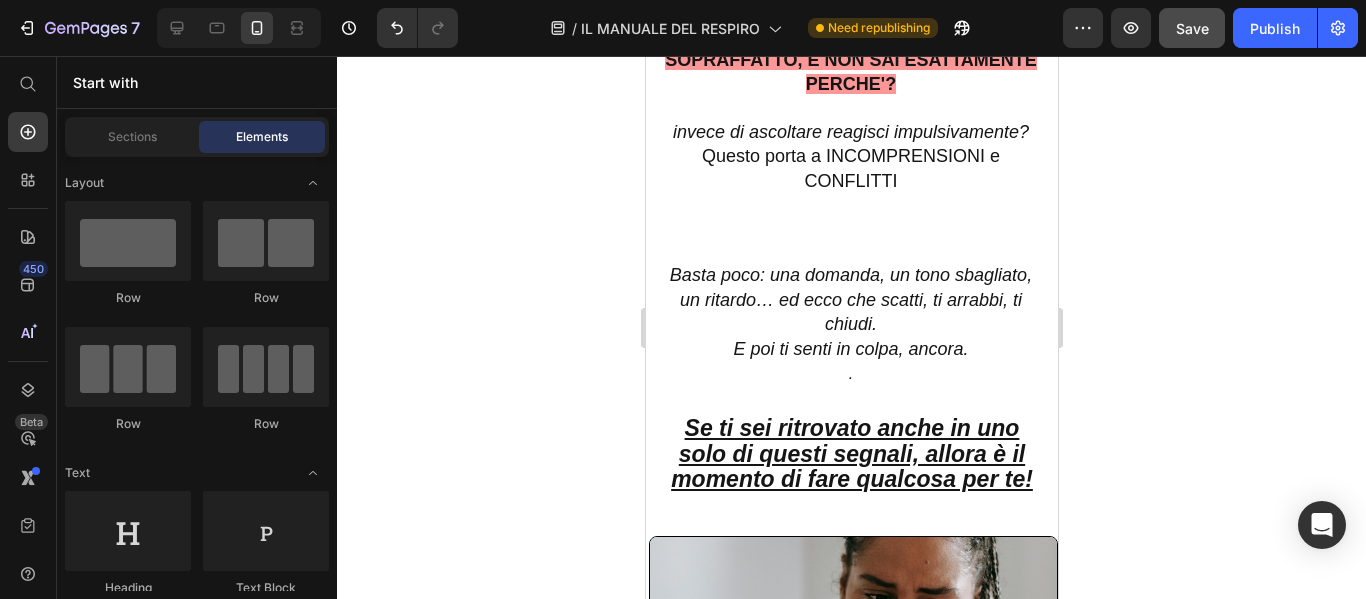 scroll, scrollTop: 2666, scrollLeft: 0, axis: vertical 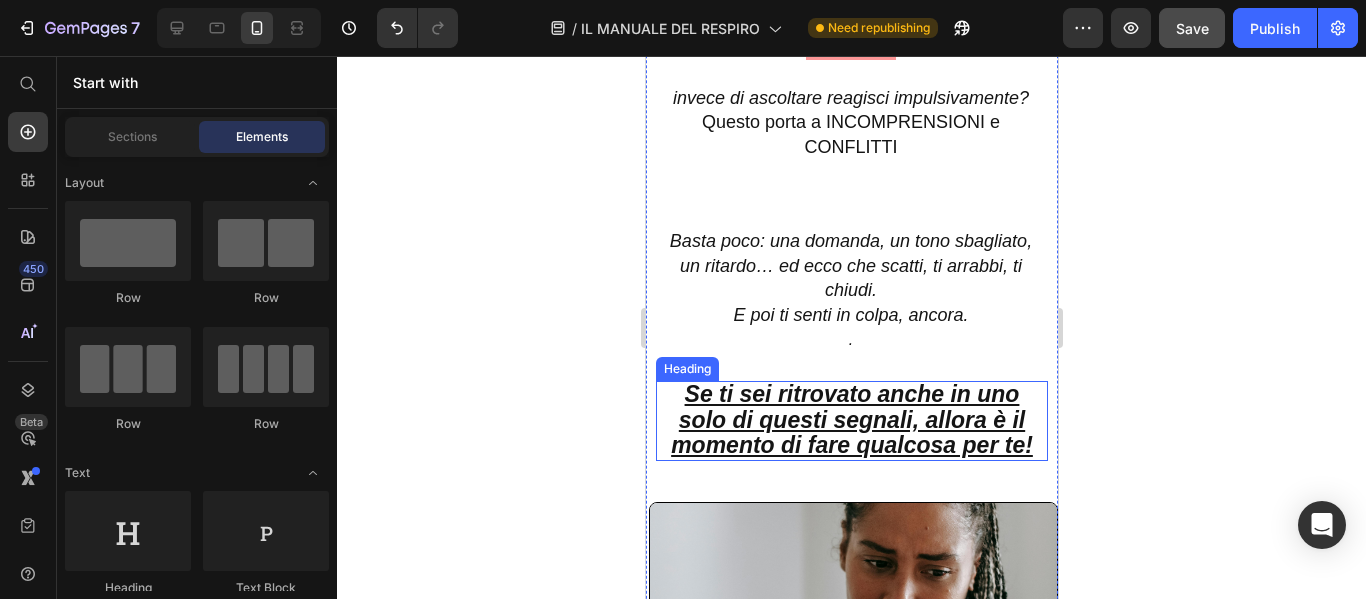 click on "Se ti sei ritrovato anche in uno solo di questi segnali, allora è il momento di fare qualcosa per te!" at bounding box center [851, 419] 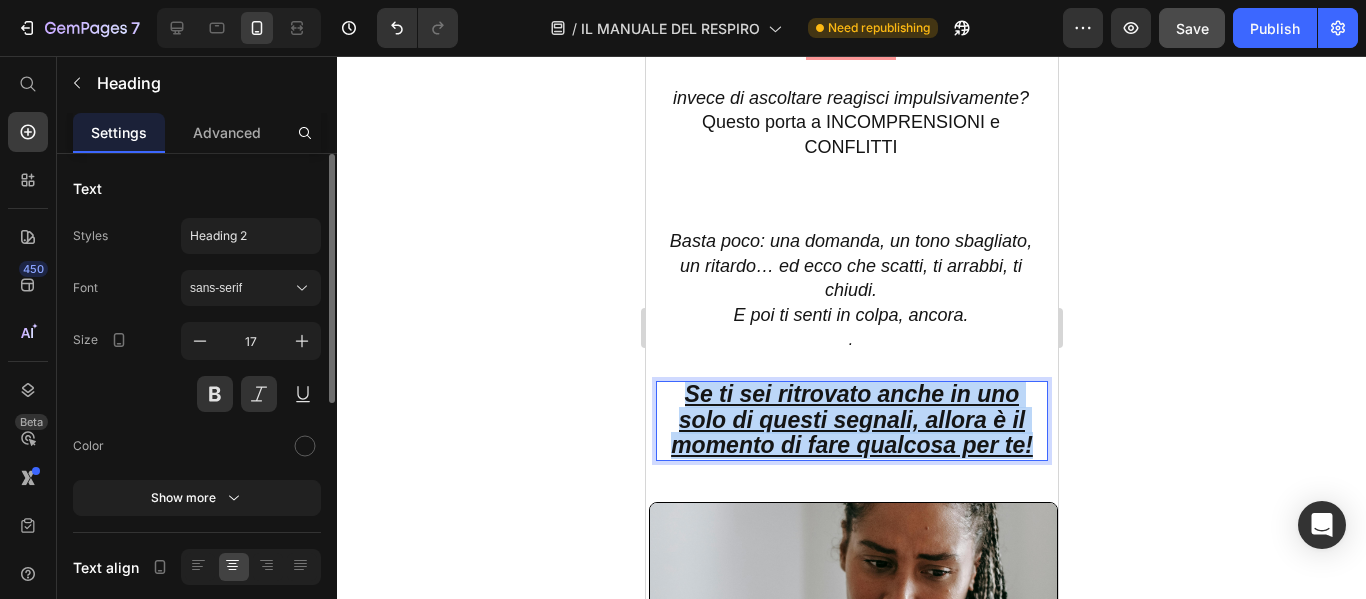 drag, startPoint x: 679, startPoint y: 422, endPoint x: 1066, endPoint y: 484, distance: 391.93494 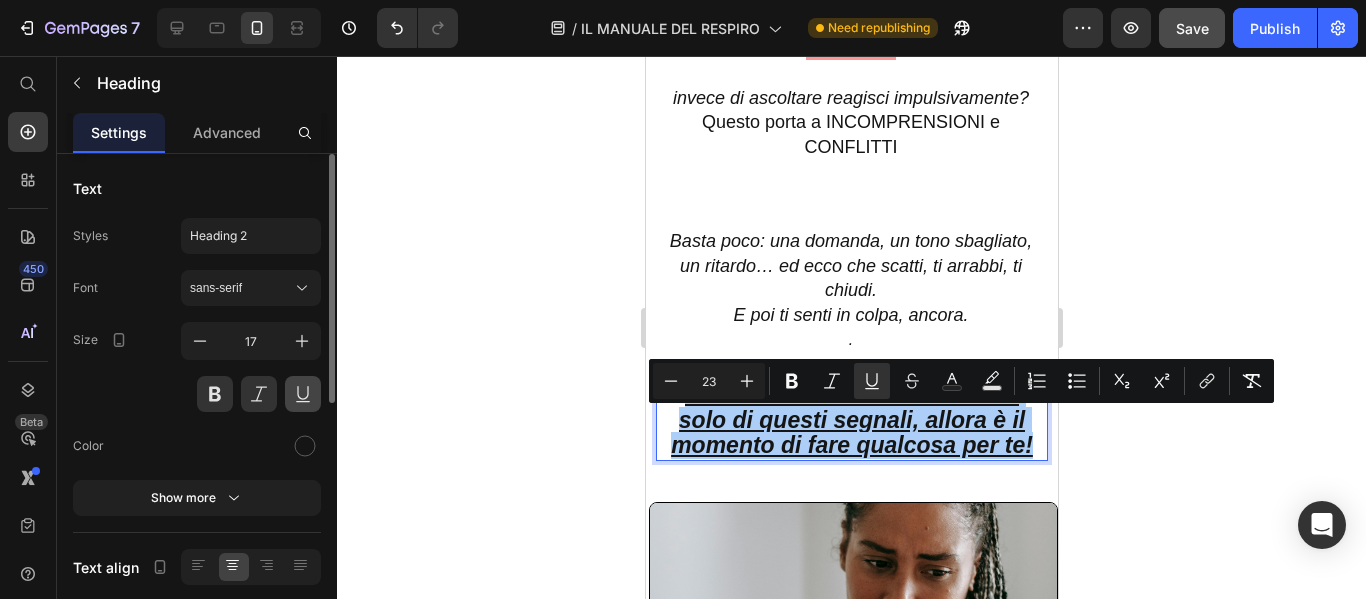 click at bounding box center (303, 394) 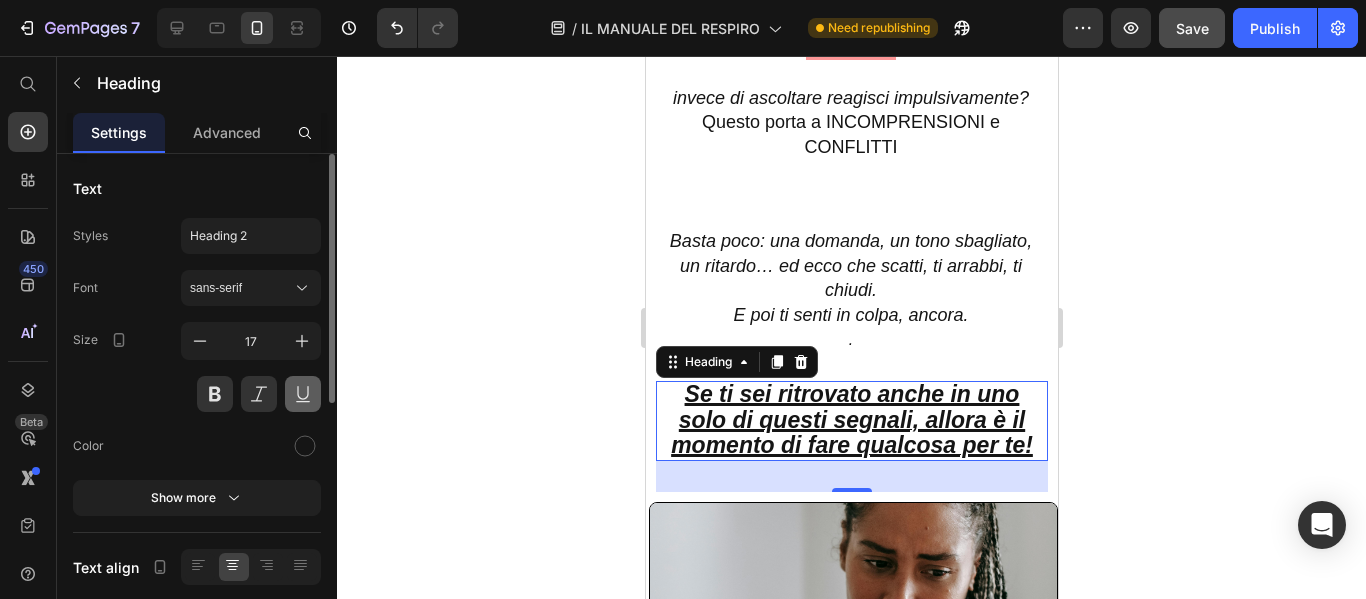 click at bounding box center (303, 394) 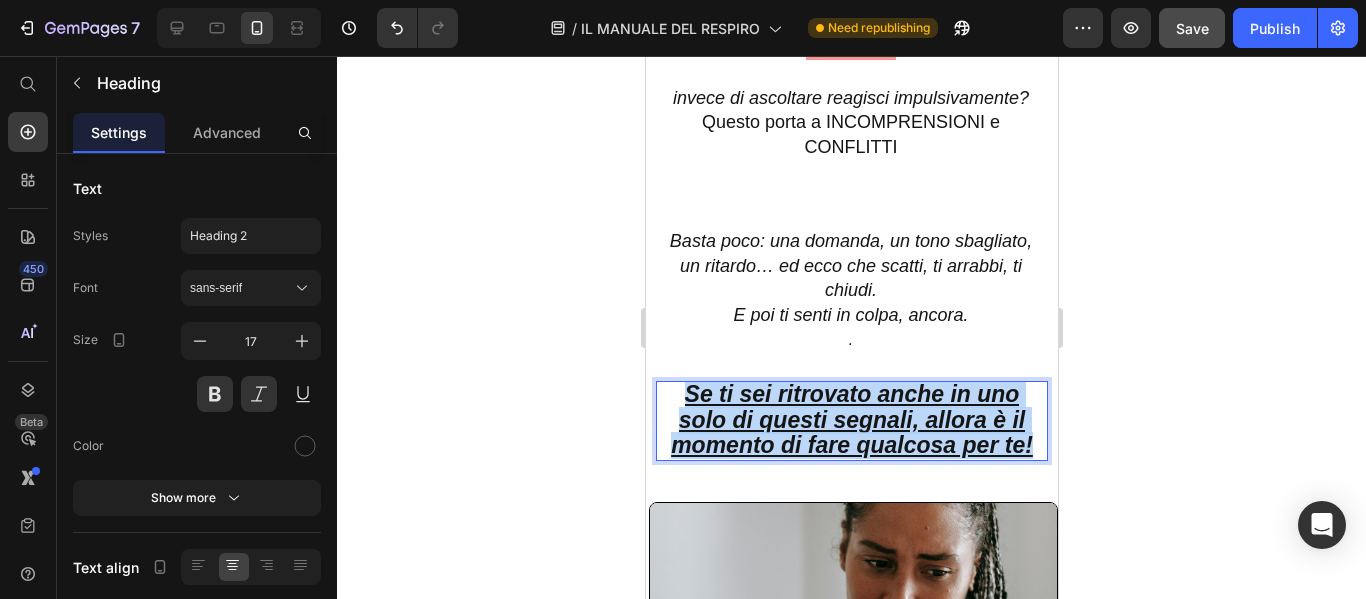 drag, startPoint x: 678, startPoint y: 419, endPoint x: 1031, endPoint y: 485, distance: 359.11697 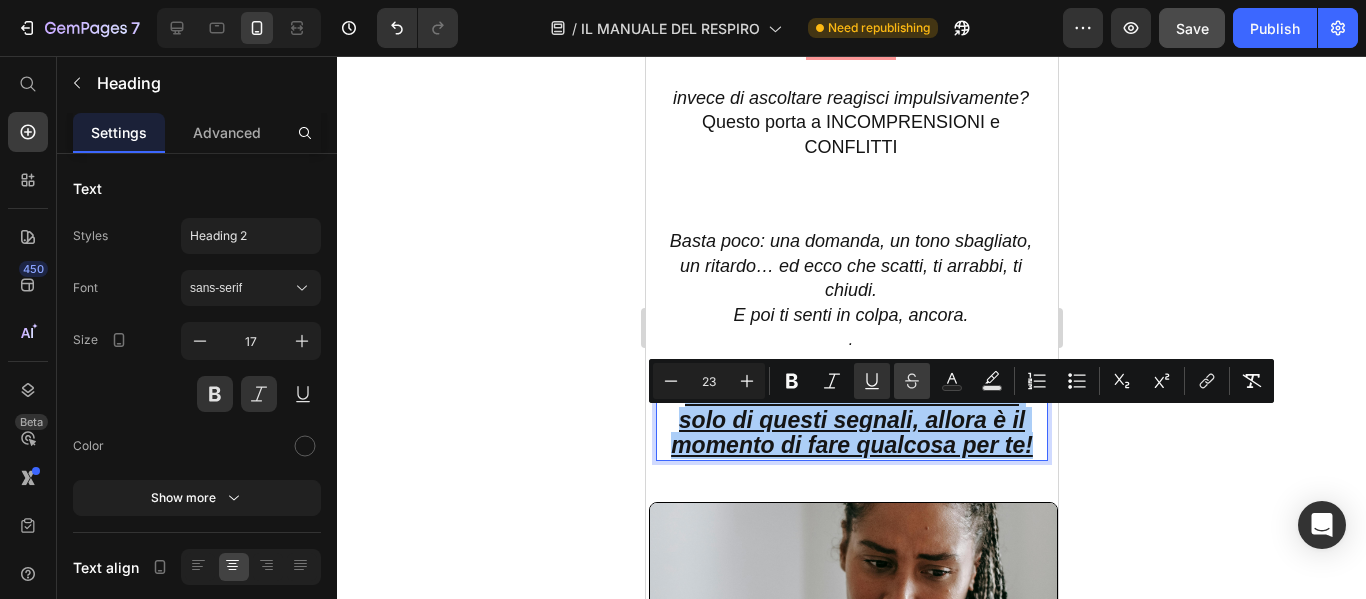 click 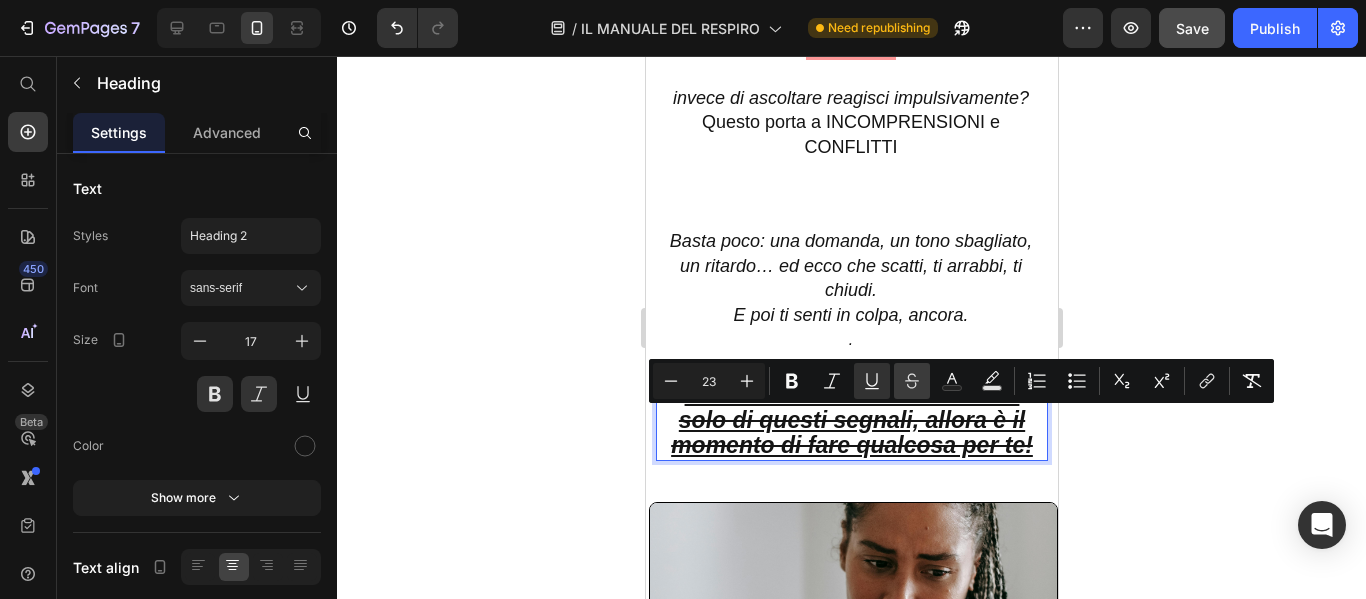 click 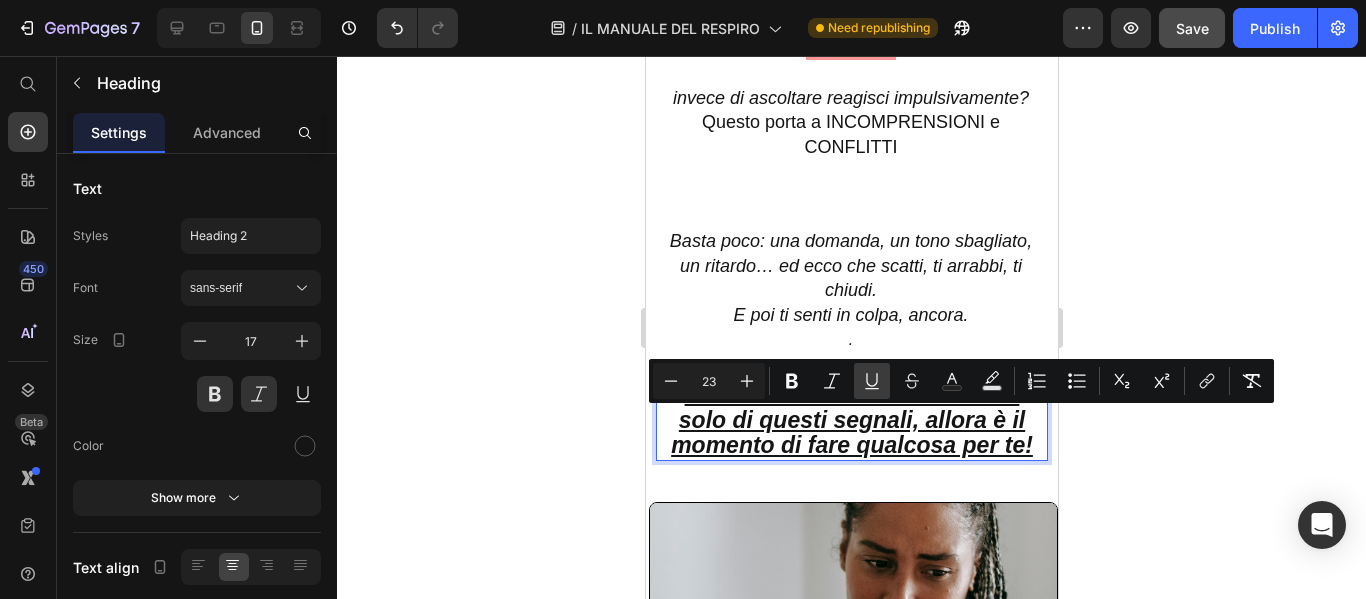 click 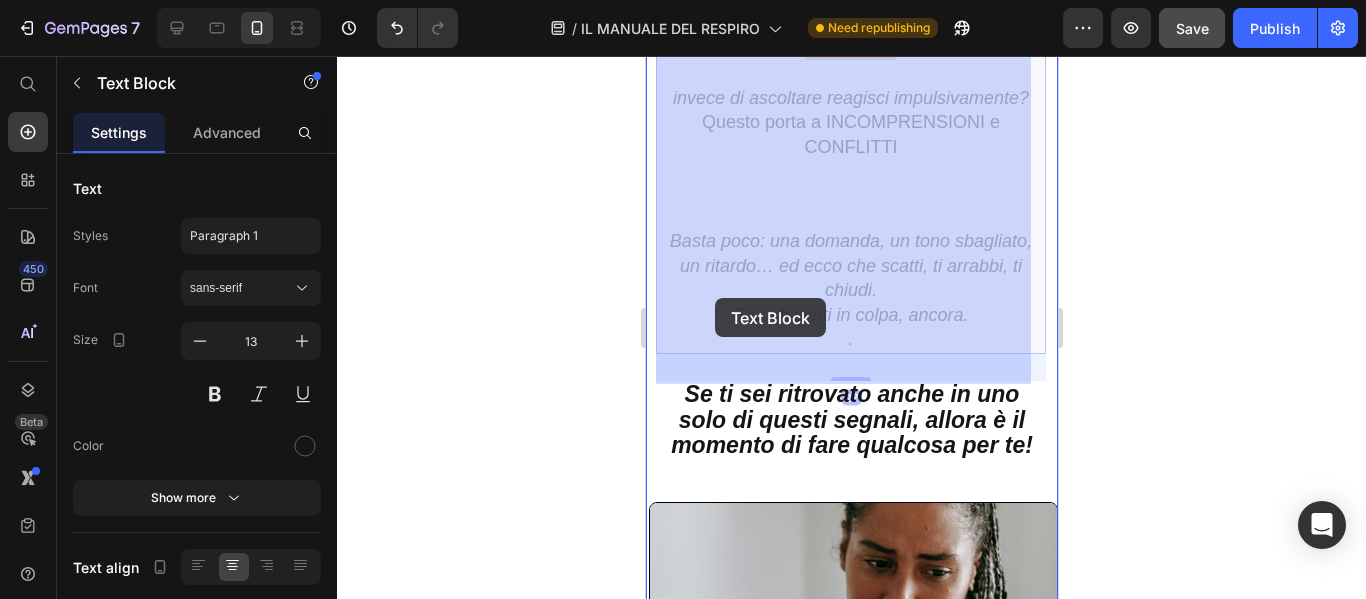 drag, startPoint x: 834, startPoint y: 316, endPoint x: 724, endPoint y: 301, distance: 111.01801 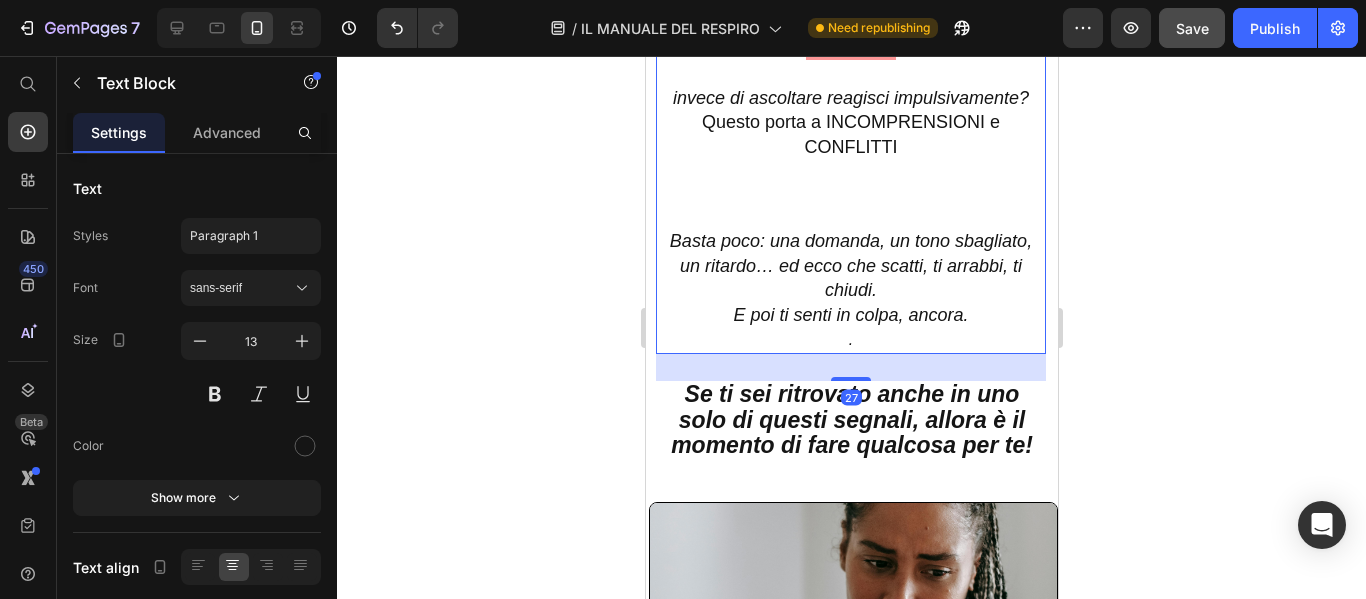 click on "Basta poco: una domanda, un tono sbagliato, un ritardo… ed ecco che scatti, ti arrabbi, ti chiudi." at bounding box center [850, 255] 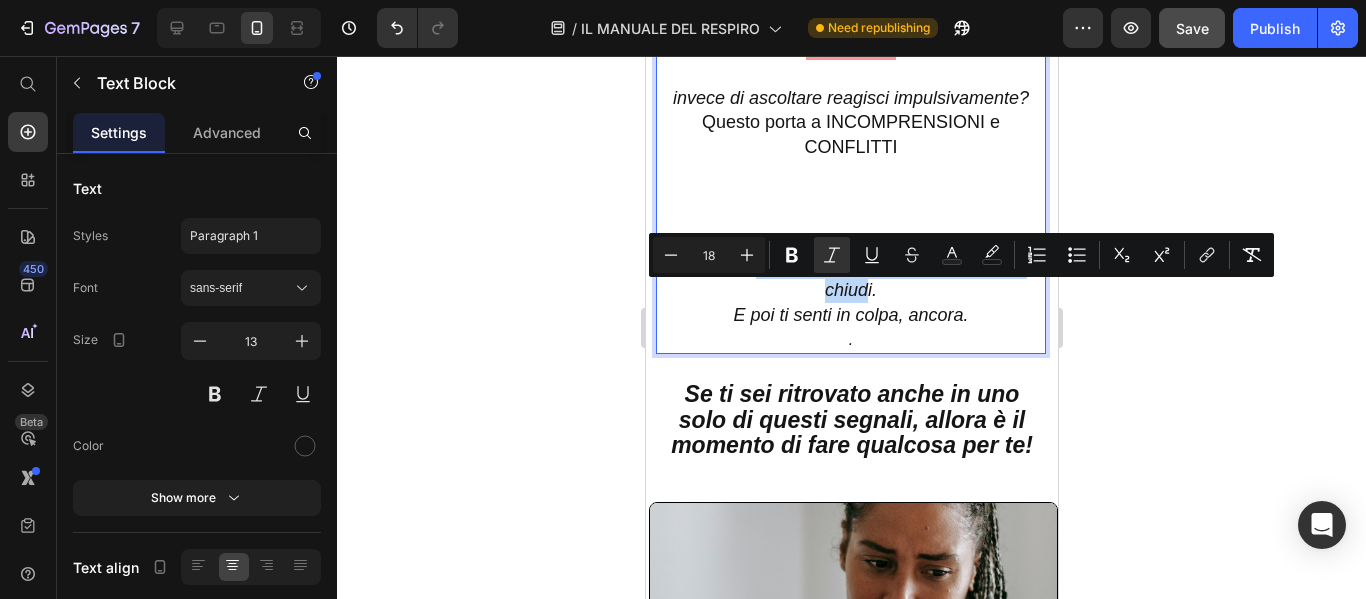 drag, startPoint x: 791, startPoint y: 301, endPoint x: 743, endPoint y: 288, distance: 49.729267 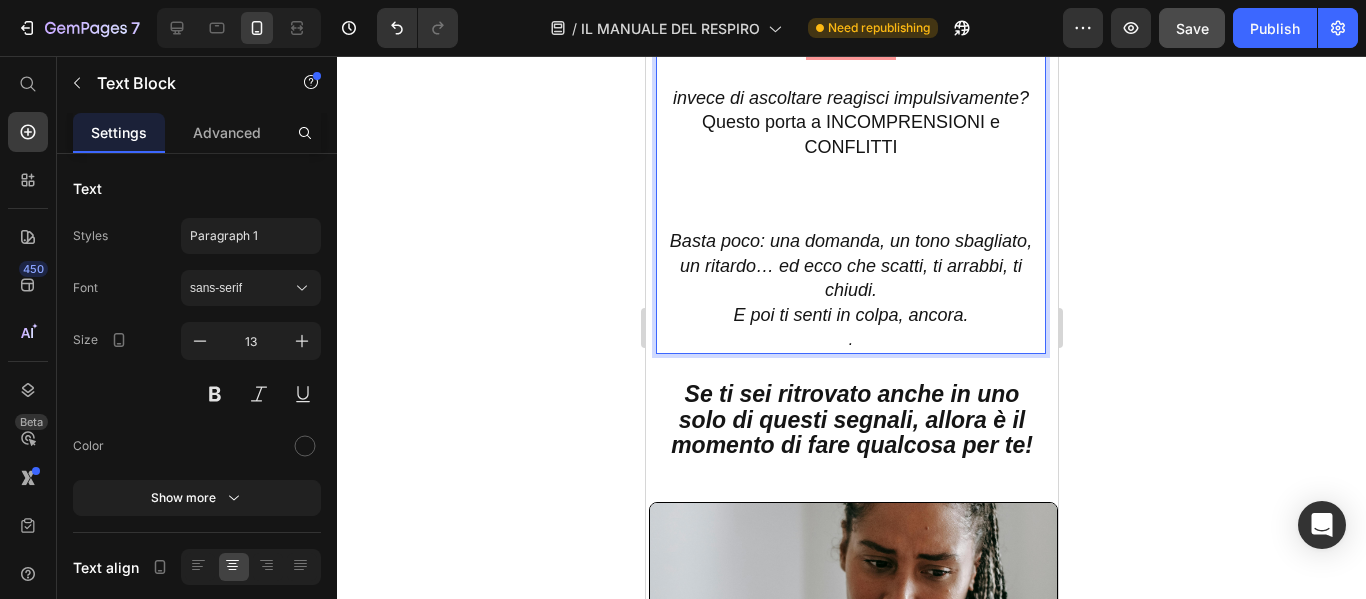 click on "Basta poco: una domanda, un tono sbagliato, un ritardo… ed ecco che scatti, ti arrabbi, ti chiudi." at bounding box center (850, 255) 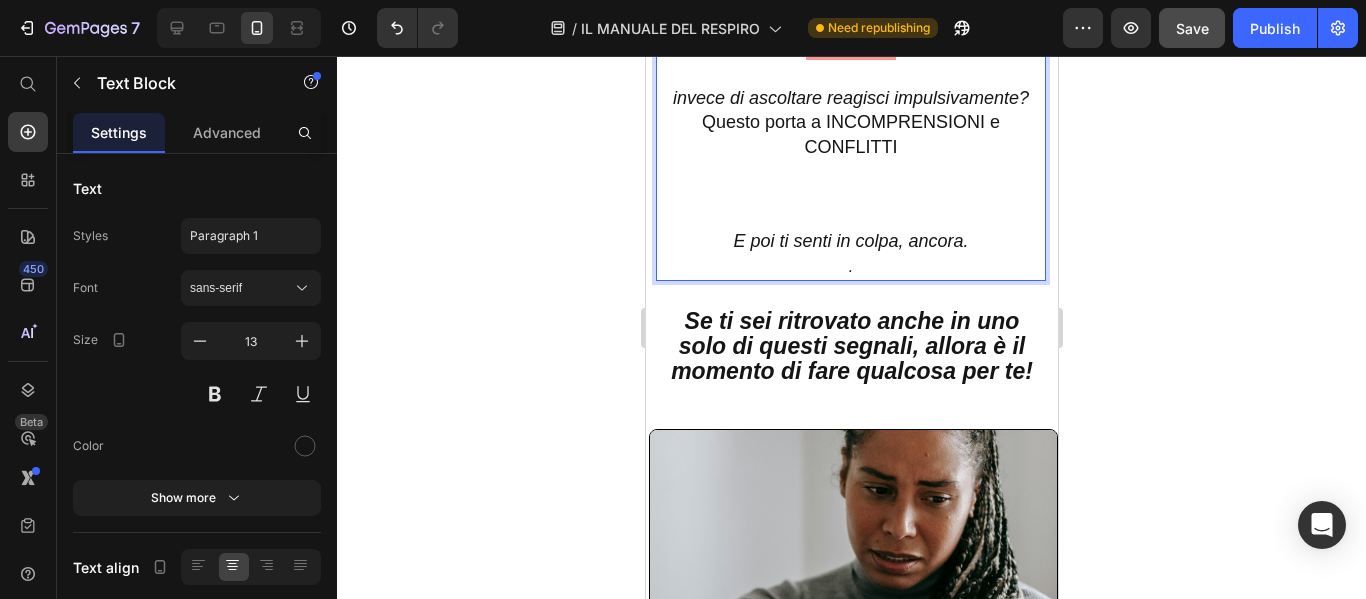 click on "E poi ti senti in colpa, ancora." at bounding box center [849, 241] 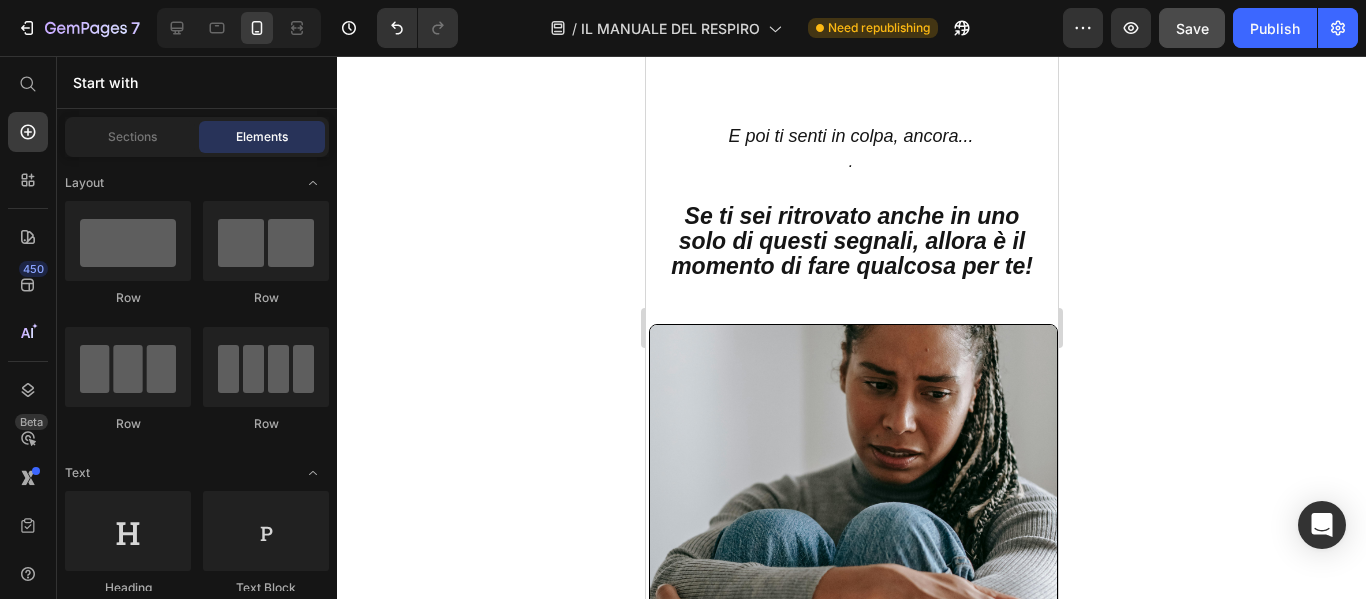 scroll, scrollTop: 2805, scrollLeft: 0, axis: vertical 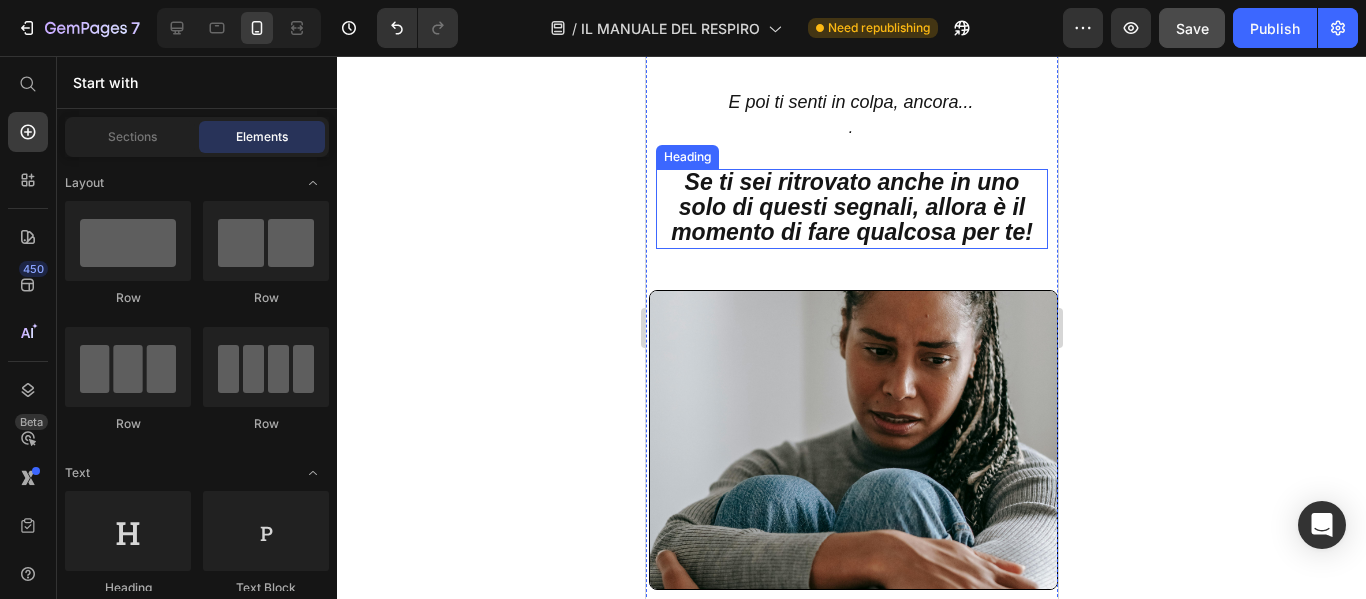 click on "Se ti sei ritrovato anche in uno solo di questi segnali, allora è il momento di fare qualcosa per te!" at bounding box center [851, 207] 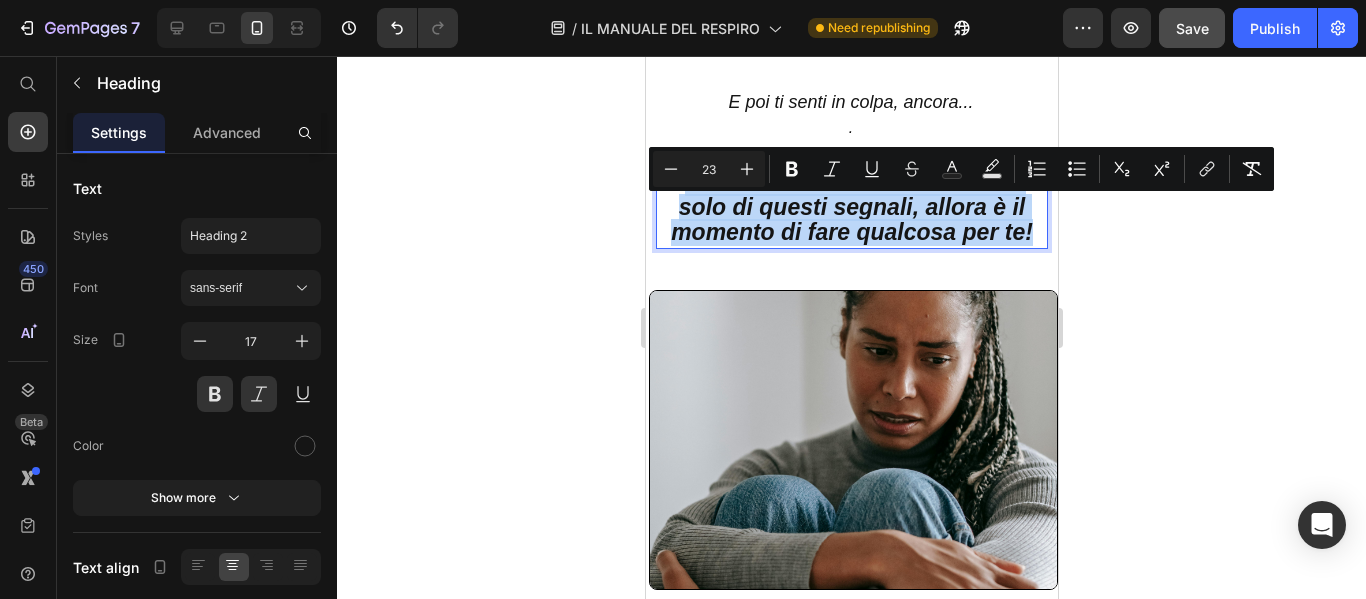drag, startPoint x: 681, startPoint y: 217, endPoint x: 1719, endPoint y: 337, distance: 1044.9135 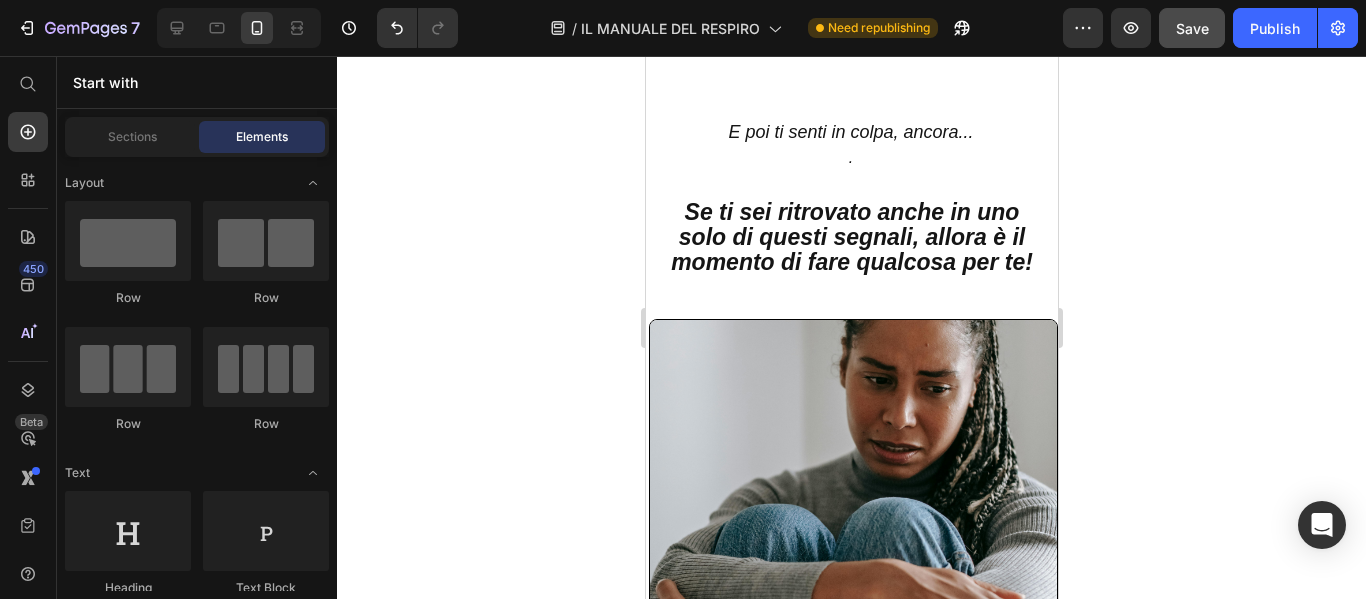 scroll, scrollTop: 3280, scrollLeft: 0, axis: vertical 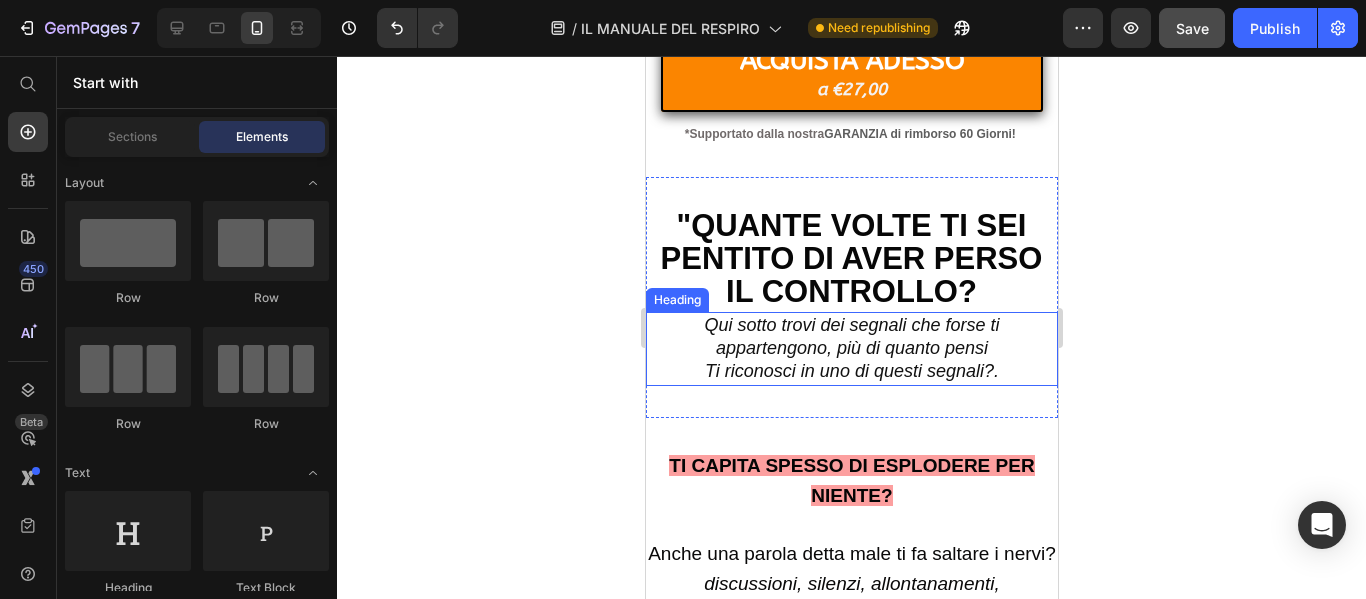 click on "Qui sotto trovi dei segnali che forse ti appartengono, più di quanto pensi Ti riconosci in uno di questi segnali?." at bounding box center [851, 349] 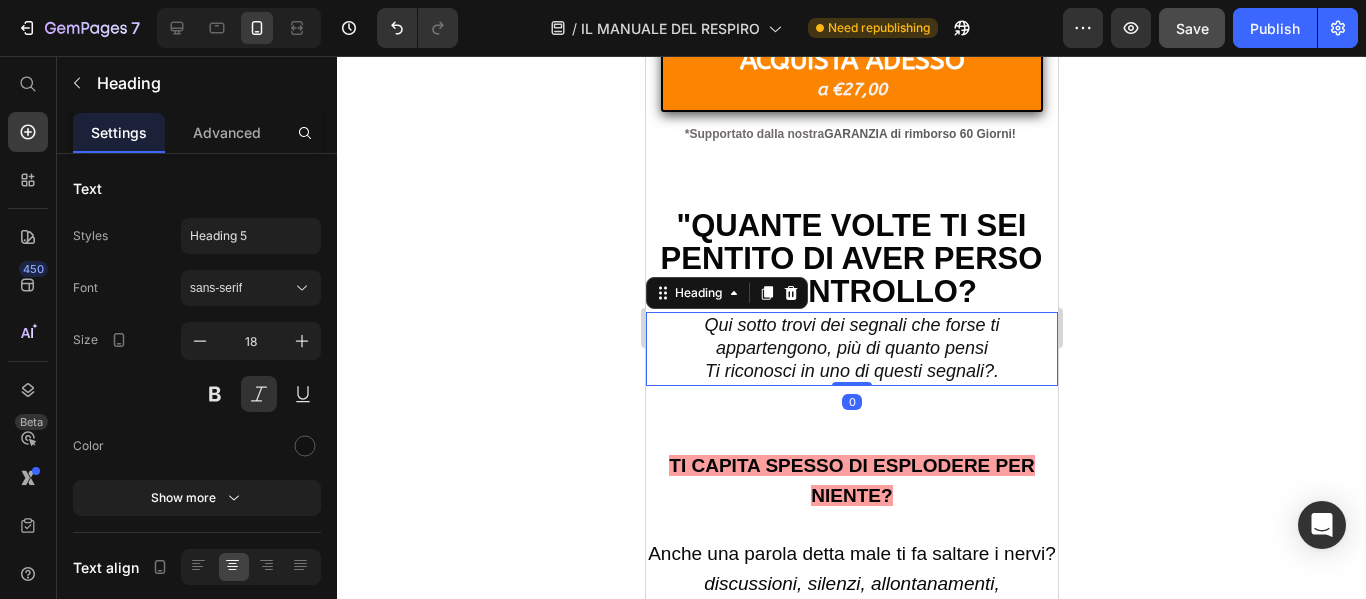 click on "Qui sotto trovi dei segnali che forse ti appartengono, più di quanto pensi Ti riconosci in uno di questi segnali?." at bounding box center [851, 349] 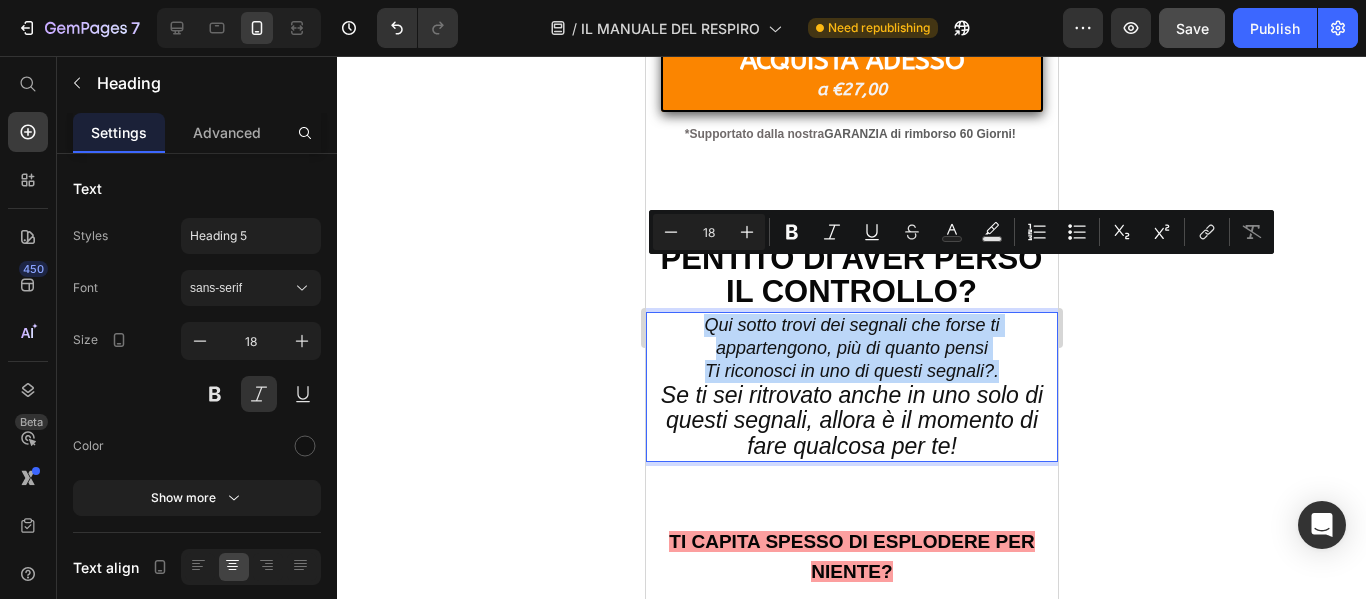 drag, startPoint x: 995, startPoint y: 321, endPoint x: 646, endPoint y: 276, distance: 351.8892 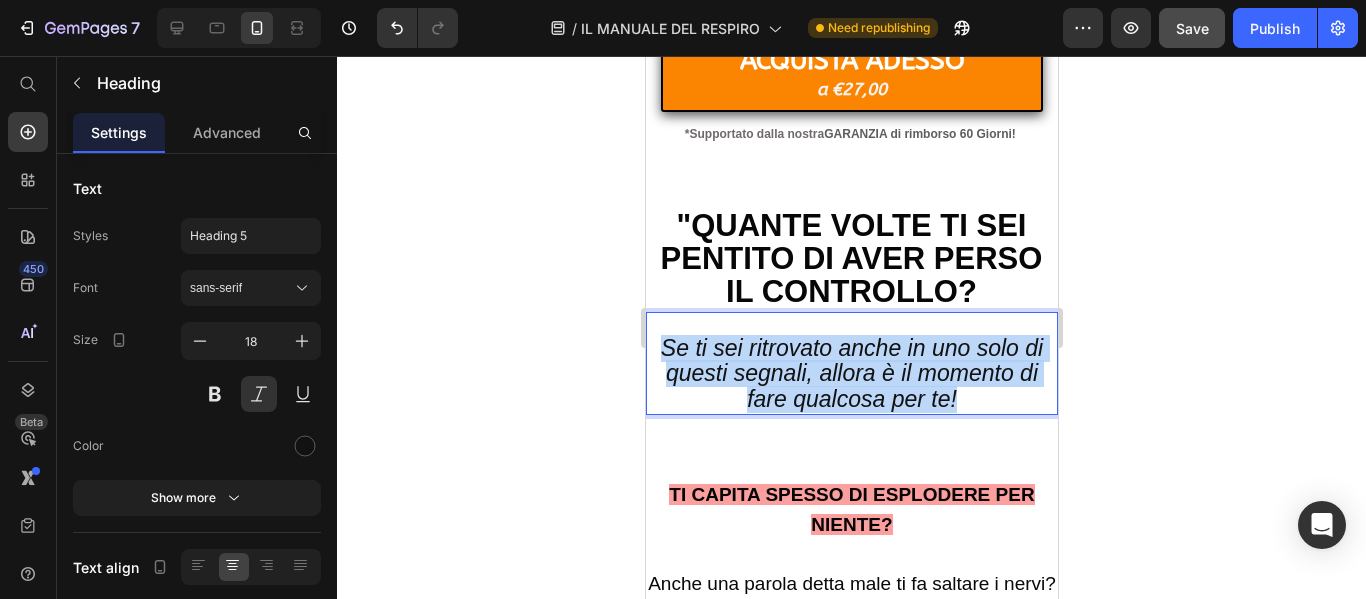 drag, startPoint x: 659, startPoint y: 292, endPoint x: 1015, endPoint y: 362, distance: 362.81677 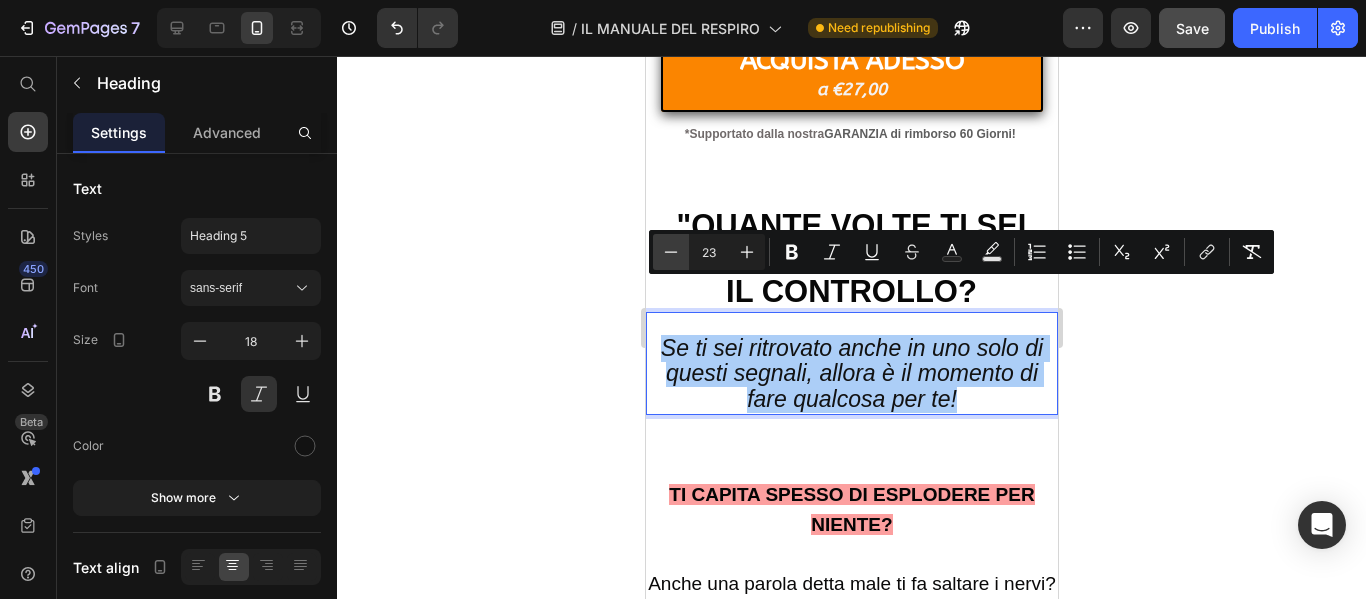 click 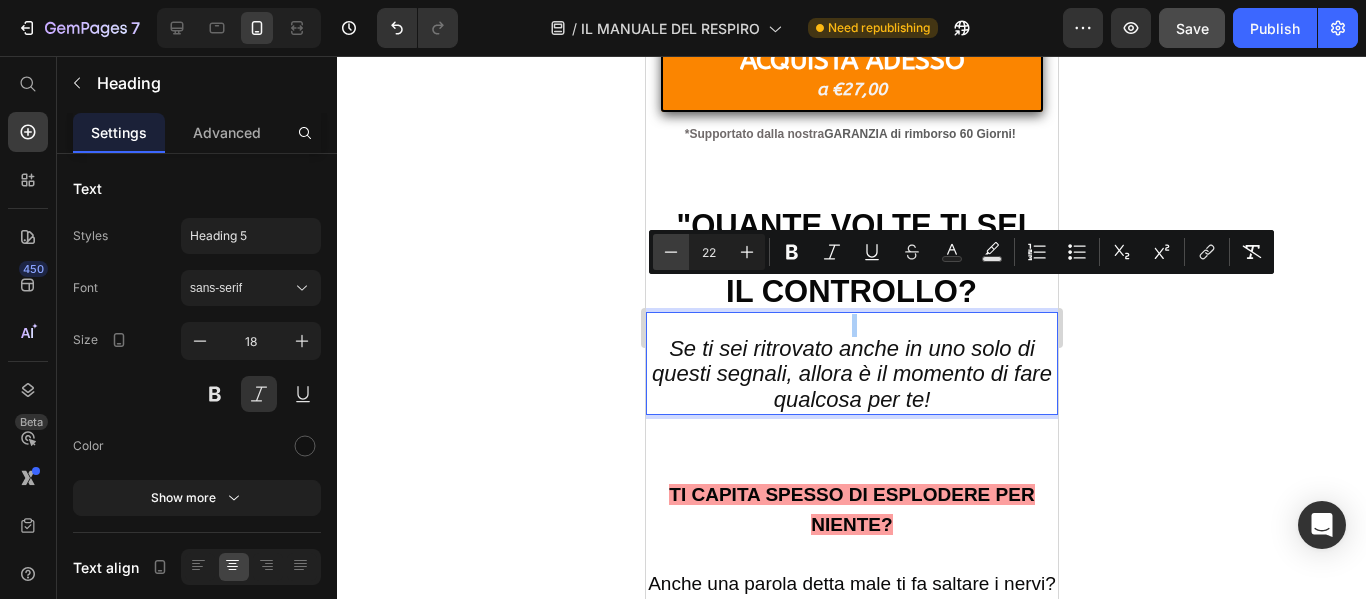 click 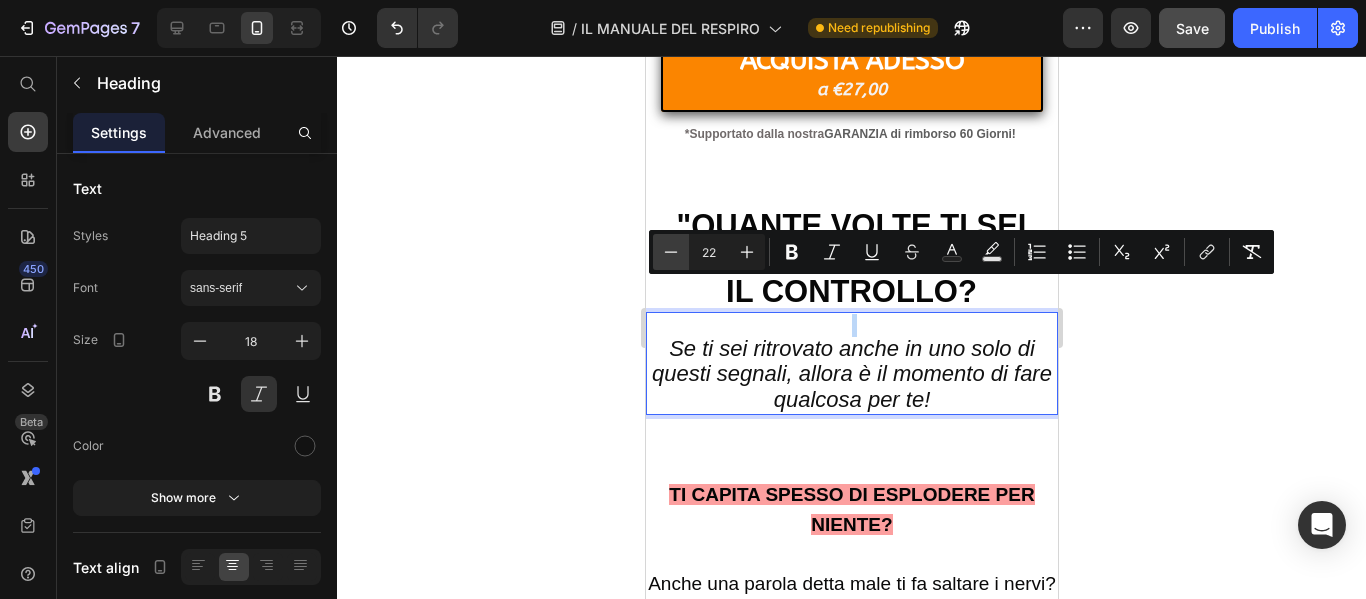 type on "21" 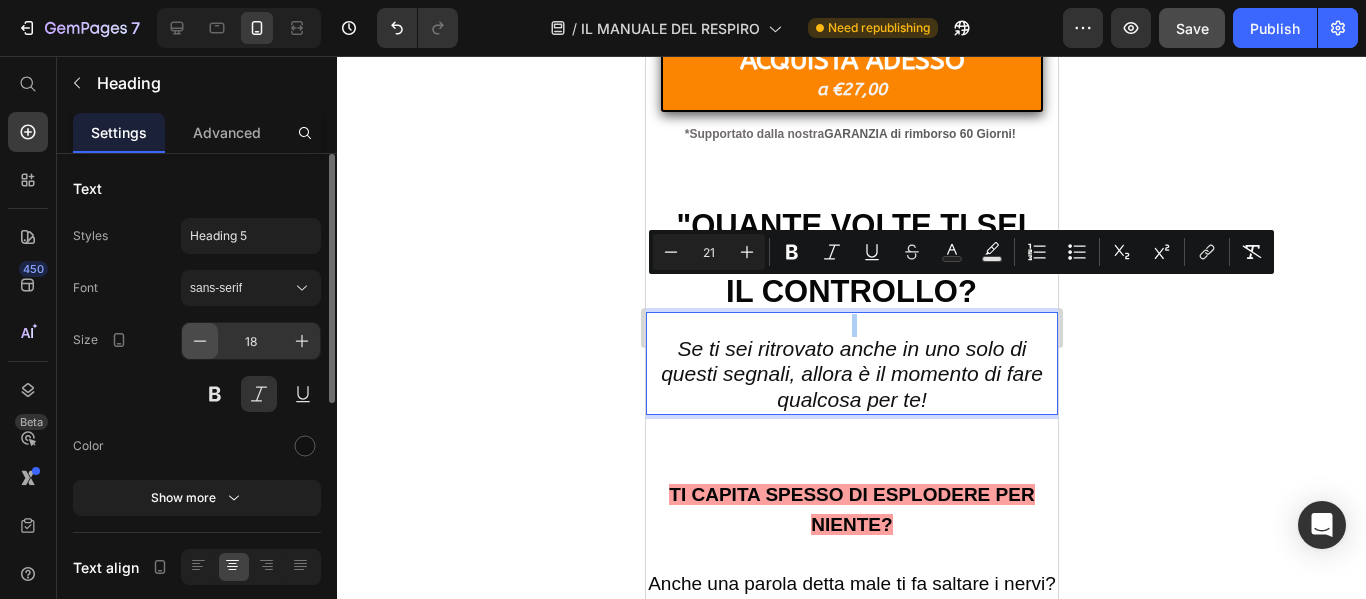 click 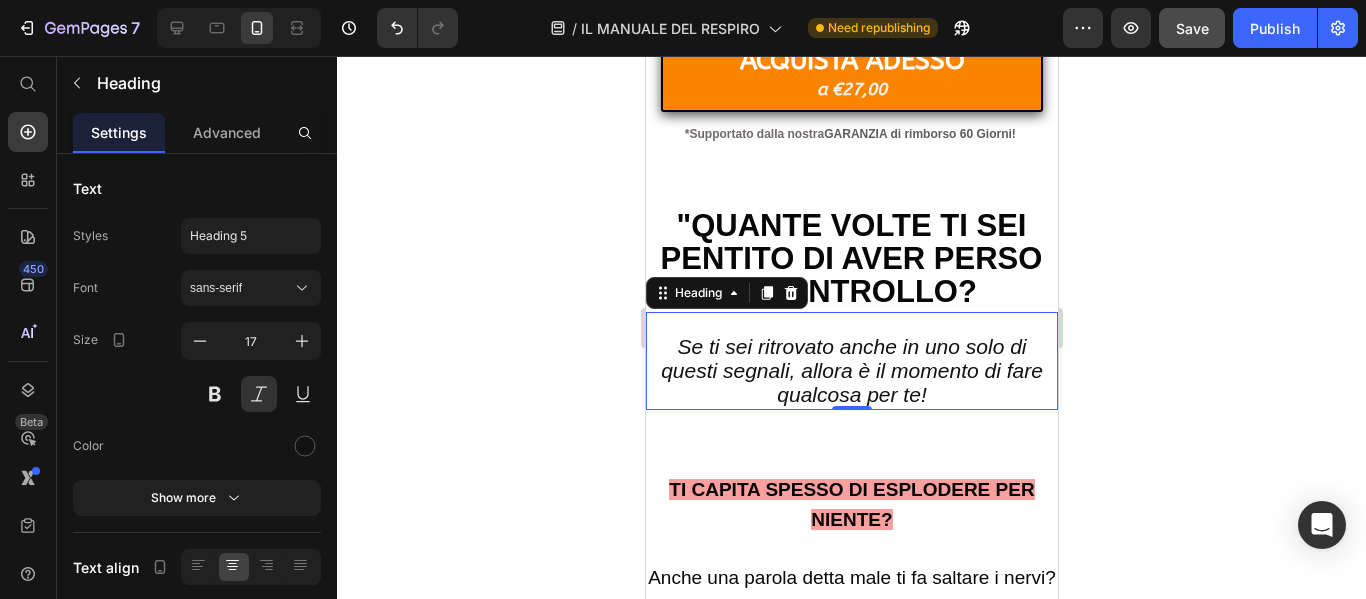 click on "Se ti sei ritrovato anche in uno solo di questi segnali, allora è il momento di fare qualcosa per te!" at bounding box center (851, 370) 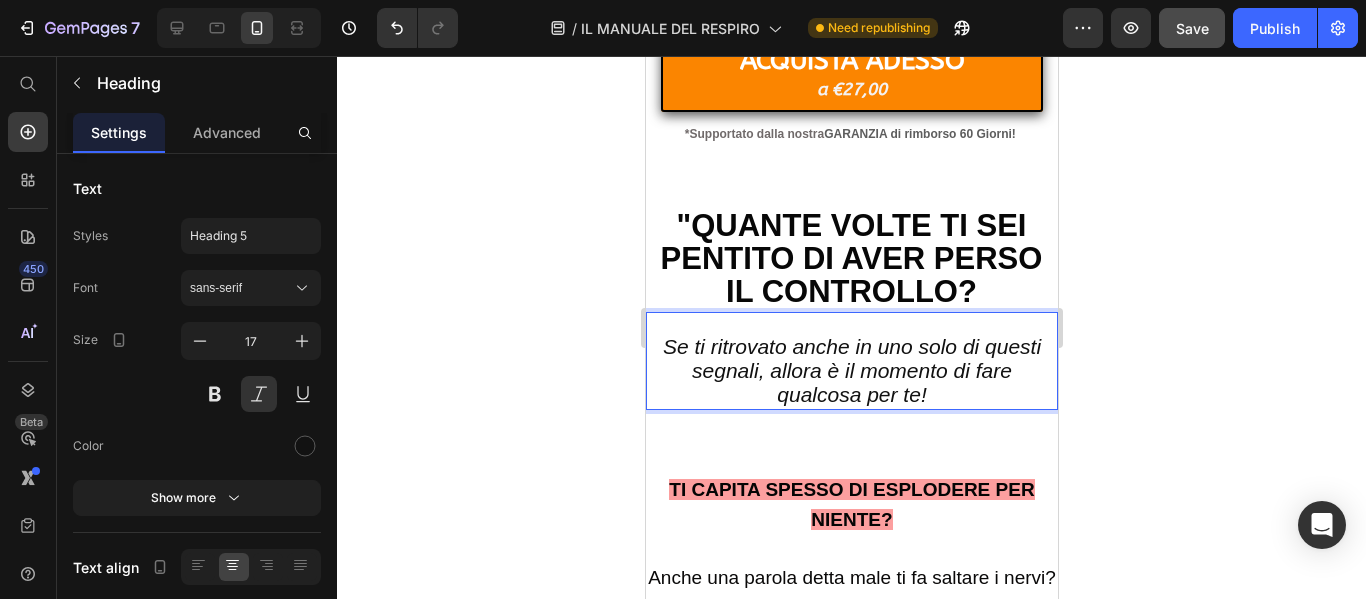 click on "Se ti ritrovato anche in uno solo di questi segnali, allora è il momento di fare qualcosa per te!" at bounding box center (851, 370) 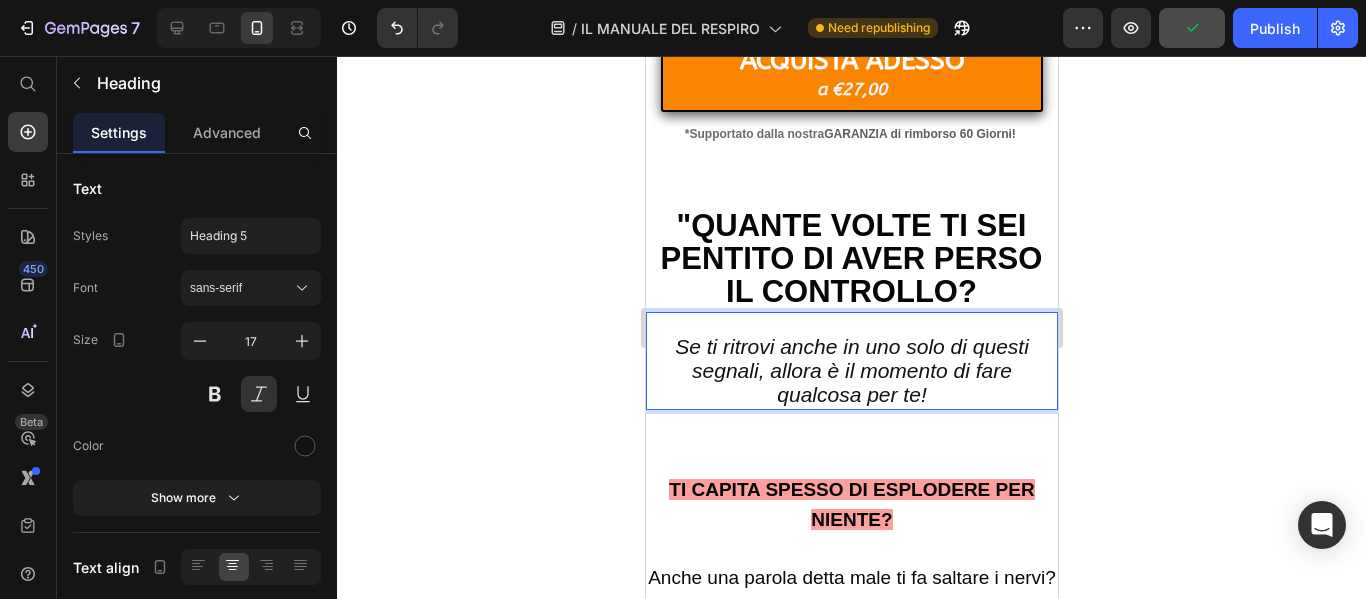 click on "Se ti ritrovi anche in uno solo di questi segnali, allora è il momento di fare qualcosa per te!" at bounding box center [851, 370] 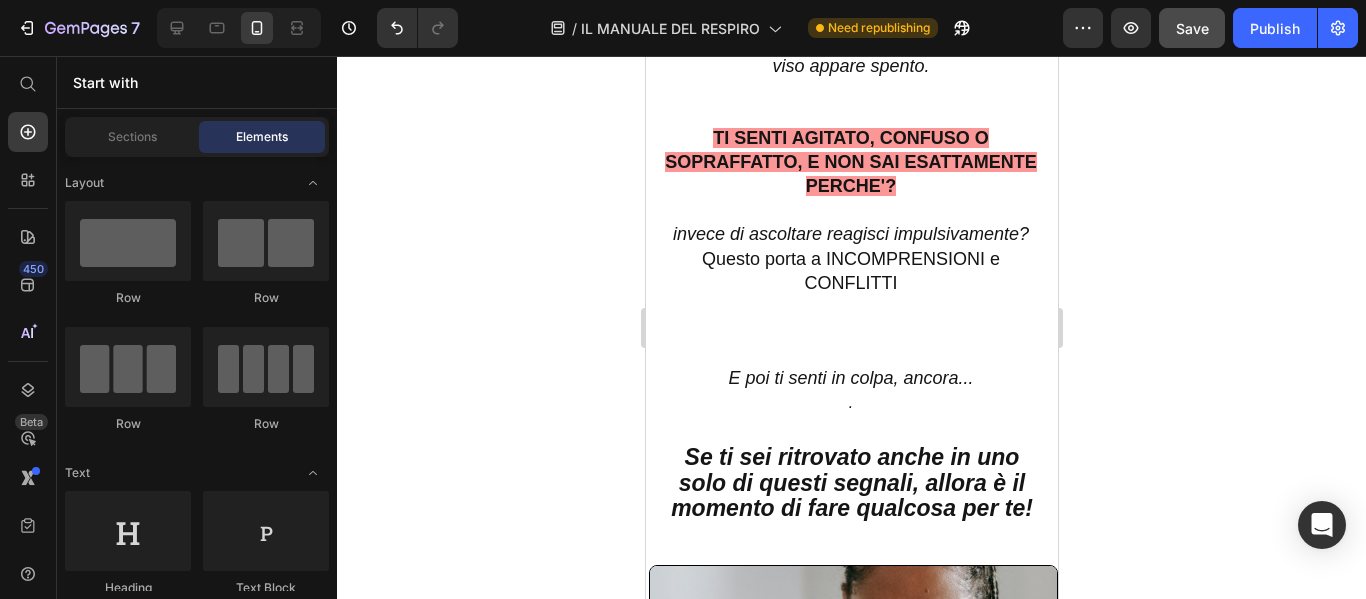 scroll, scrollTop: 2658, scrollLeft: 0, axis: vertical 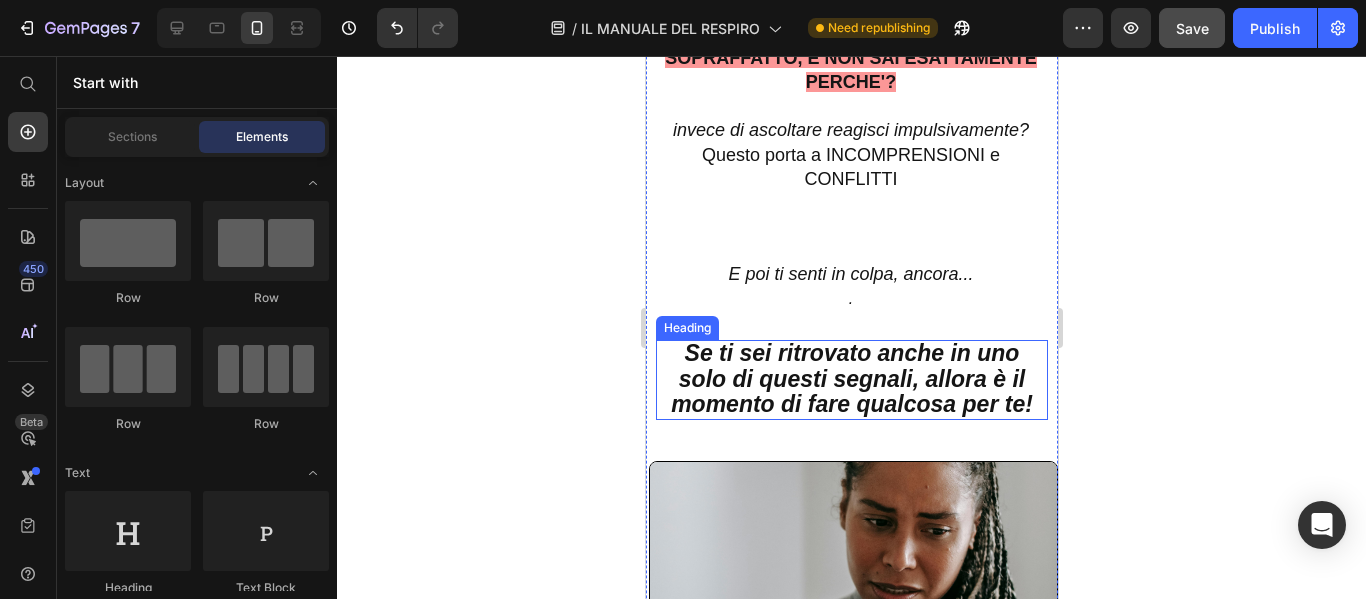 click on "Se ti sei ritrovato anche in uno solo di questi segnali, allora è il momento di fare qualcosa per te!" at bounding box center (851, 379) 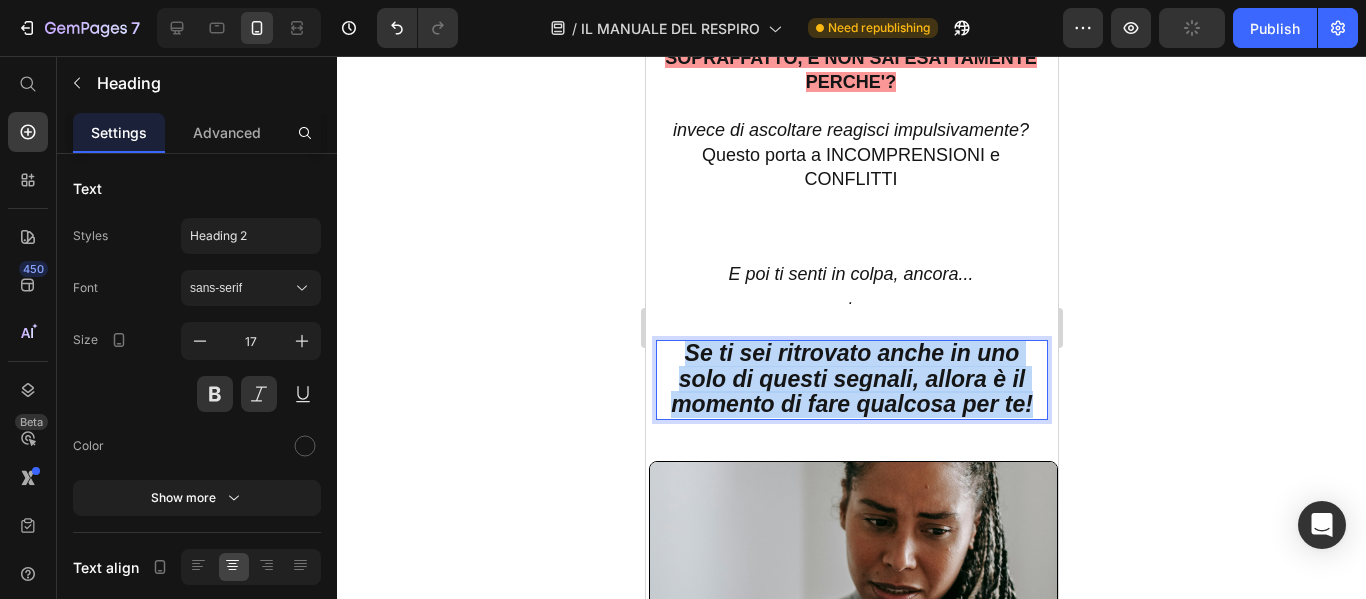 drag, startPoint x: 678, startPoint y: 387, endPoint x: 1048, endPoint y: 445, distance: 374.51837 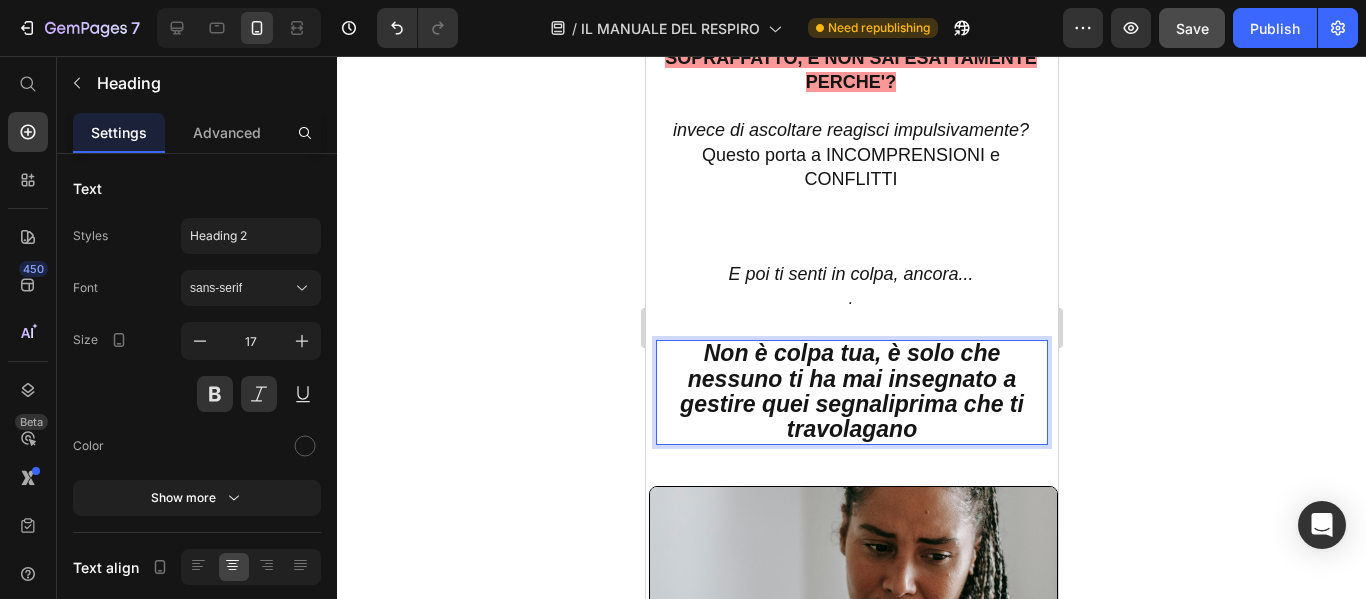 click on "Non è colpa tua, è solo che nessuno ti ha mai insegnato a gestire quei segnaliprima che ti travolagano" at bounding box center (851, 390) 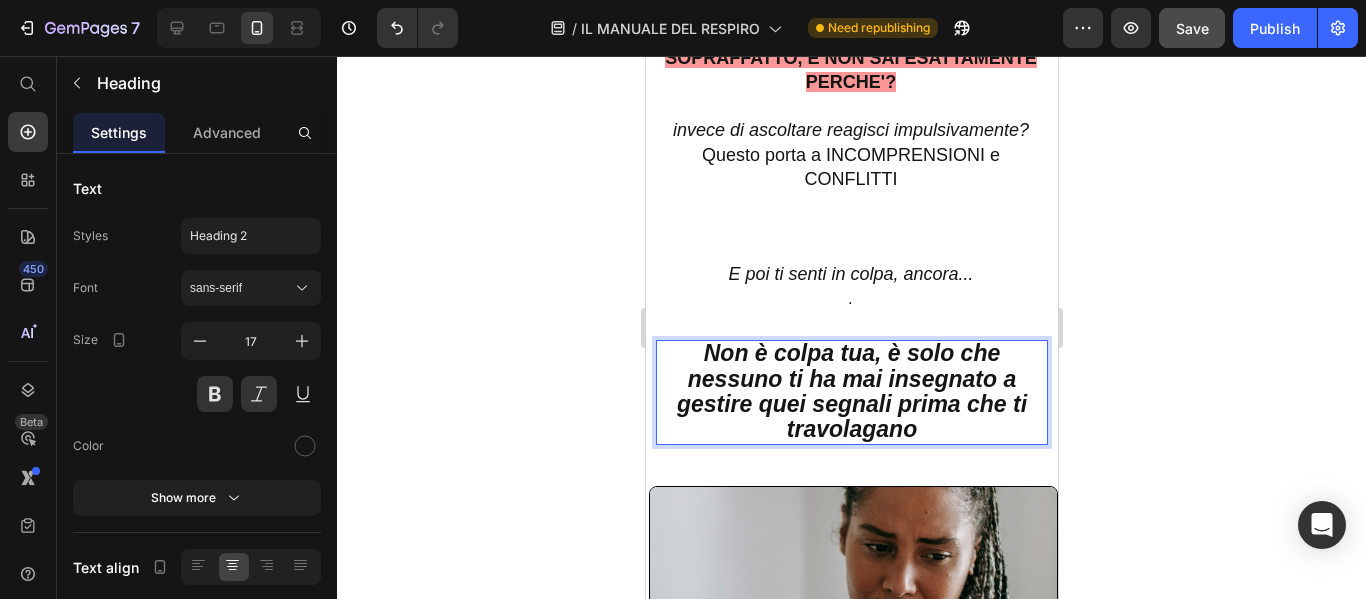 click on "Non è colpa tua, è solo che nessuno ti ha mai insegnato a gestire quei segnali prima che ti travolagano" at bounding box center (851, 390) 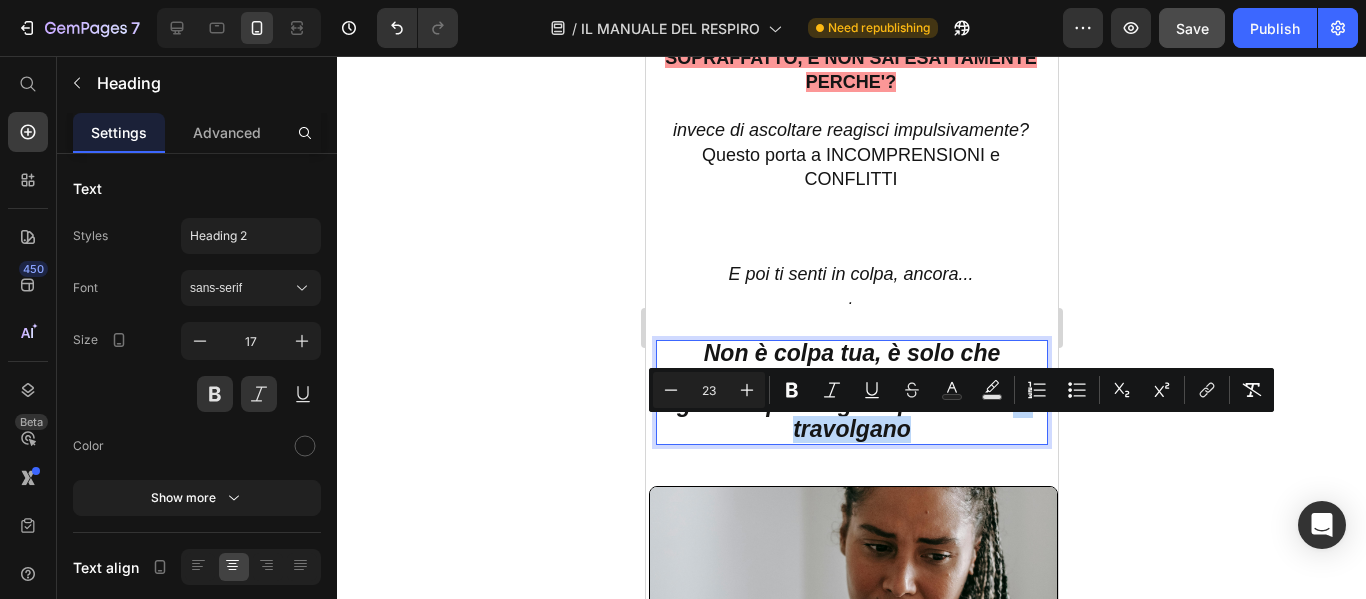 drag, startPoint x: 1006, startPoint y: 434, endPoint x: 1018, endPoint y: 453, distance: 22.472204 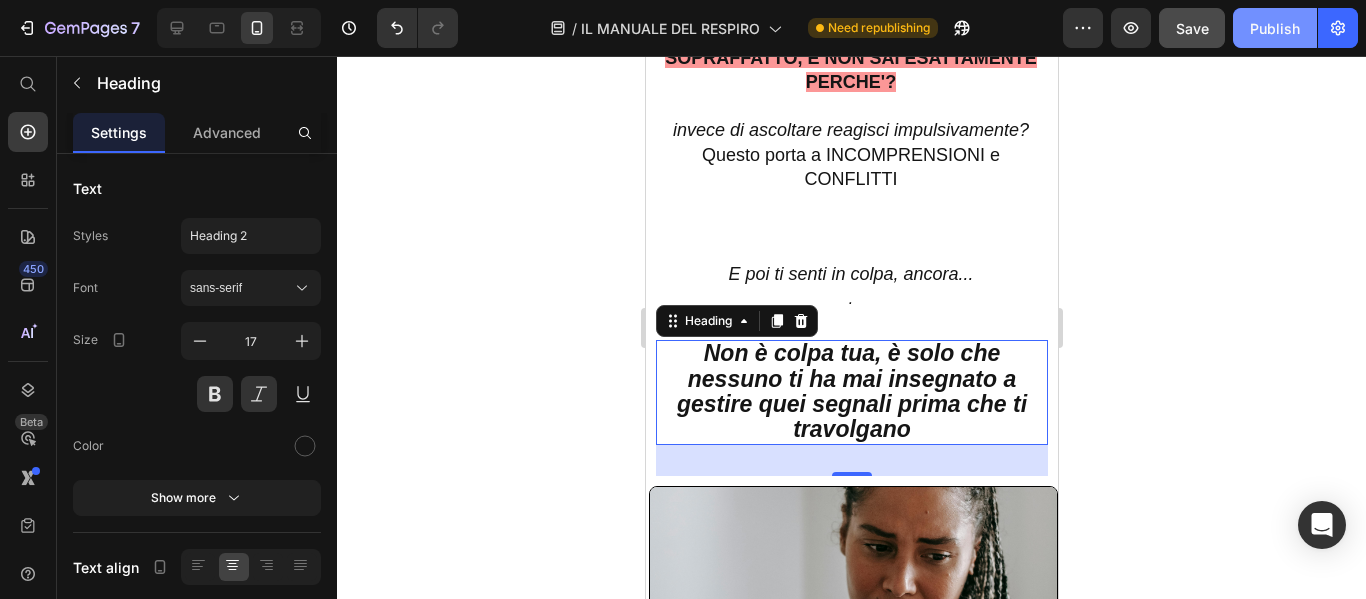 click on "Publish" 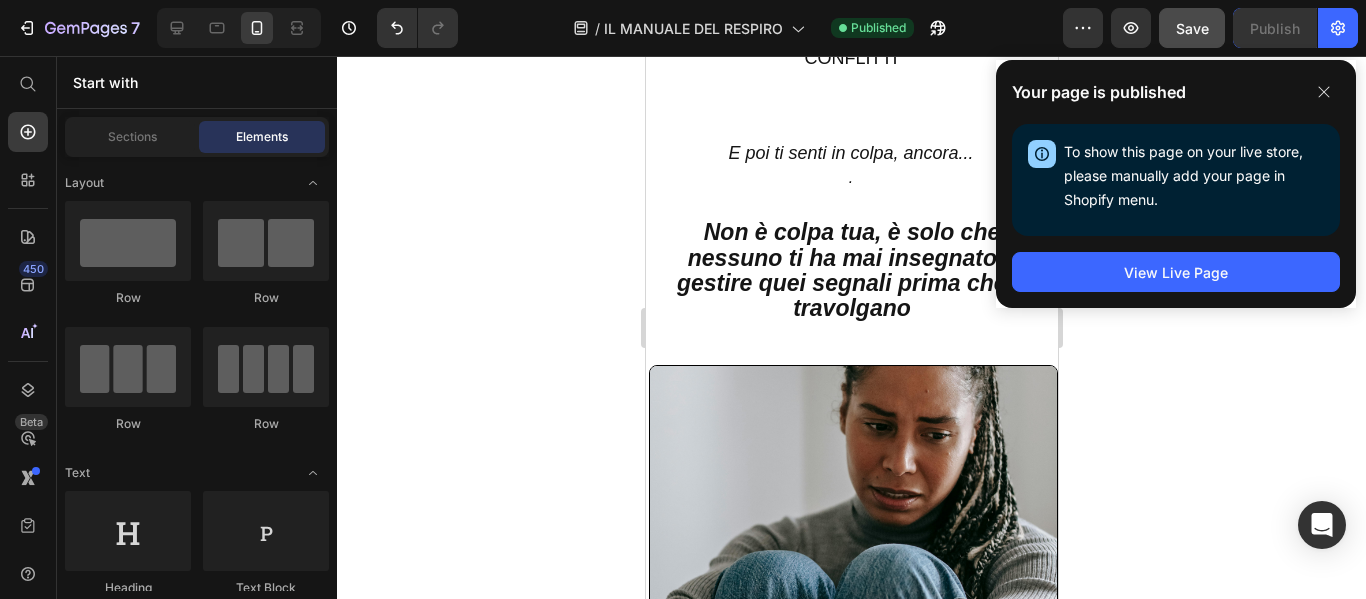 scroll, scrollTop: 2818, scrollLeft: 0, axis: vertical 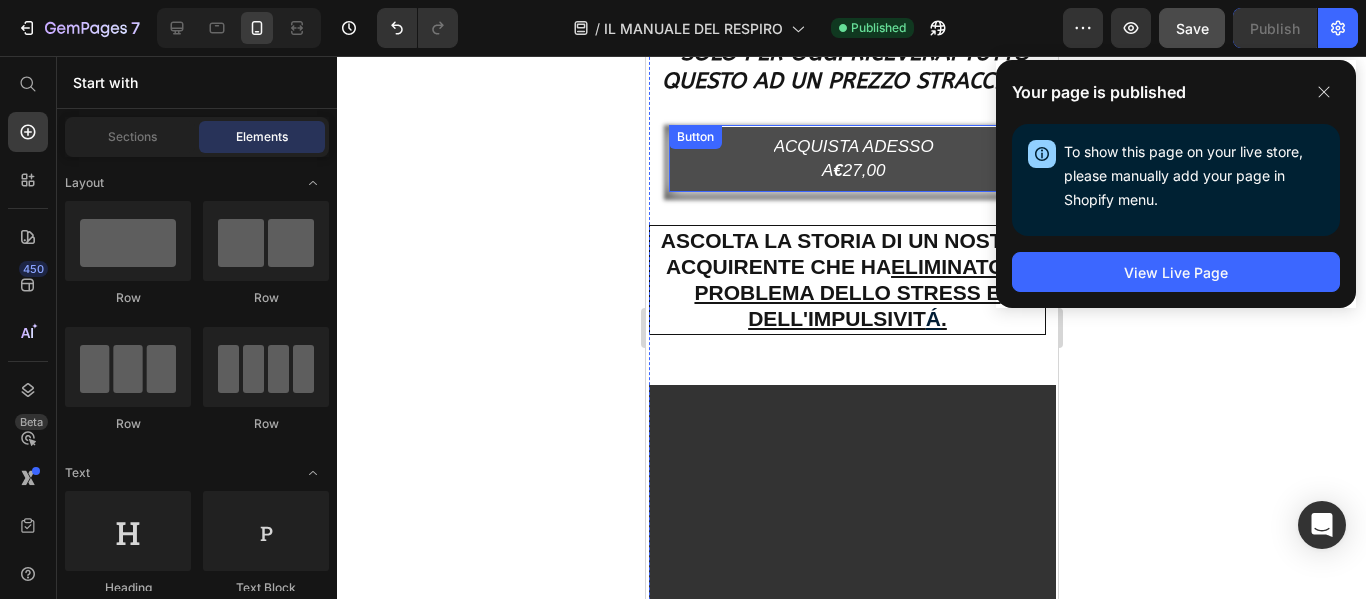 click on "ACQUISTA ADESSO   A  € 27,00" at bounding box center [854, 159] 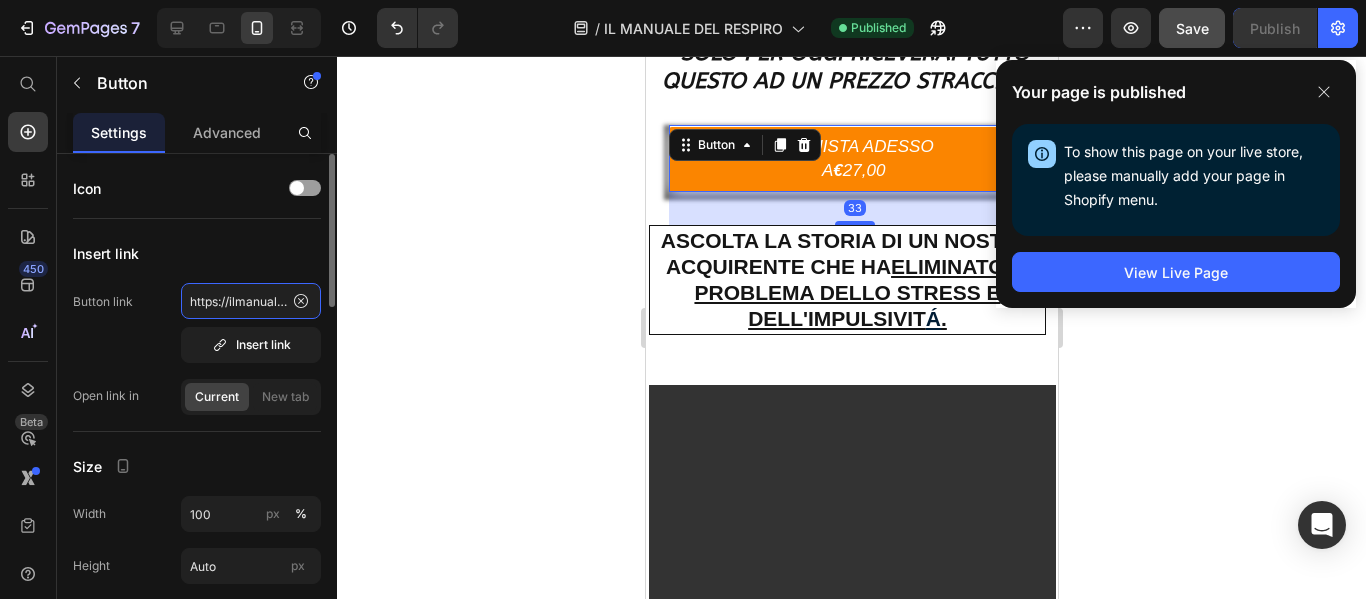 click on "https://ilmanualedelrespiro.it/checkouts/cn/Z2NwLWV1cm9wZS13ZXN0MzowMUpXQVpSQ0VXNlE1U1dDRzUxOEczNVY1Nw?preview_theme_id=177920147788" 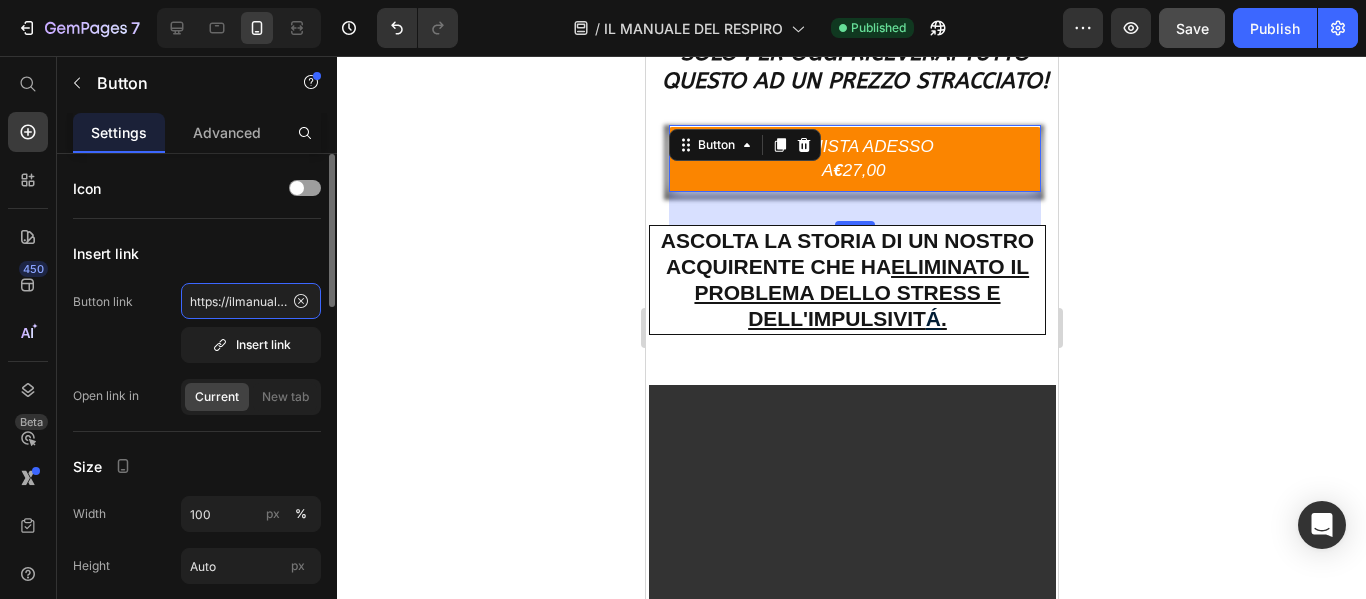 click on "https://ilmanualedelrespiro.it/checkouts/cn/Z2NwLWV1cm9wZS13ZXN0MzowMUpXQVpSQ0VXNlE1U1dDRzUxOEczNVY1Nw?preview_theme_id=177920147788" 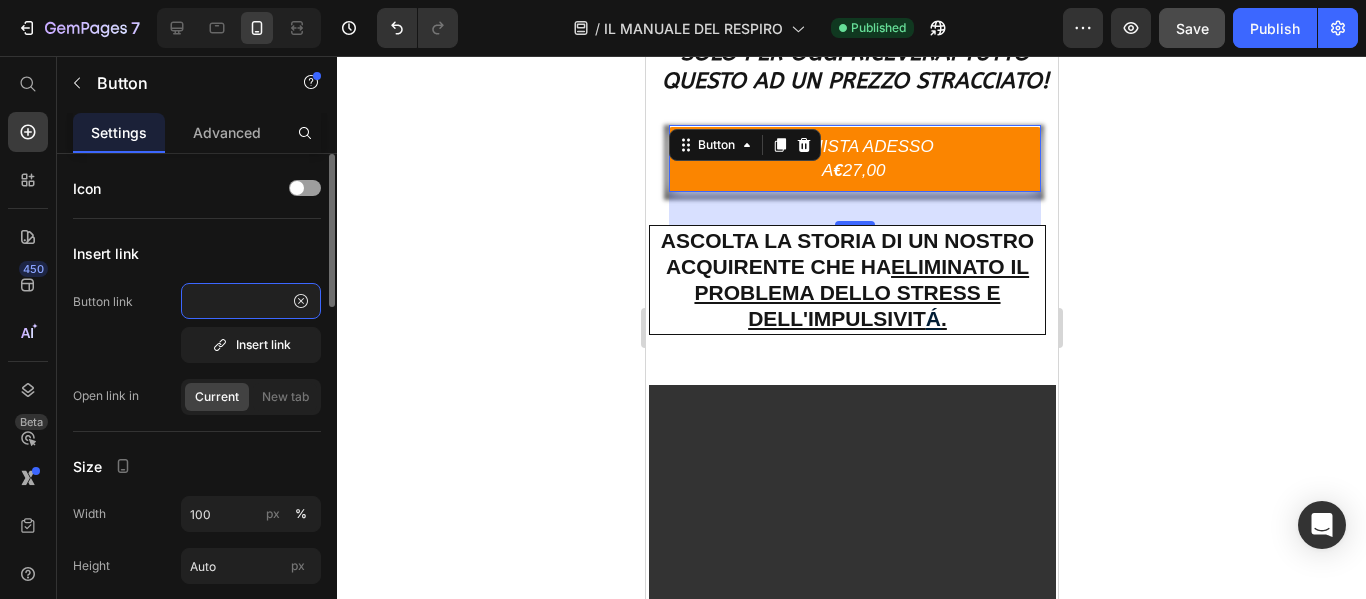 scroll, scrollTop: 0, scrollLeft: 803, axis: horizontal 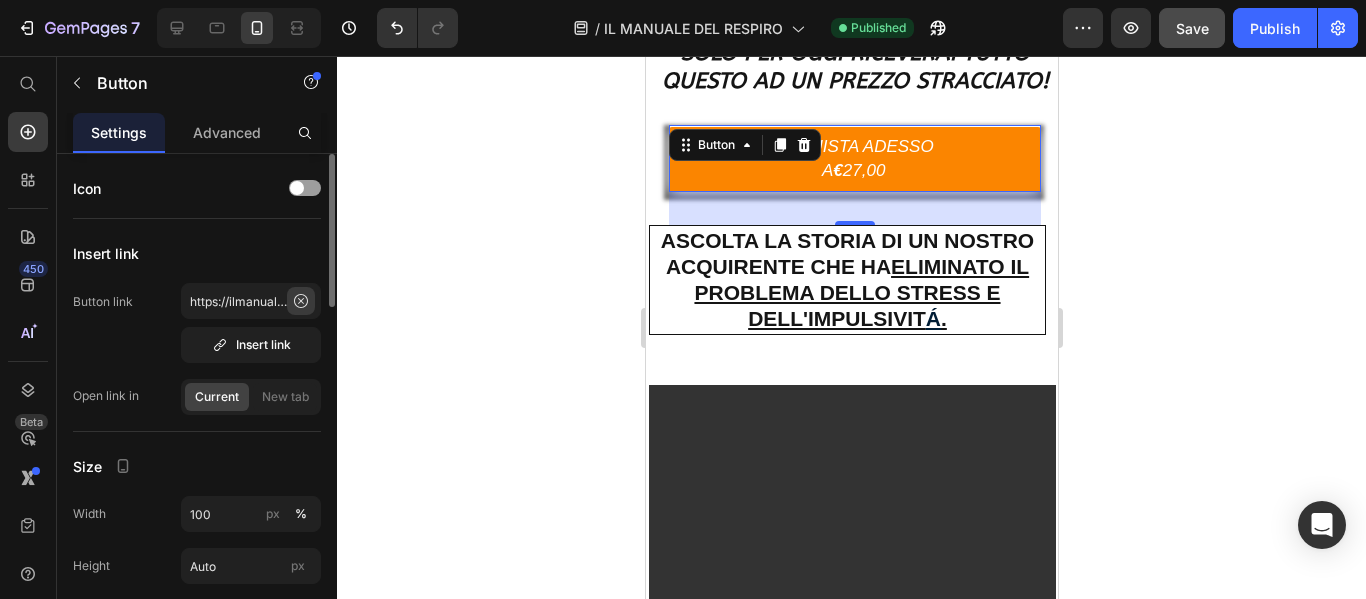 click 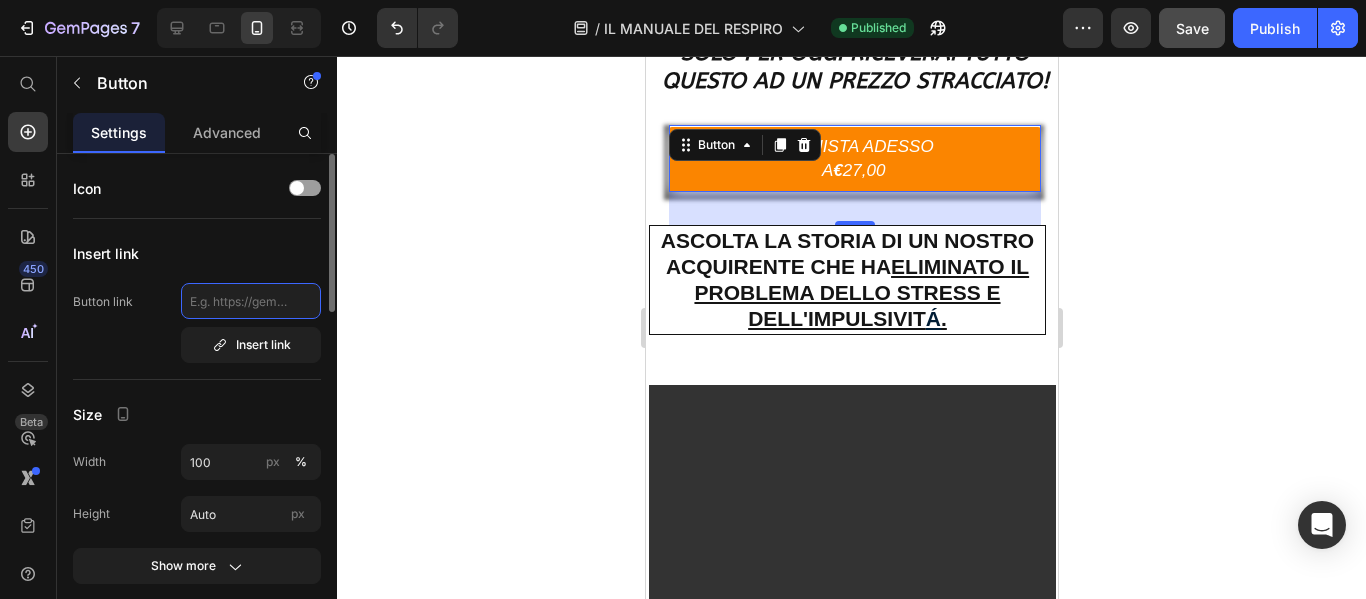 paste on "https://ilmanualedelrespiro.it/cart" 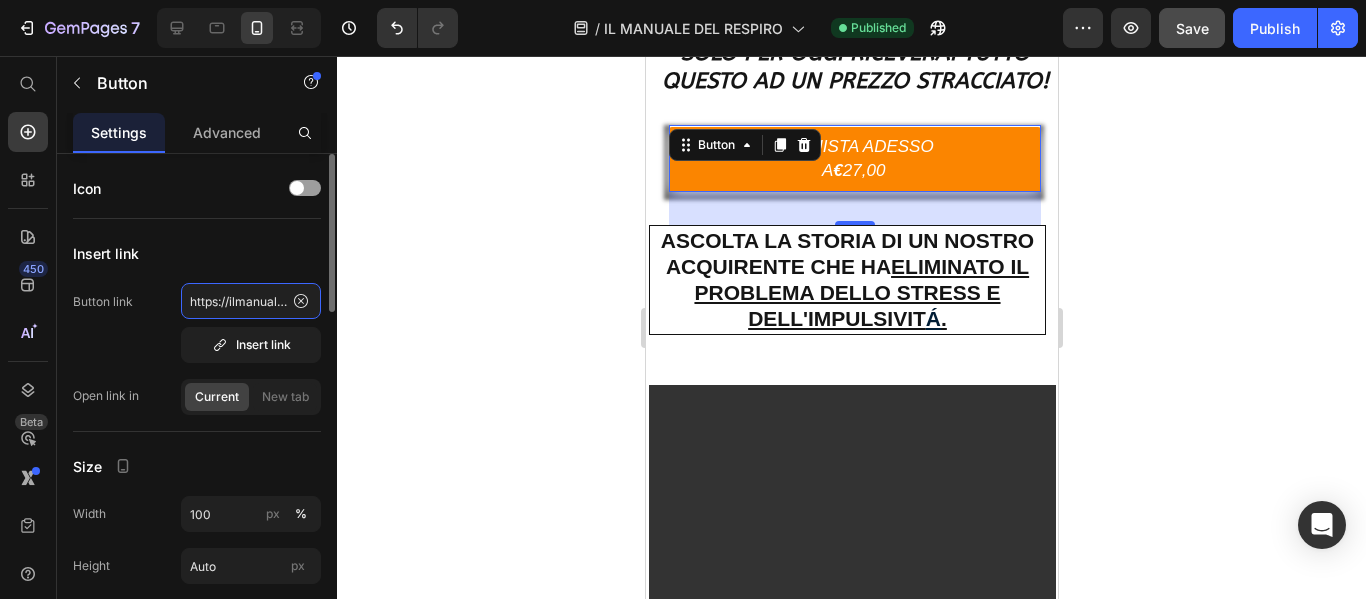 scroll, scrollTop: 0, scrollLeft: 90, axis: horizontal 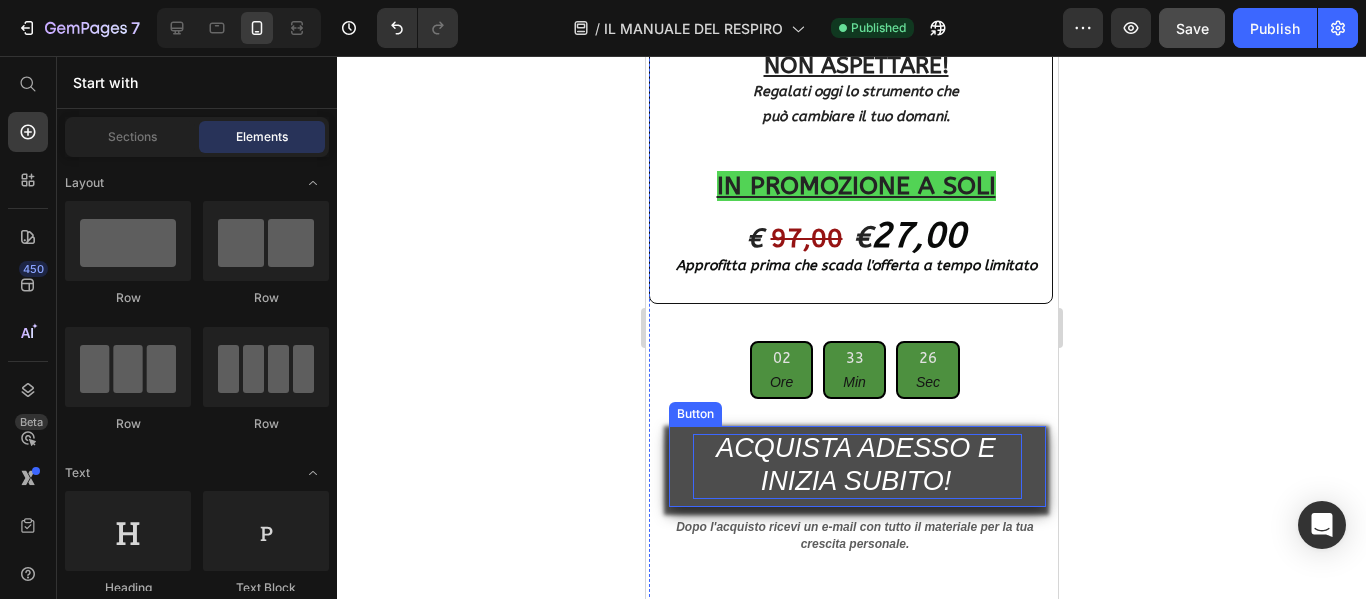 click on "ACQUISTA ADESSO E INIZIA SUBITO!" at bounding box center (856, 467) 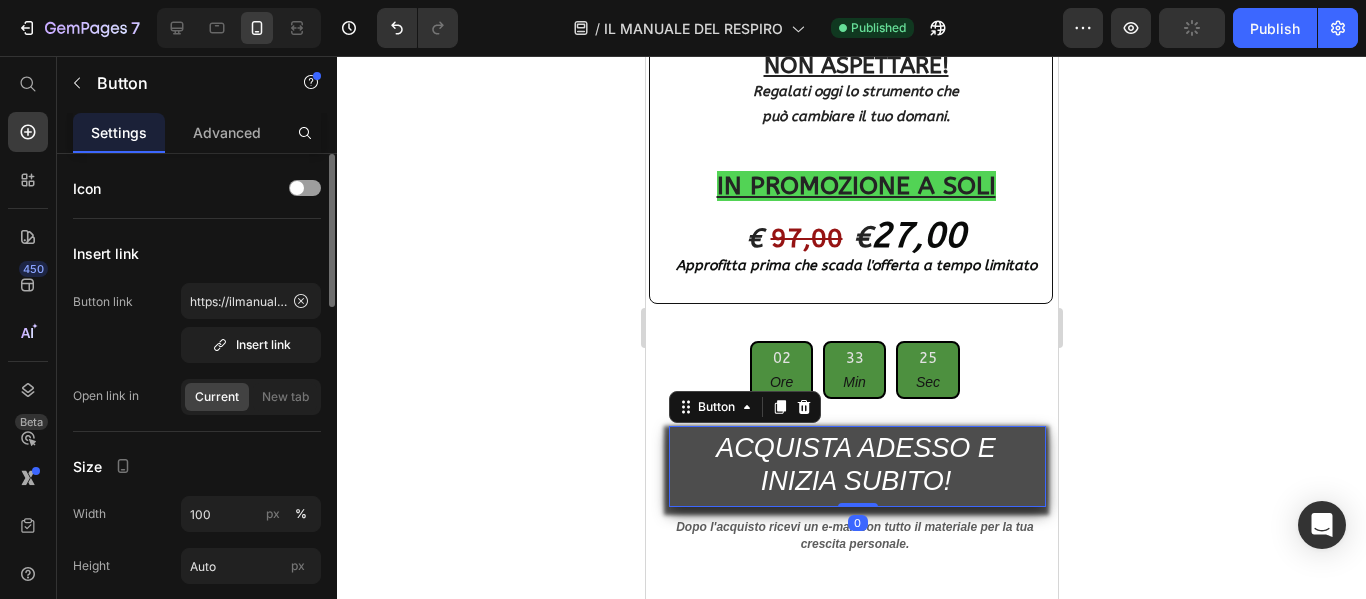 click on "ACQUISTA ADESSO E INIZIA SUBITO!" at bounding box center [856, 467] 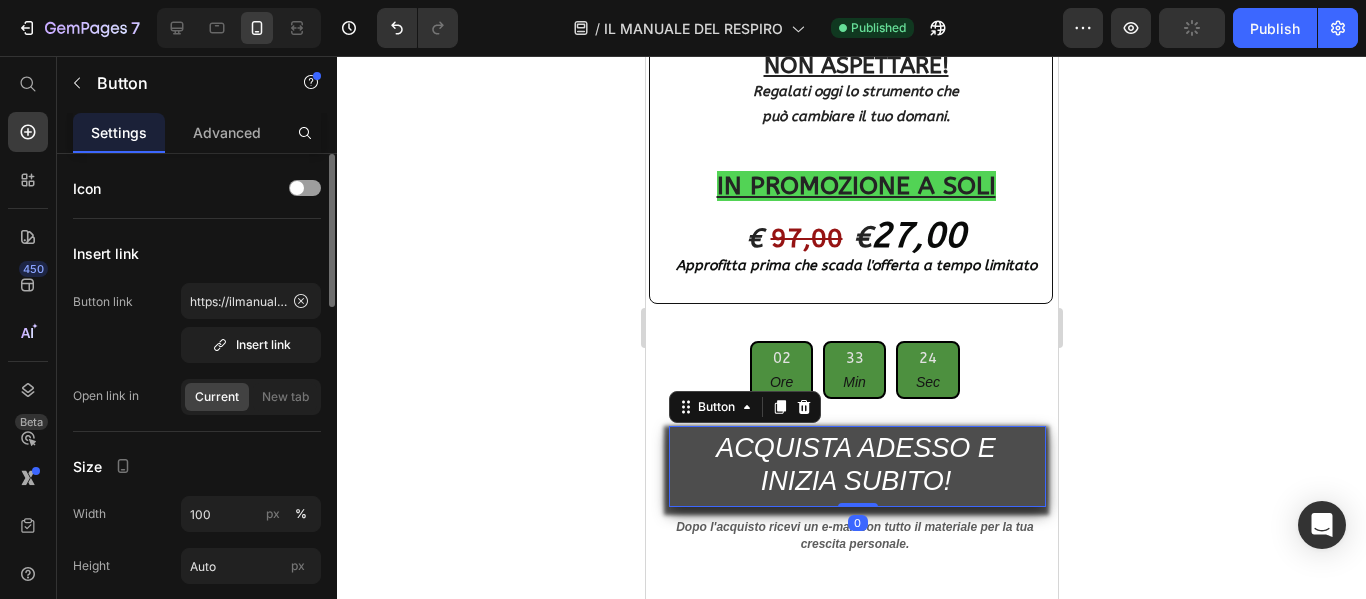 click on "ACQUISTA ADESSO E INIZIA SUBITO!" at bounding box center (856, 467) 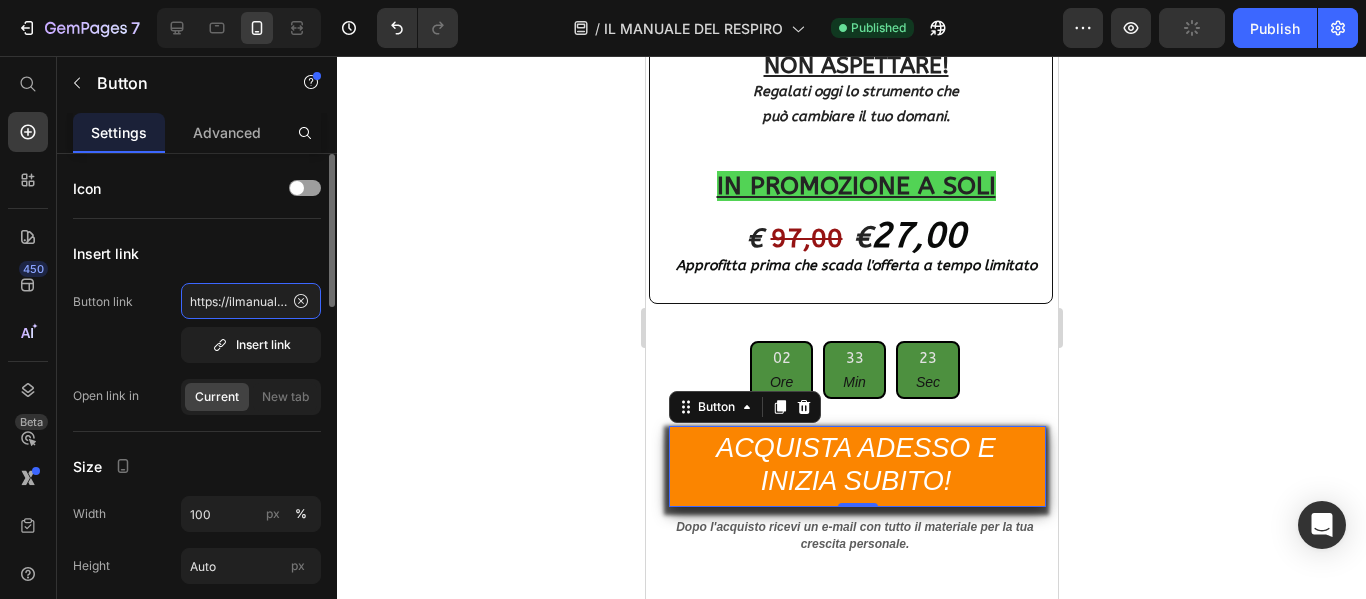 click on "https://ilmanualedelrespiro.it/checkouts/cn/Z2NwLWV1cm9wZS13ZXN0MzowMUpXQVpSQ0VXNlE1U1dDRzUxOEczNVY1Nw?preview_theme_id=177920147788" 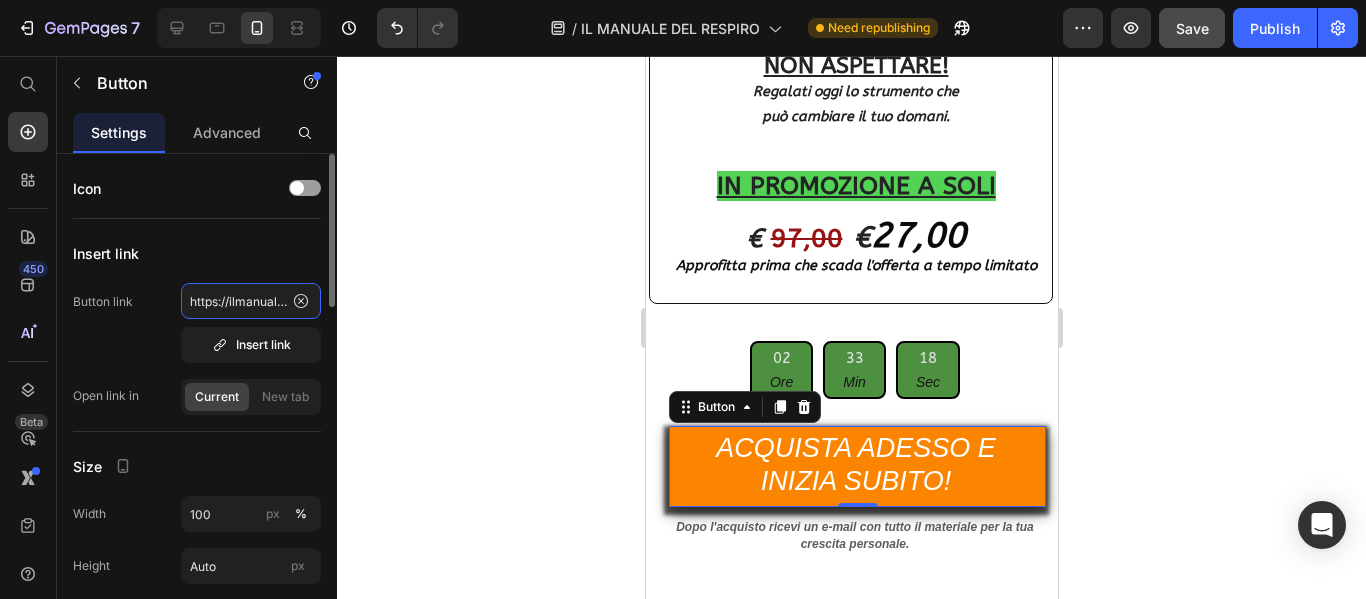 paste on "art" 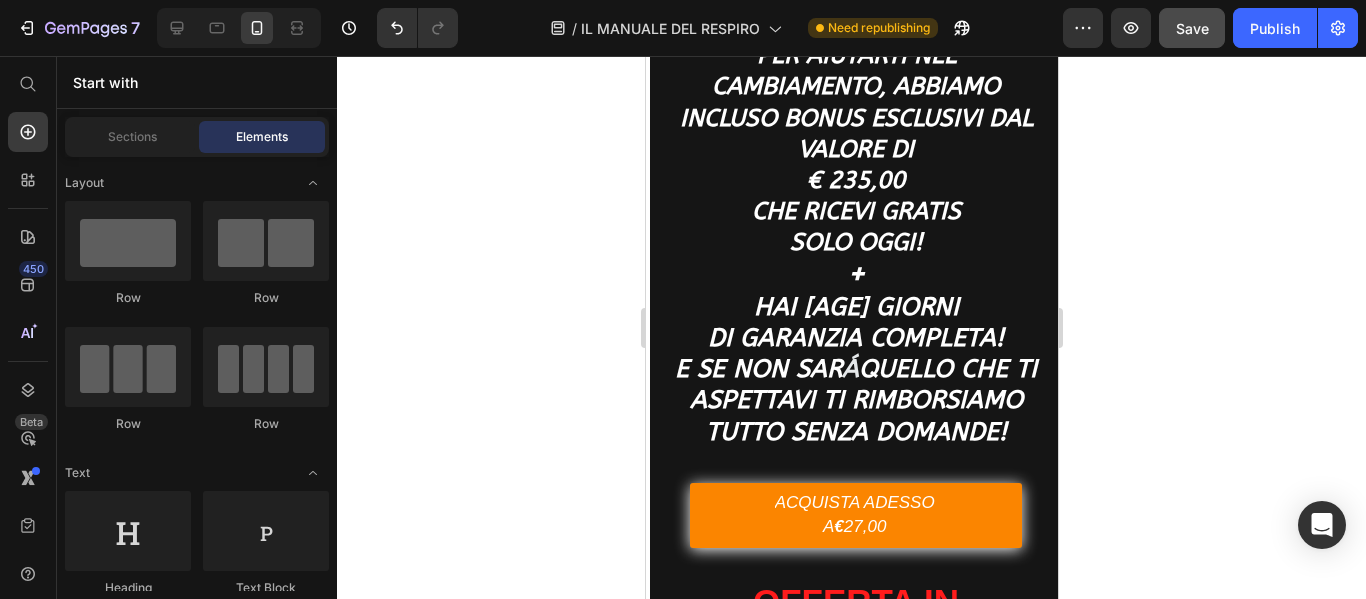 scroll, scrollTop: 14373, scrollLeft: 0, axis: vertical 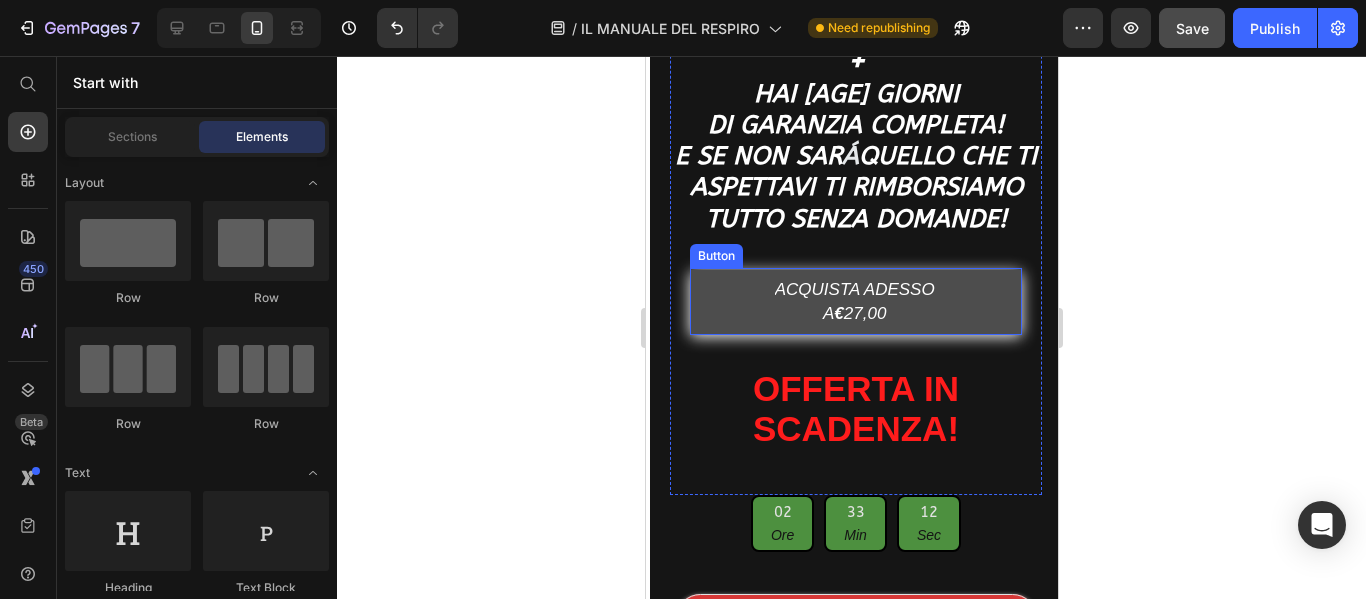 click on "ACQUISTA ADESSO   A  € 27,00" at bounding box center (855, 302) 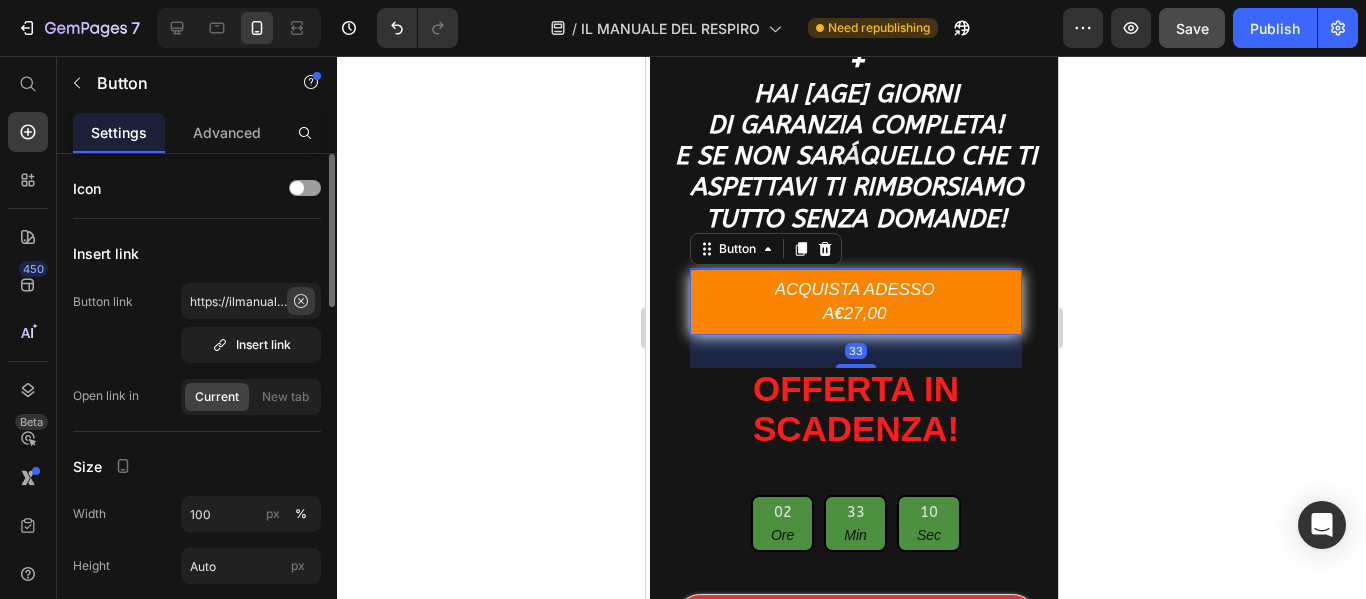 click 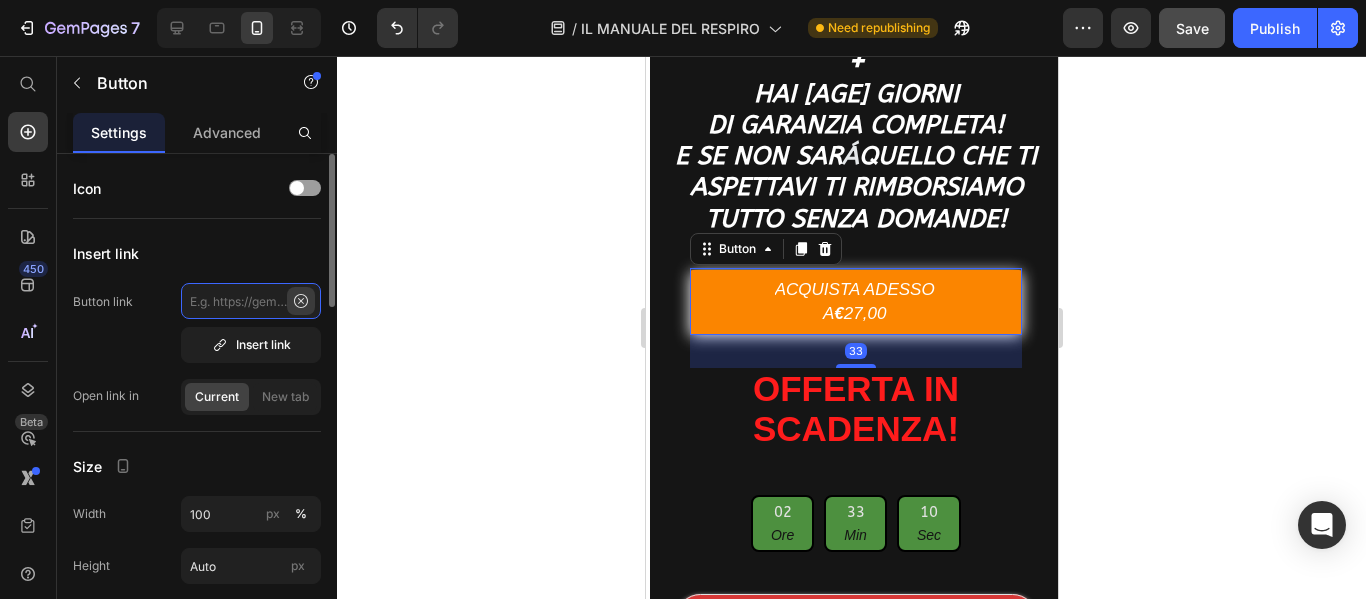scroll, scrollTop: 0, scrollLeft: 0, axis: both 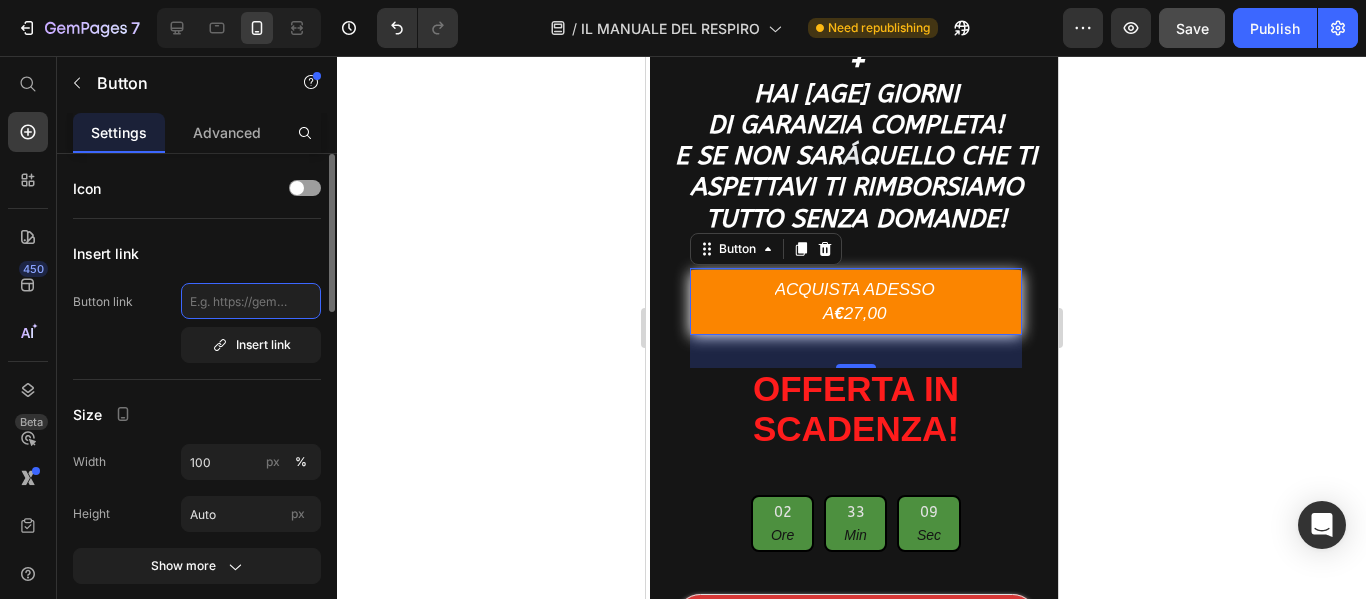 paste on "https://ilmanualedelrespiro.it/cart" 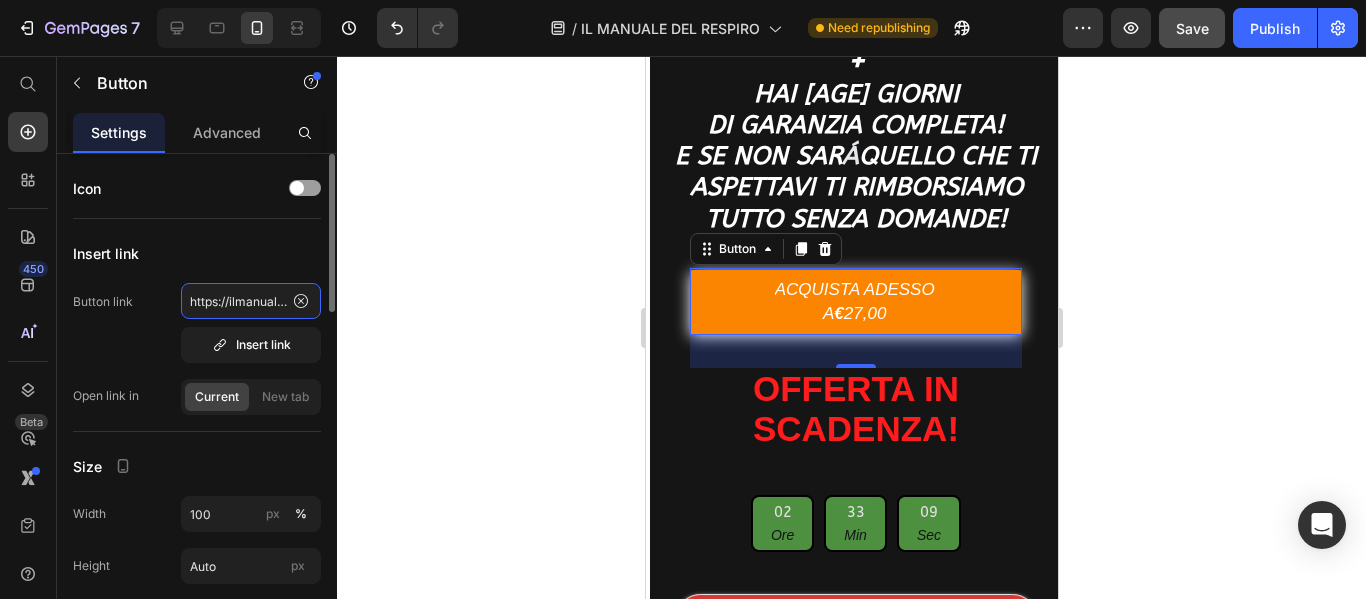 scroll, scrollTop: 0, scrollLeft: 90, axis: horizontal 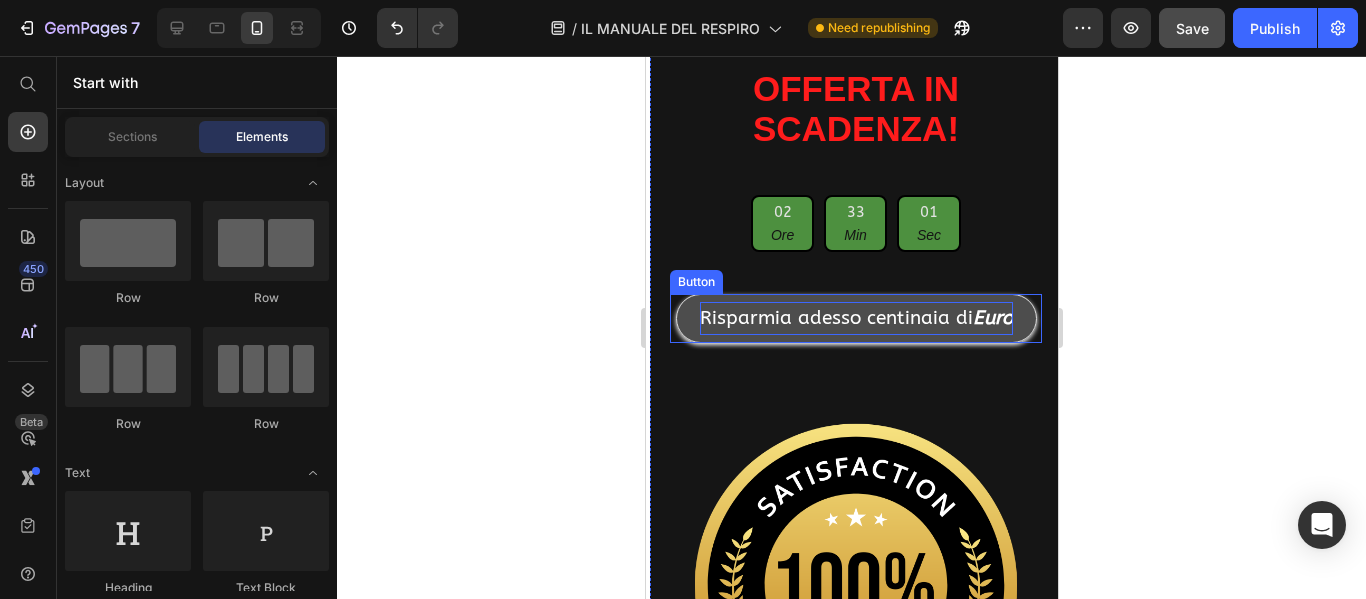 click on "Risparmia adesso centinaia di  Euro" at bounding box center [855, 318] 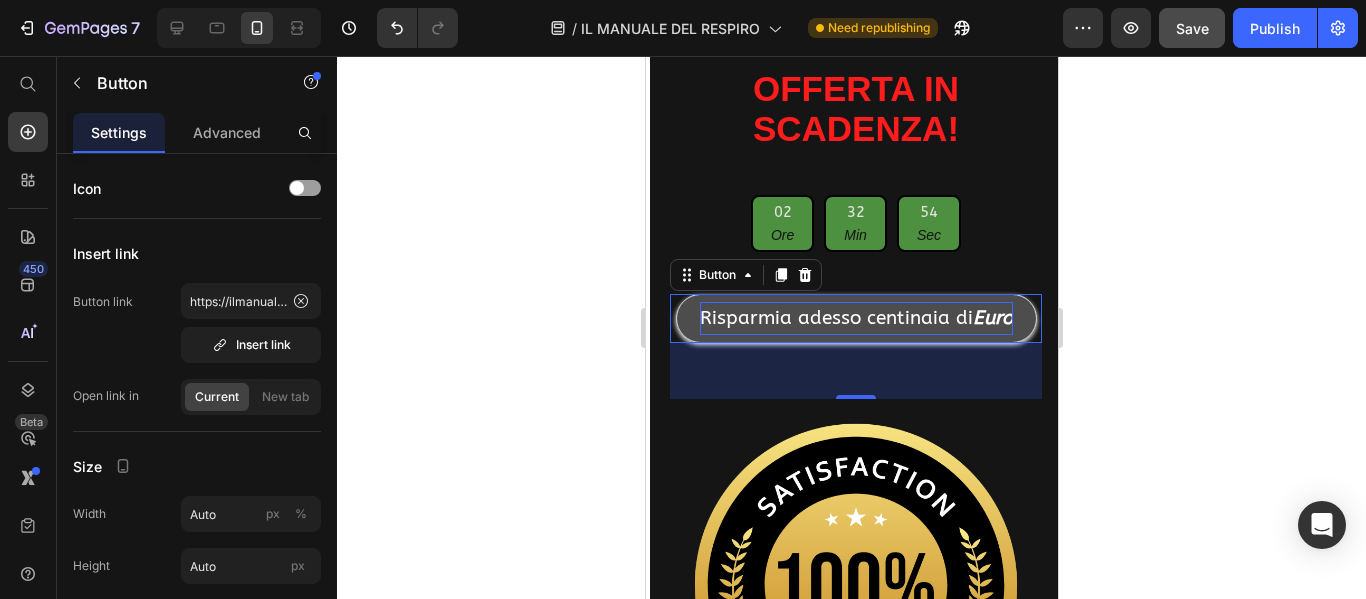 click on "Risparmia adesso centinaia di  Euro" at bounding box center (855, 318) 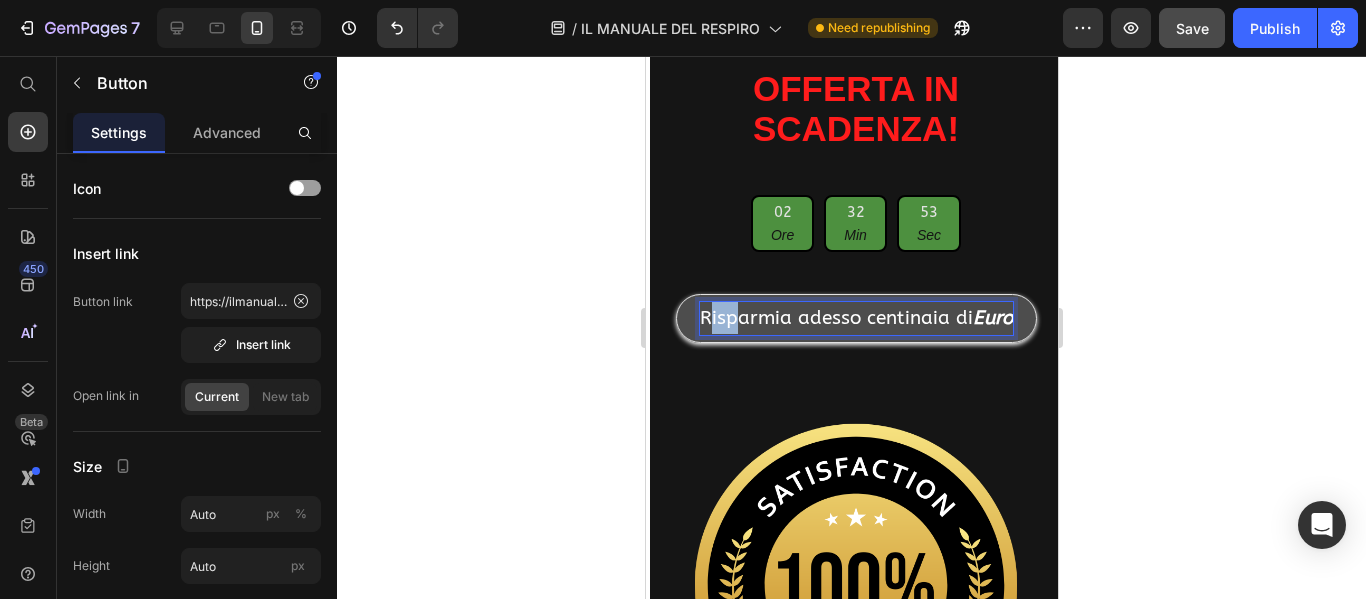 click on "Risparmia adesso centinaia di  Euro" at bounding box center (855, 318) 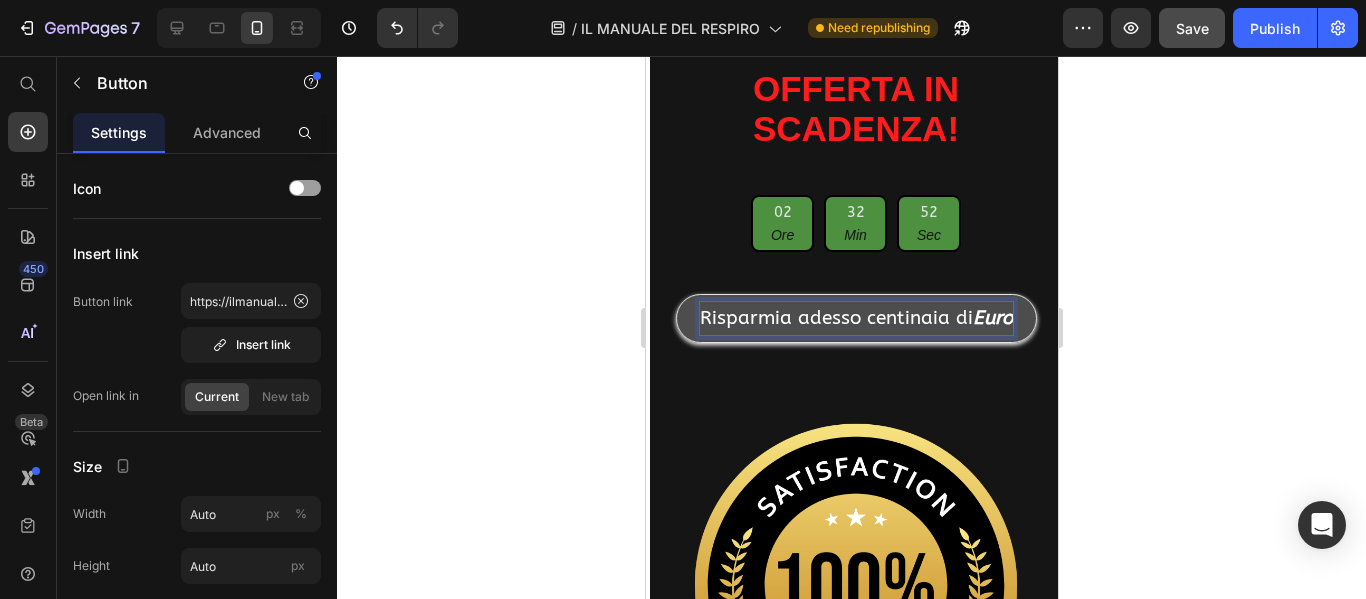 click on "Risparmia adesso centinaia di  Euro" at bounding box center (855, 318) 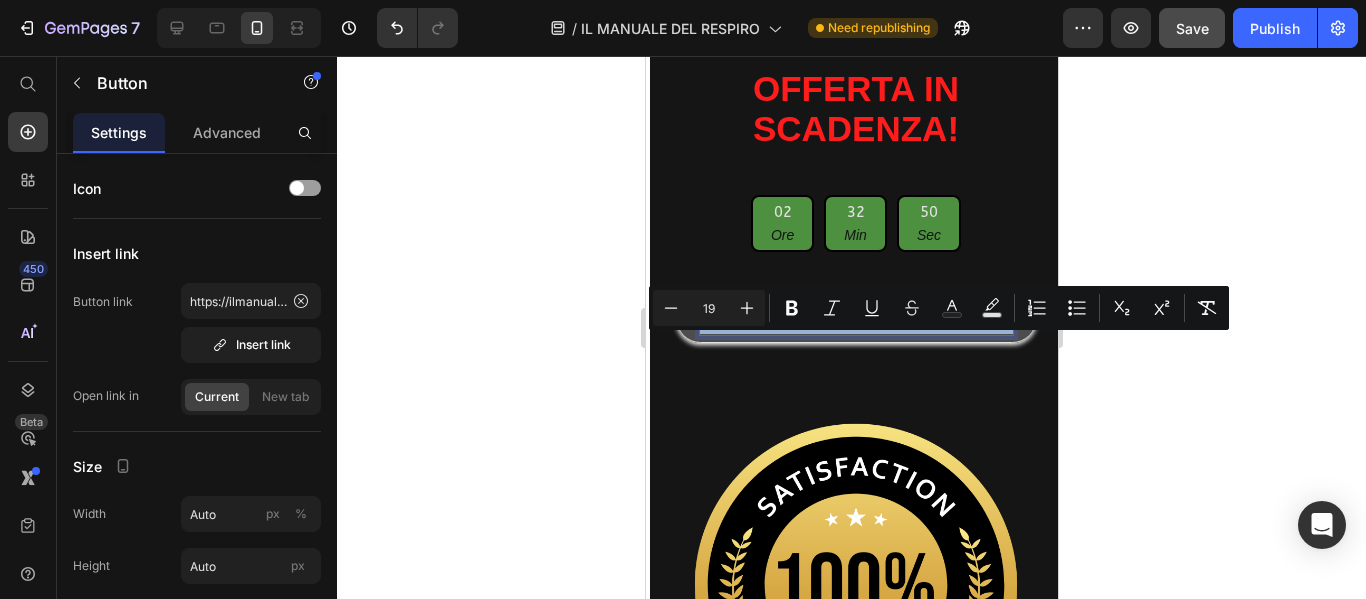 drag, startPoint x: 715, startPoint y: 350, endPoint x: 948, endPoint y: 384, distance: 235.46762 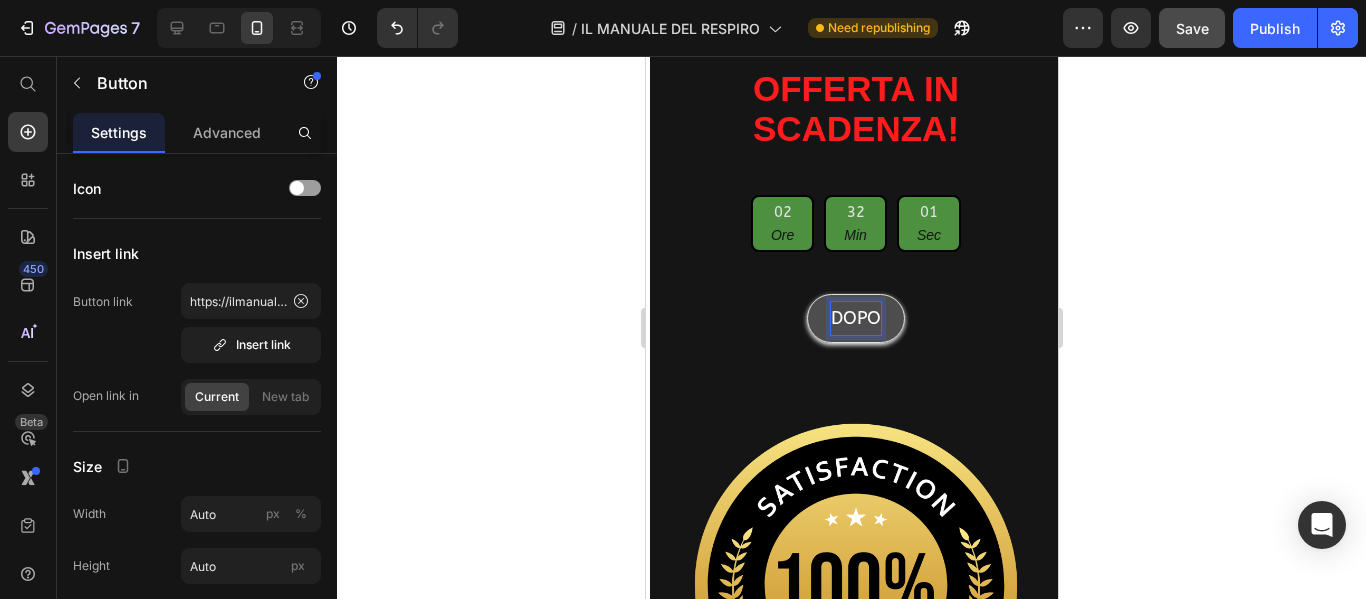 click on "DOPO" at bounding box center [855, 318] 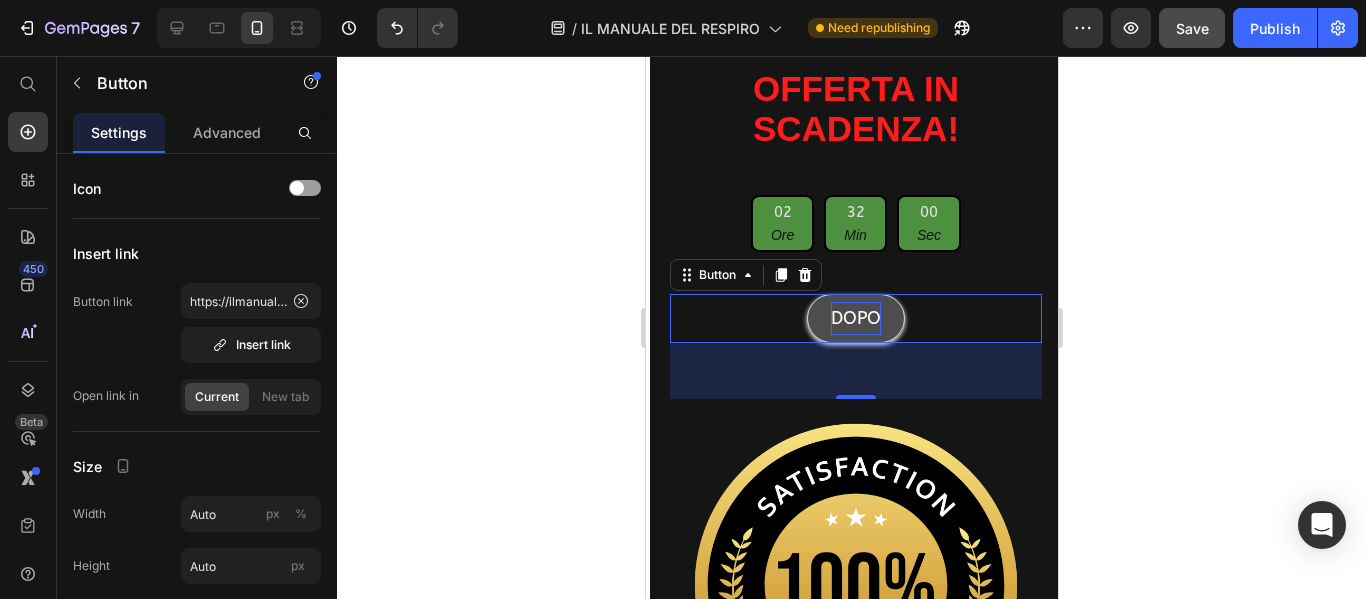 scroll, scrollTop: 15088, scrollLeft: 0, axis: vertical 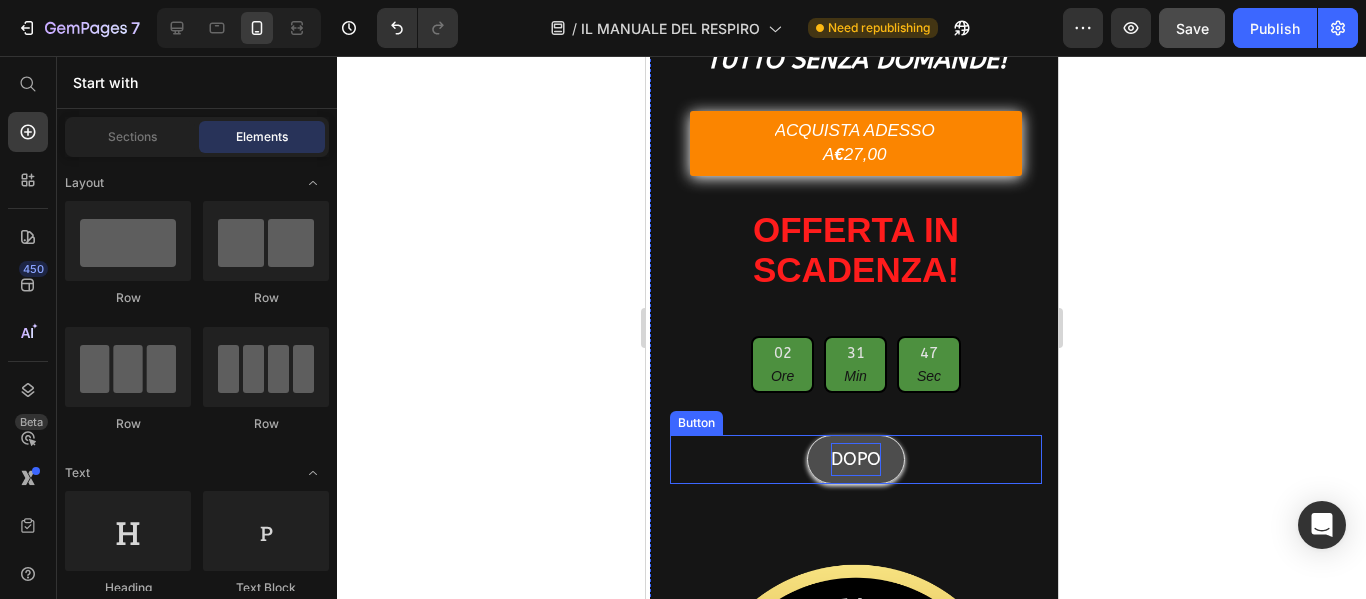 click on "DOPO" at bounding box center [855, 459] 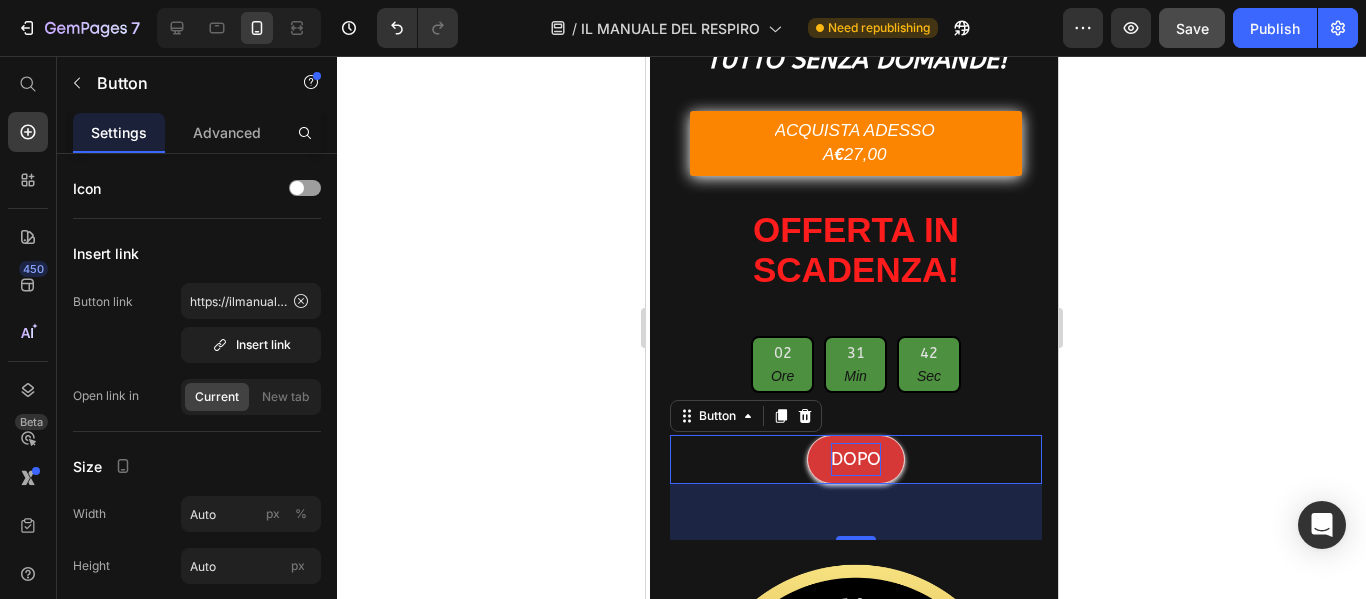 drag, startPoint x: 875, startPoint y: 437, endPoint x: 828, endPoint y: 433, distance: 47.169907 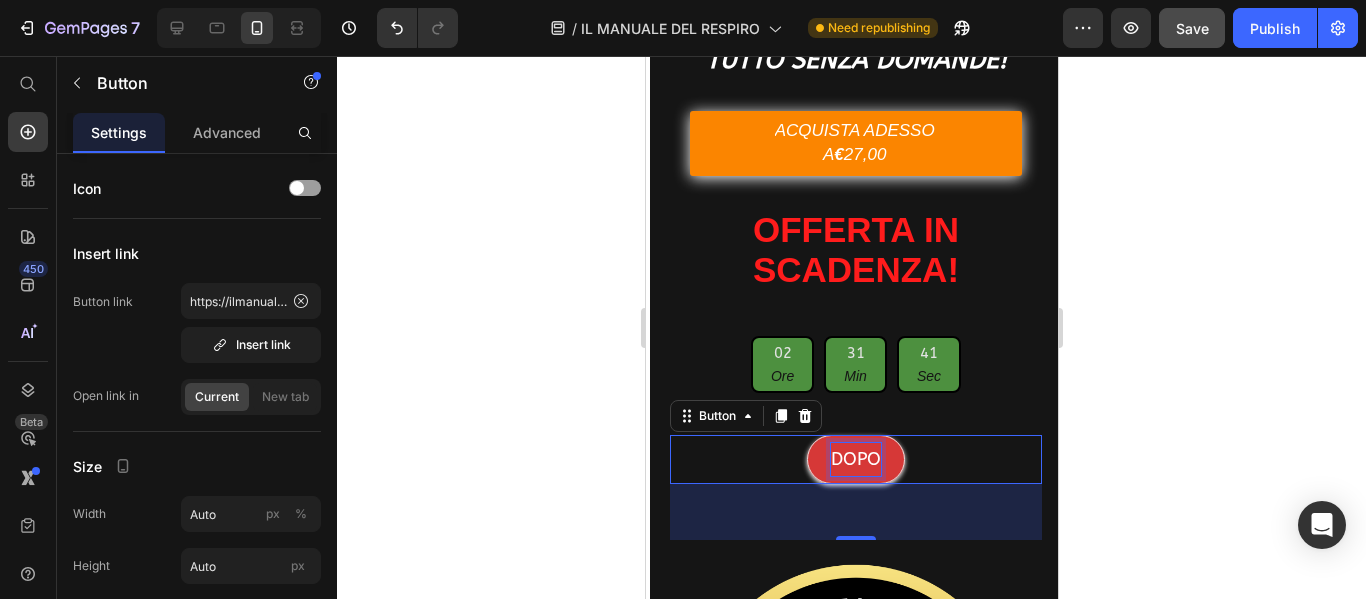 click on "DOPO" at bounding box center (855, 459) 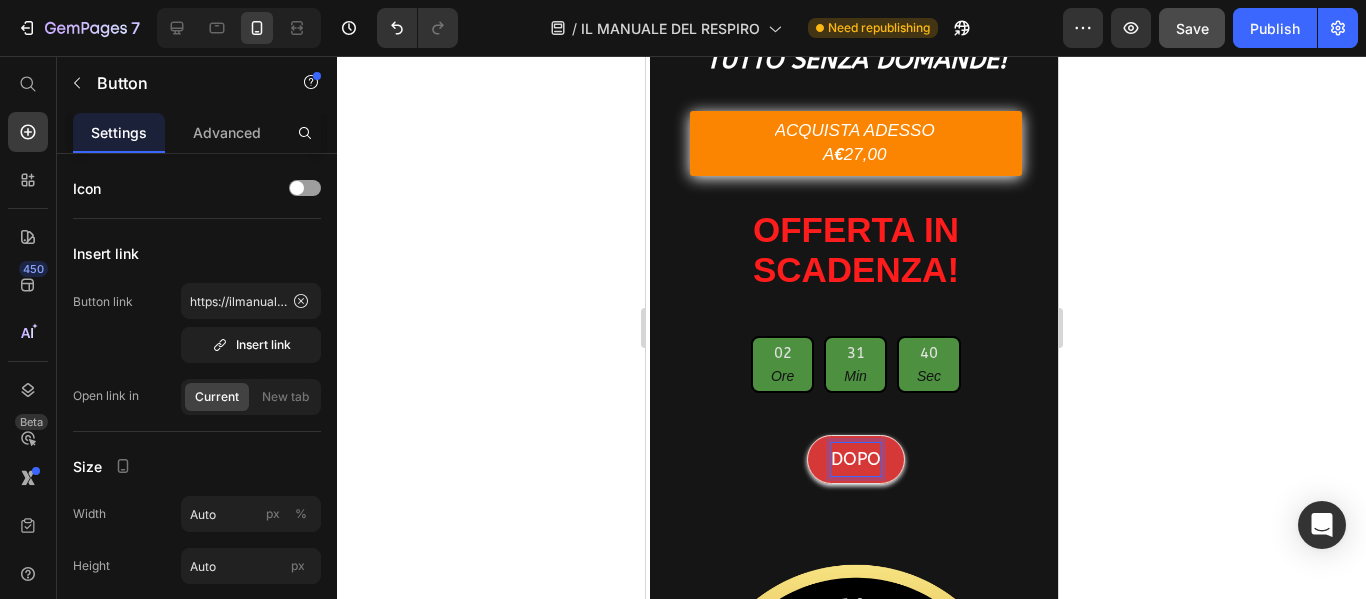 drag, startPoint x: 819, startPoint y: 431, endPoint x: 910, endPoint y: 419, distance: 91.787796 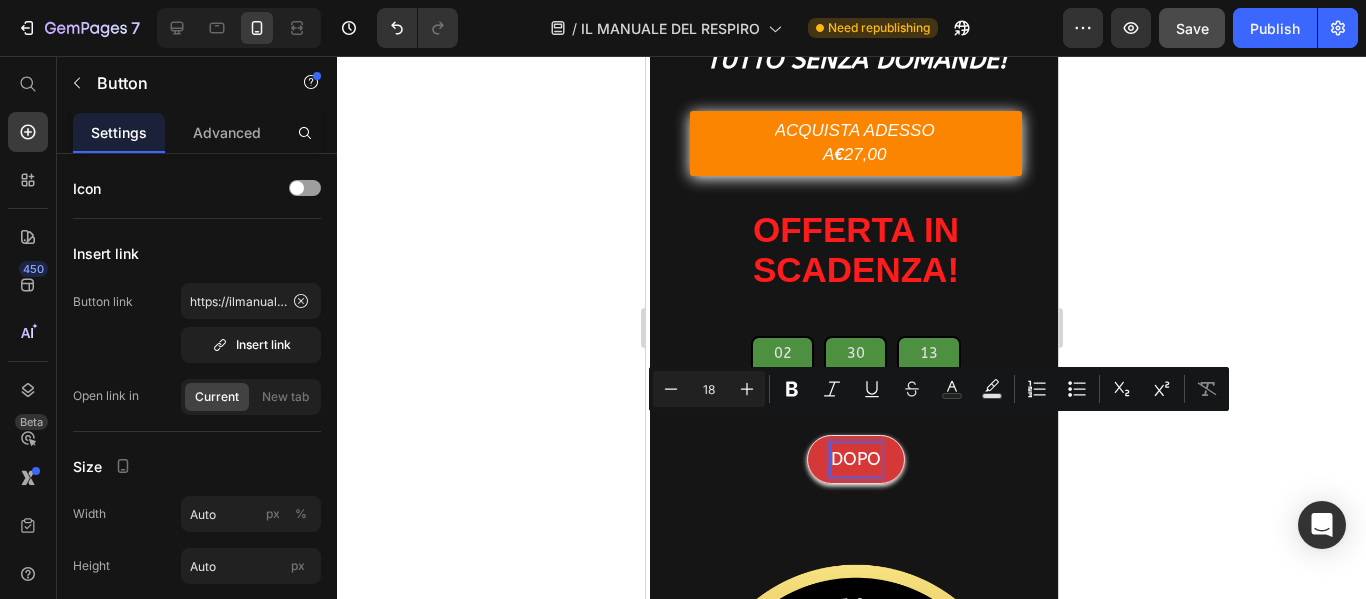 click on "DOPO" at bounding box center (855, 459) 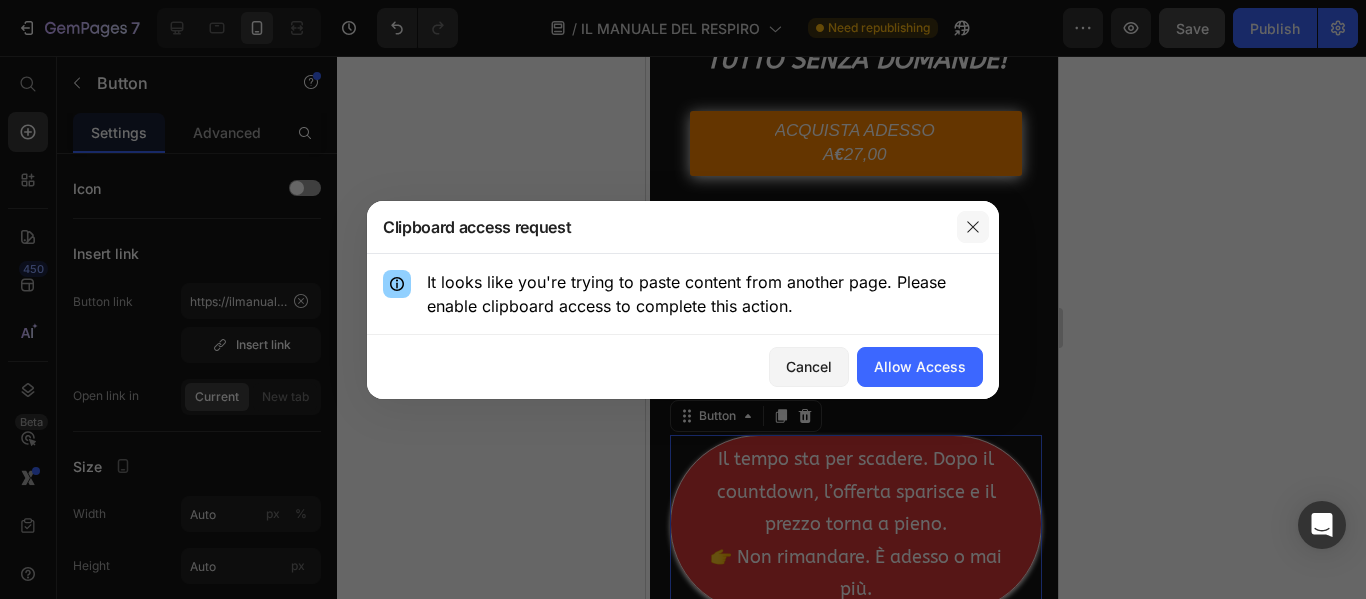 click 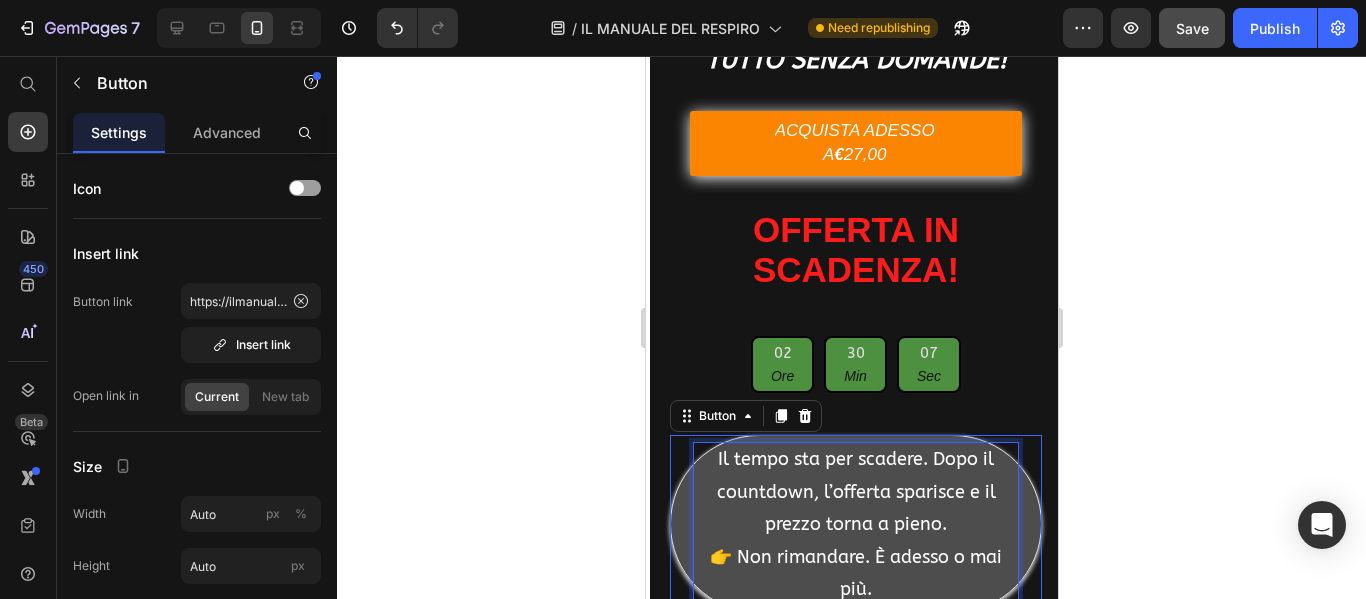 click on "Il tempo sta per scadere. Dopo il countdown, l’offerta sparisce e il prezzo torna a pieno. 👉 Non rimandare. È adesso o mai più." at bounding box center (855, 524) 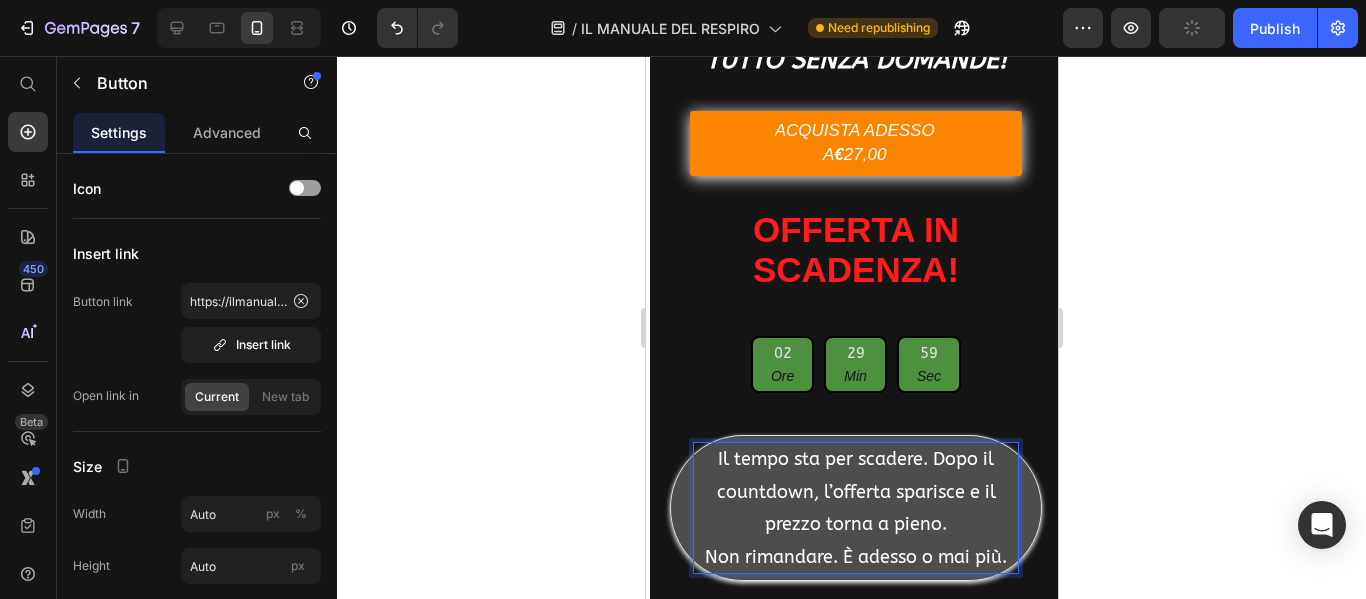 click on "Il tempo sta per scadere. Dopo il countdown, l’offerta sparisce e il prezzo torna a pieno. Non rimandare. È adesso o mai più." at bounding box center [855, 508] 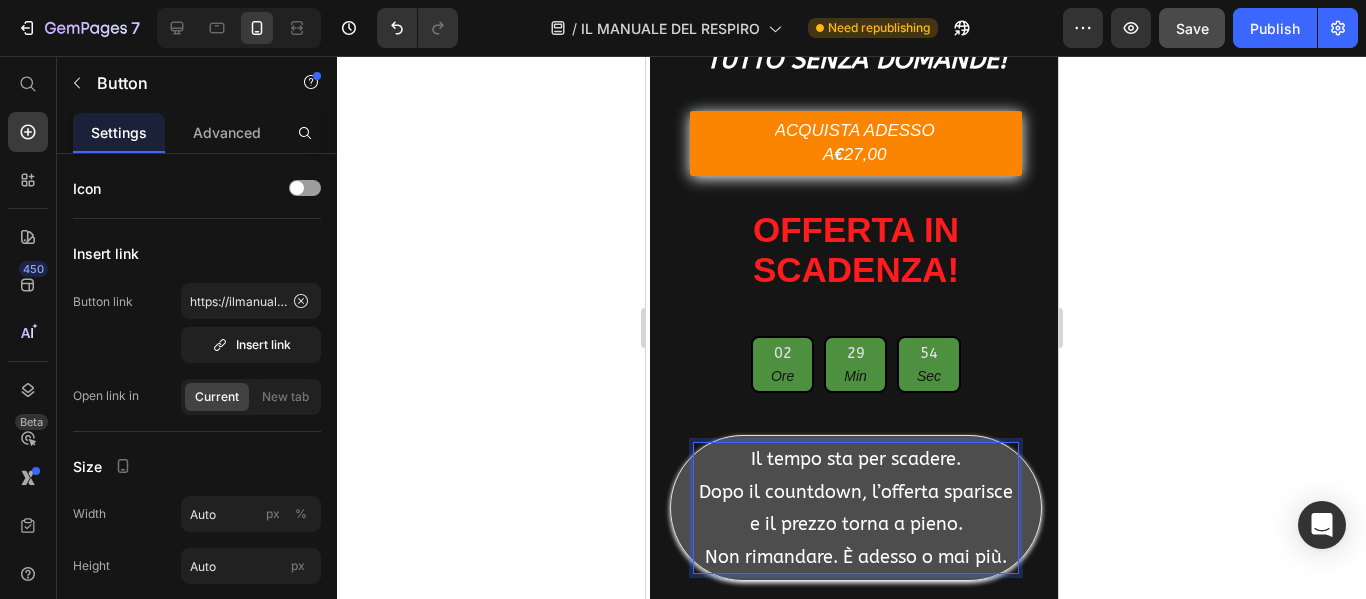 click on "Il tempo sta per scadere. Dopo il countdown, l’offerta sparisce e il prezzo torna a pieno. Non rimandare. È adesso o mai più." at bounding box center (855, 508) 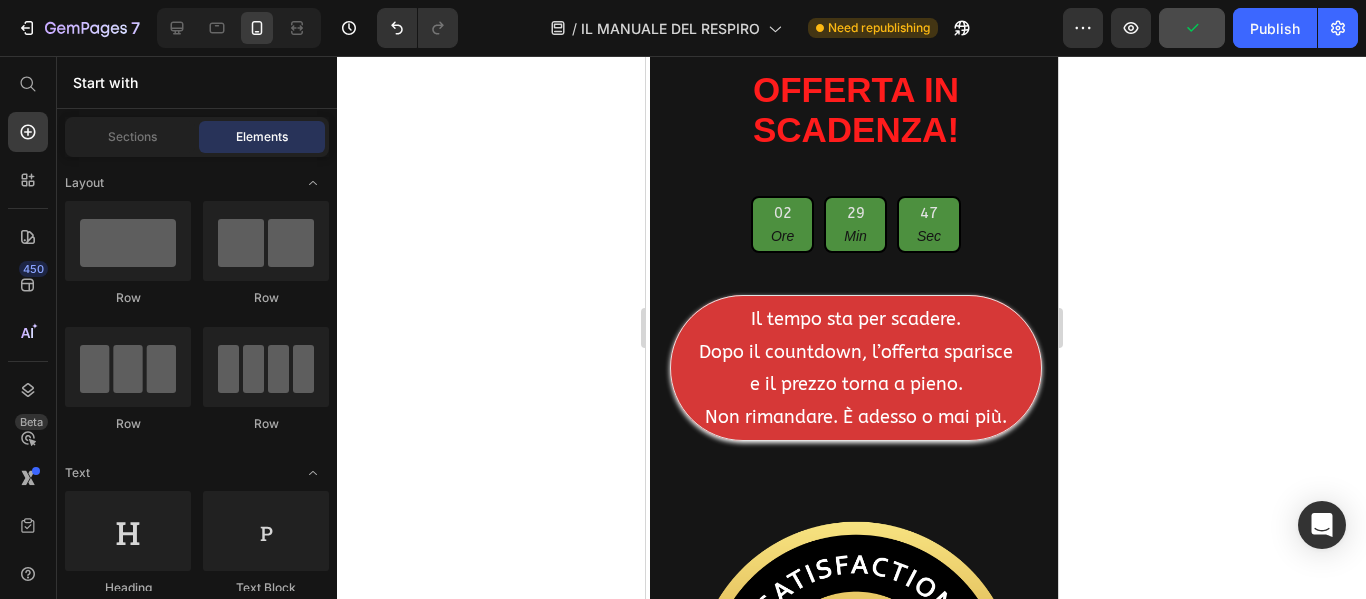 scroll, scrollTop: 14652, scrollLeft: 0, axis: vertical 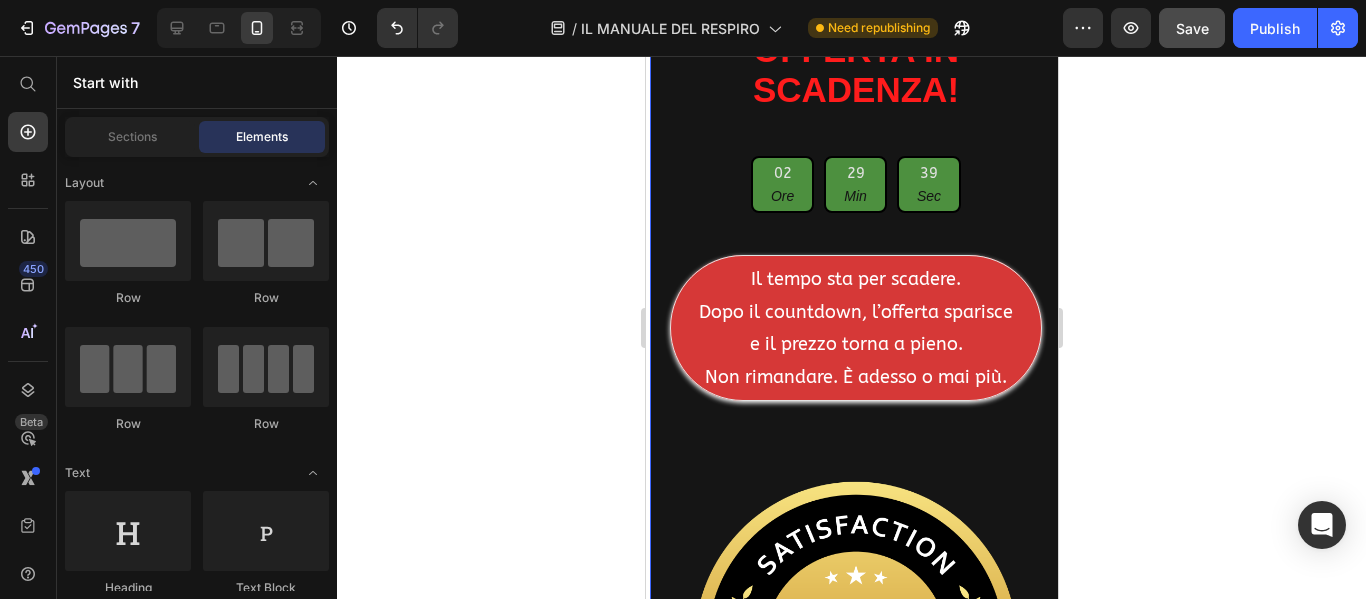 click on "pER AIUTARTI NEL CAMBIAMENTO, ABBIAMO INCLUSO BONUS ESCLUSIVI DAL VALORE DI € [CURRENCY] [PRICE] CHE RICEVI GRATIS SOLO OGGI! + hAI [AGE] gIORNI DI GARANZIA COMPLETA! e sE NON SARÀ QUELLO CHE TI ASPETTAVI TI RIMBORSIAMO TUTTO sENZA DOMANDE! ACQUISTA ADESSO A € [CURRENCY] [PRICE] OFFERTA IN SCADENZA! Il tempo sta per scadere. Dopo il countdown, l’offerta sparisce e il prezzo torna a pieno. Non rimandare. È adesso o mai più. Garanzia 100% senza rischi Garanzia di rimborso [AGE] Giorni ! Se per QUALSIASI motivo ritieni che dopo aver provato il nostro METODO non sentirai nemmeno un piccolo cambiamento, tieni pure il manuale. Ti rimborsiamo senza fare domande. Ma sappi questo: la maggior parte delle persone sente già qualcosa al primo esercizio." at bounding box center [855, 266] 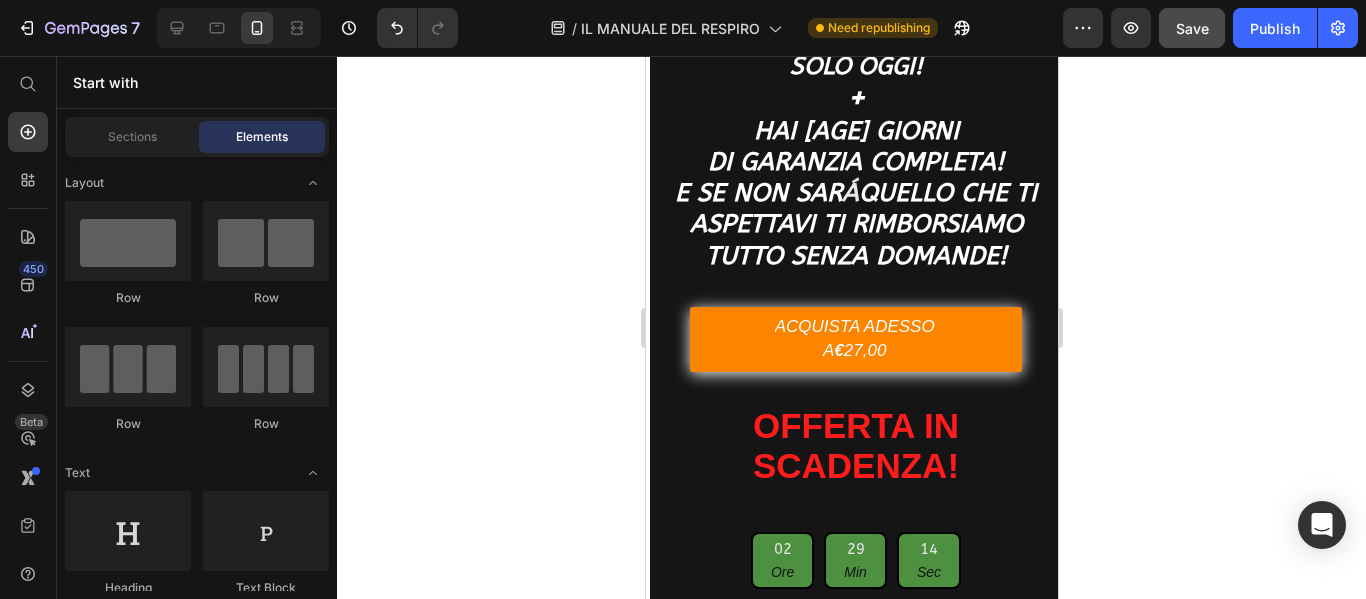 scroll, scrollTop: 14161, scrollLeft: 0, axis: vertical 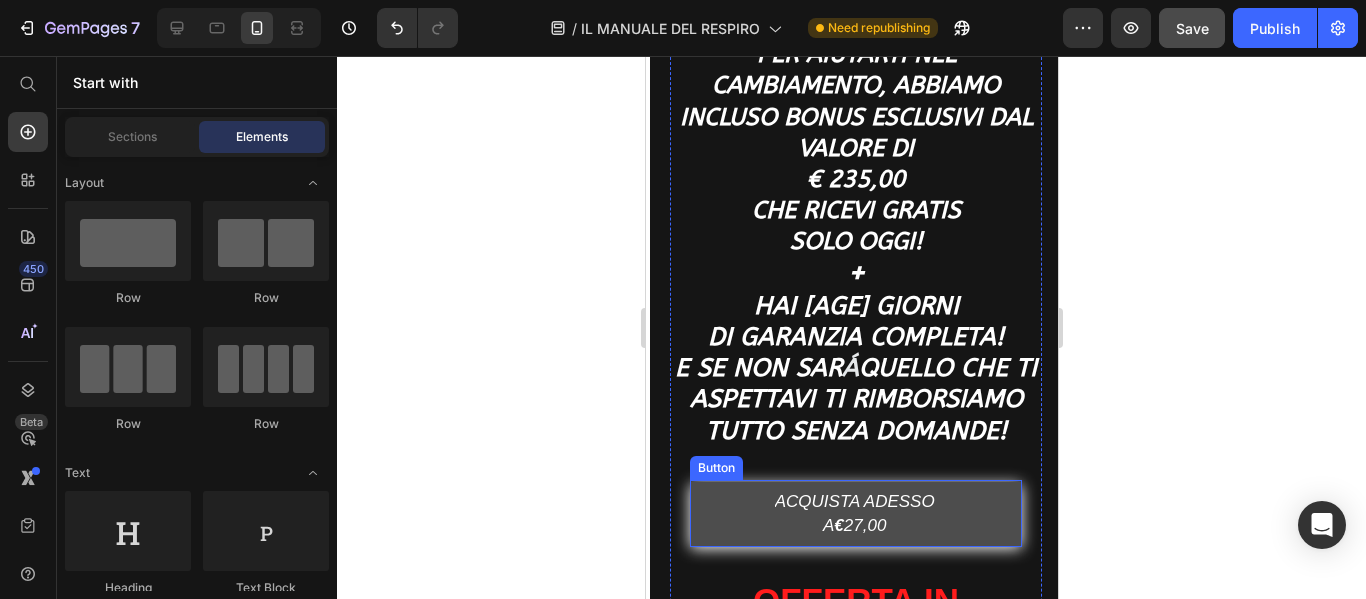click on "ACQUISTA ADESSO   A  € 27,00" at bounding box center (855, 514) 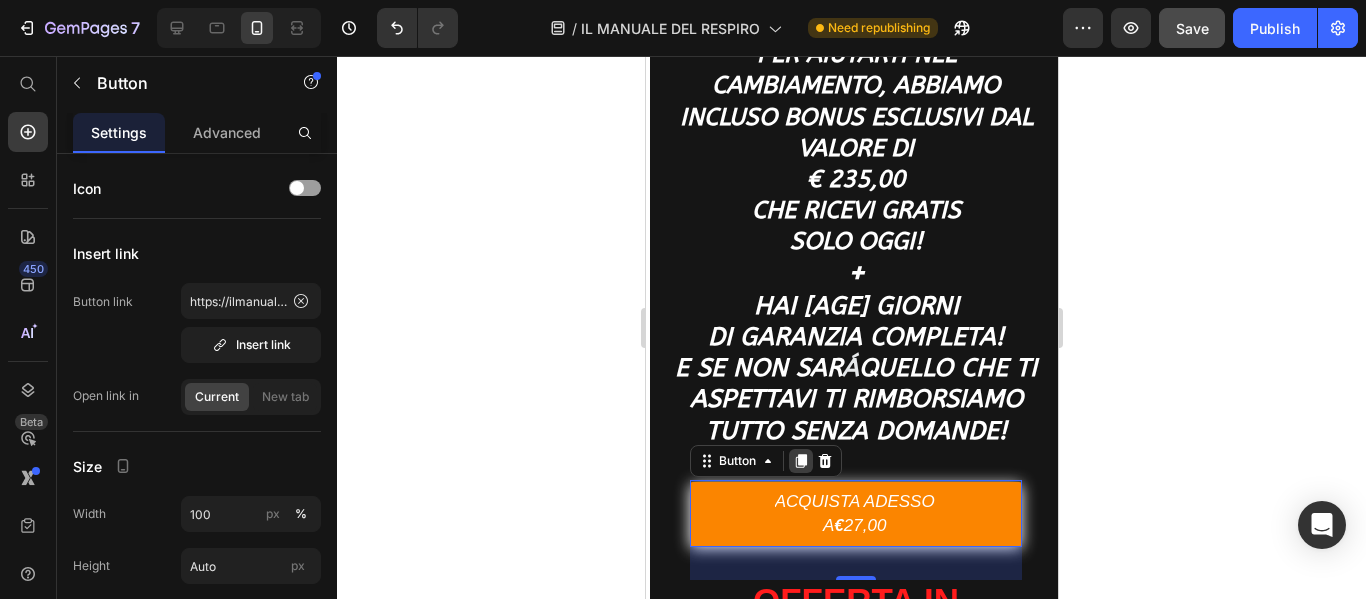 click 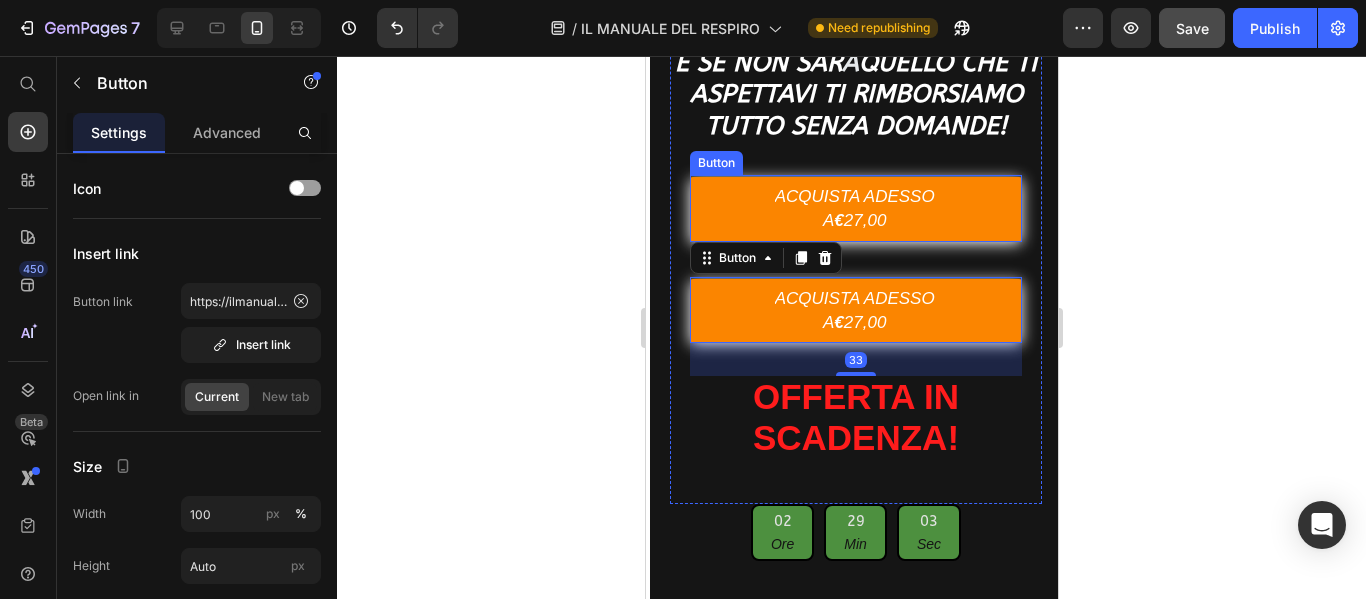 scroll, scrollTop: 14588, scrollLeft: 0, axis: vertical 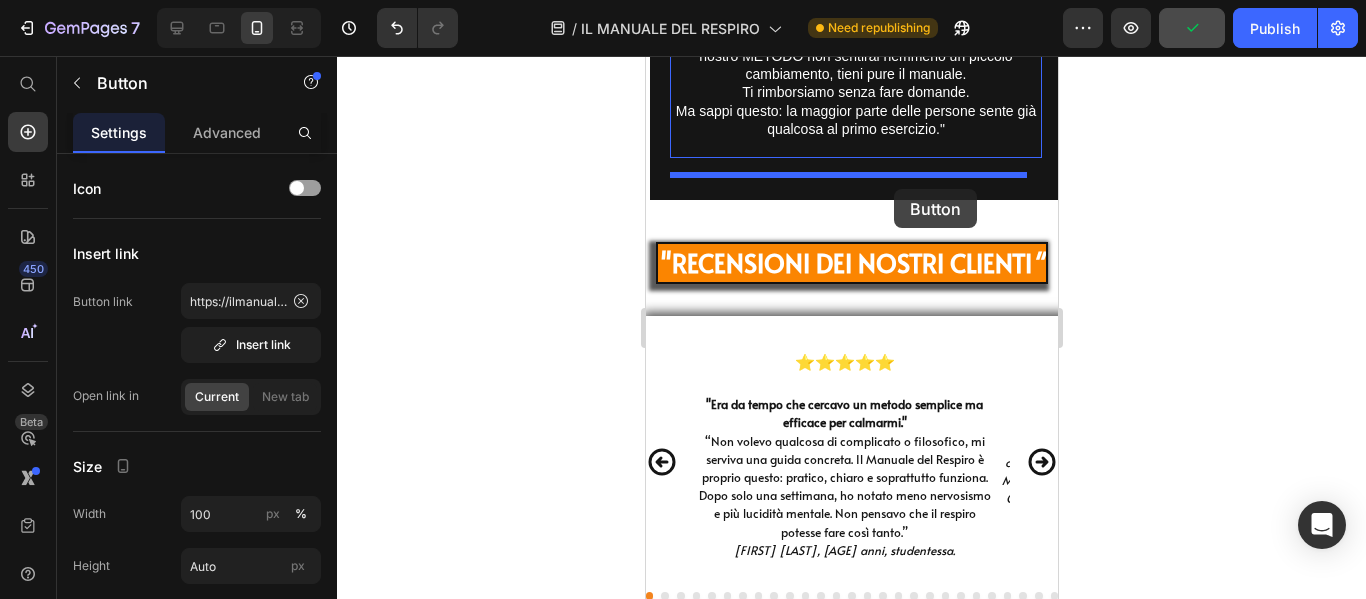 drag, startPoint x: 960, startPoint y: 162, endPoint x: 893, endPoint y: 189, distance: 72.235725 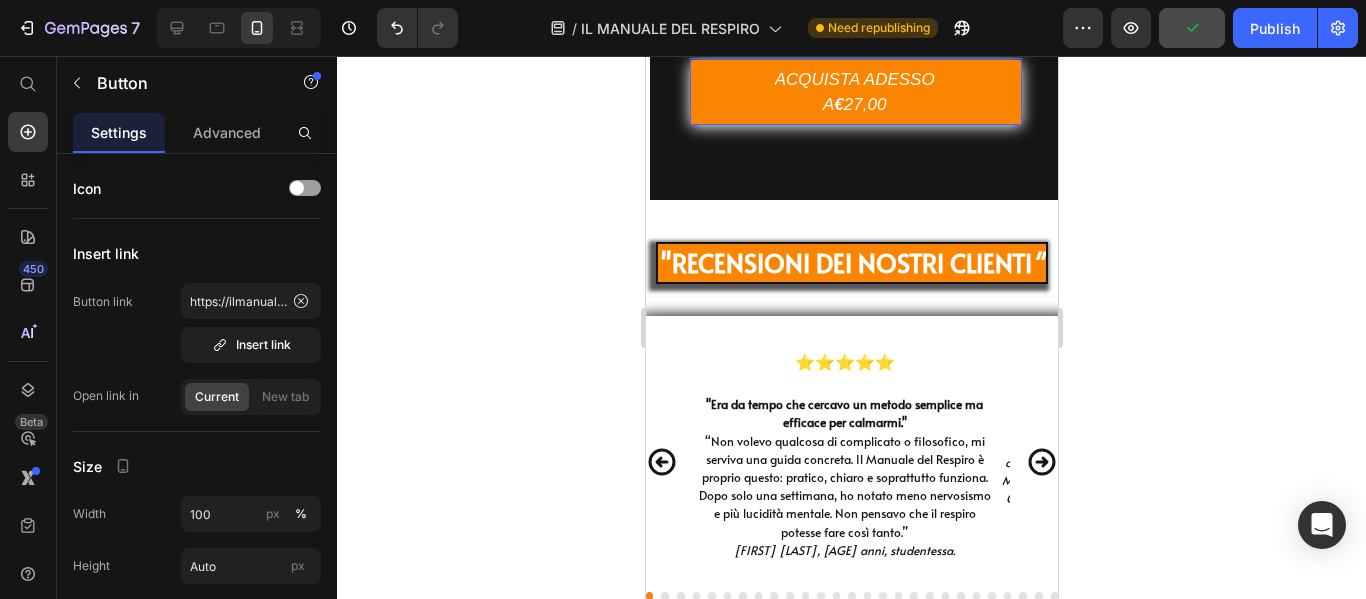 scroll, scrollTop: 15541, scrollLeft: 0, axis: vertical 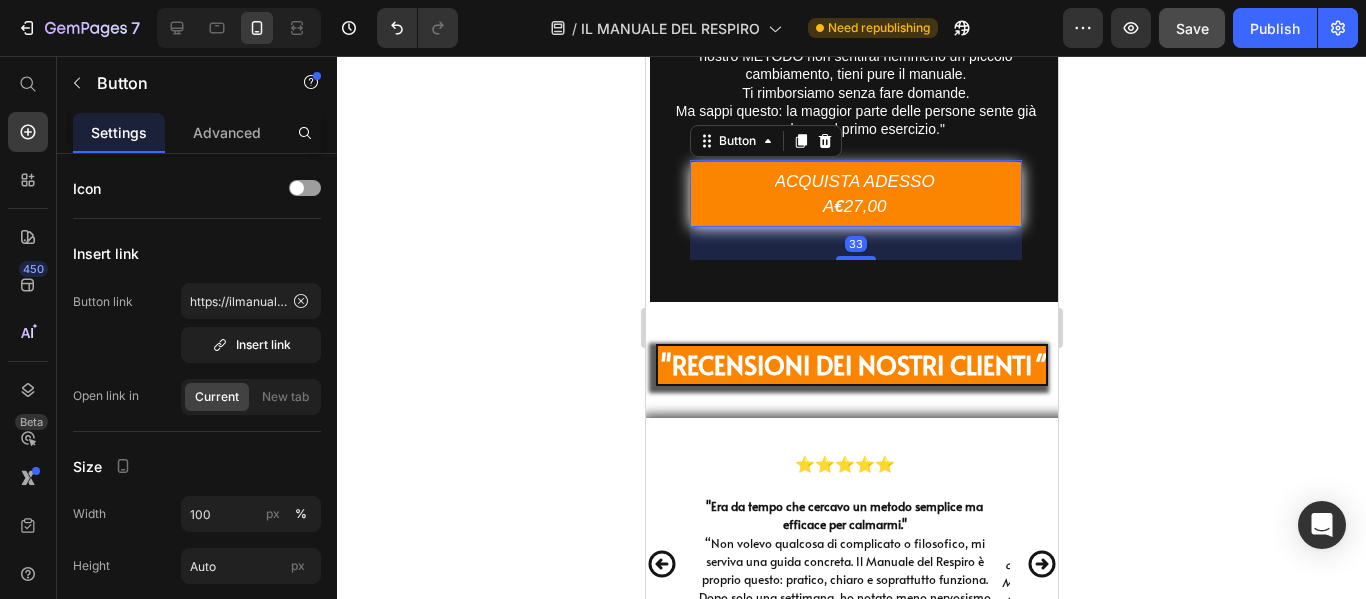 click on "33" at bounding box center (855, 243) 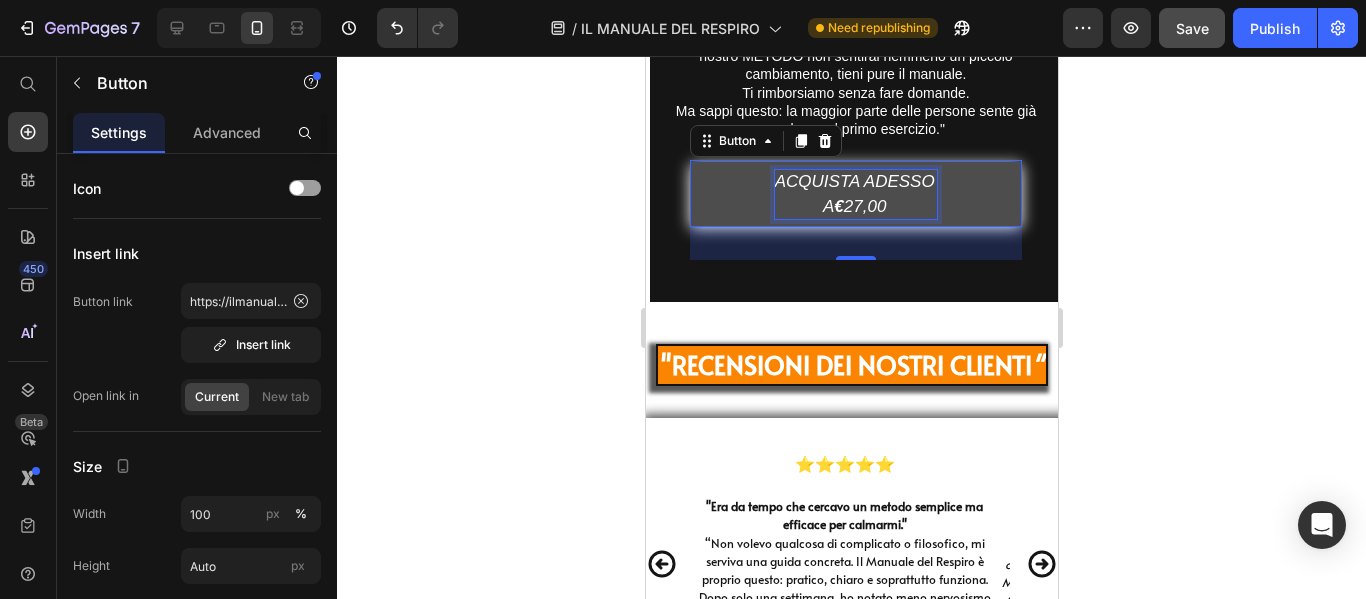 click on "ACQUISTA ADESSO" at bounding box center [854, 181] 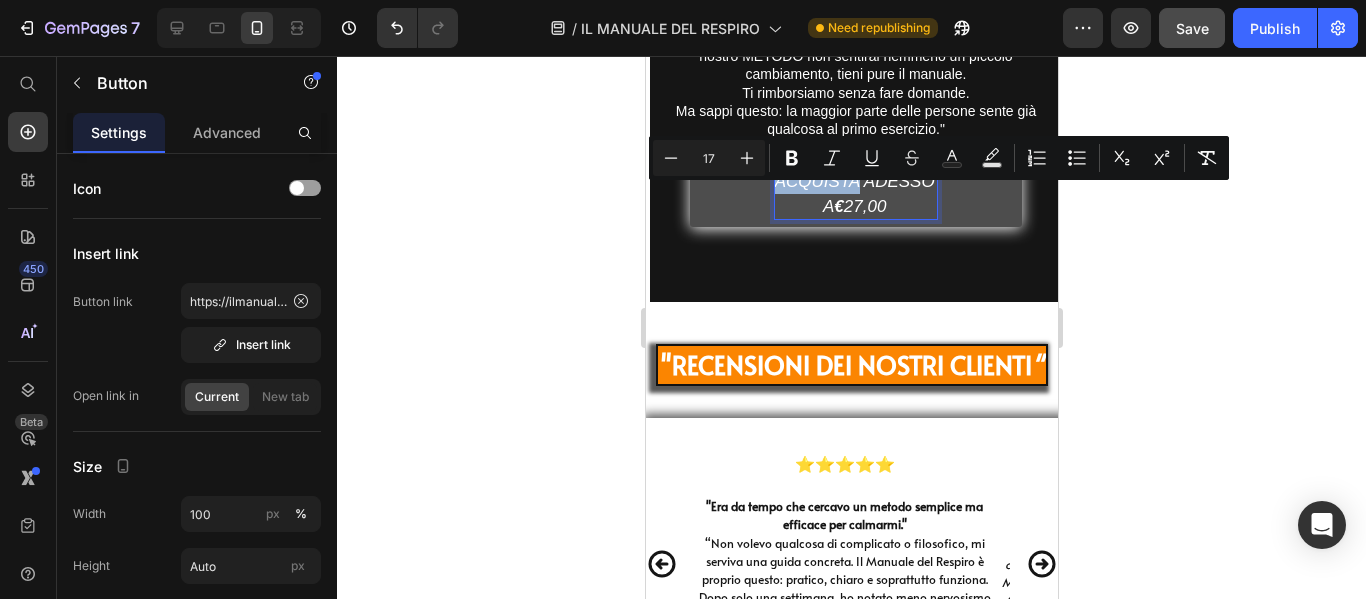 drag, startPoint x: 767, startPoint y: 194, endPoint x: 850, endPoint y: 199, distance: 83.15047 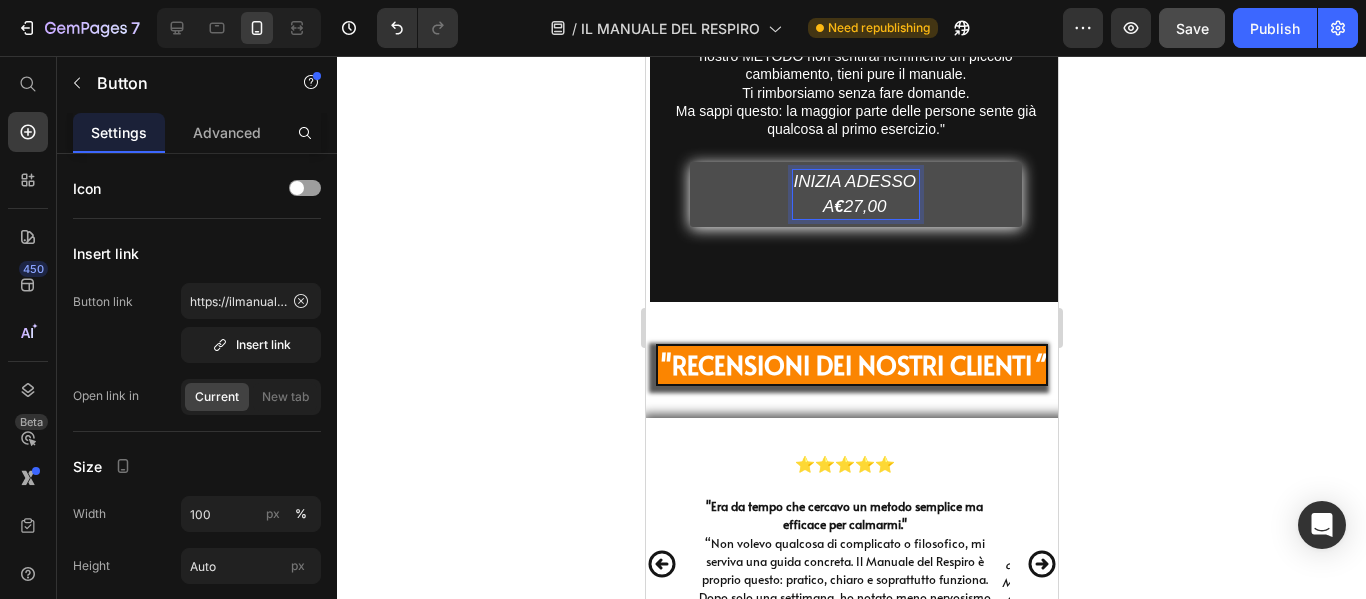 click on "INIZIA ADESSO  A  € 27,00" at bounding box center (854, 194) 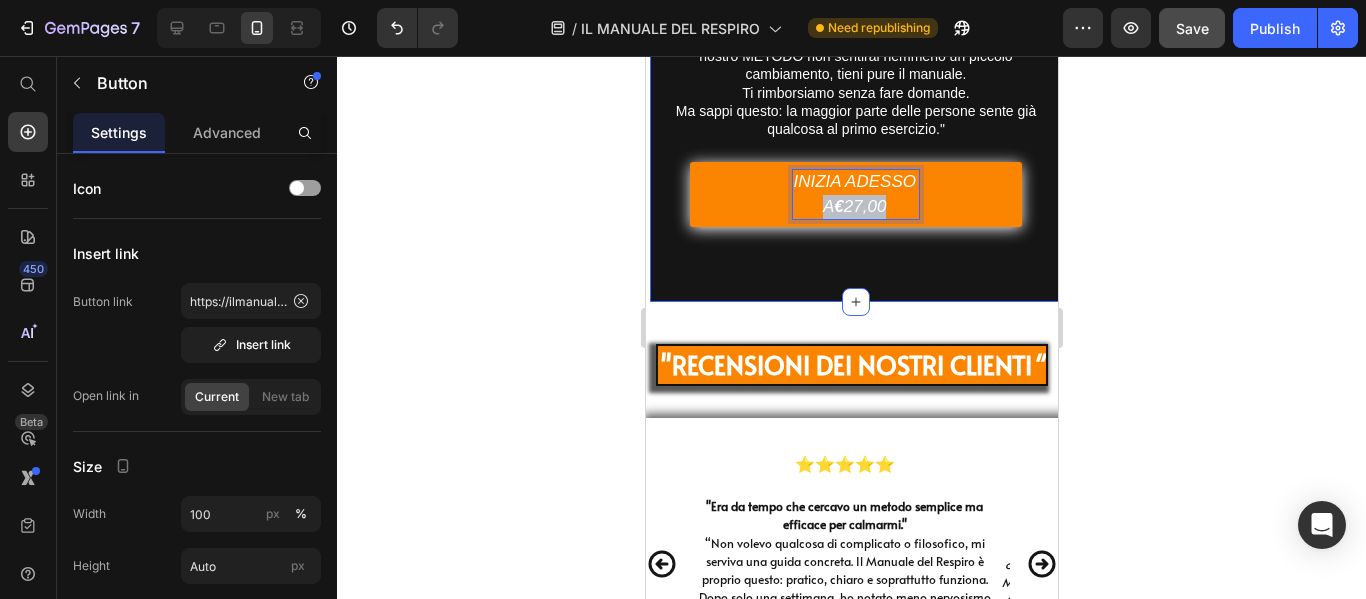 drag, startPoint x: 902, startPoint y: 224, endPoint x: 653, endPoint y: 252, distance: 250.56935 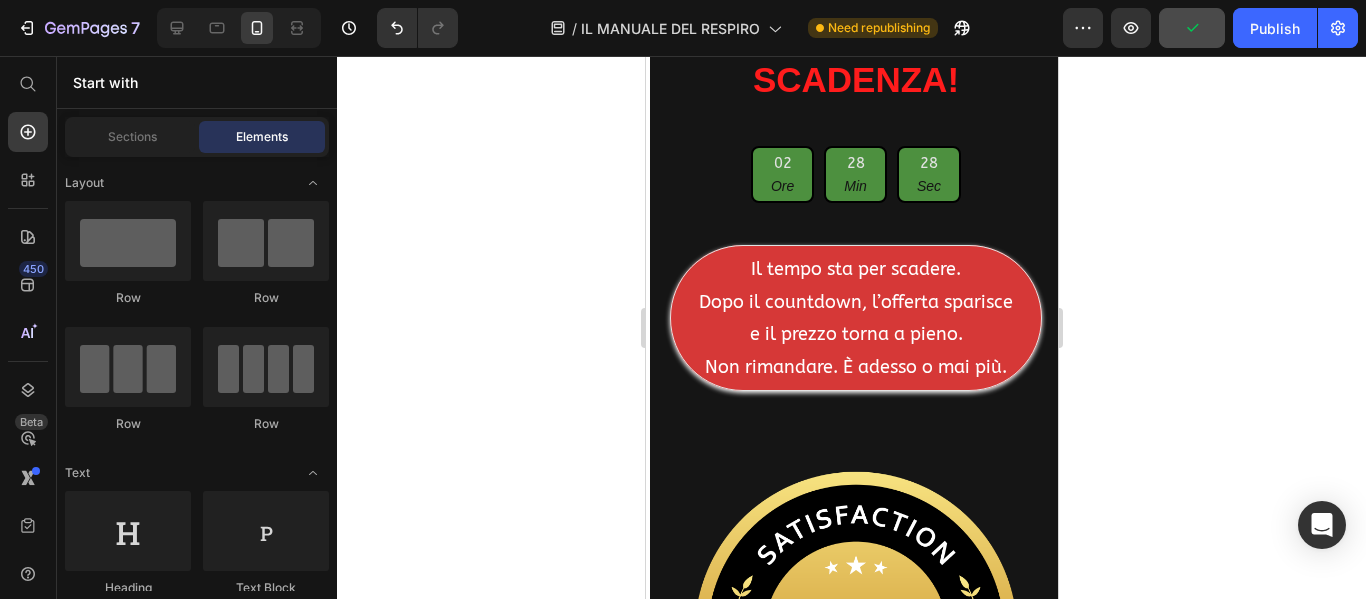 scroll, scrollTop: 14622, scrollLeft: 0, axis: vertical 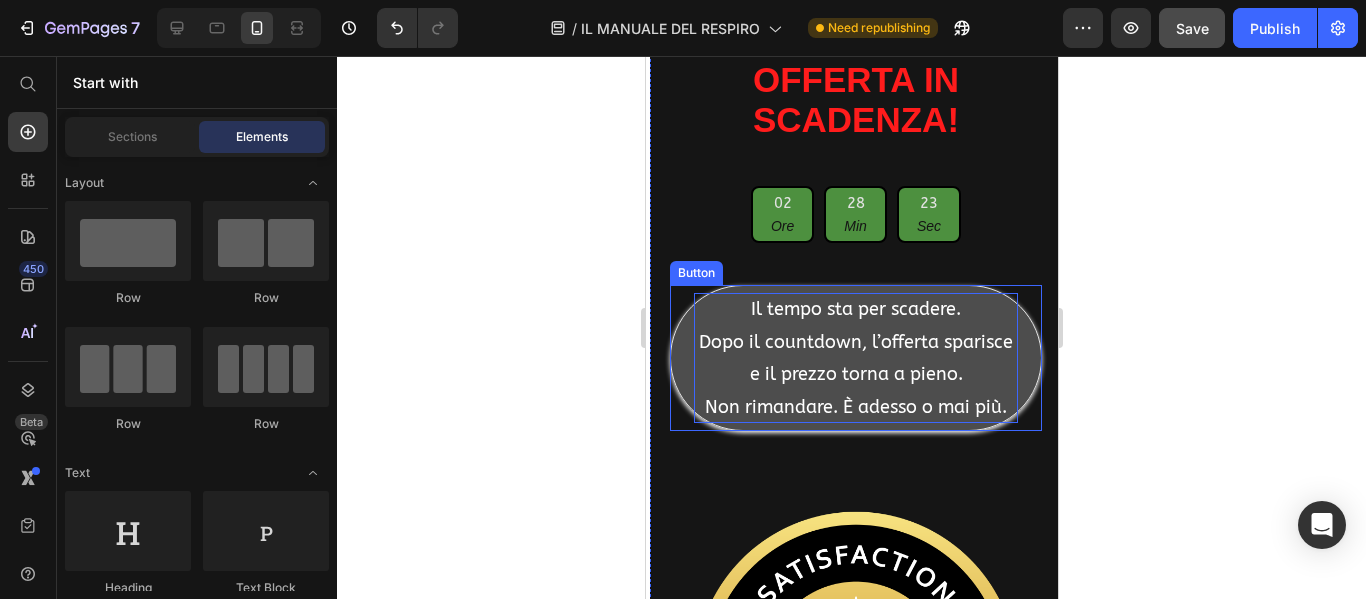 click on "Il tempo sta per scadere. Dopo il countdown, l’offerta sparisce e il prezzo torna a pieno. Non rimandare. È adesso o mai più." at bounding box center (855, 358) 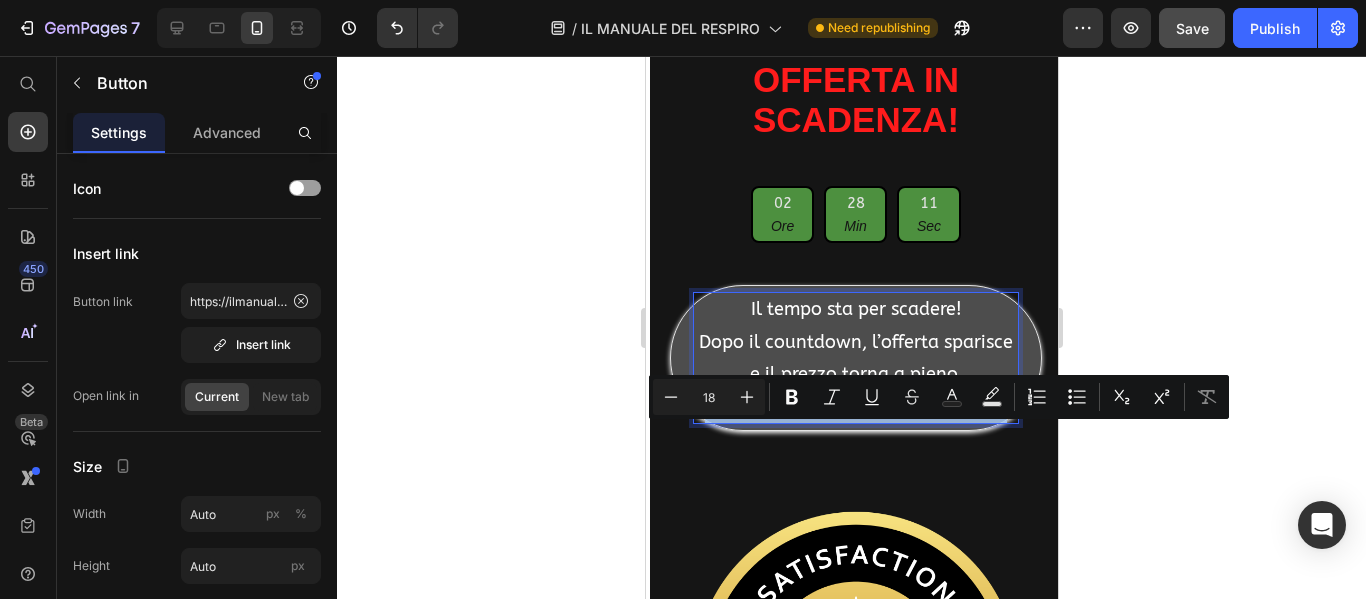 drag, startPoint x: 695, startPoint y: 440, endPoint x: 1060, endPoint y: 444, distance: 365.0219 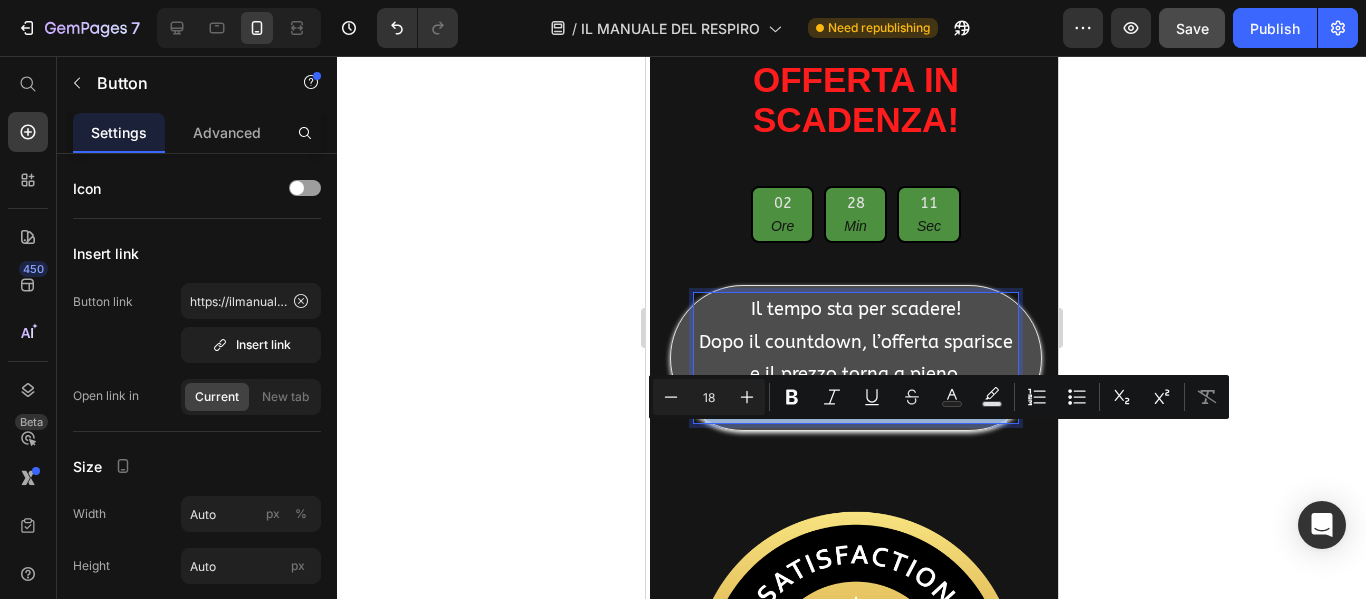 click on "Header pER AIUTARTI NEL CAMBIAMENTO, ABBIAMO INCLUSO BONUS ESCLUSIVI DAL VALORE DI € 235,00 CHE RICEVI GRATIS SOLO OGGI! + hAI 60 gIORNI DI GARANZIA COMPLETA! e sE NON SAR Á QUELLO CHE TI ASPETTAVI TI RIMBORSIAMO TUTTO sENZA DOMANDE! Heading ACQUISTA ADESSO A € 27,00 Button OFFERTA IN SCADENZA! Heading Row 02 Ore 28 Min 11 Sec Countdown Timer Il tempo sta per scadere! Dopo il countdown, l’offerta sparisce e il prezzo torna a pieno. Non rimandare. È adesso o mai più. Button 56 Image Garanzia 100% senza rischi Garanzia di rimborso 60 Giorni ! Se per QUALSIASI motivo ritieni che dopo aver provato il nostro METODO non sentirai nemmeno un piccolo cambiamento, tieni pure il manuale. Ti rimborsiamo senza fare domande. Ma sappi questo: la maggior parte delle persone sente già qualcosa al primo esercizio." Heading Row INIZIA ADESSO Button Row Section 18/25 Root Start with Sections from sidebar Add sections Add elements Start with Generating from URL or image Add section" at bounding box center (851, -5690) 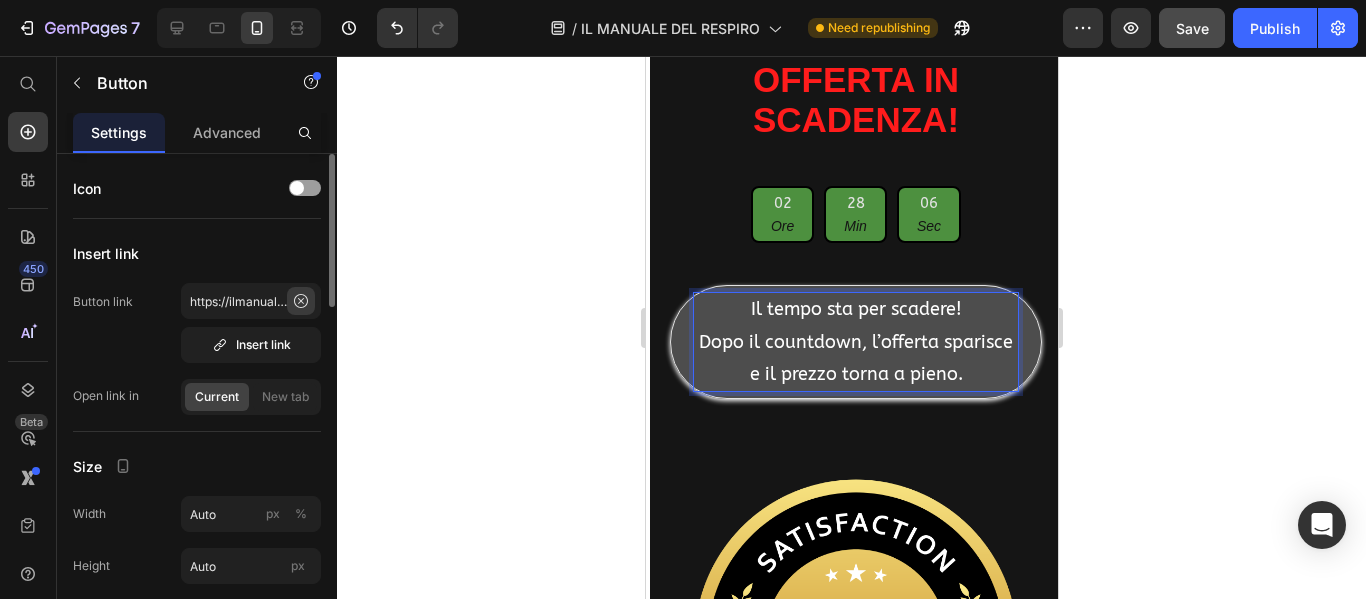 click 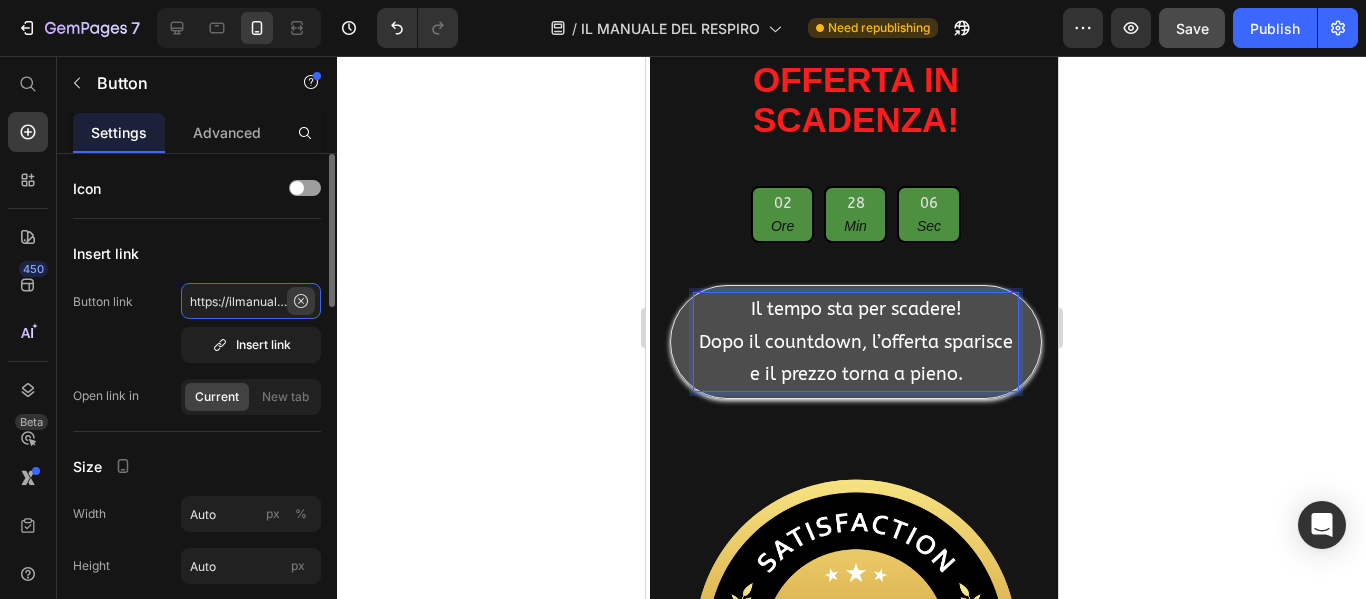 type 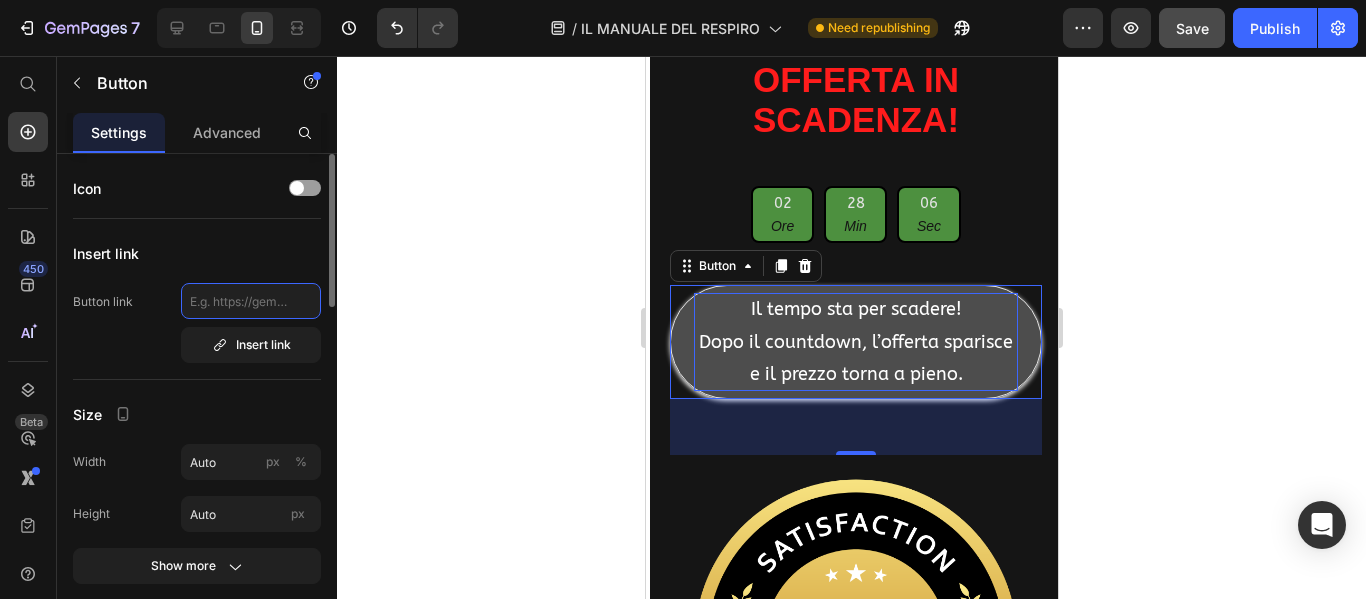 scroll, scrollTop: 0, scrollLeft: 0, axis: both 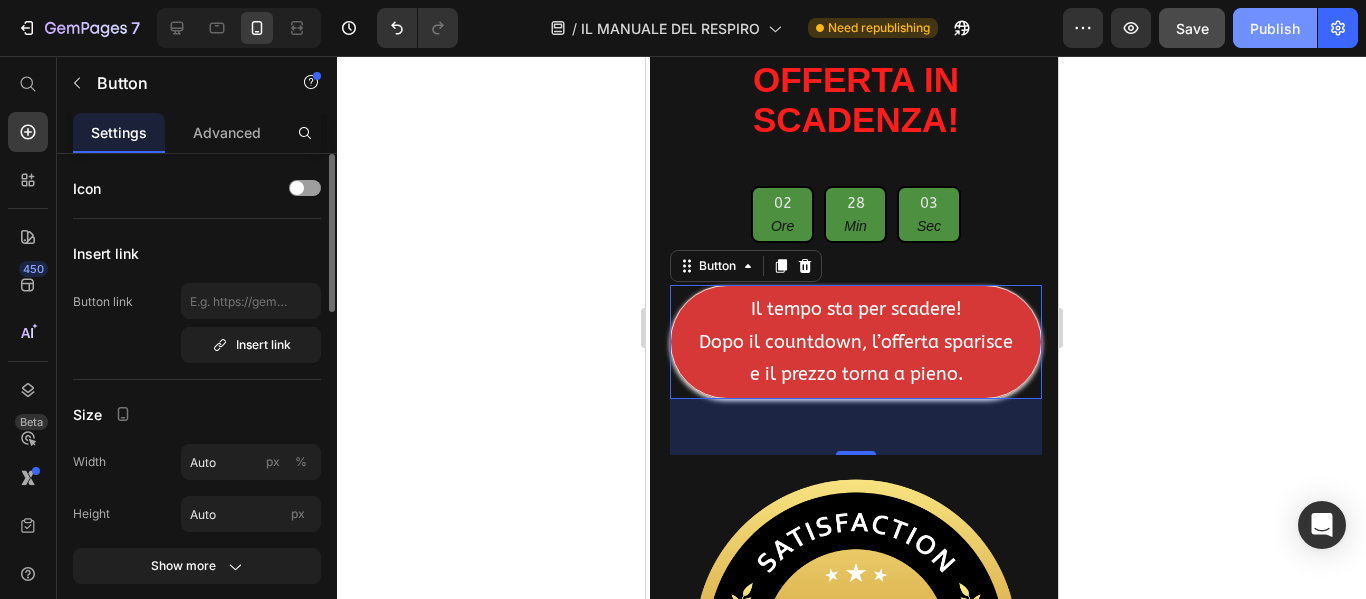 click on "Publish" at bounding box center (1275, 28) 